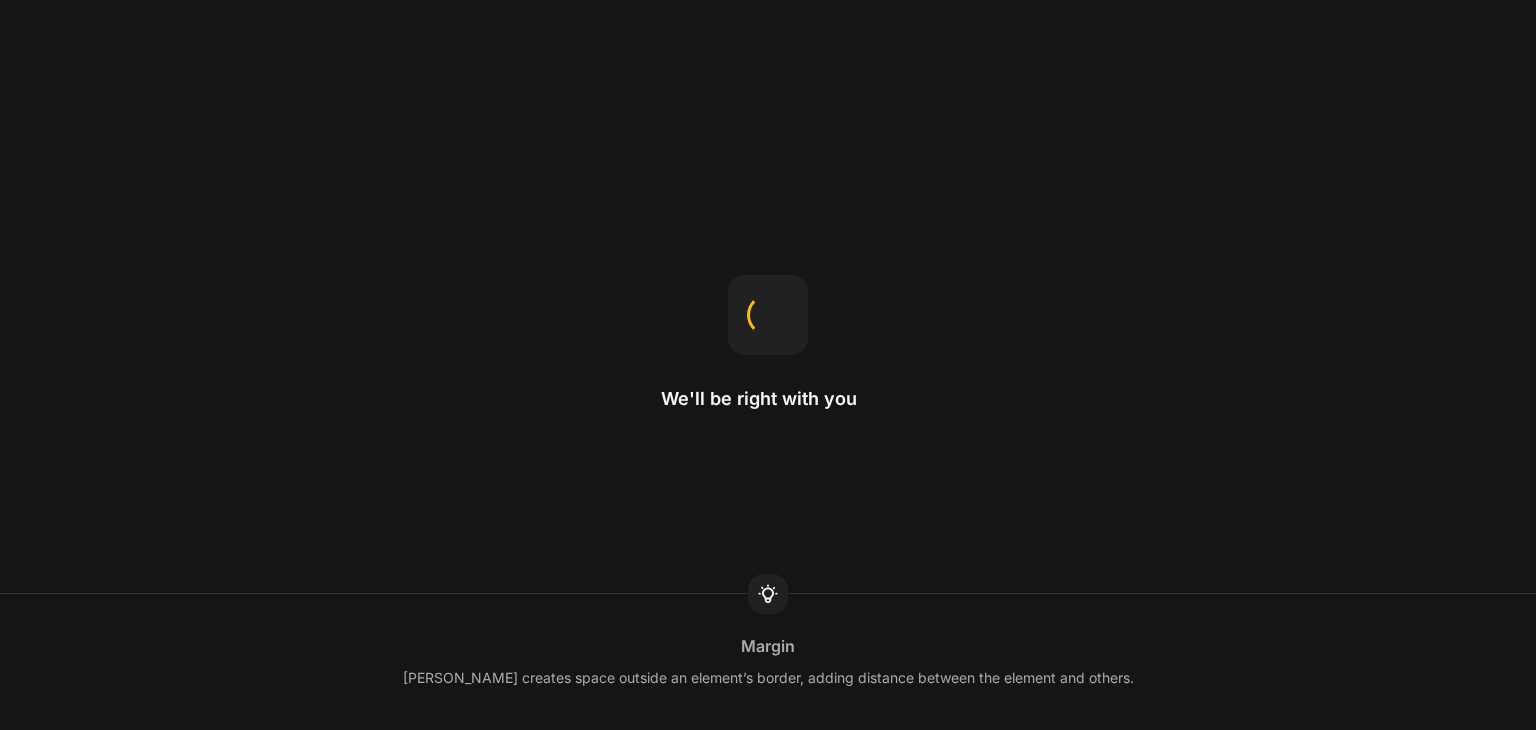scroll, scrollTop: 0, scrollLeft: 0, axis: both 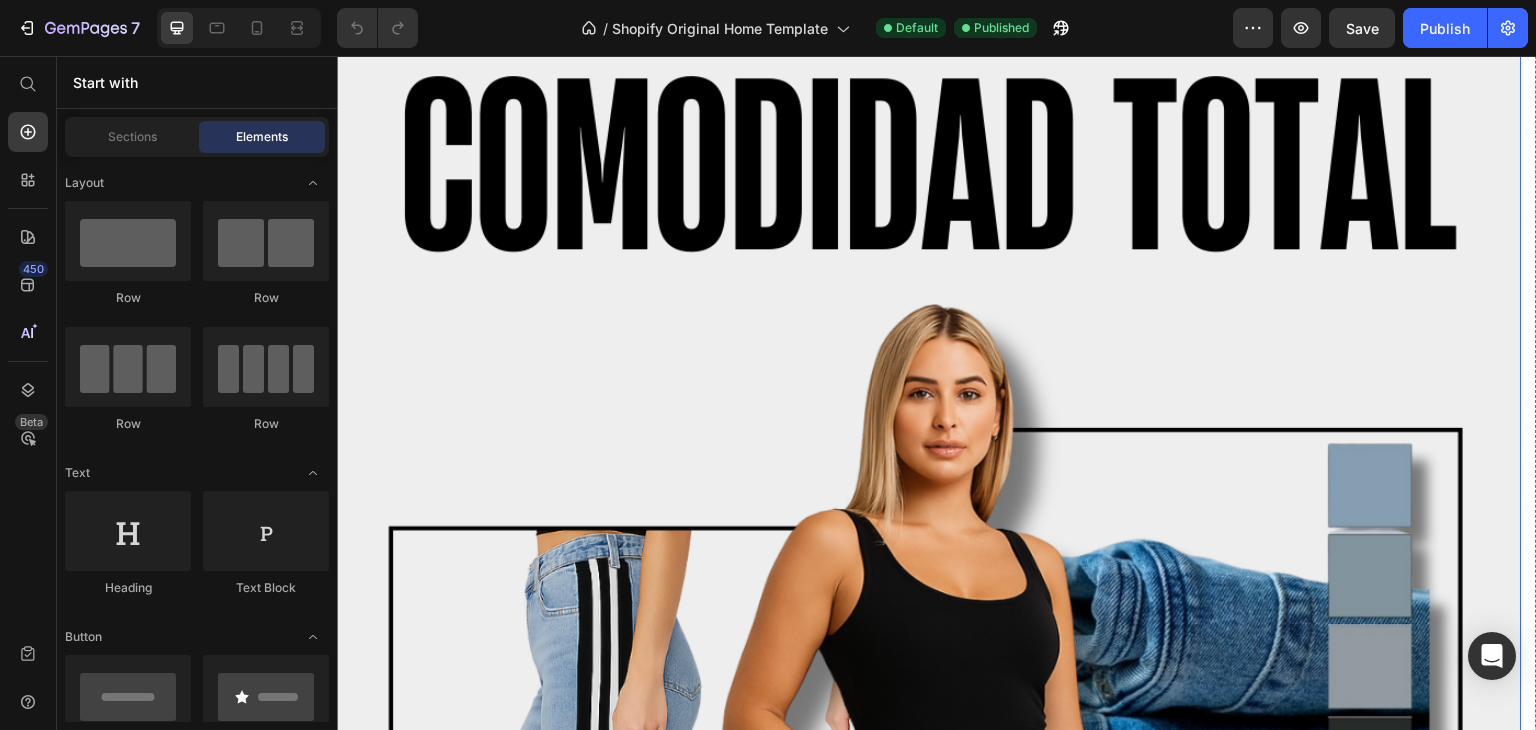 click at bounding box center (929, 903) 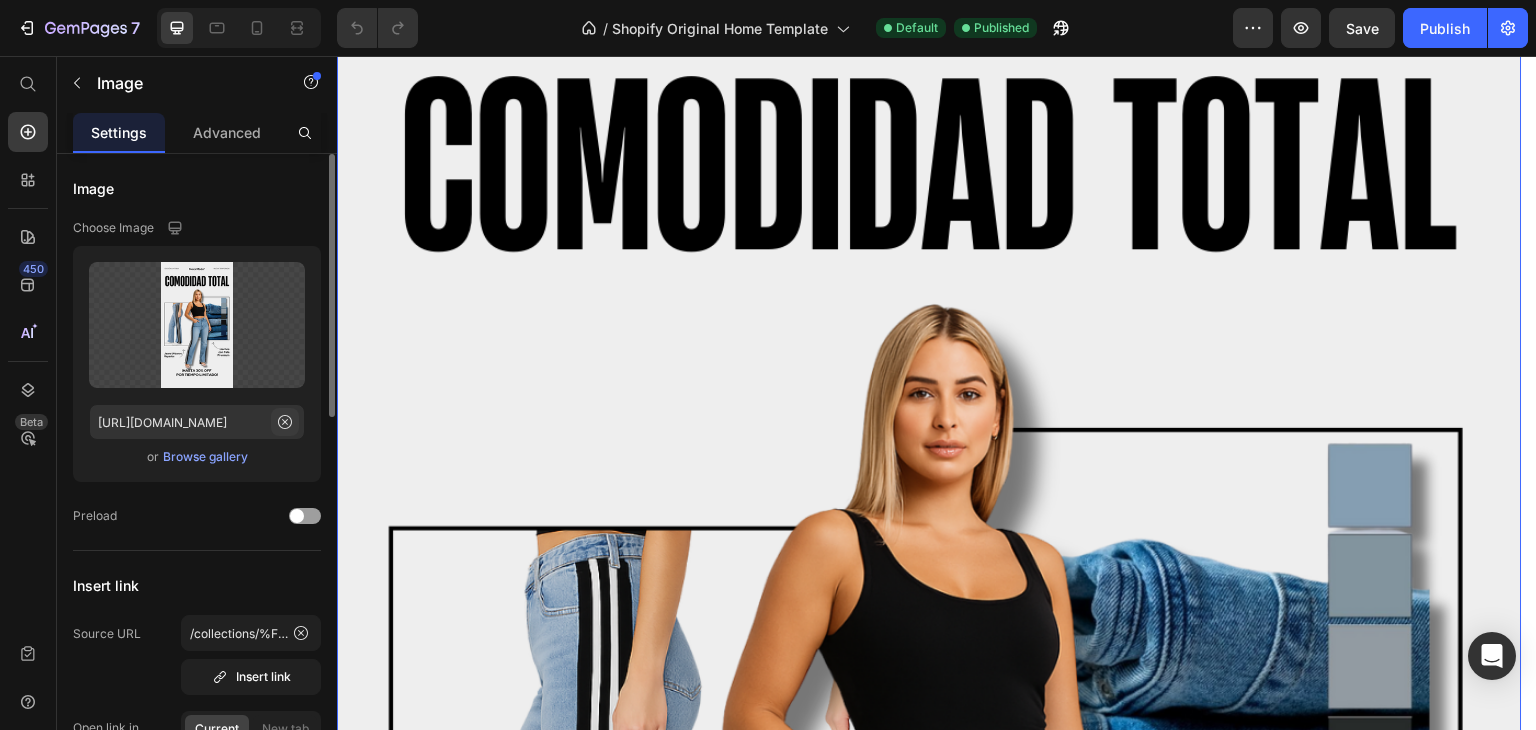 click 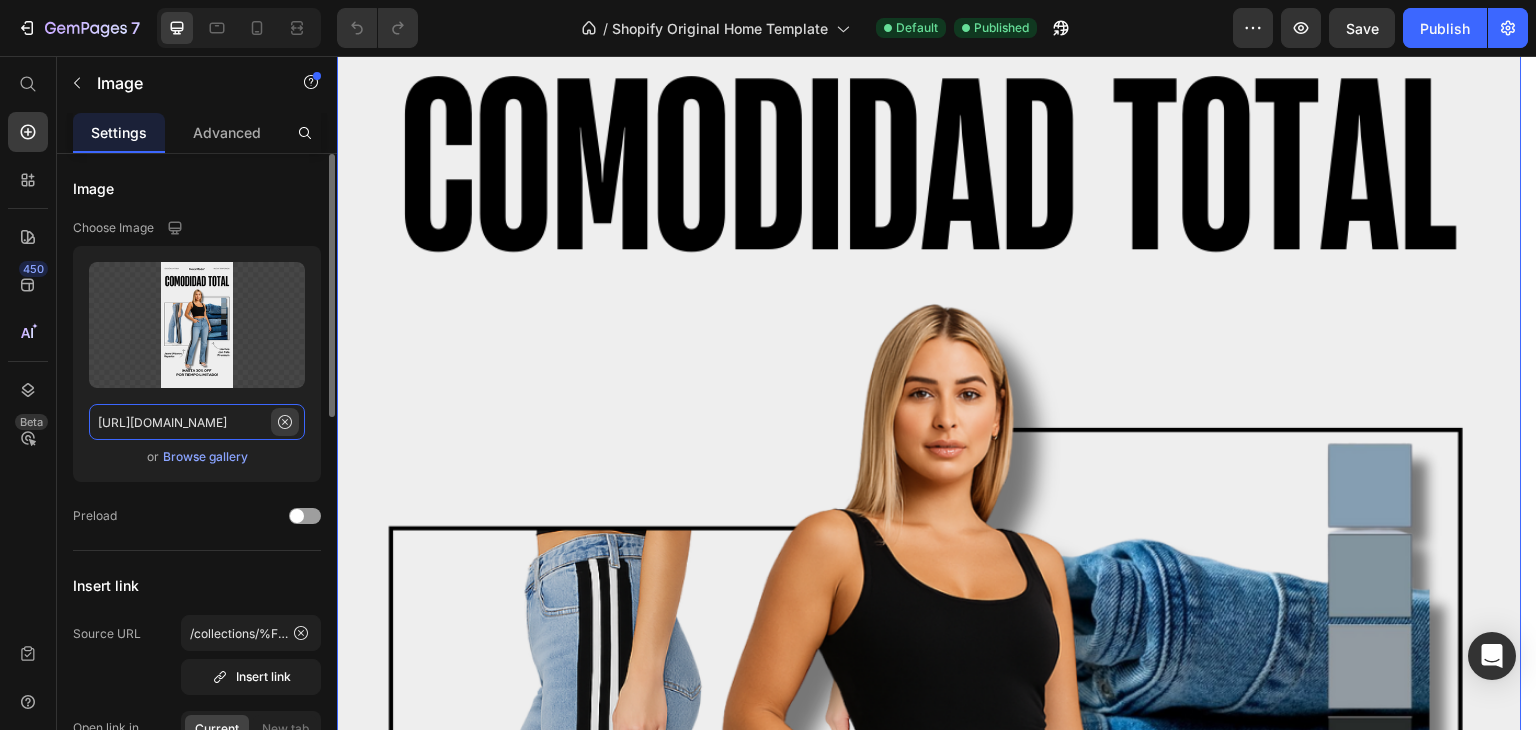 type 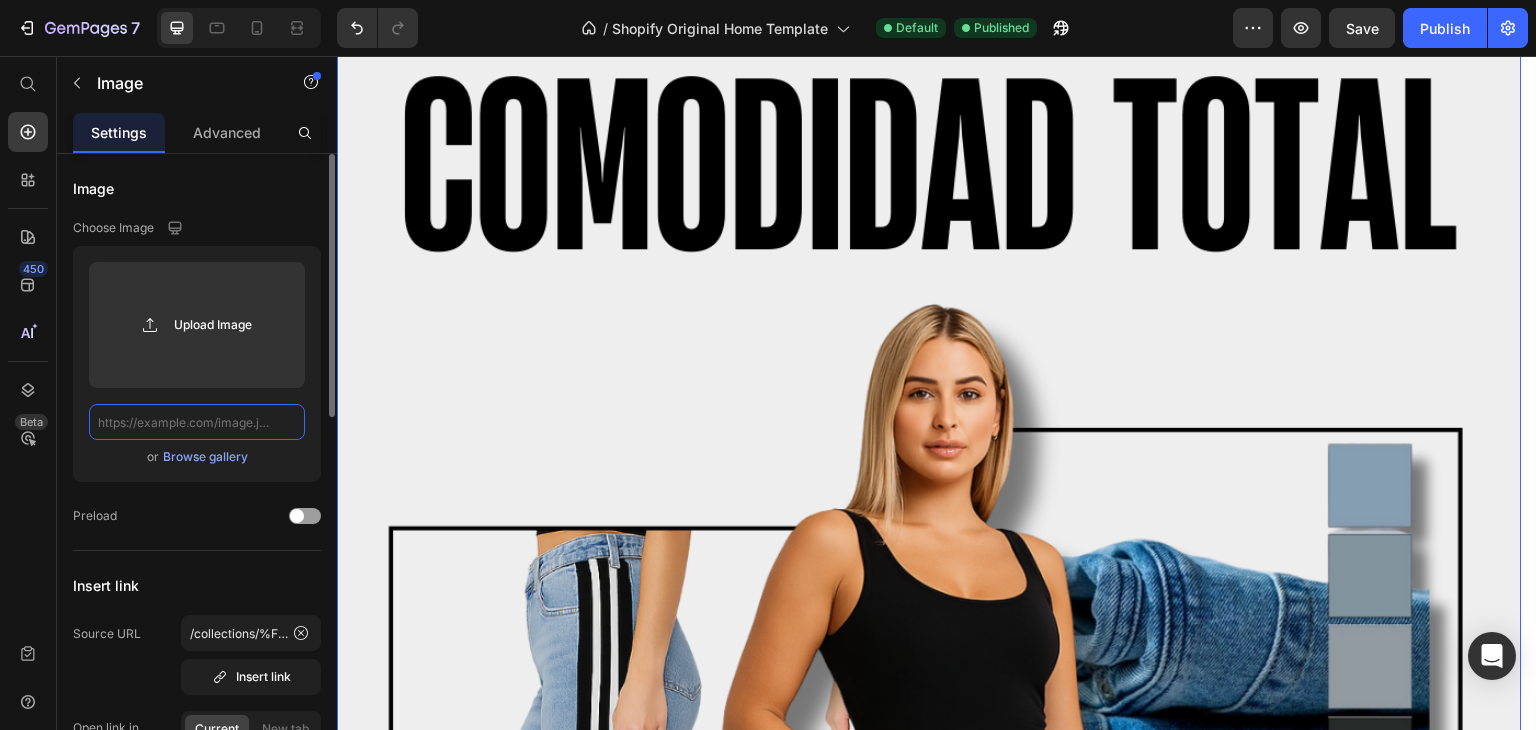 scroll, scrollTop: 0, scrollLeft: 0, axis: both 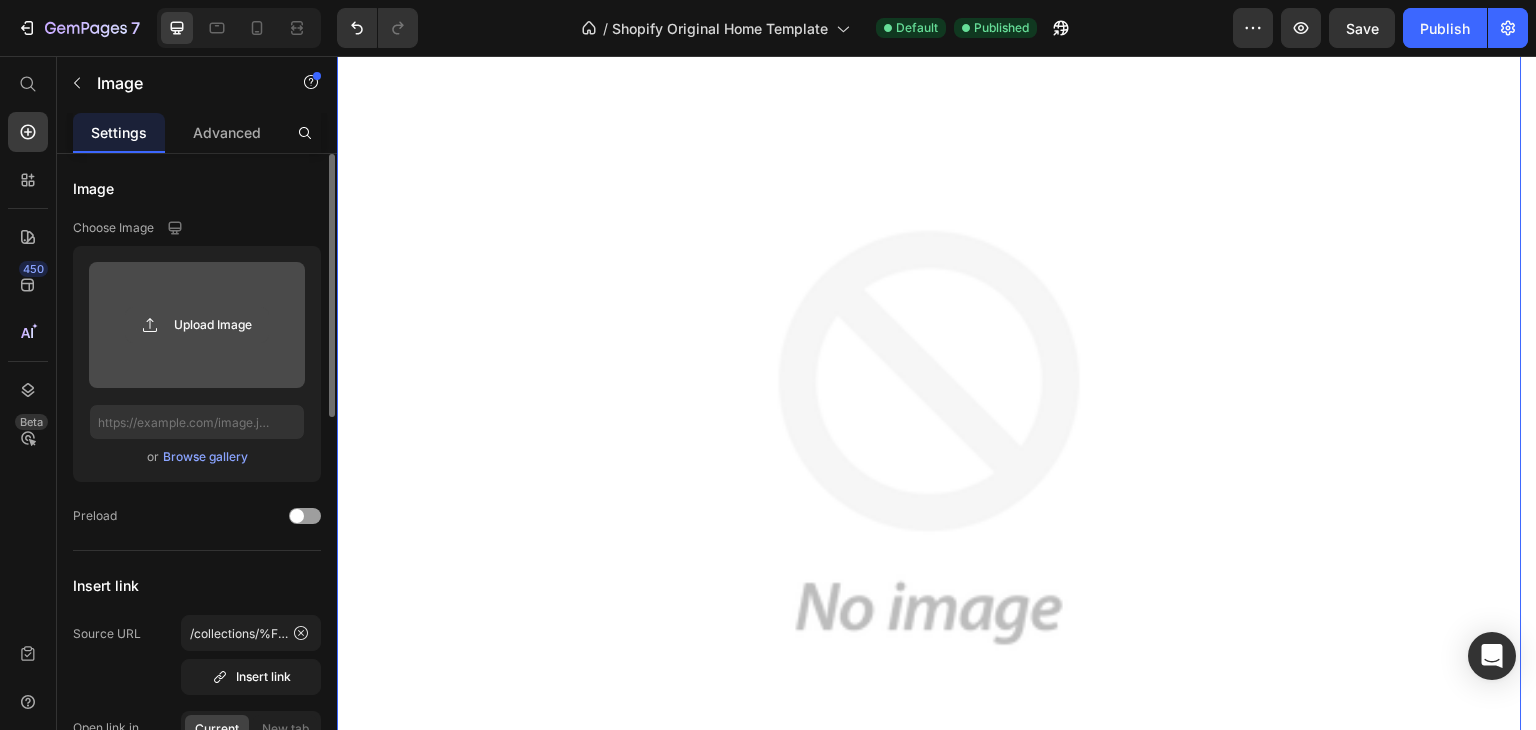 click 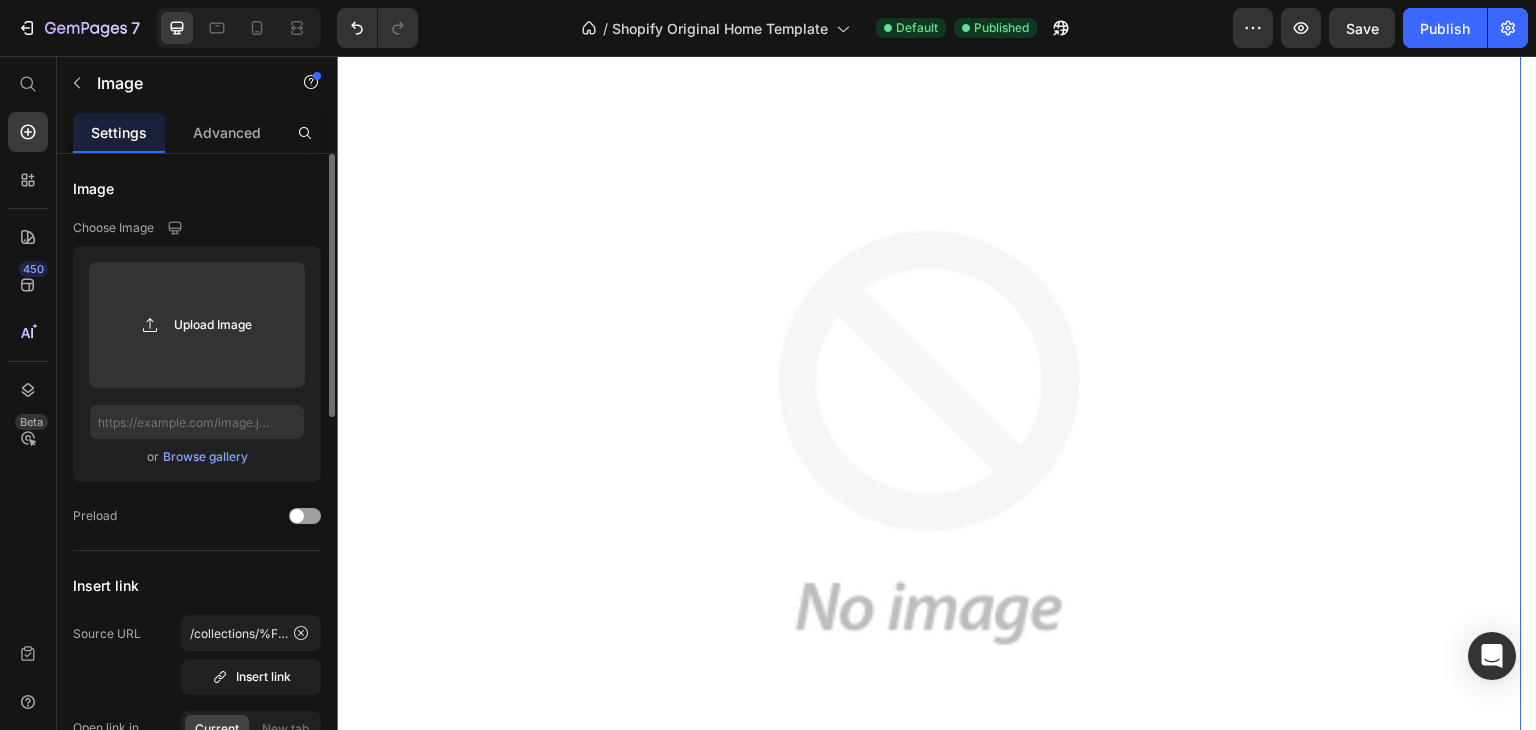 click on "Upload Image  or   Browse gallery" 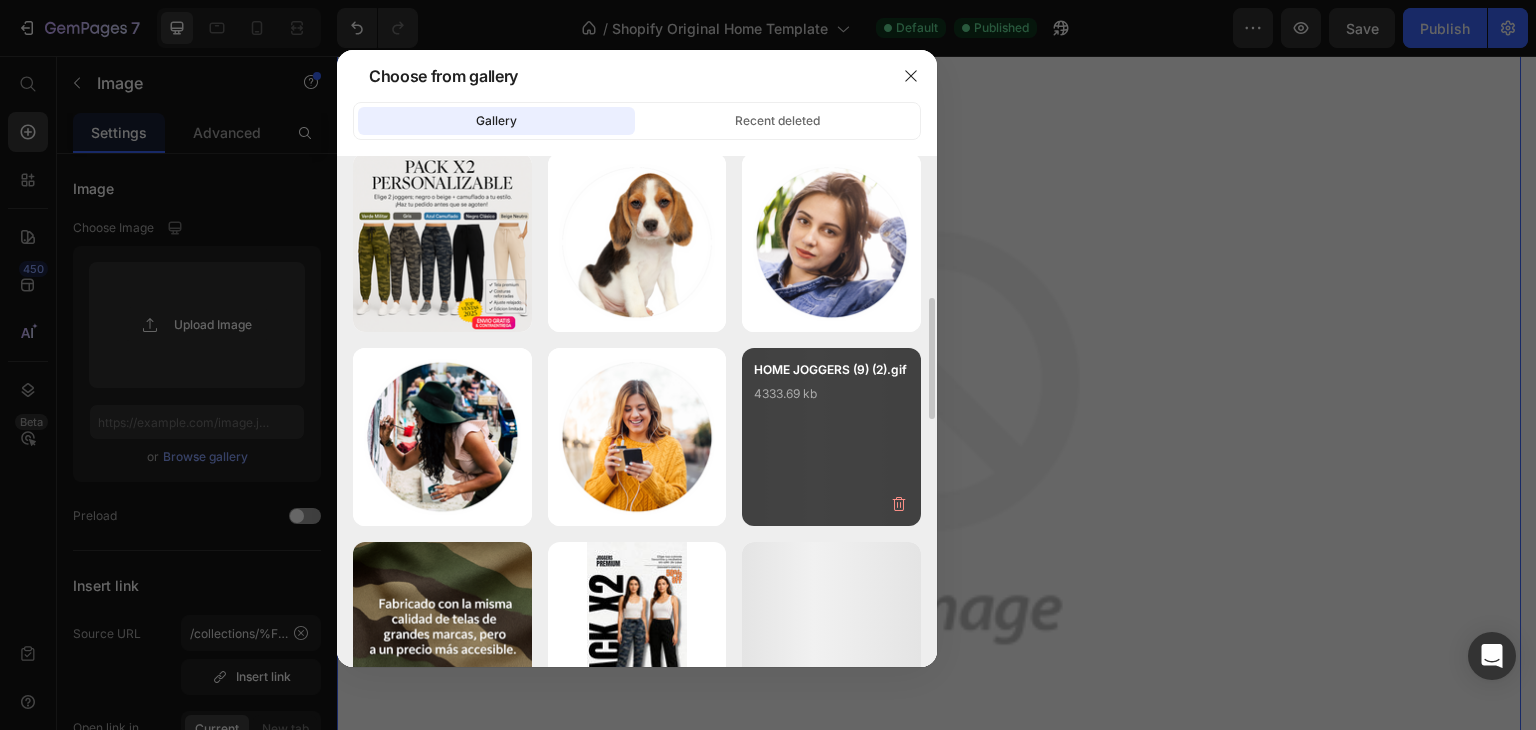 scroll, scrollTop: 838, scrollLeft: 0, axis: vertical 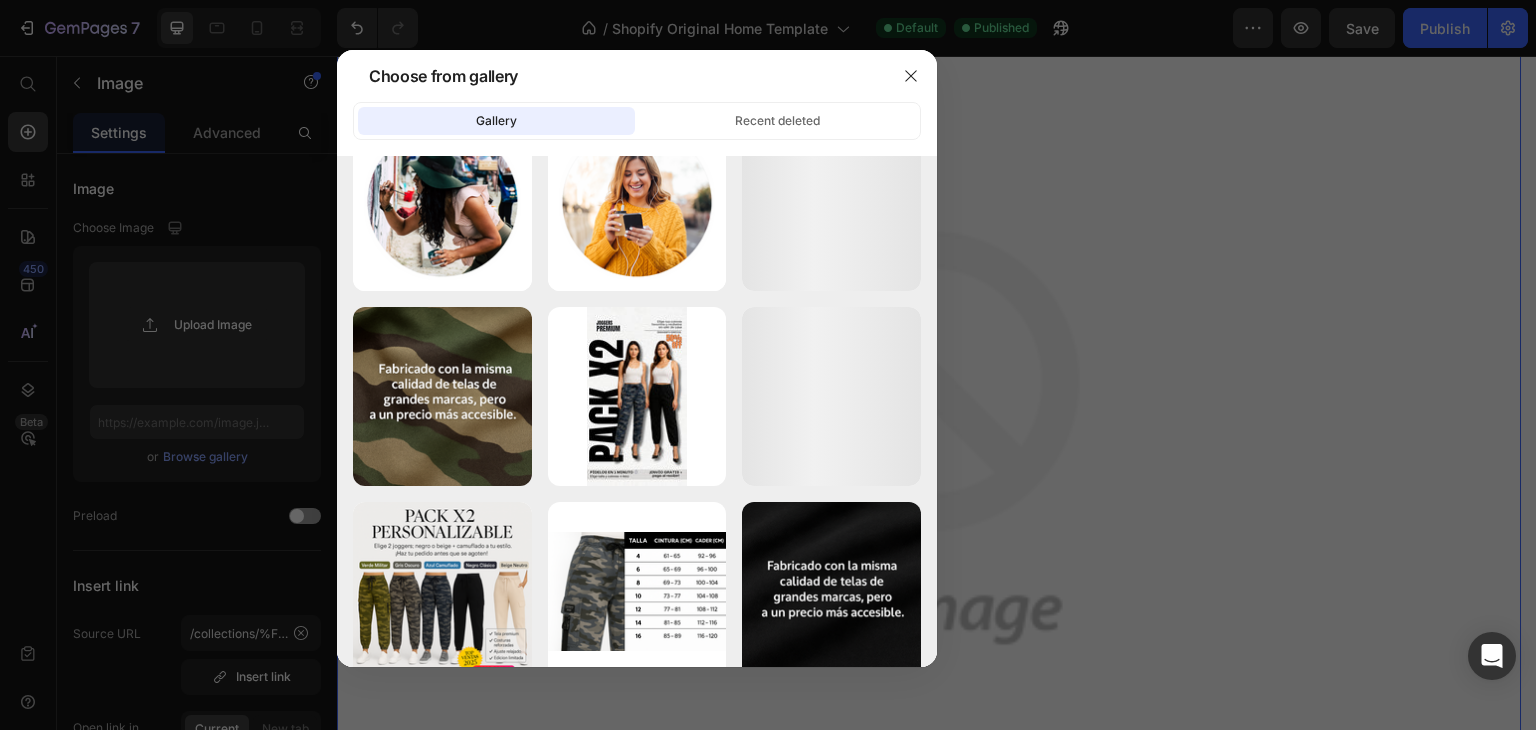 click 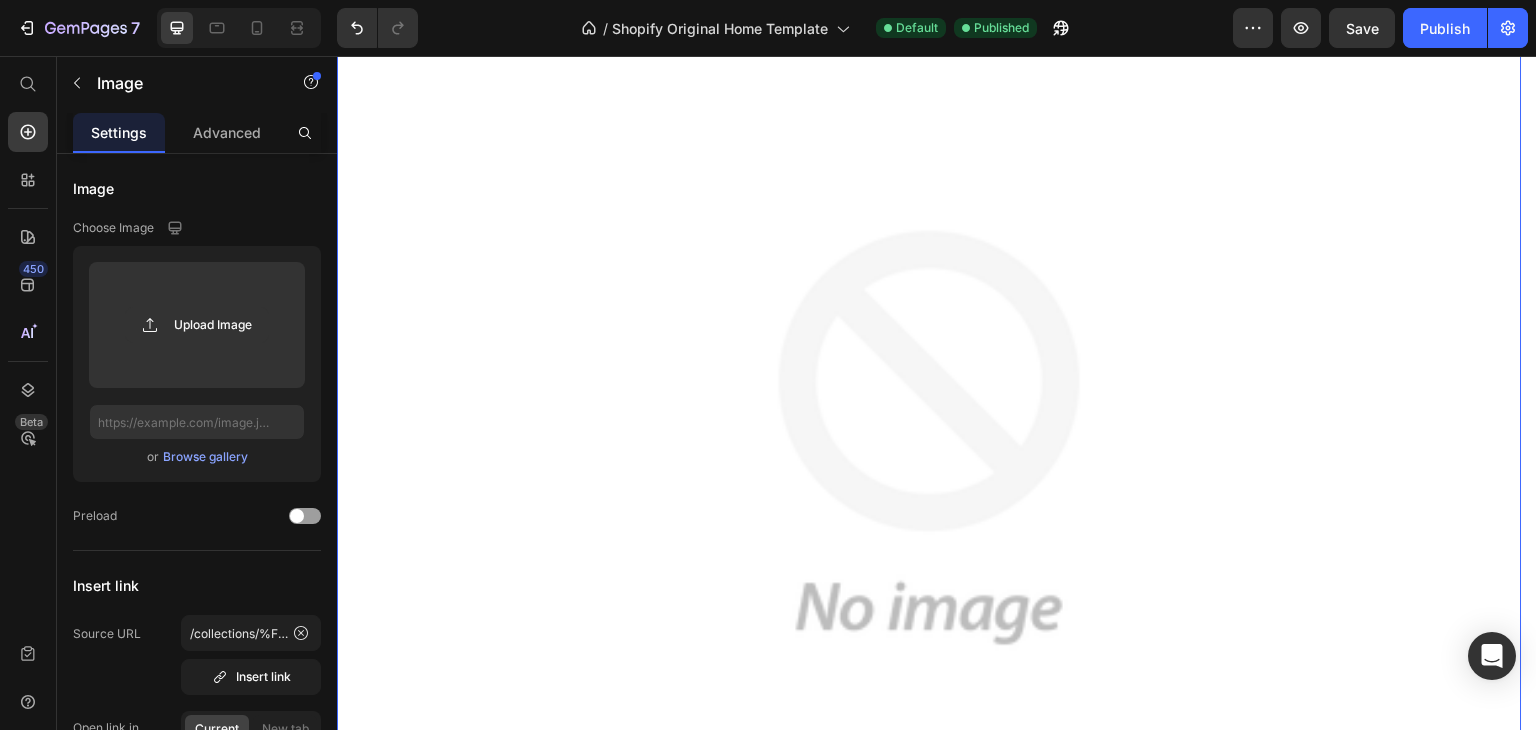 click at bounding box center (929, 442) 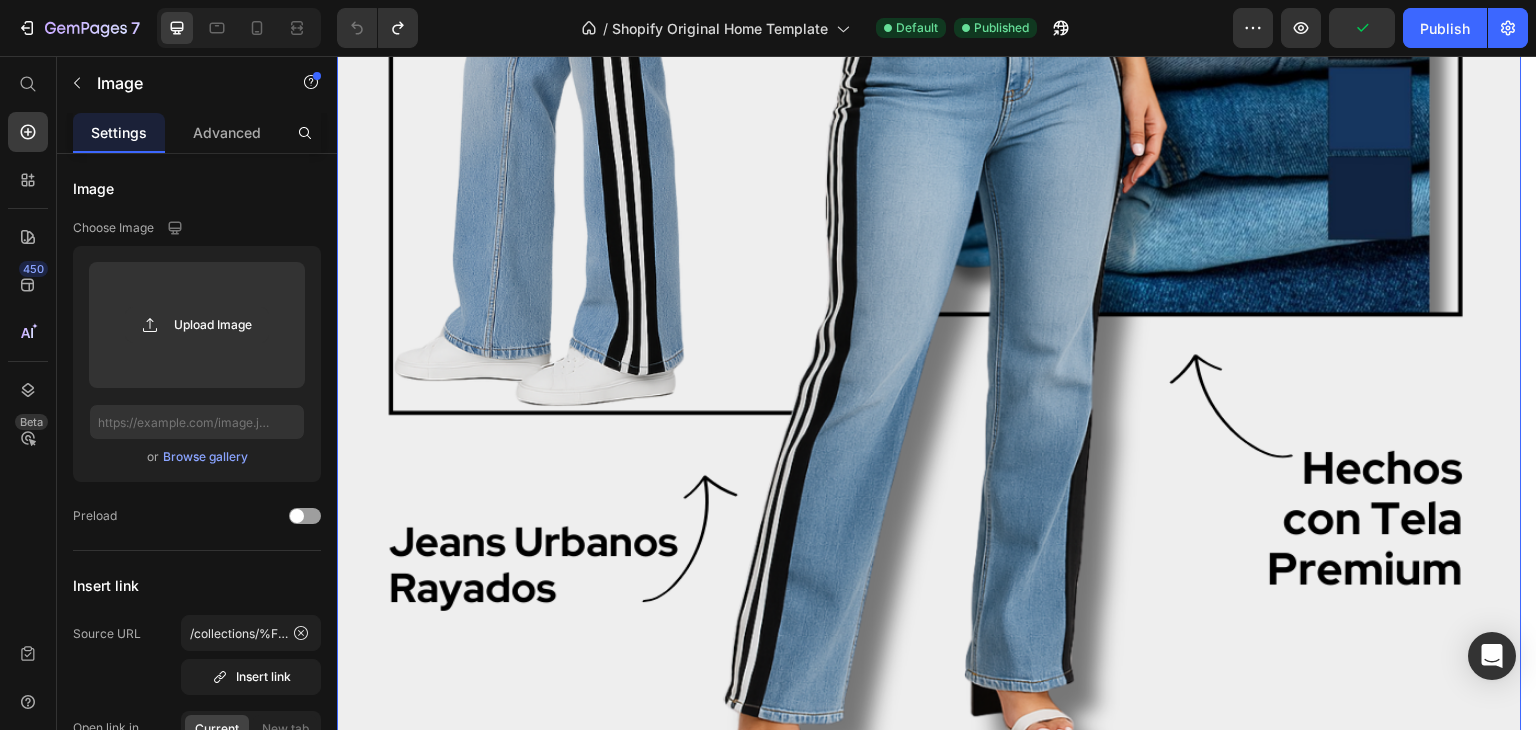 scroll, scrollTop: 1333, scrollLeft: 0, axis: vertical 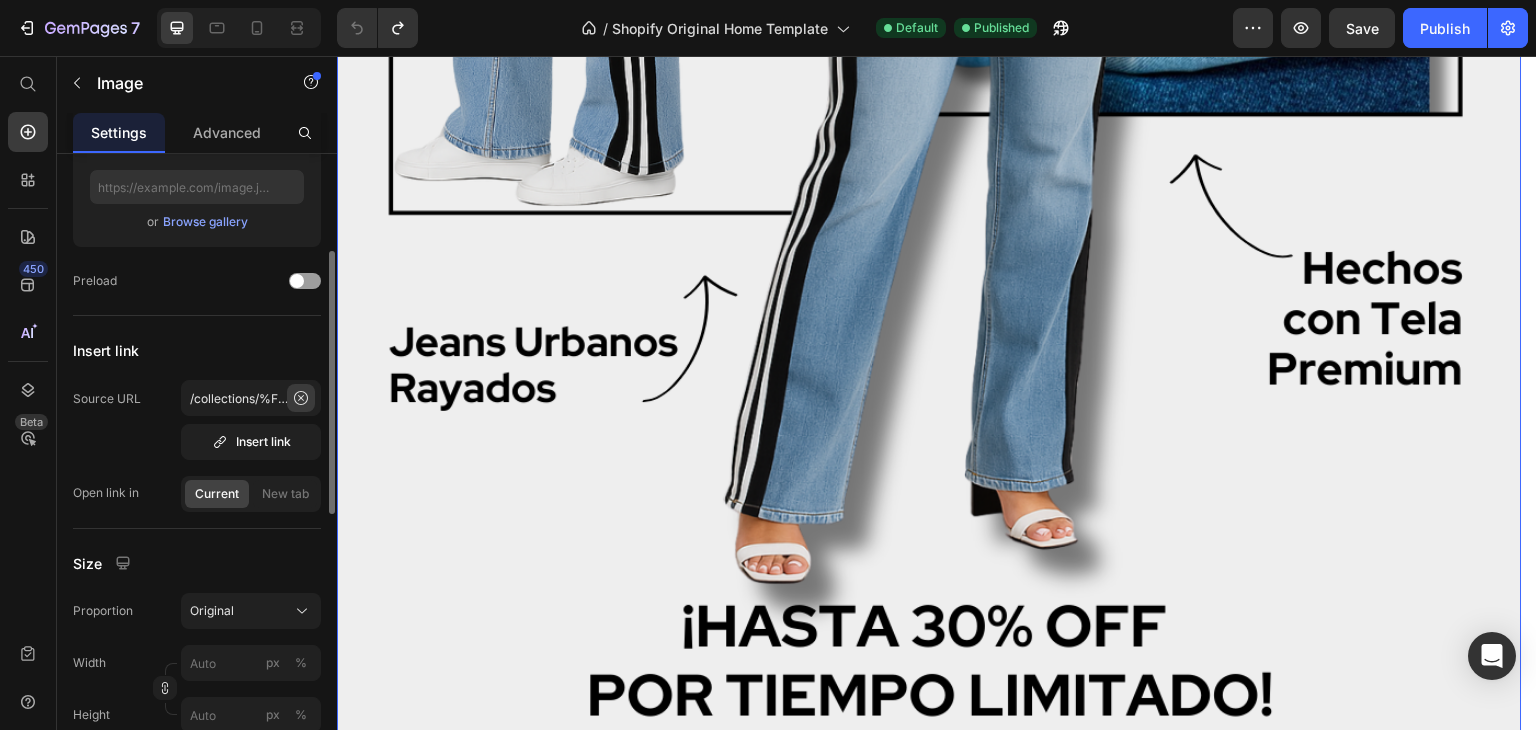click 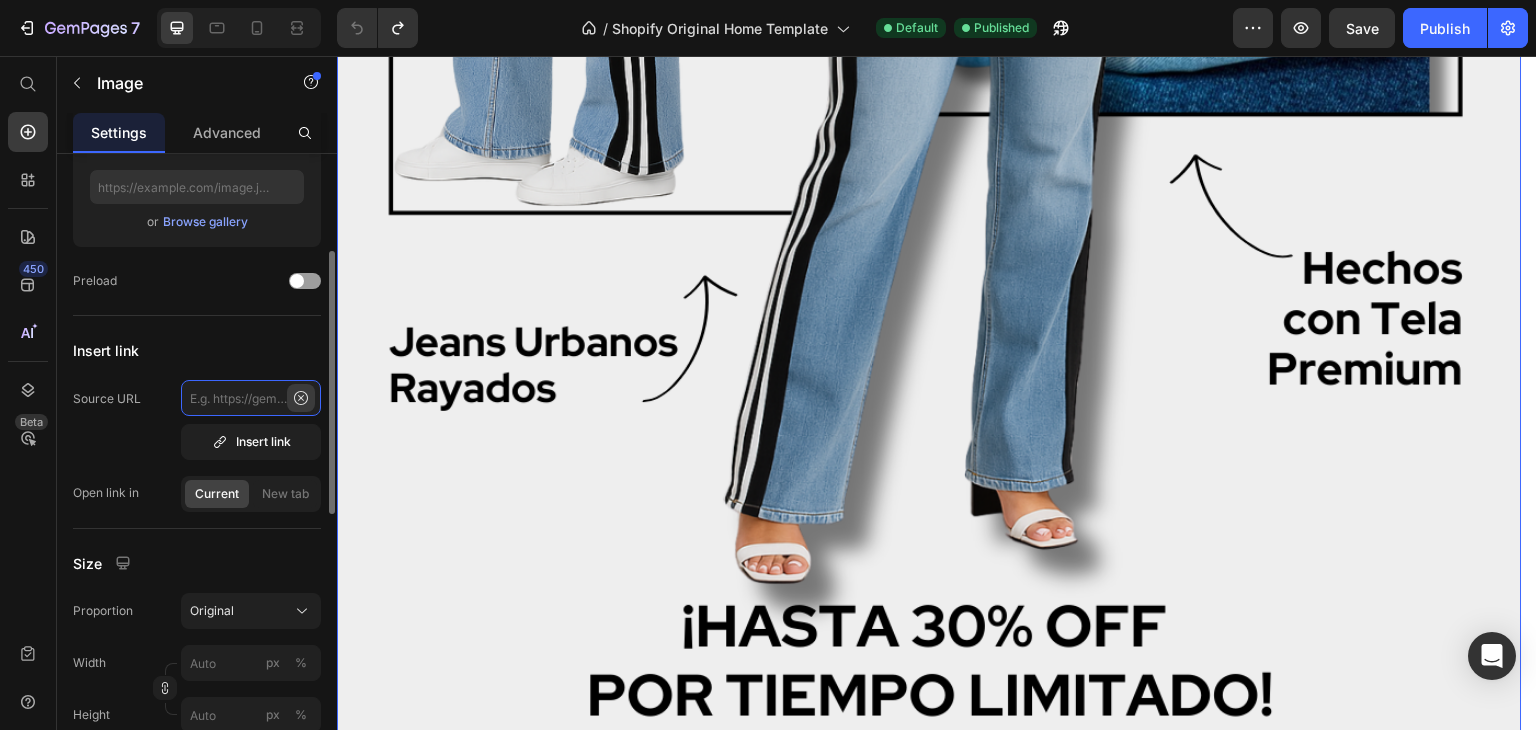 scroll, scrollTop: 0, scrollLeft: 0, axis: both 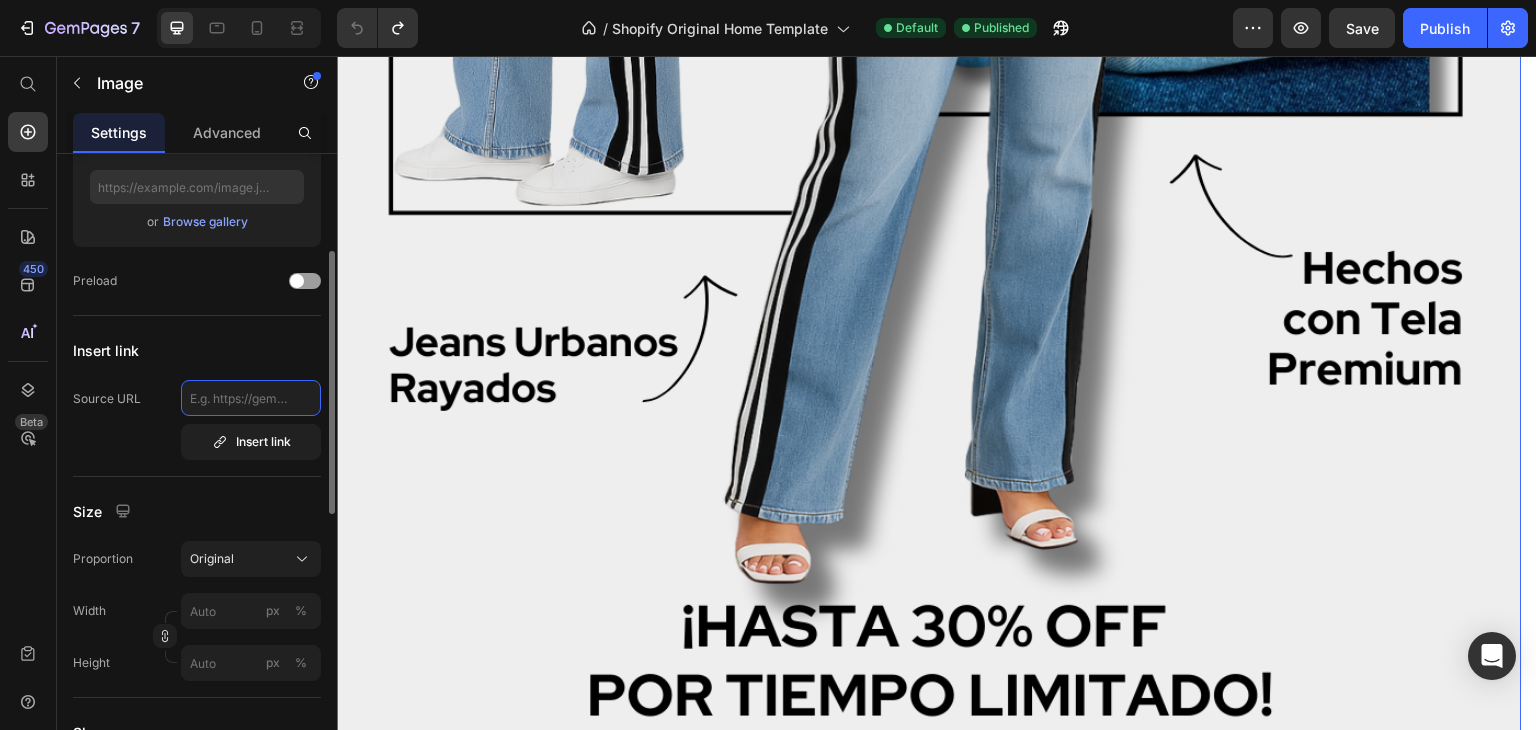 click 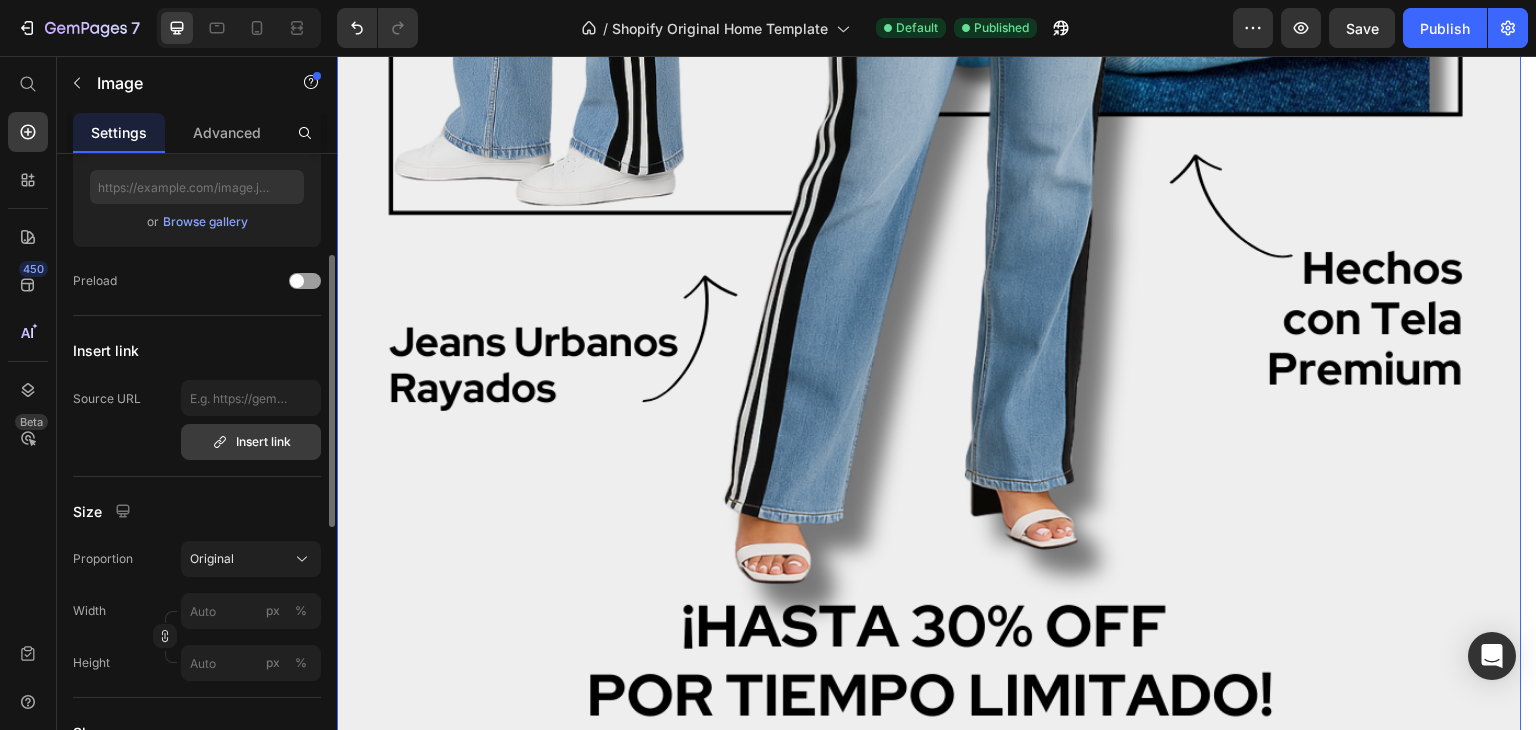 click on "Insert link" at bounding box center (251, 442) 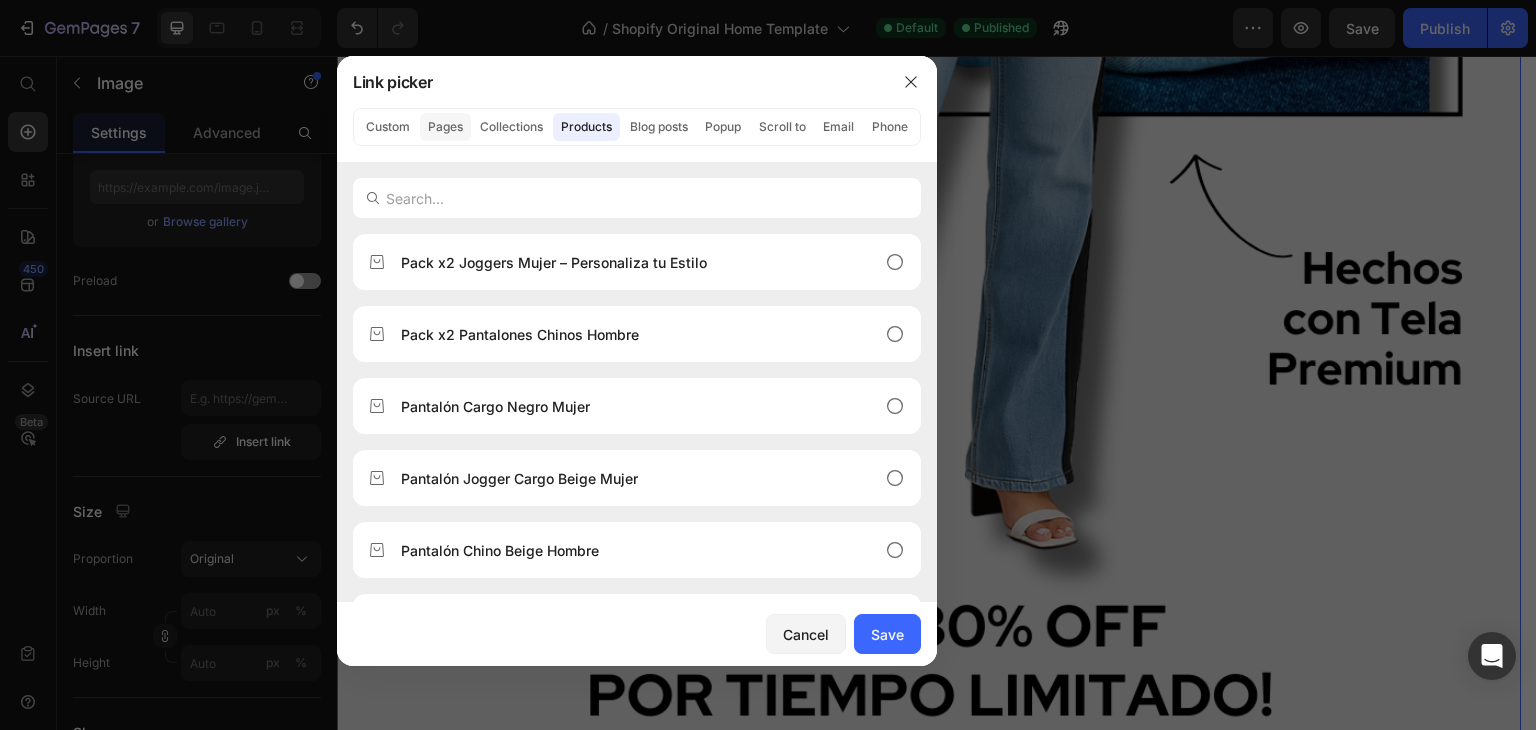 click on "Pages" 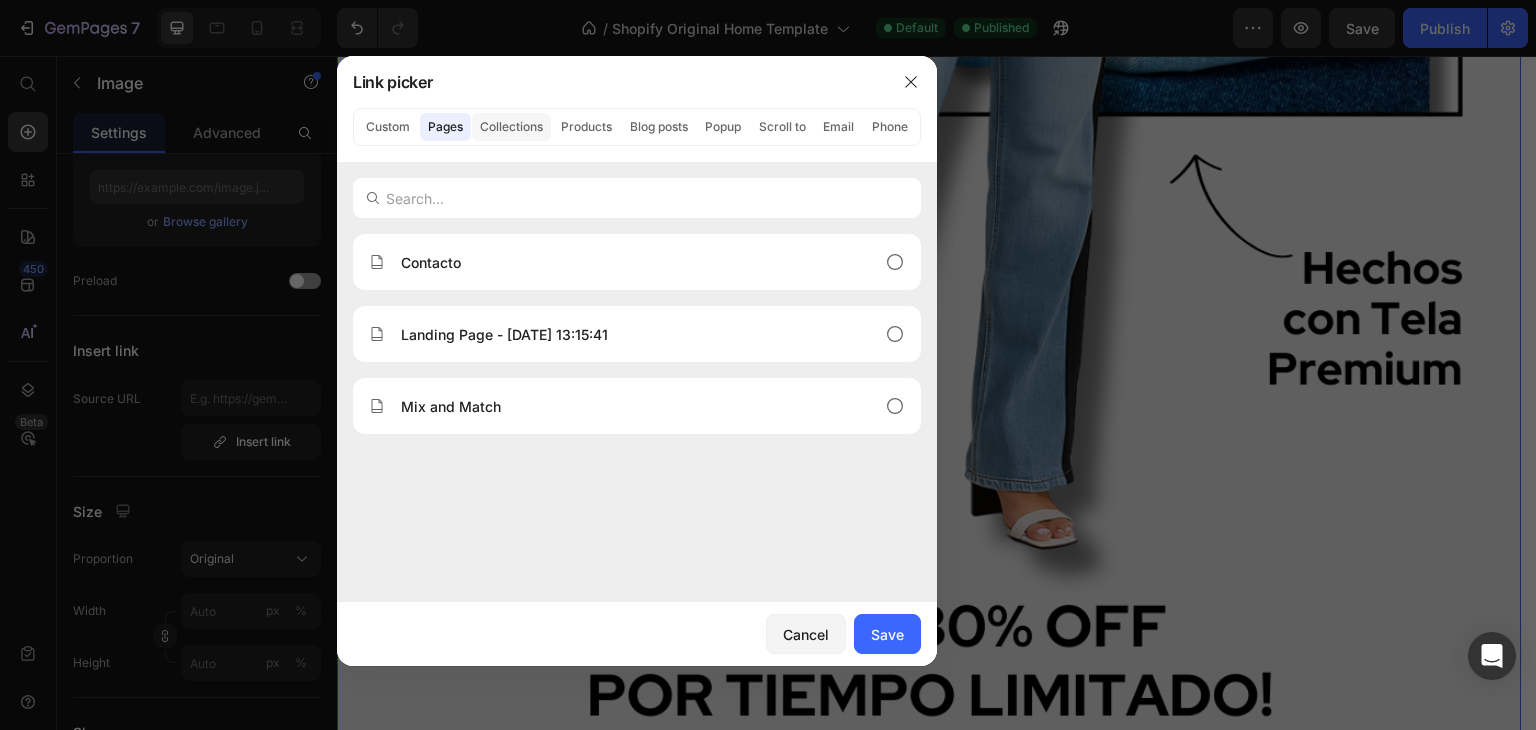 click on "Collections" 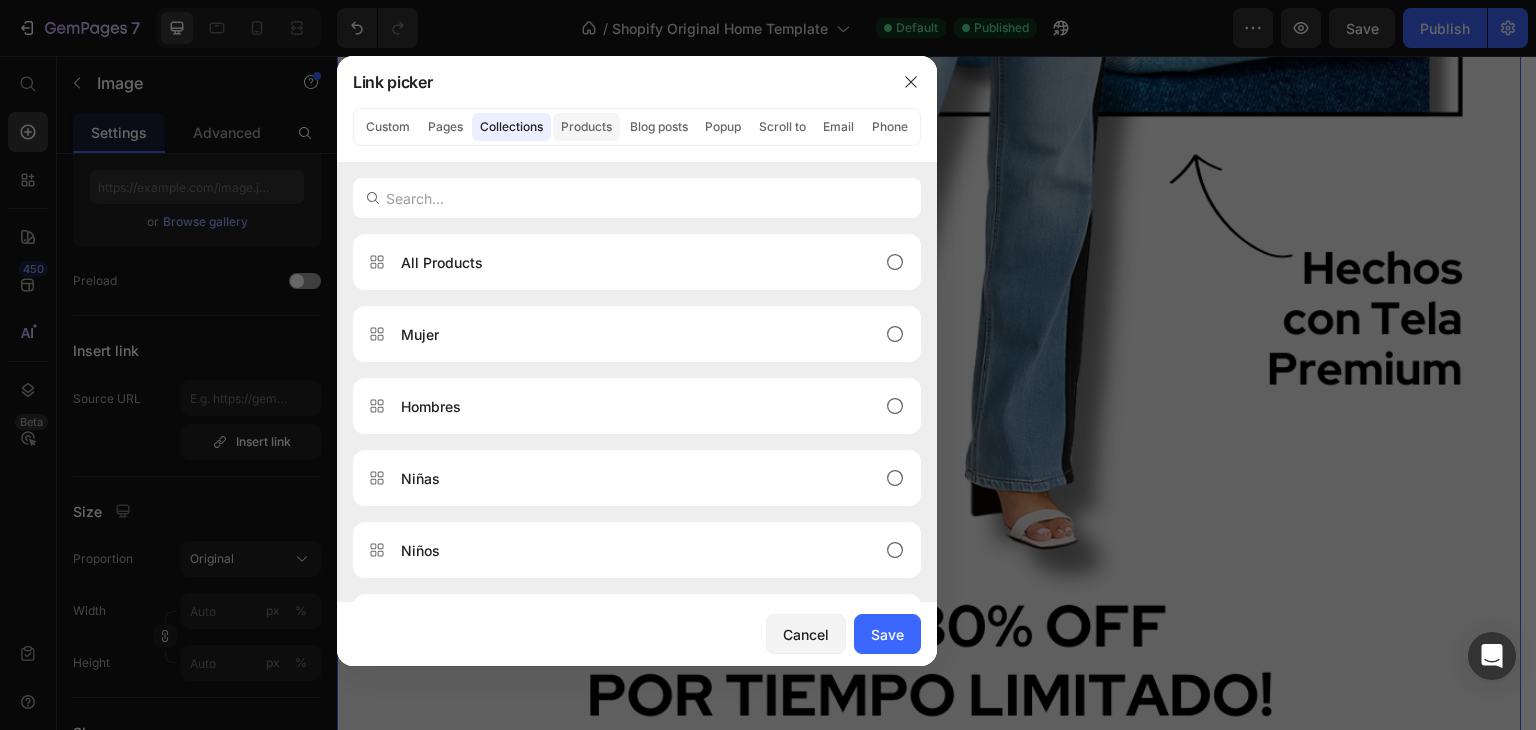 click on "Products" 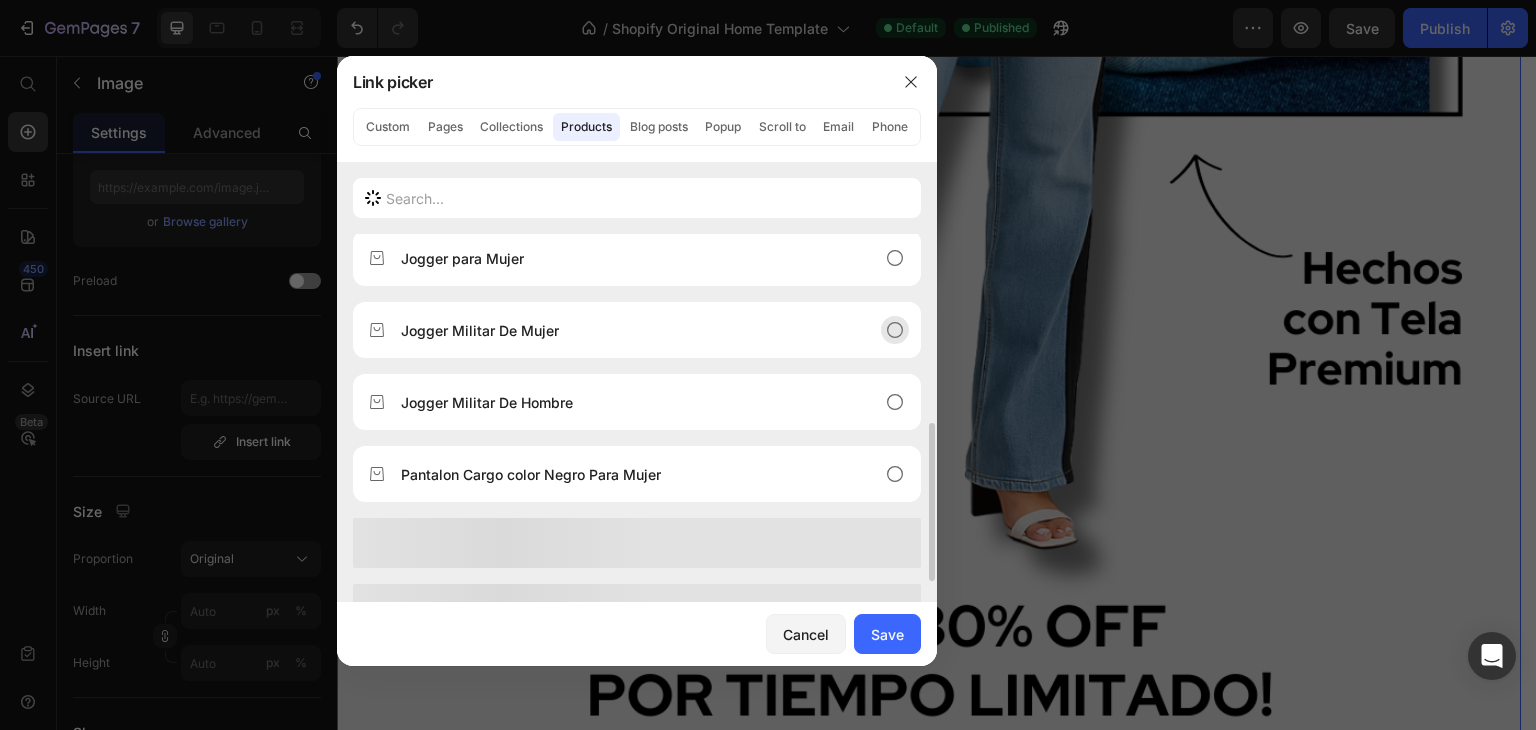 scroll, scrollTop: 424, scrollLeft: 0, axis: vertical 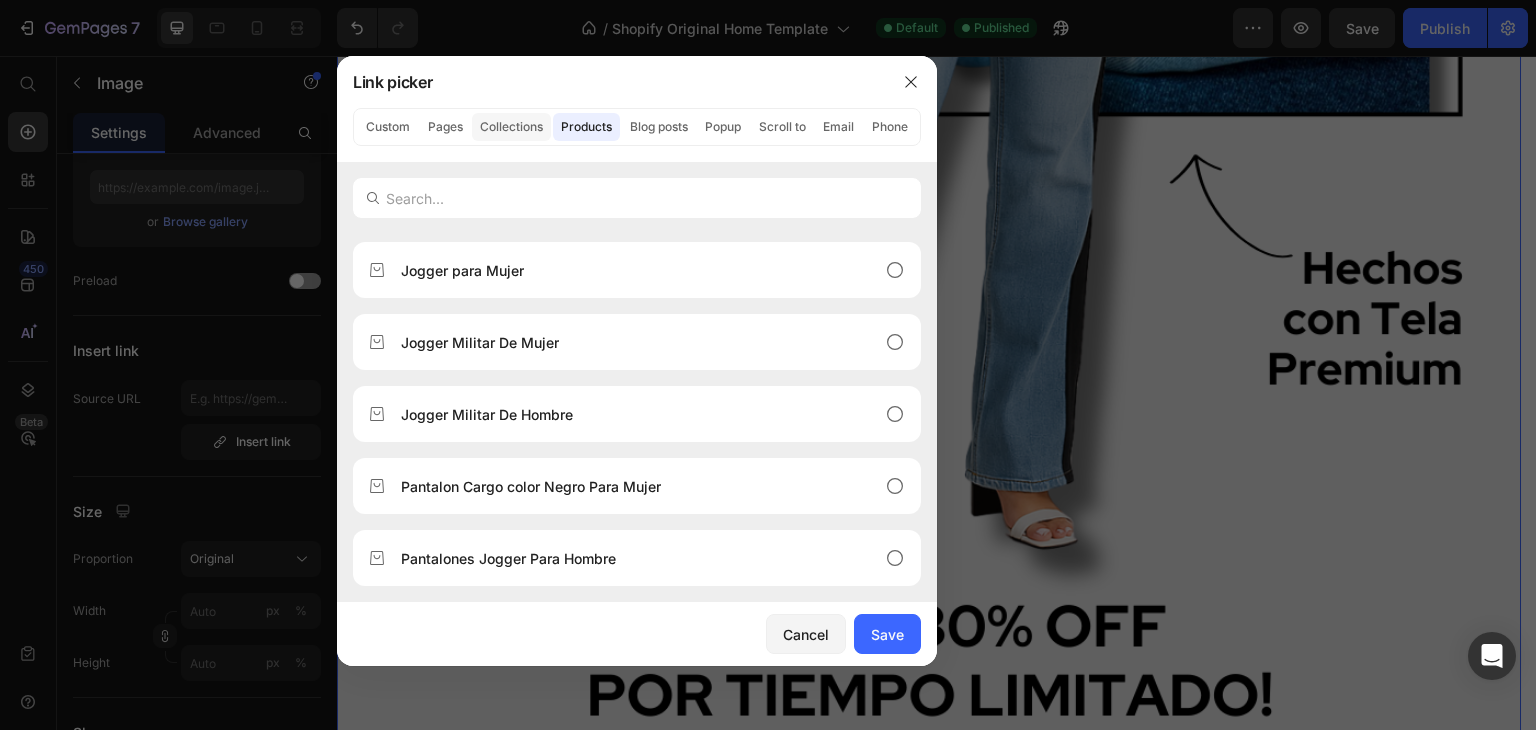 click on "Collections" 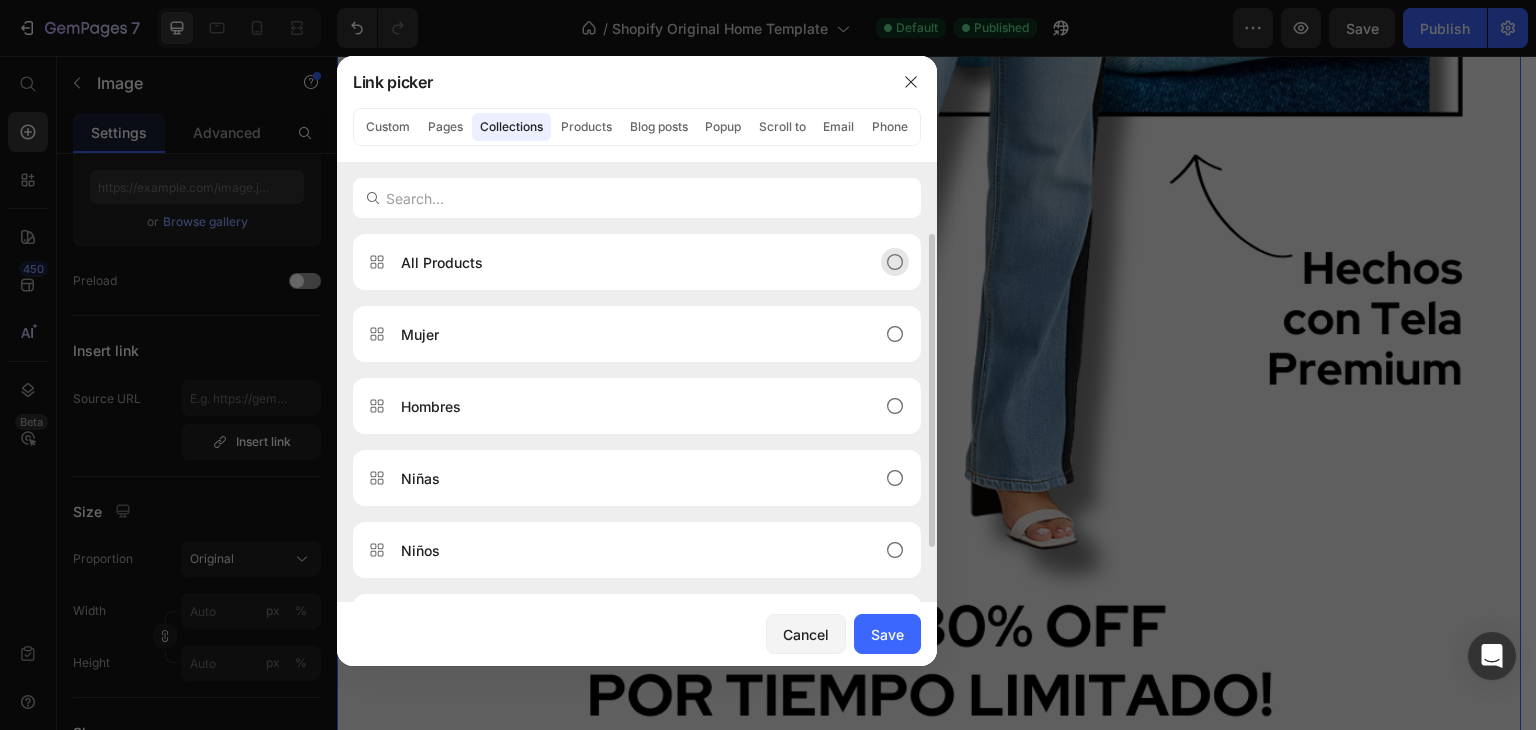 click on "All Products" at bounding box center [637, 262] 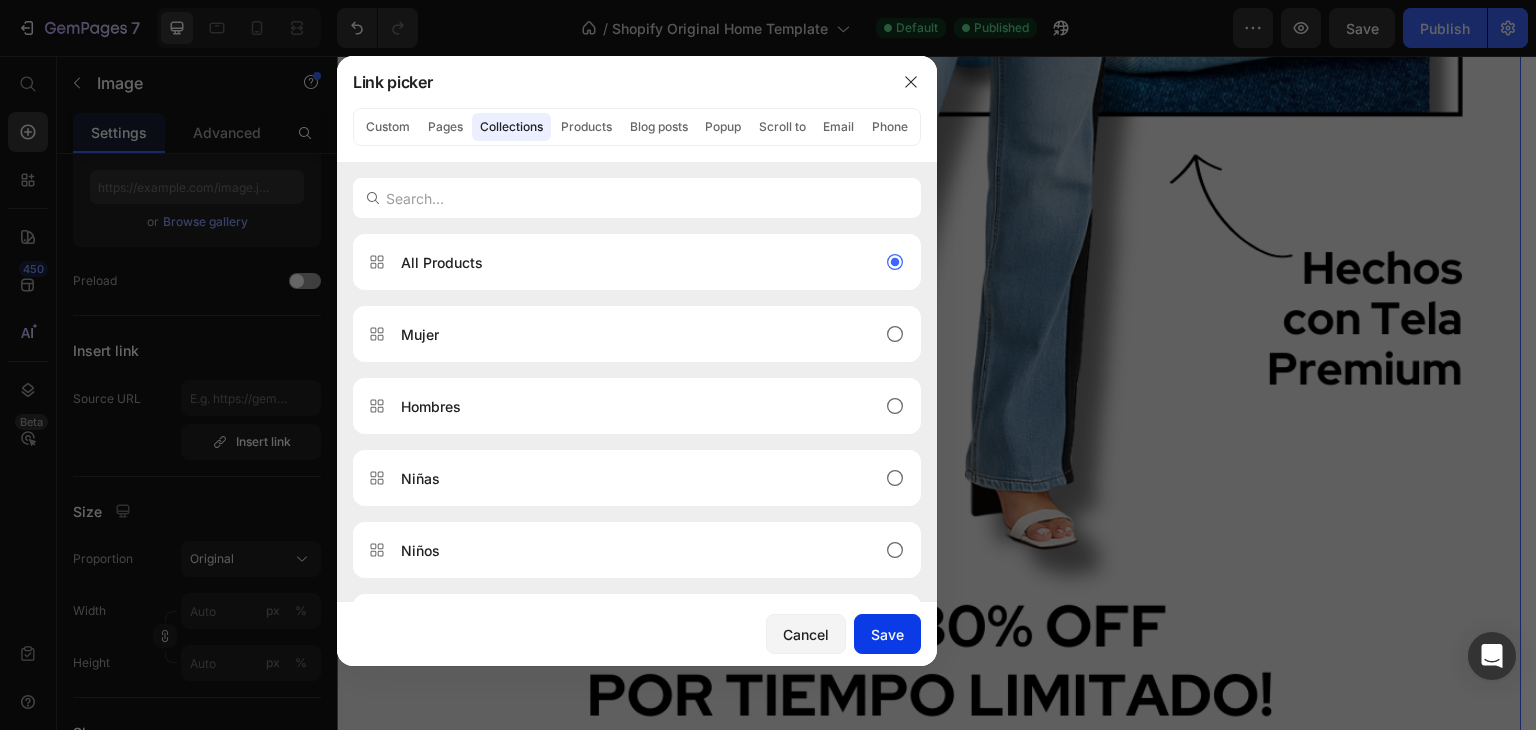click on "Save" at bounding box center (887, 634) 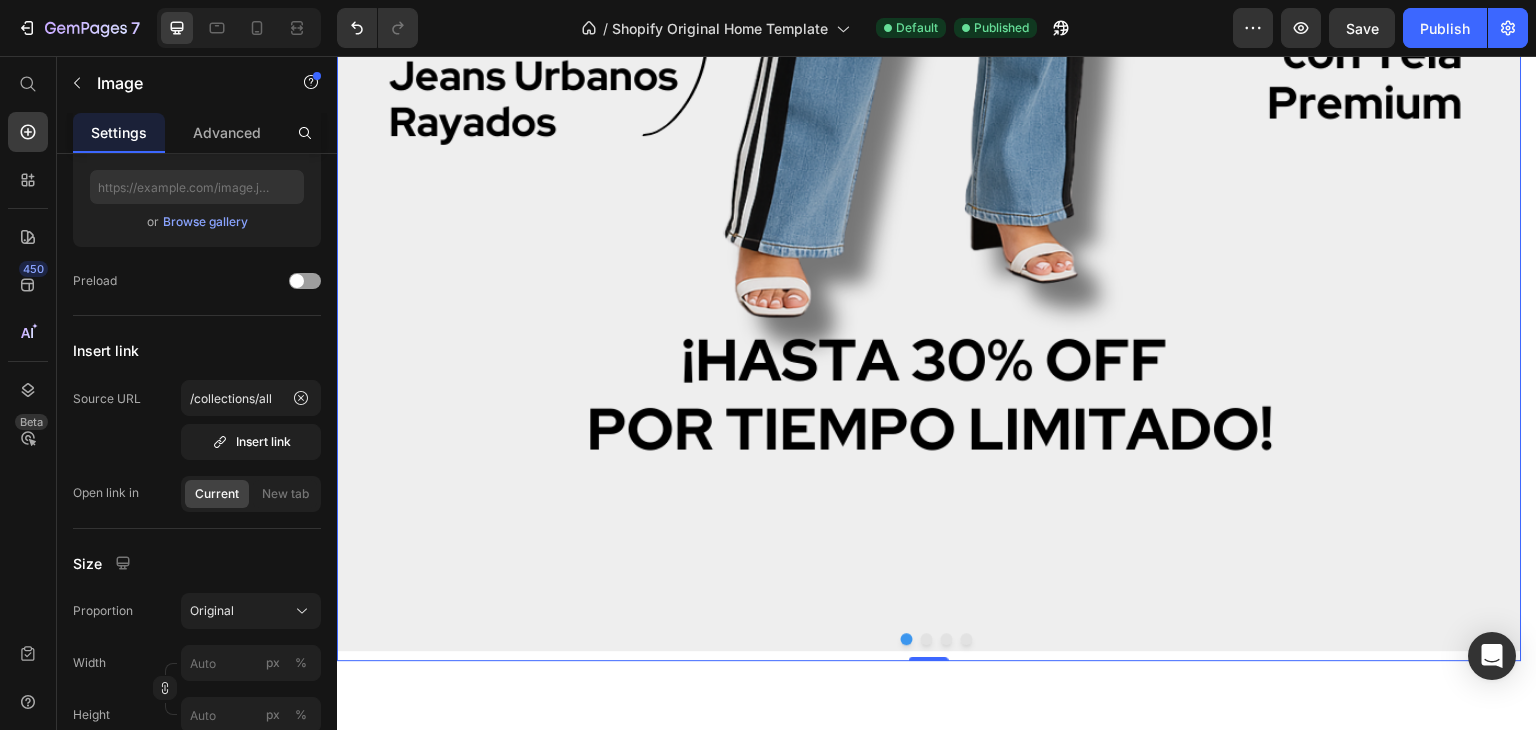 scroll, scrollTop: 1866, scrollLeft: 0, axis: vertical 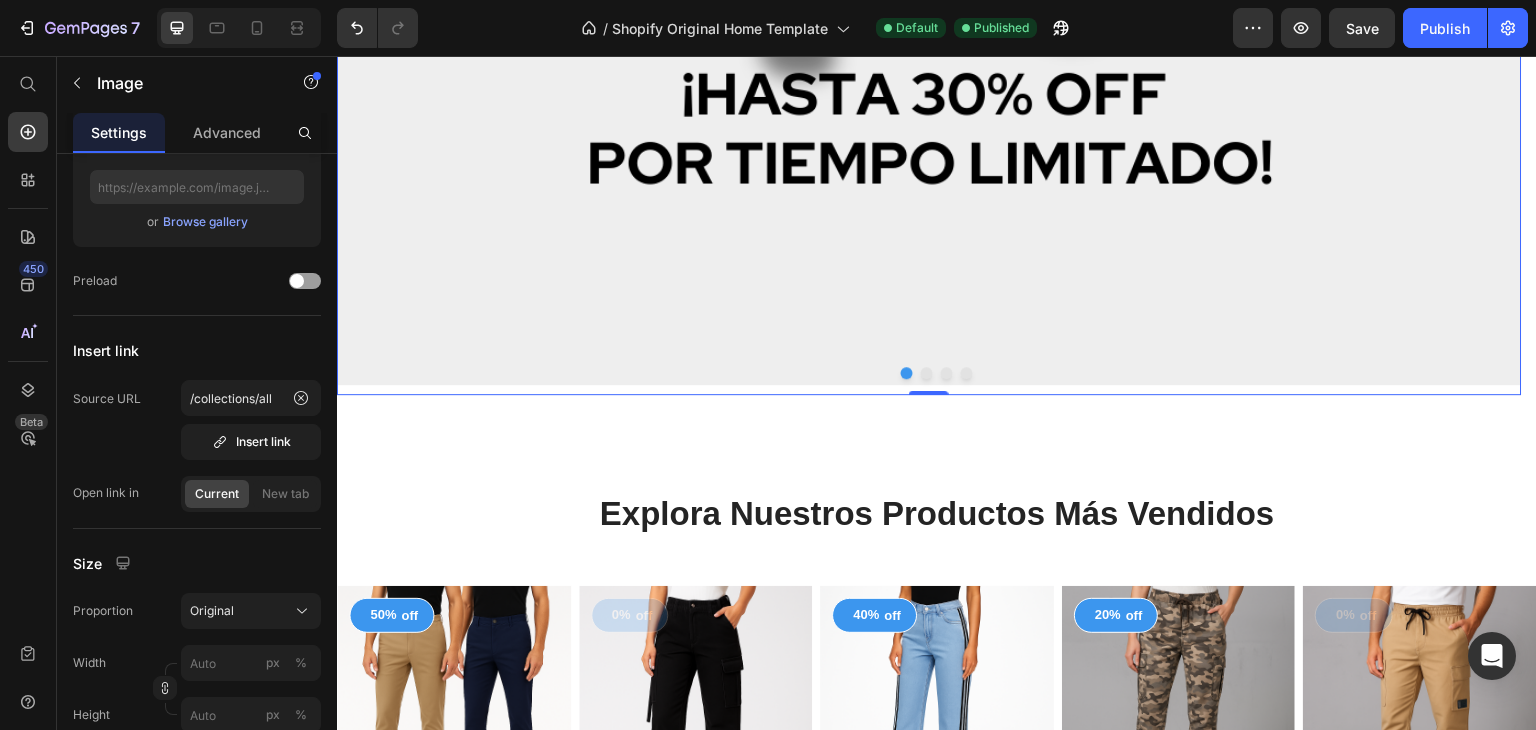 click at bounding box center [929, -663] 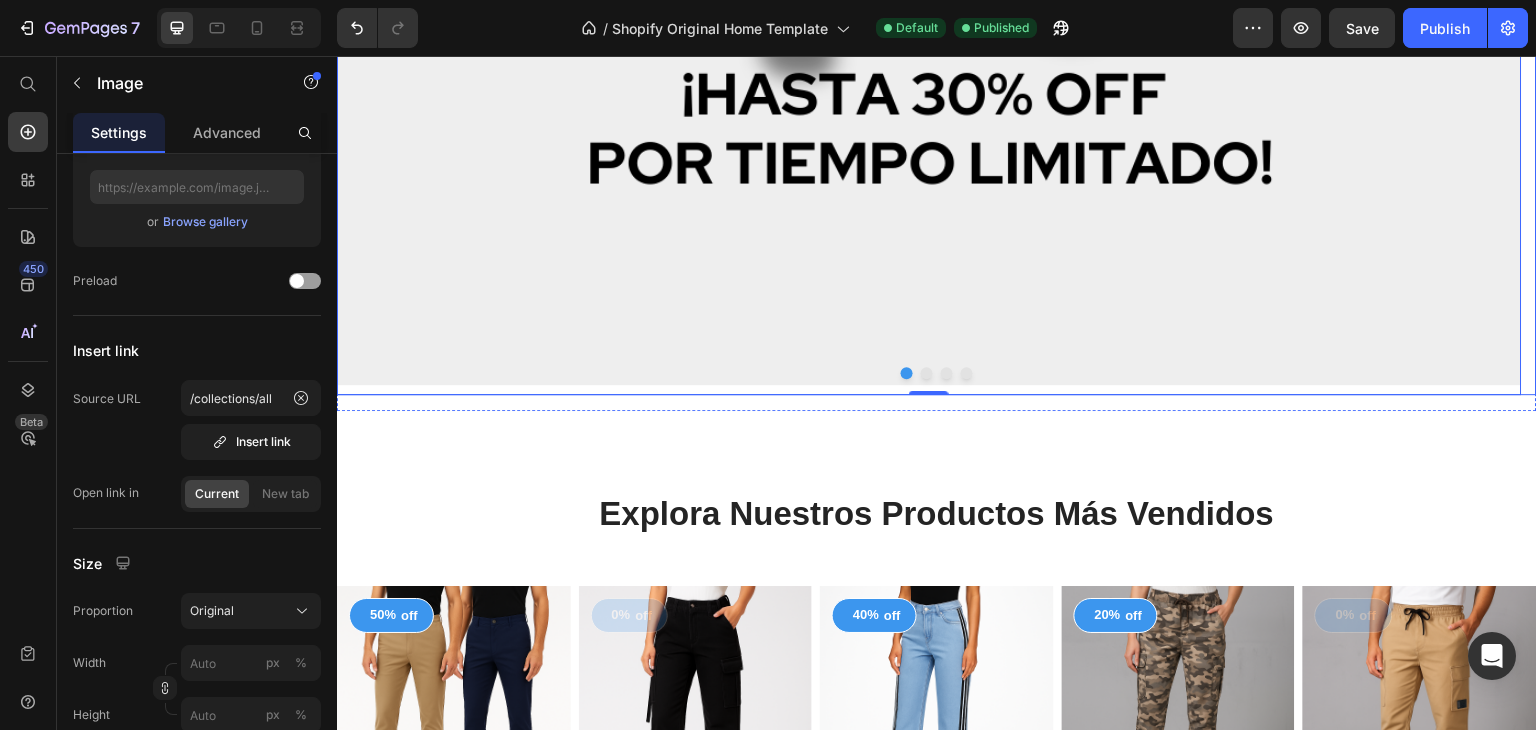 click at bounding box center (937, 373) 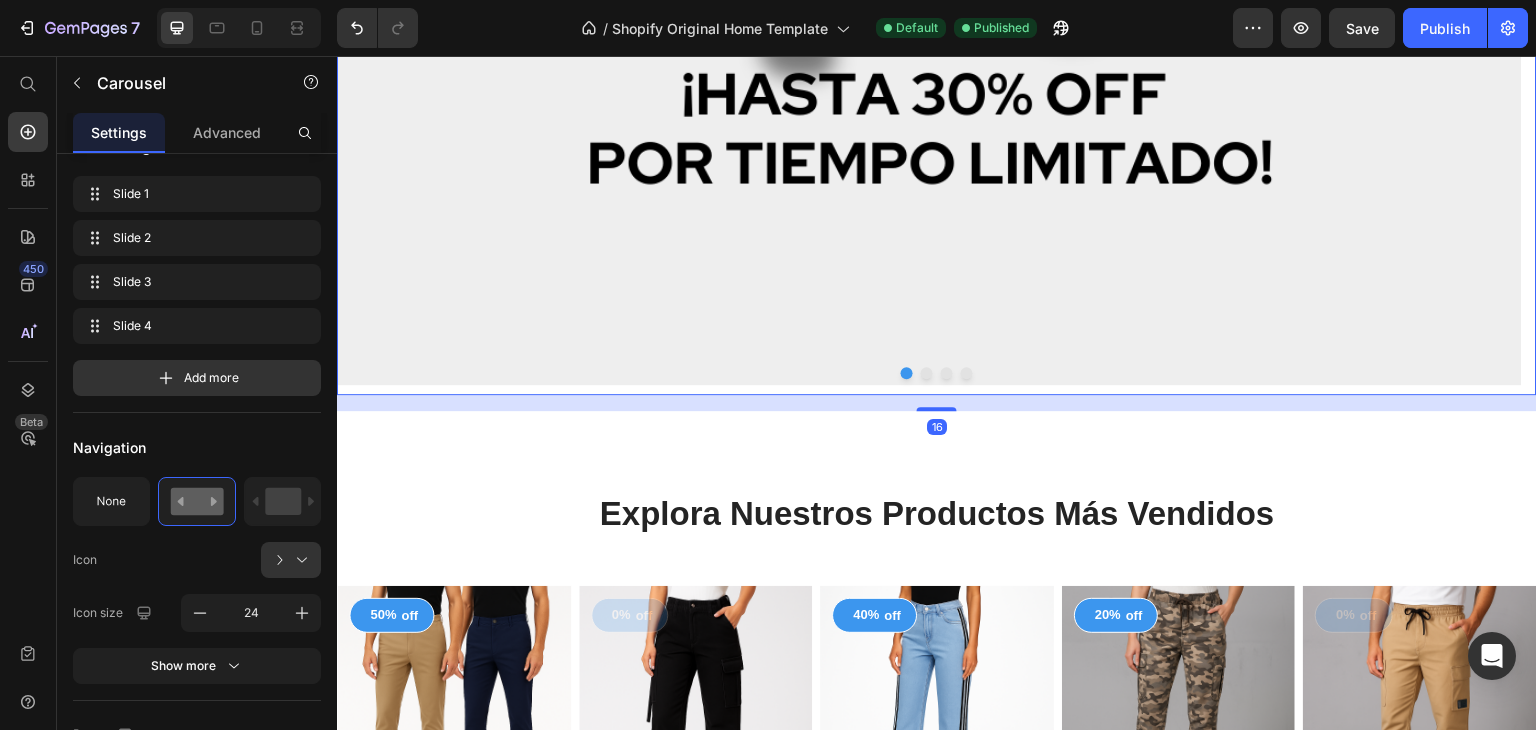 scroll, scrollTop: 0, scrollLeft: 0, axis: both 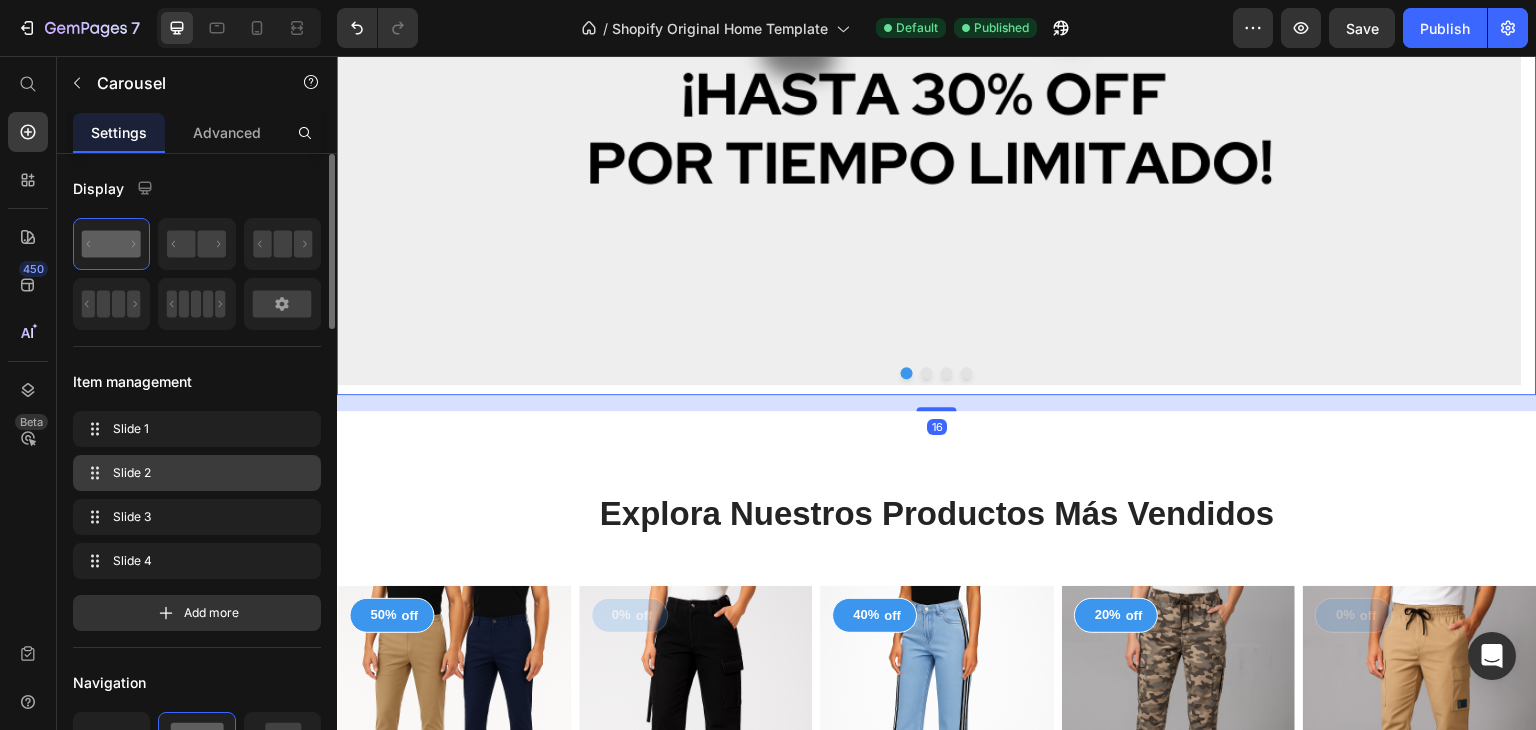 click on "Slide 2 Slide 2" at bounding box center [201, 473] 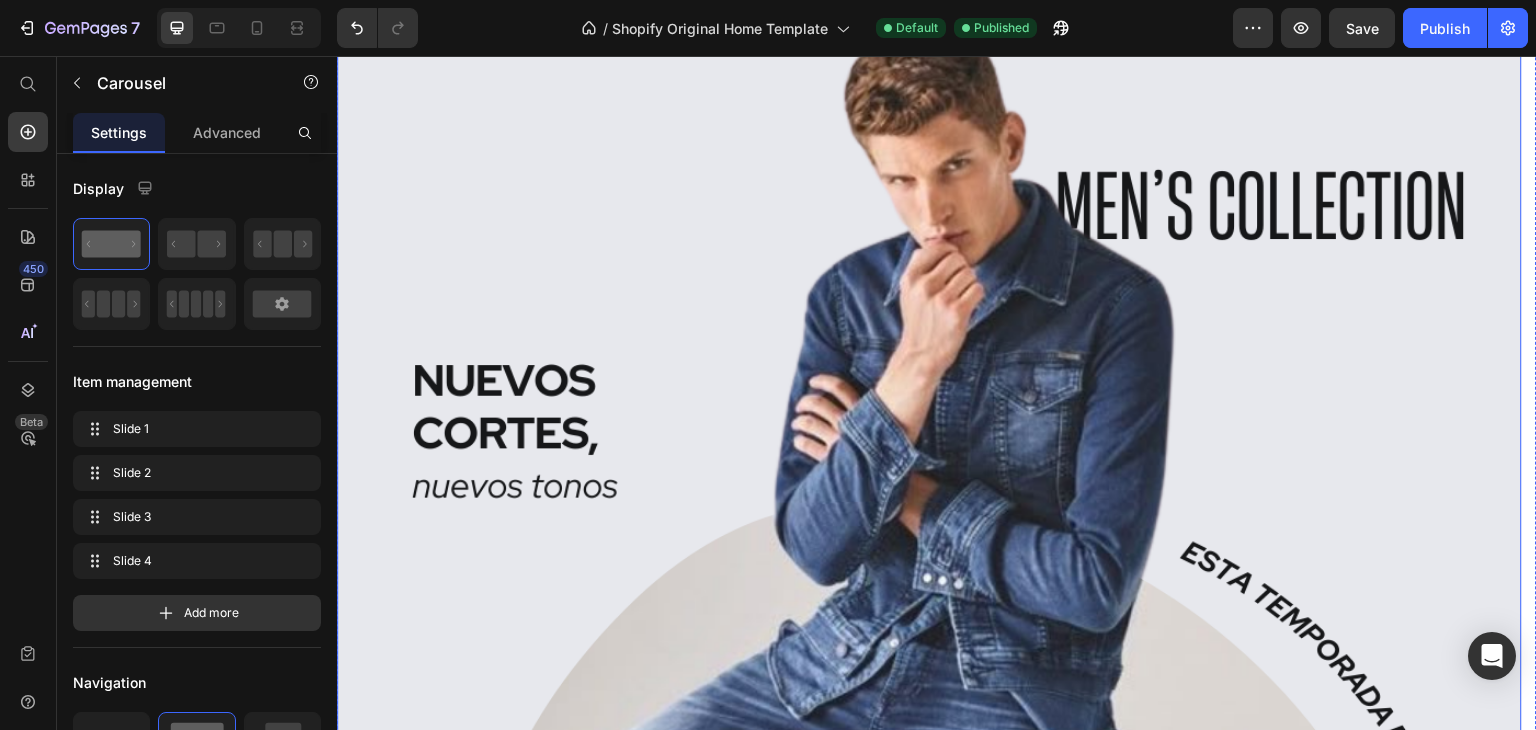 scroll, scrollTop: 166, scrollLeft: 0, axis: vertical 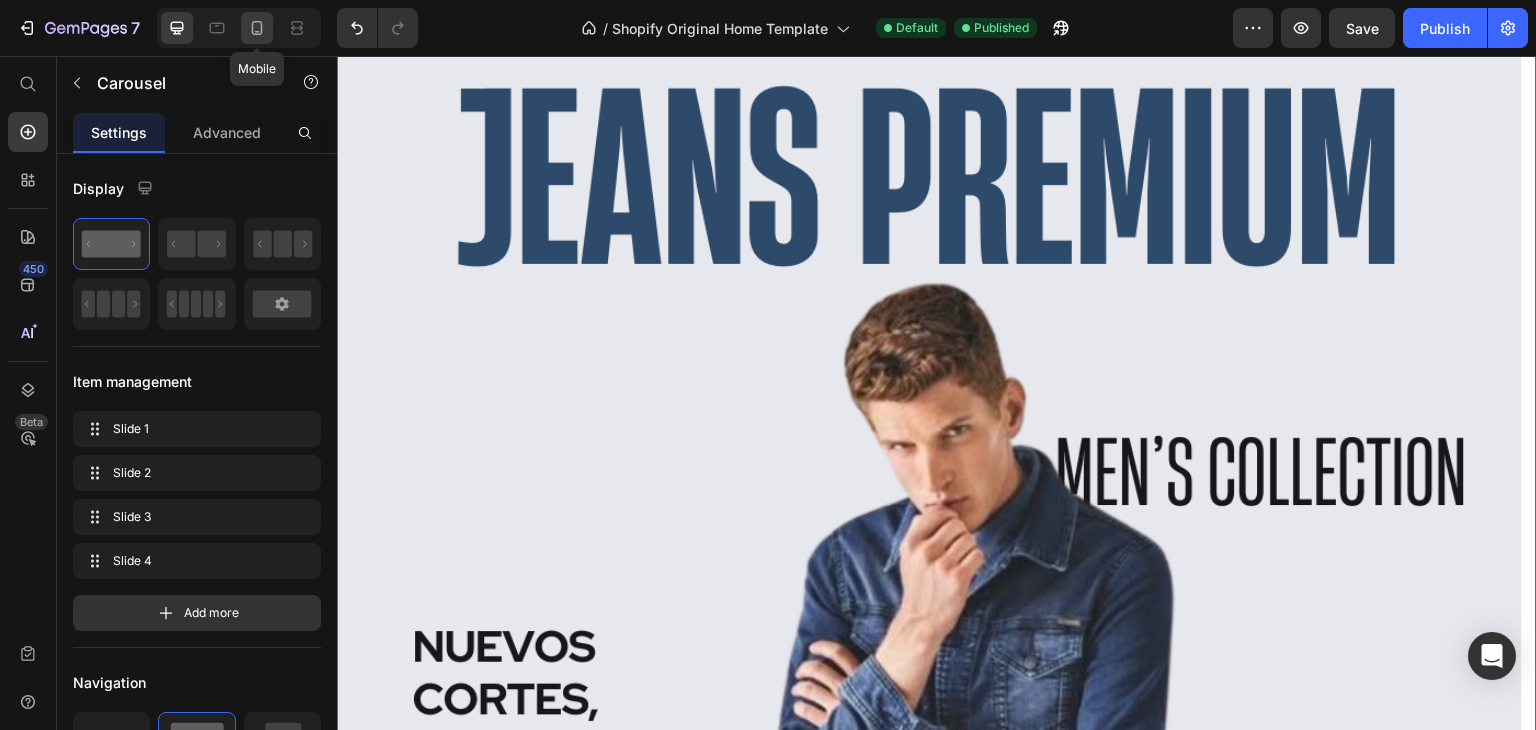 click 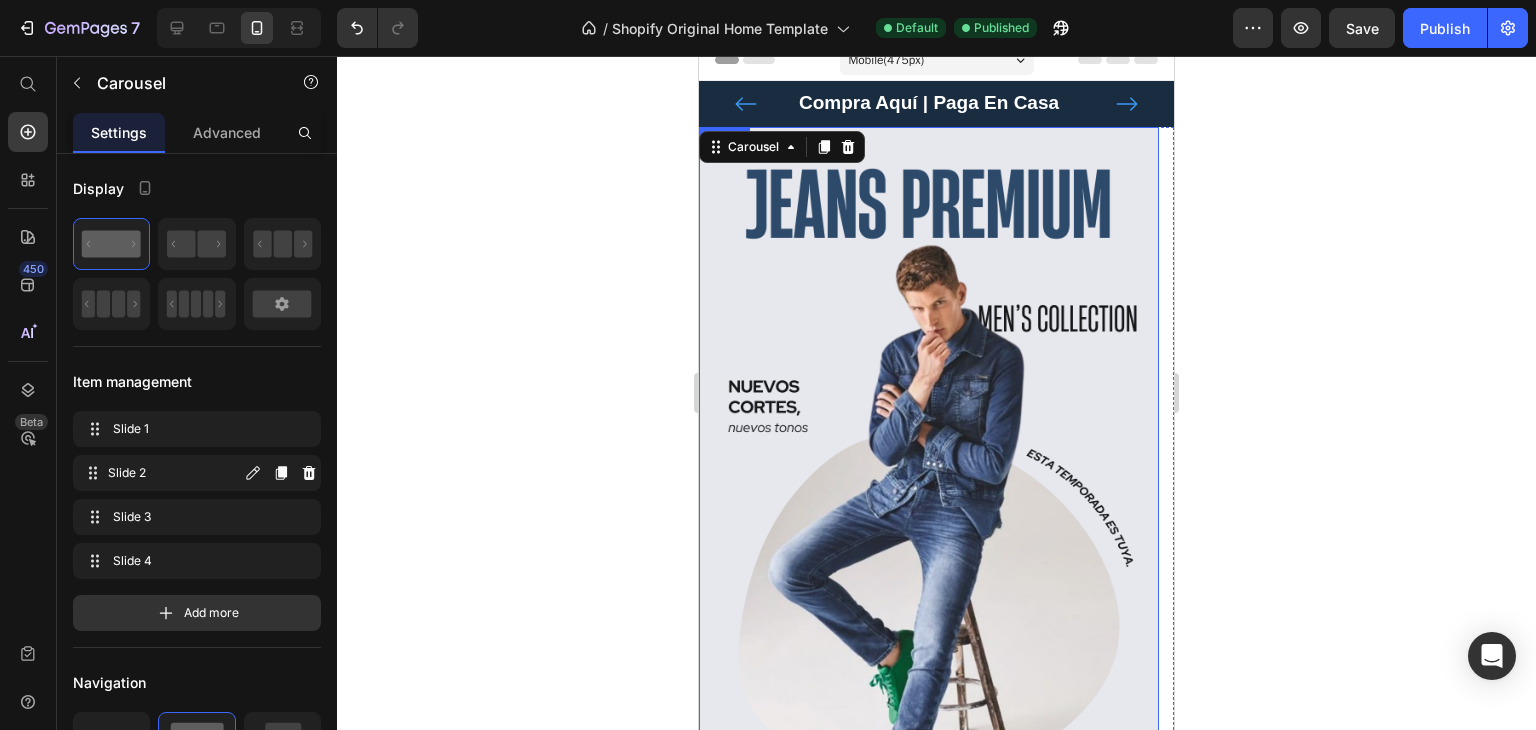 scroll, scrollTop: 284, scrollLeft: 0, axis: vertical 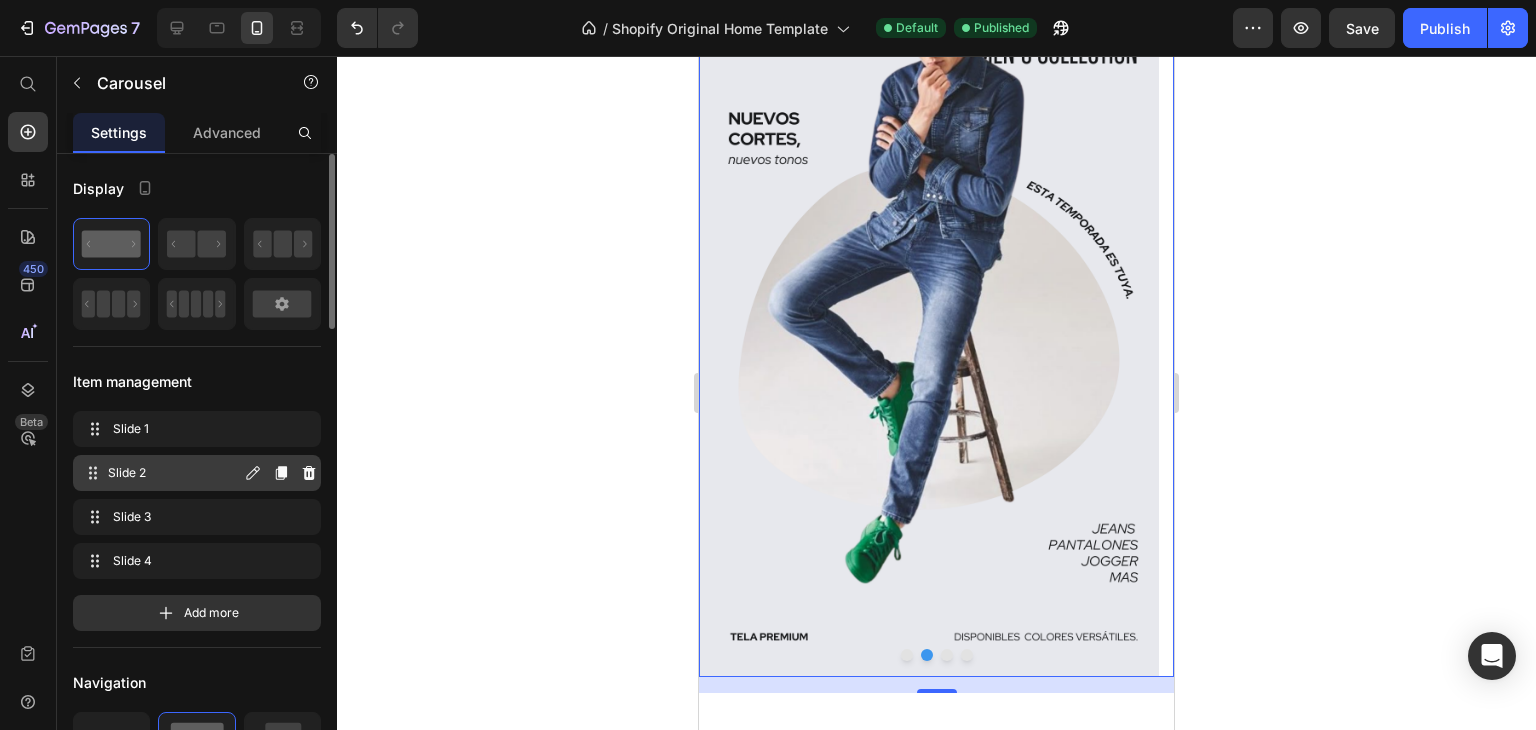 click on "Slide 2 Slide 2" at bounding box center (197, 473) 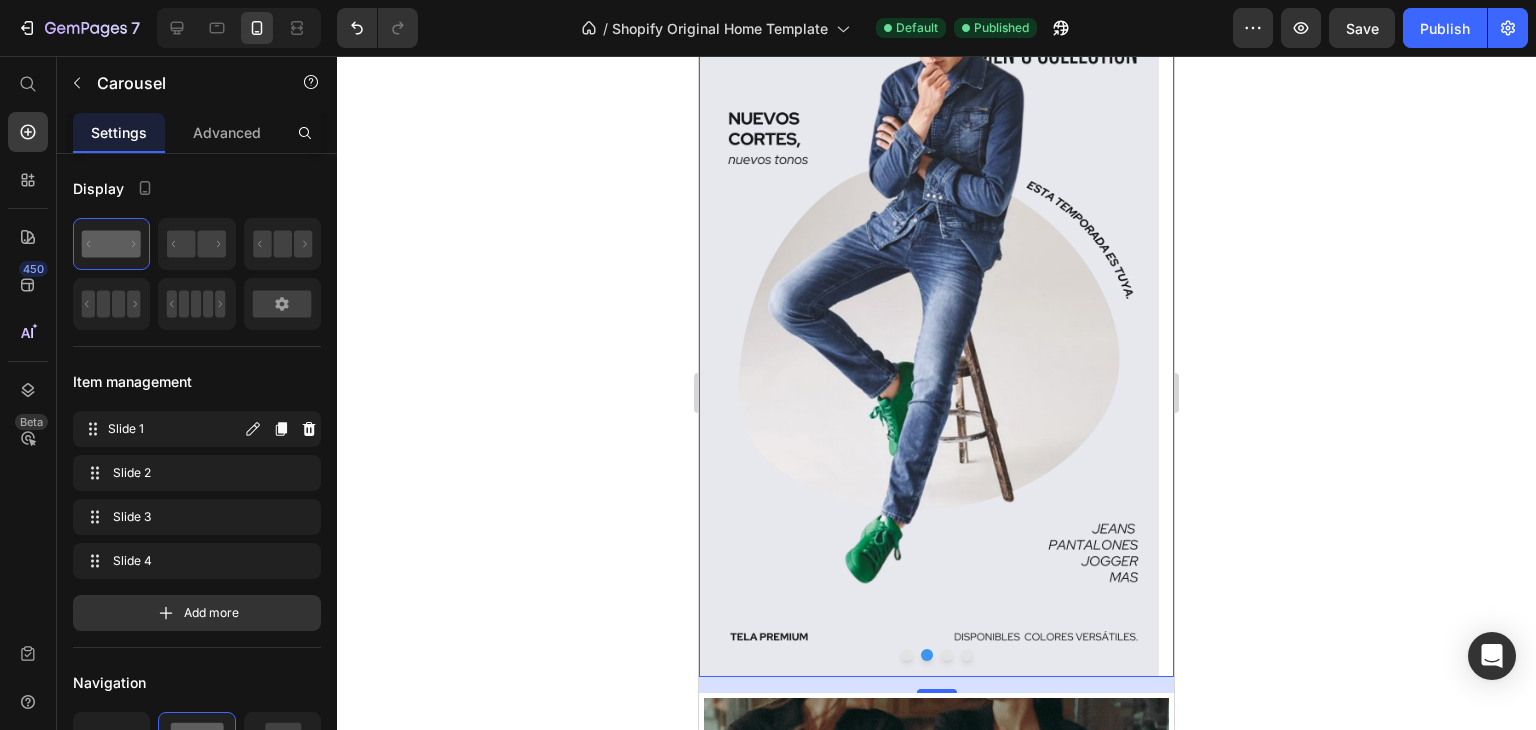 scroll, scrollTop: 316, scrollLeft: 0, axis: vertical 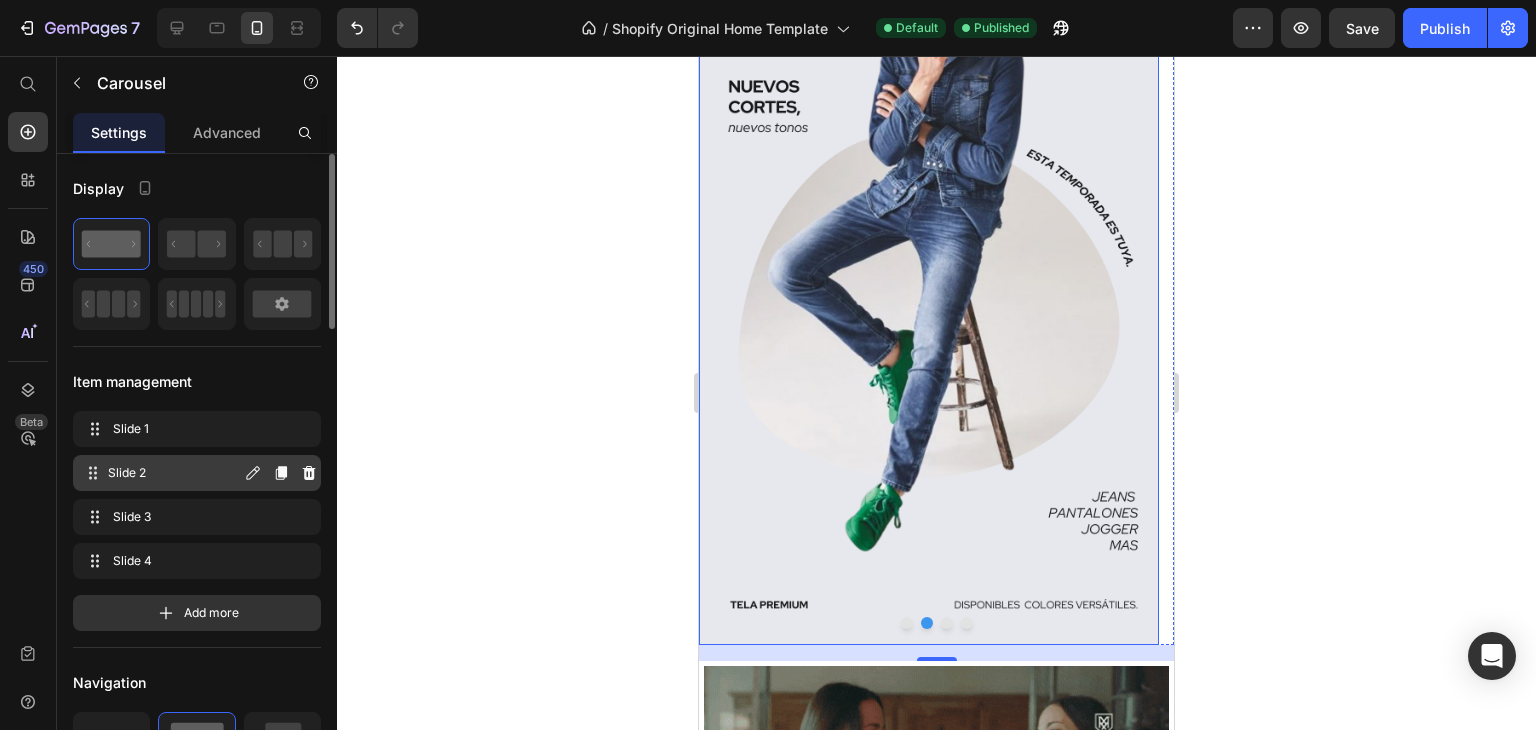 click on "Slide 2" at bounding box center (174, 473) 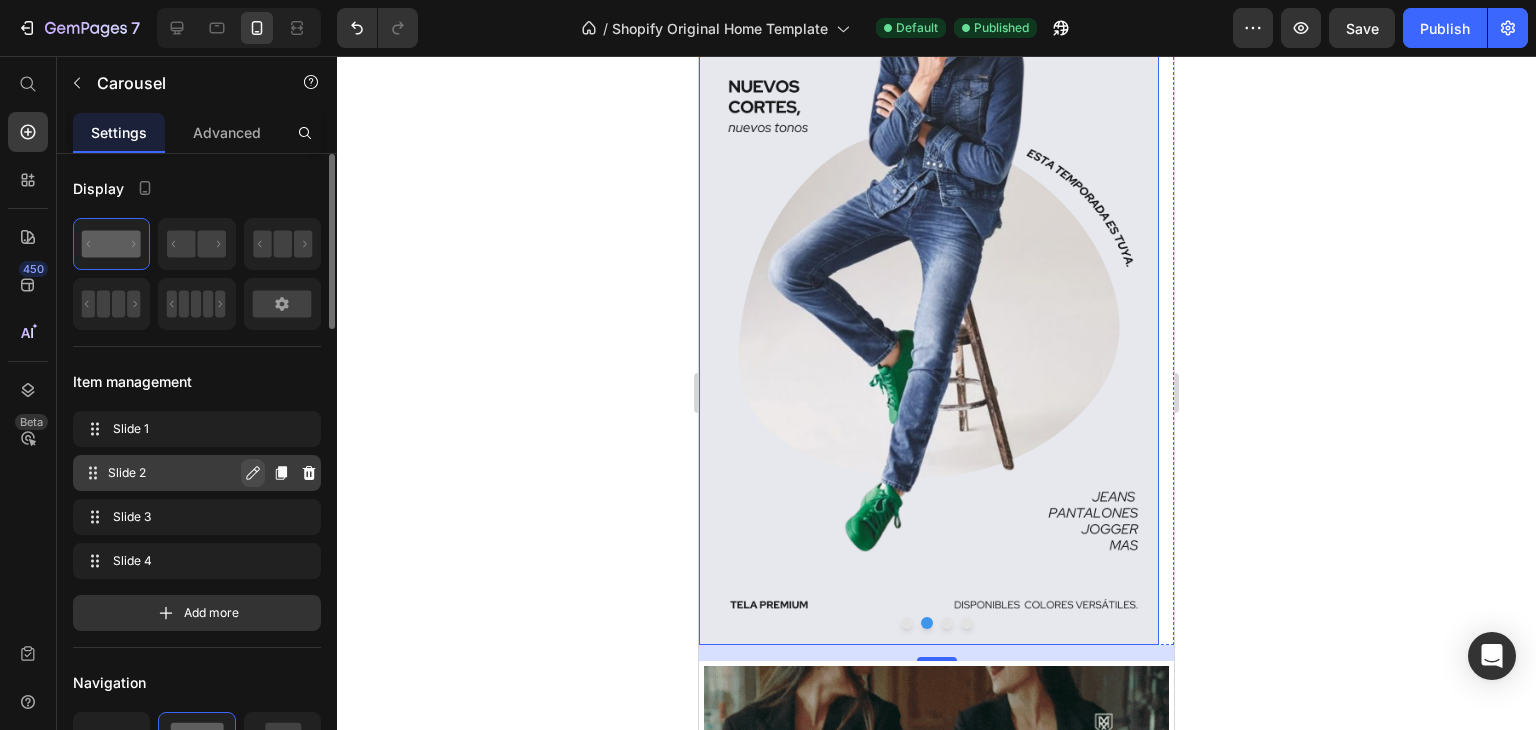 click 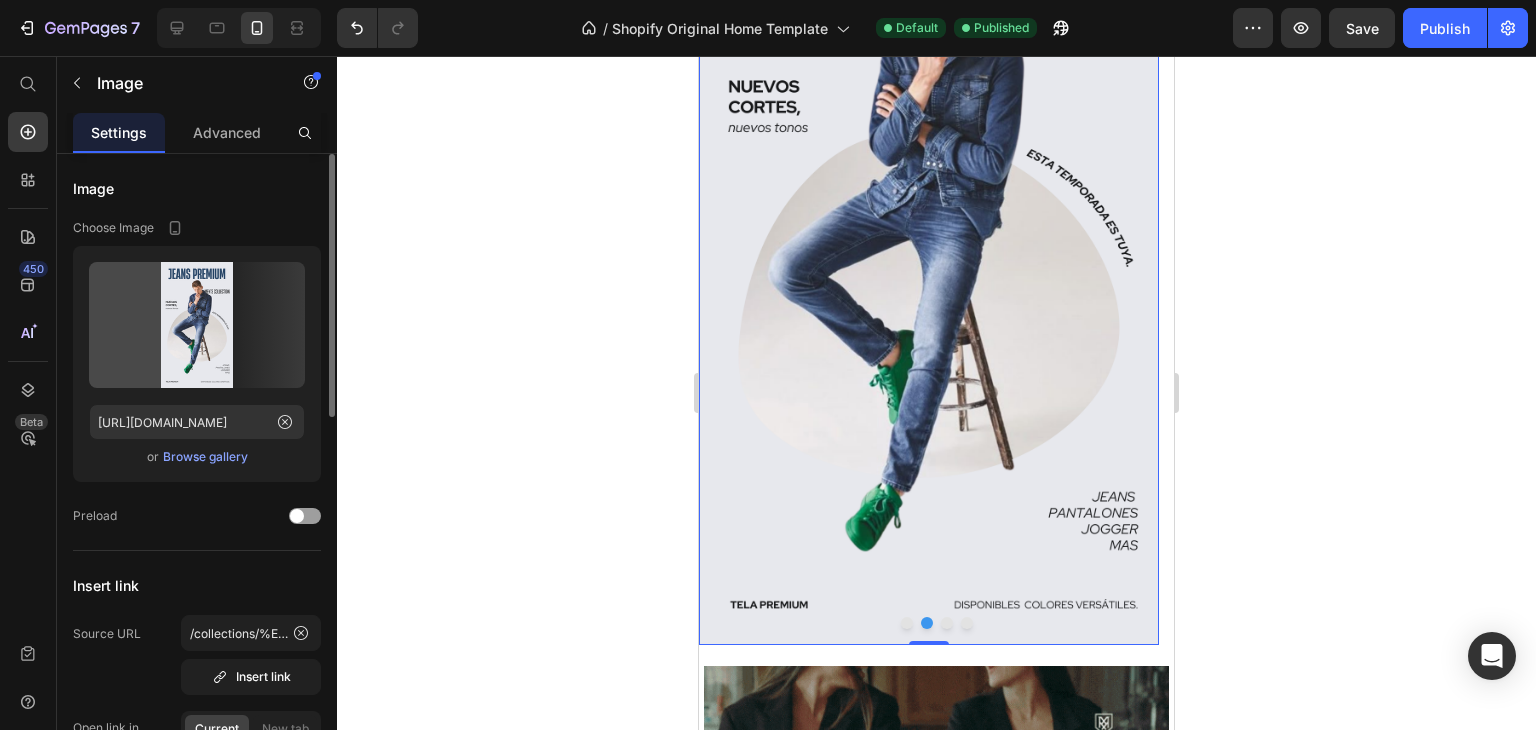 click at bounding box center (929, 236) 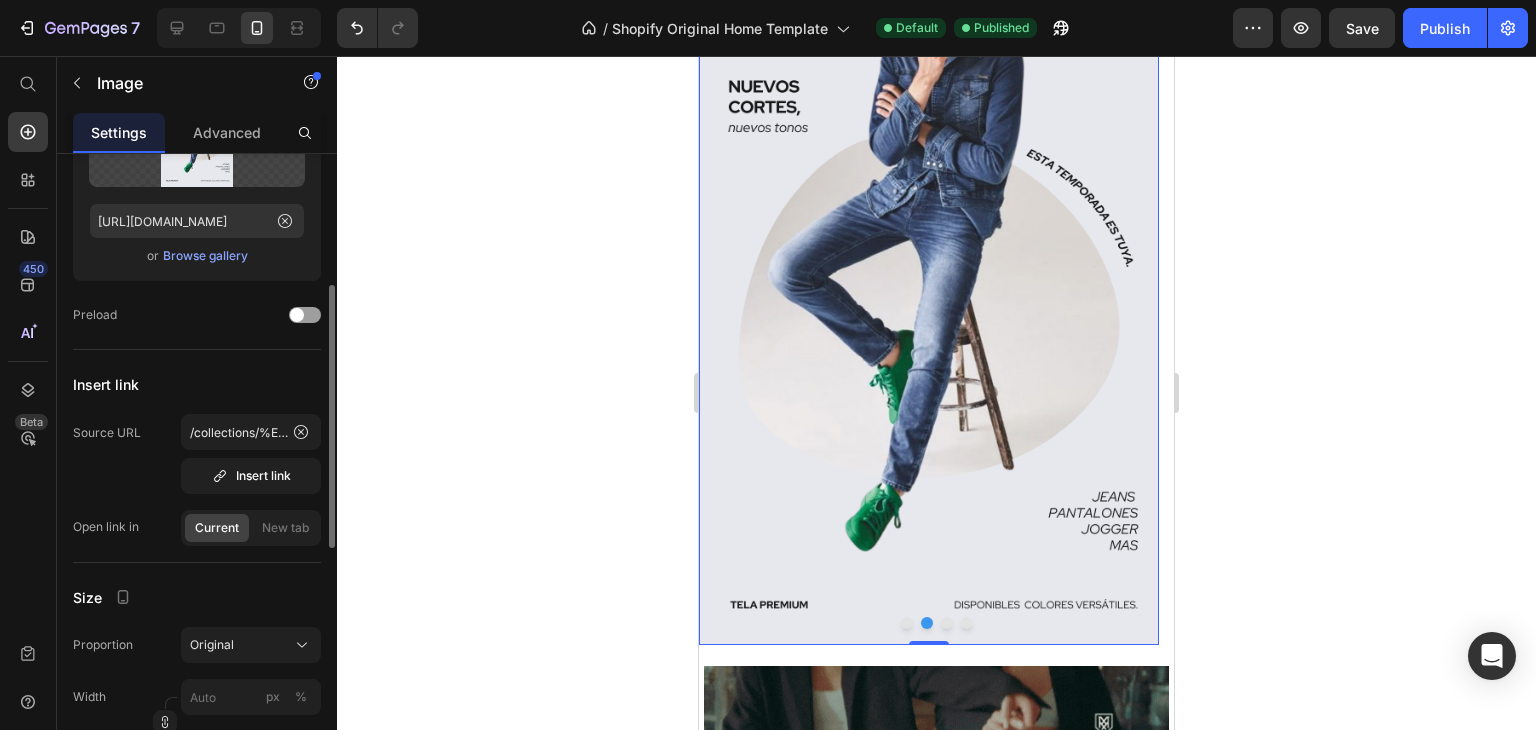 scroll, scrollTop: 235, scrollLeft: 0, axis: vertical 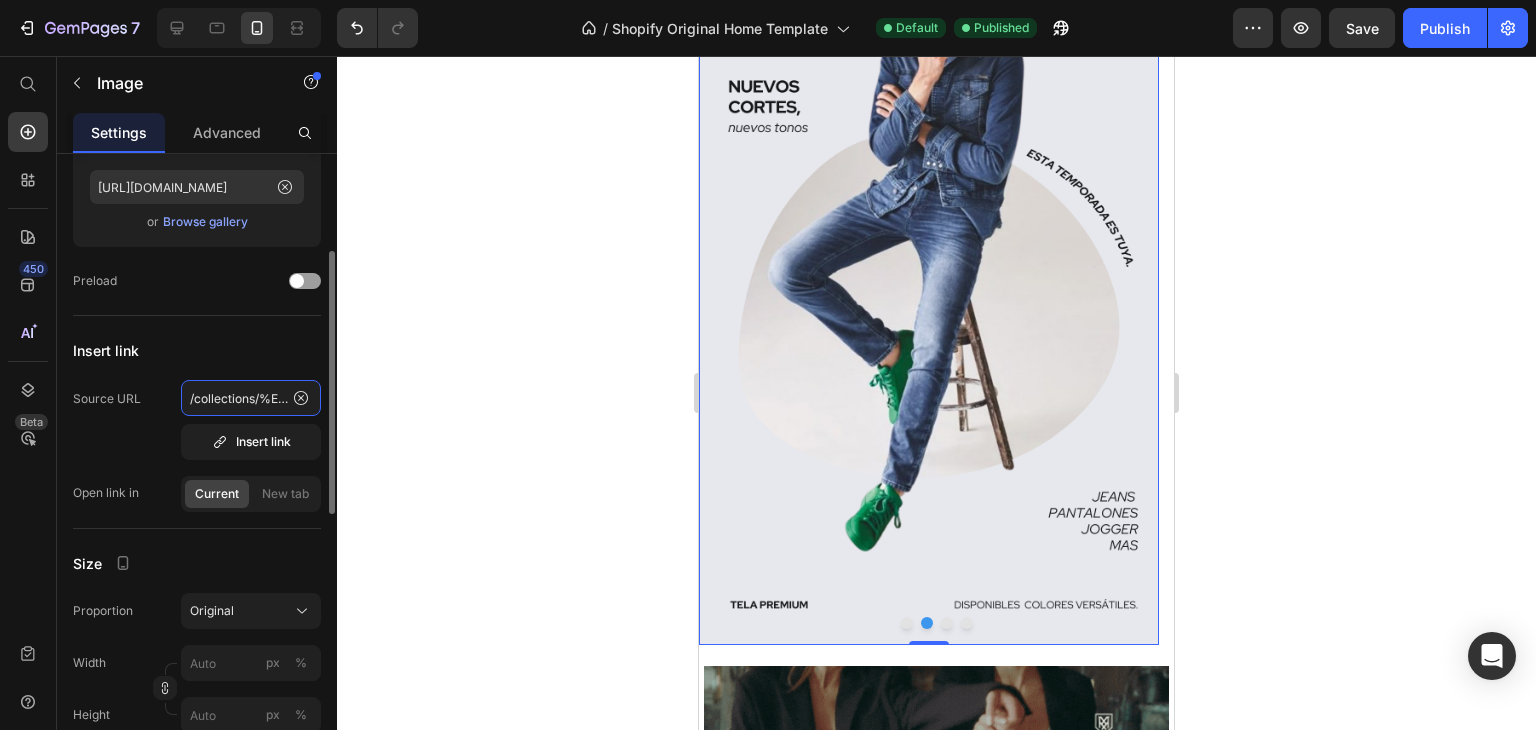click on "/collections/%EF%B8%8F-hombre" 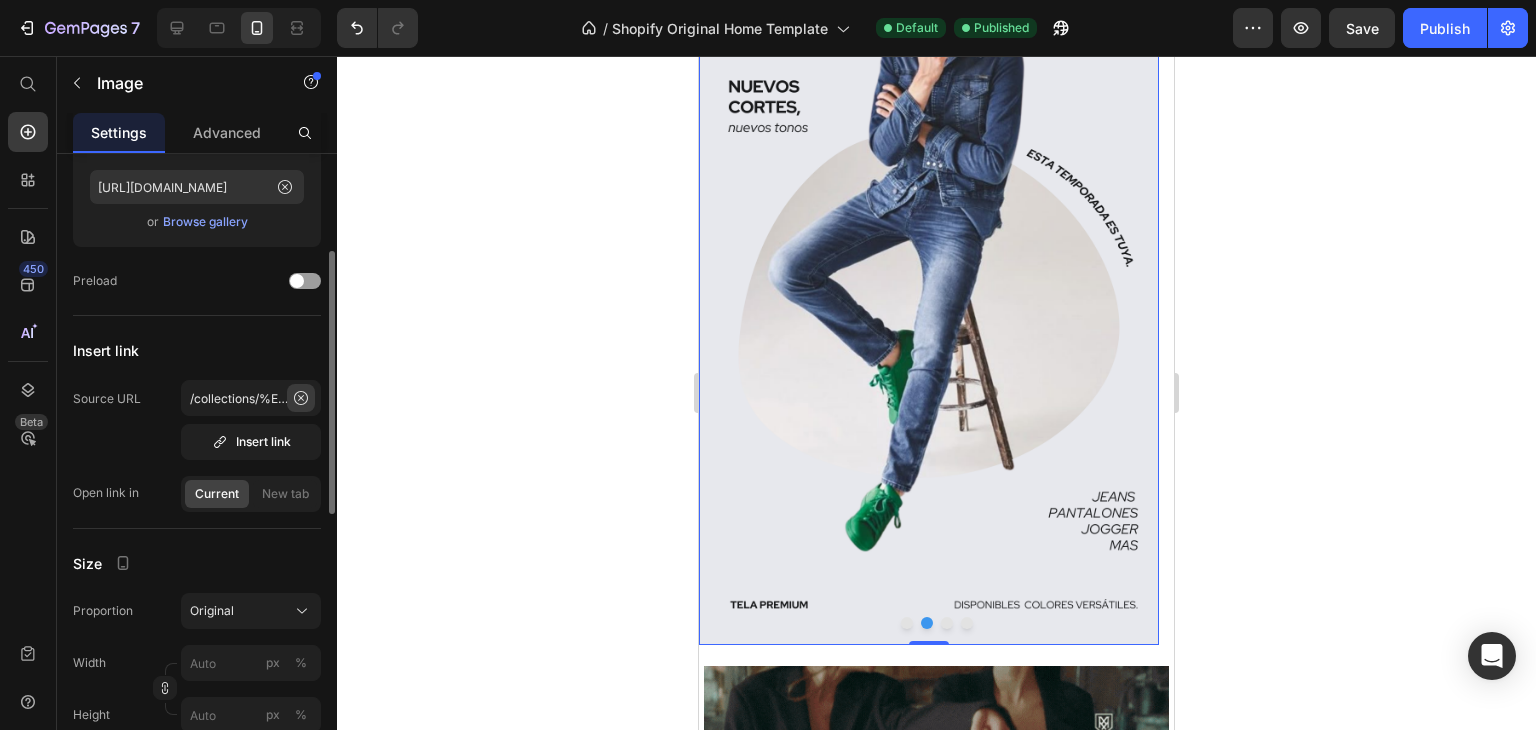 click 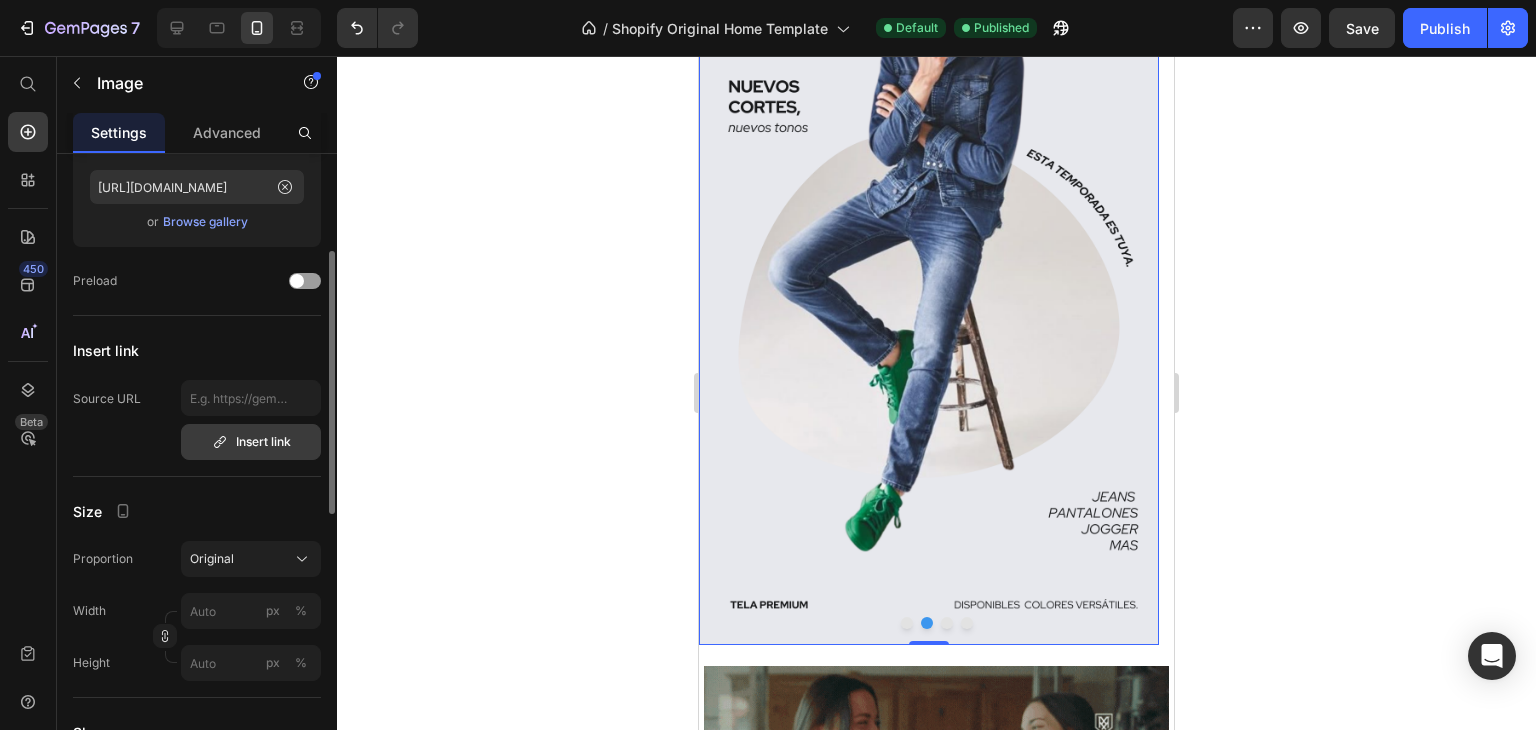 click on "Insert link" at bounding box center [251, 442] 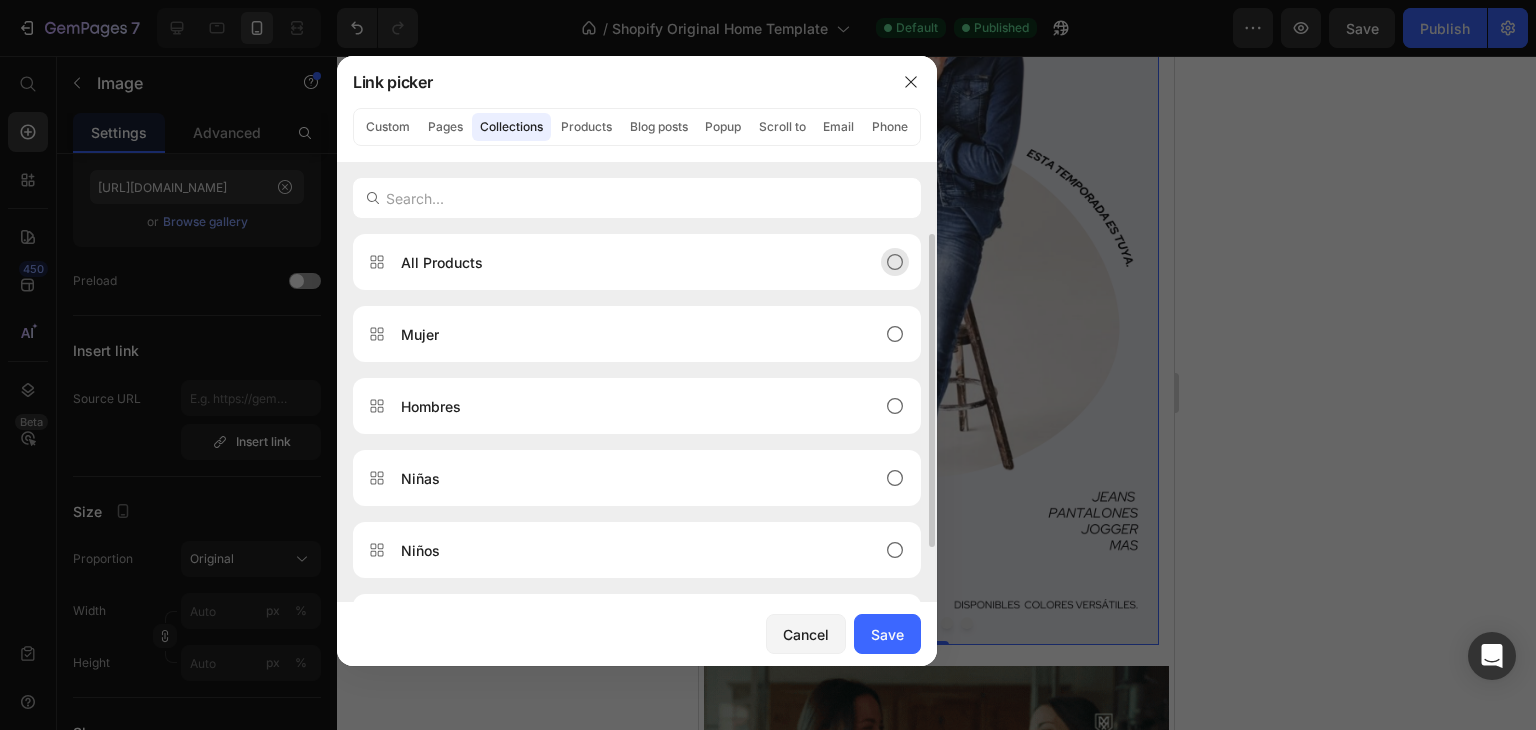 click on "All Products" at bounding box center [621, 262] 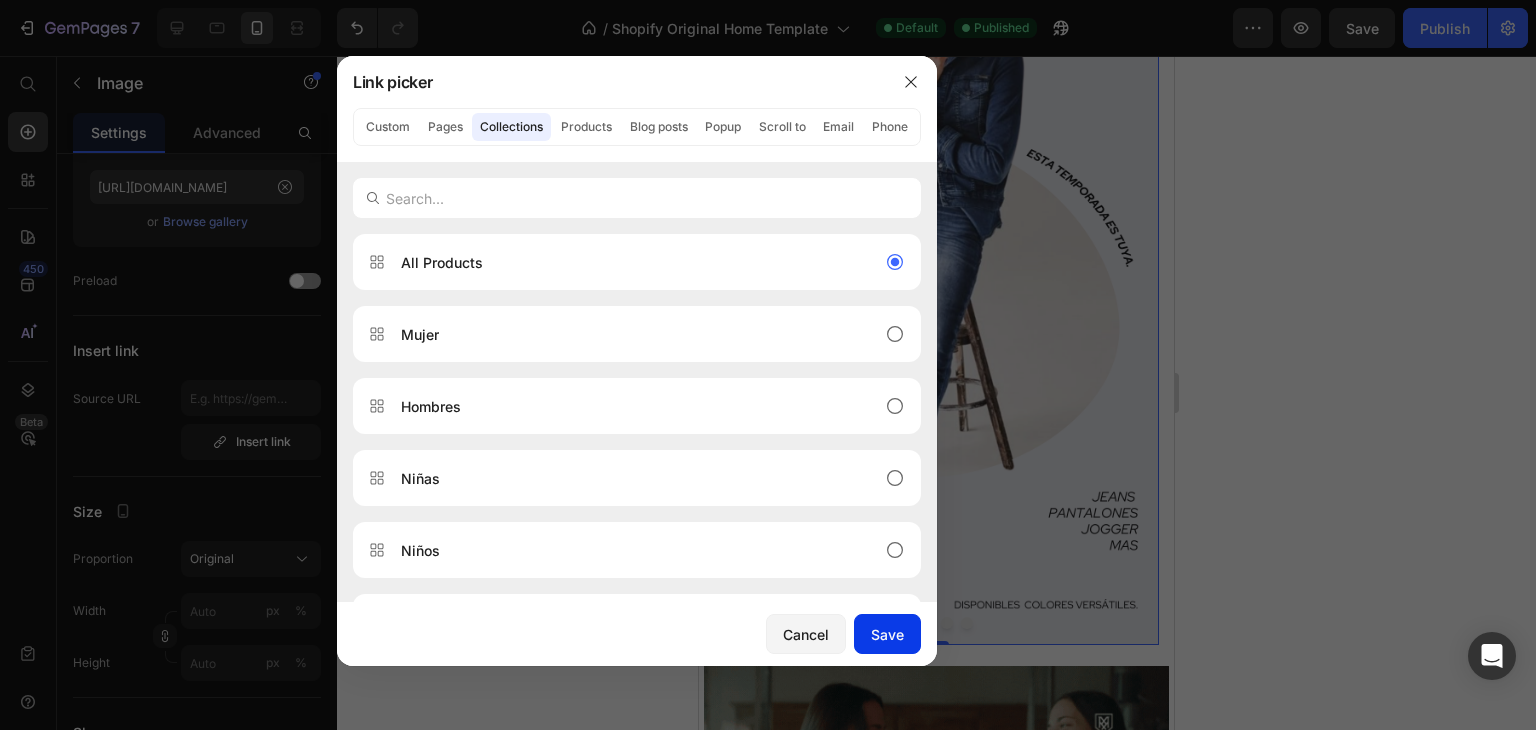 click on "Save" at bounding box center [887, 634] 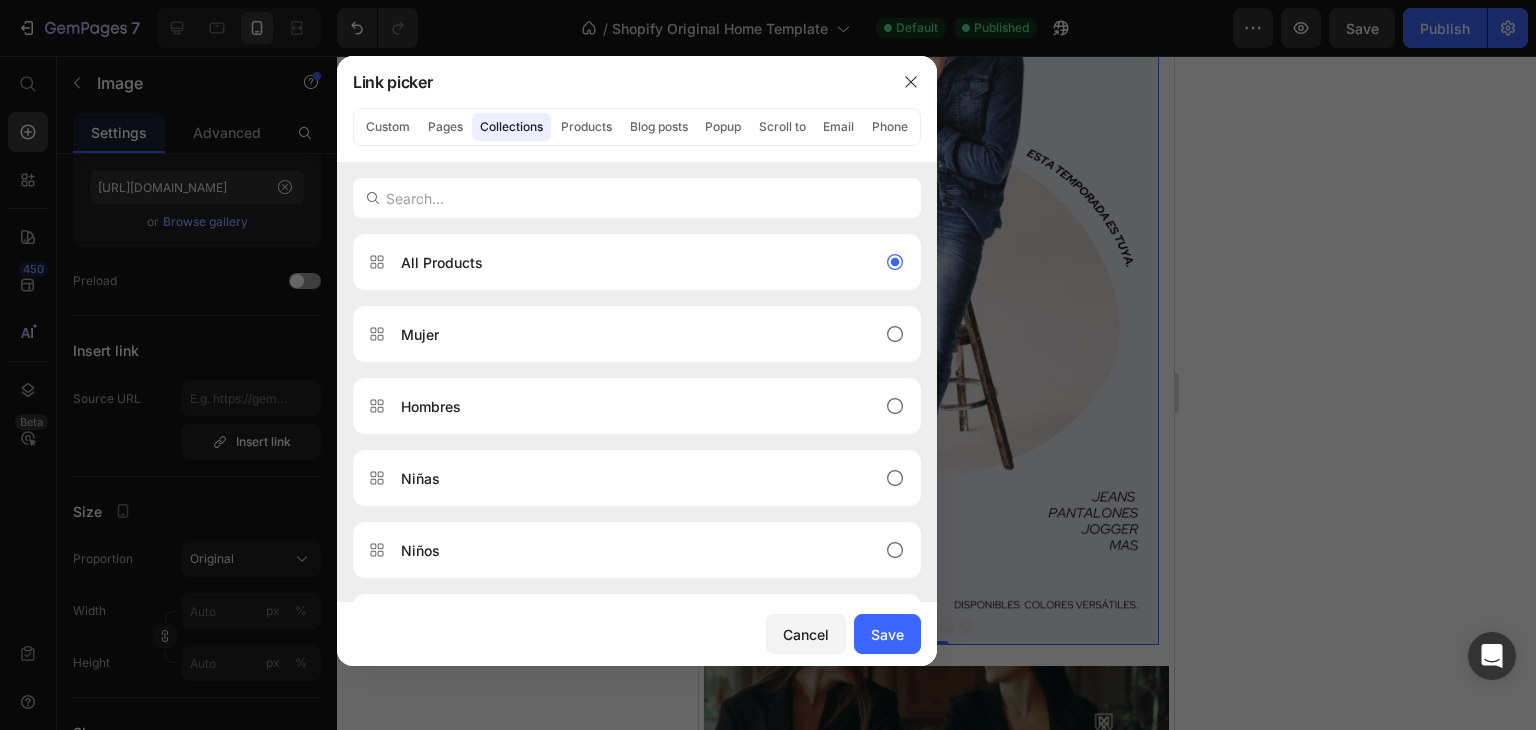 type on "/collections/all" 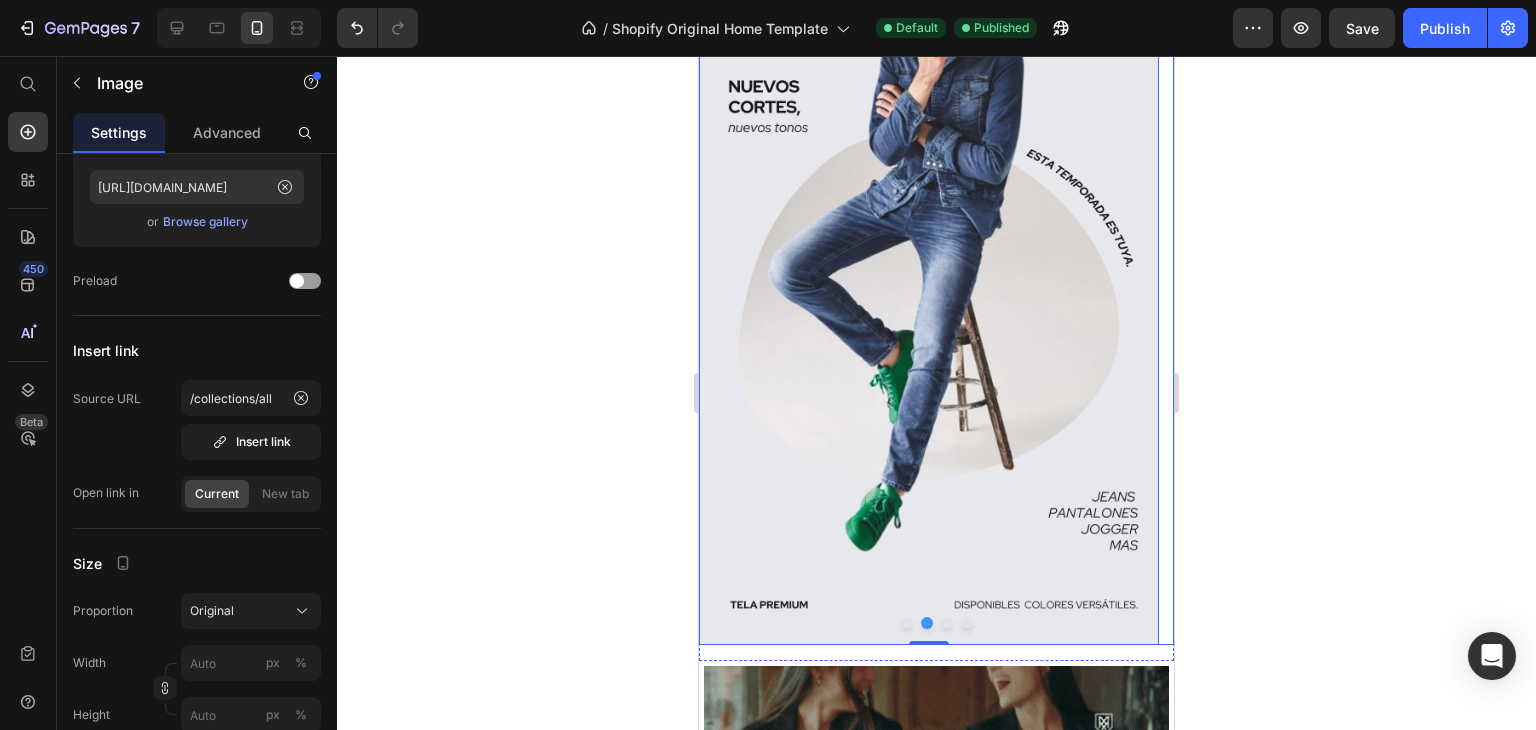 click at bounding box center [947, 623] 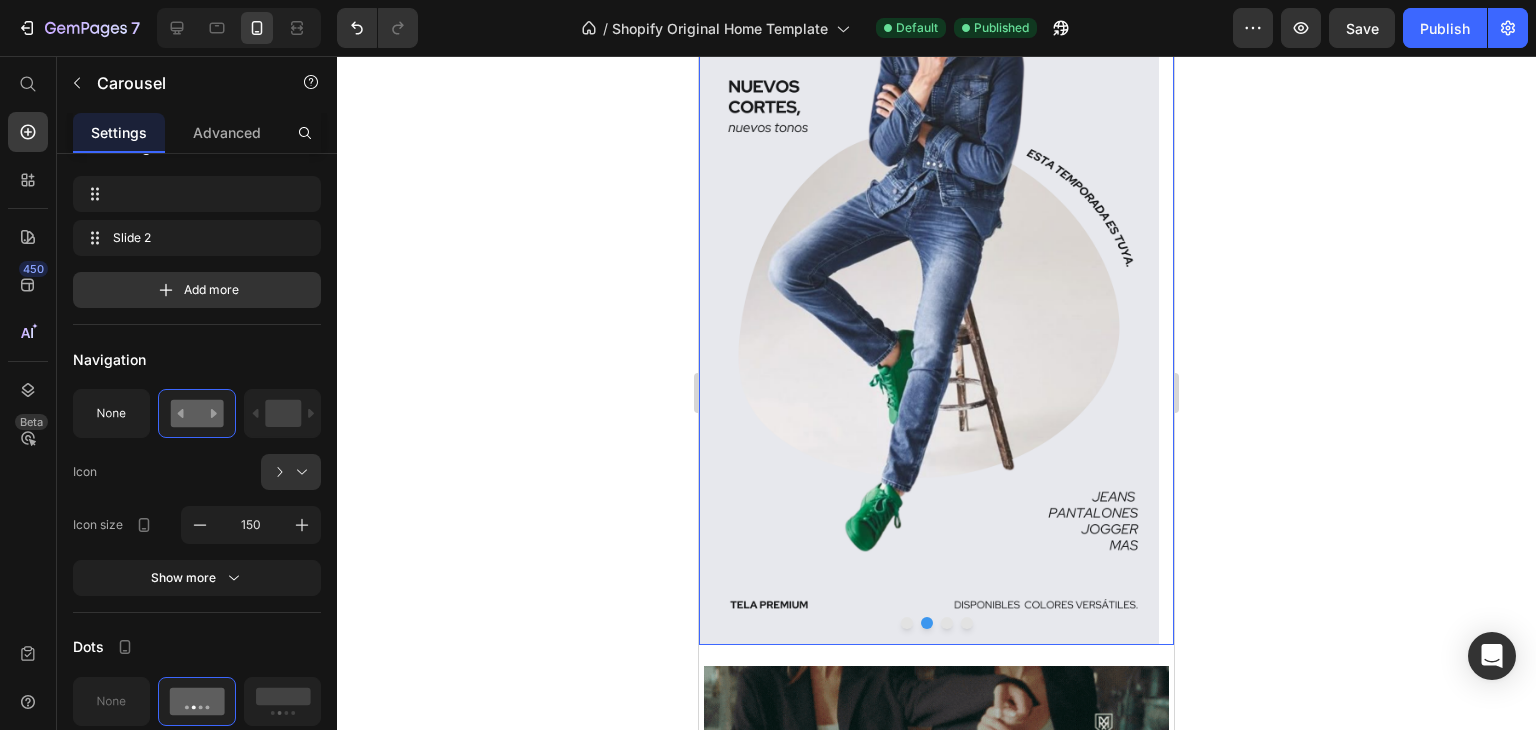 scroll, scrollTop: 0, scrollLeft: 0, axis: both 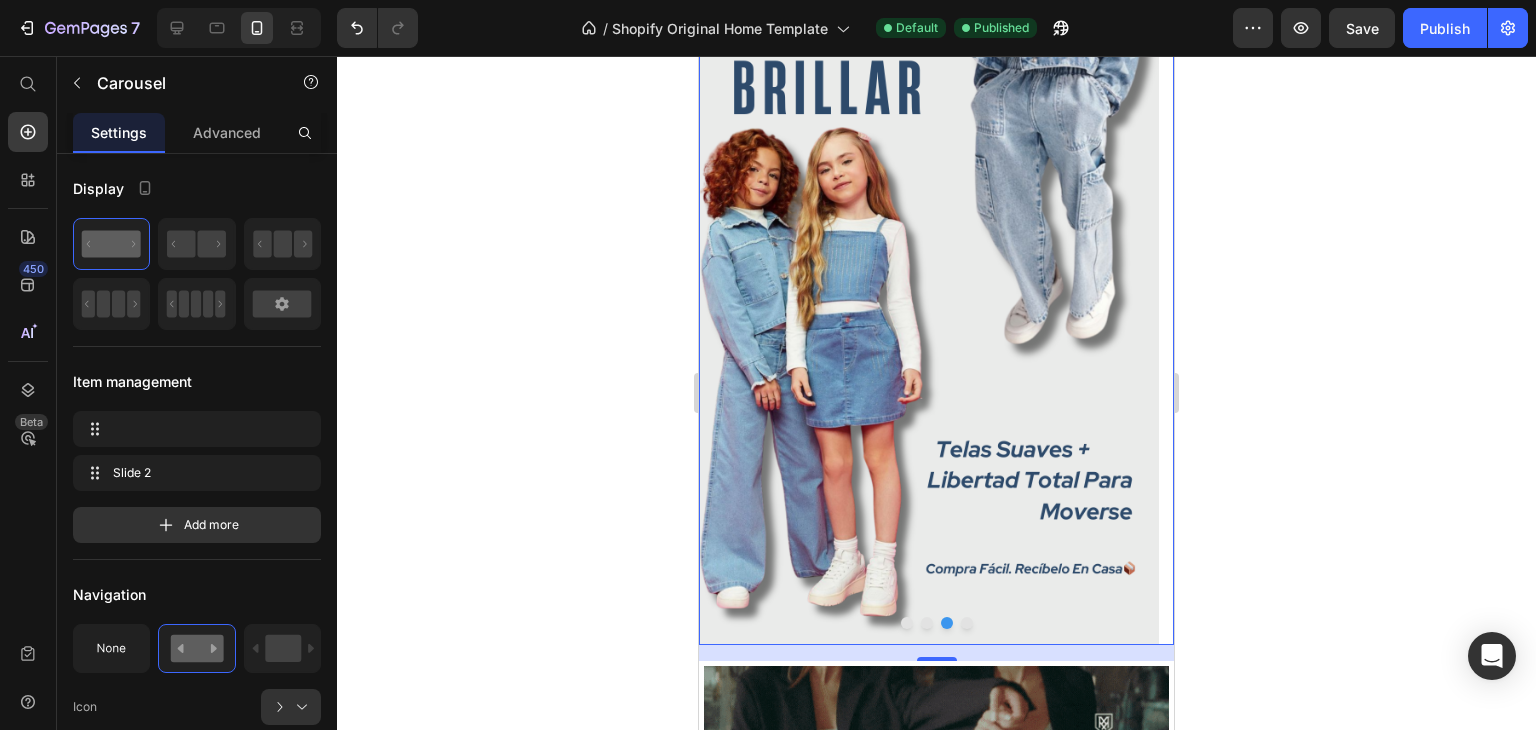 click at bounding box center [947, 623] 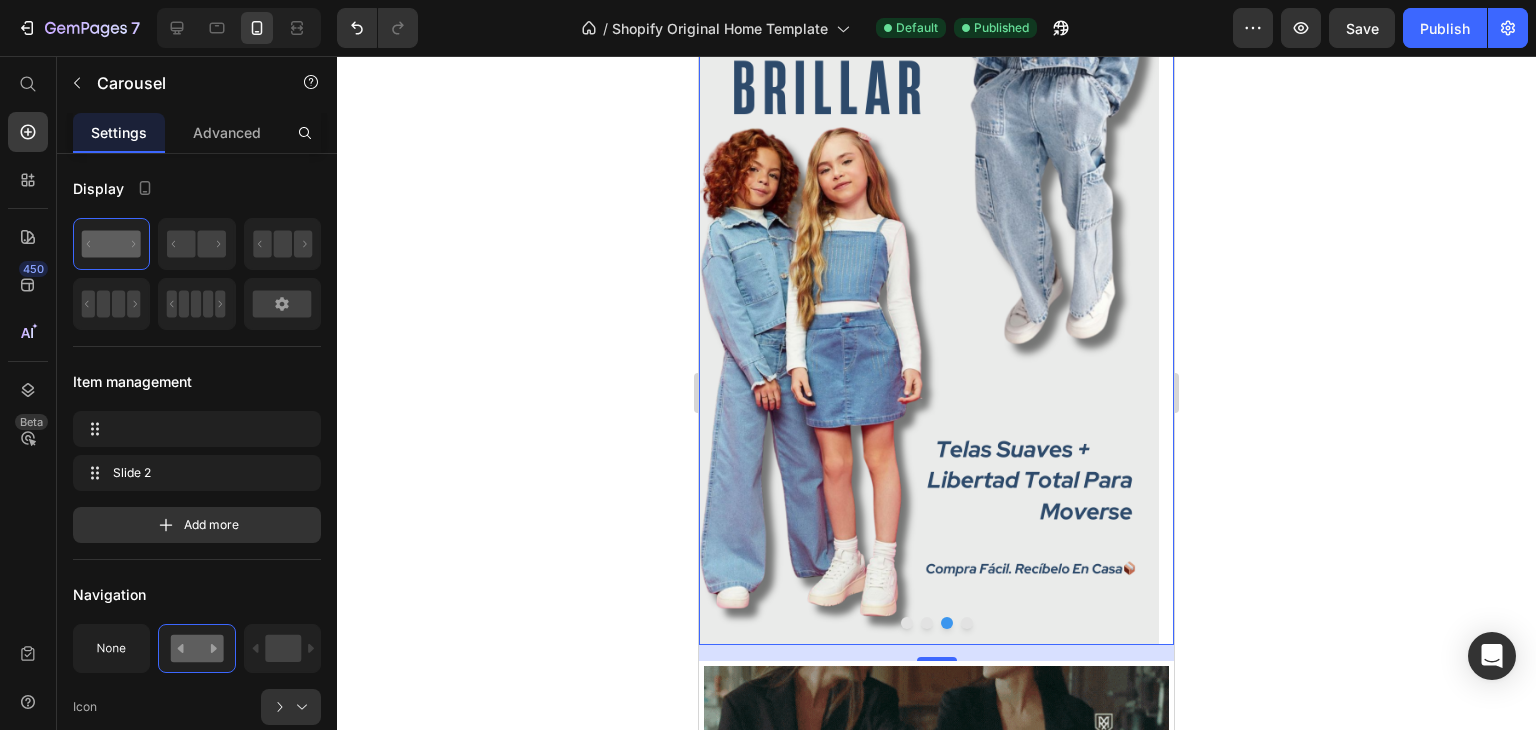 click at bounding box center (947, 623) 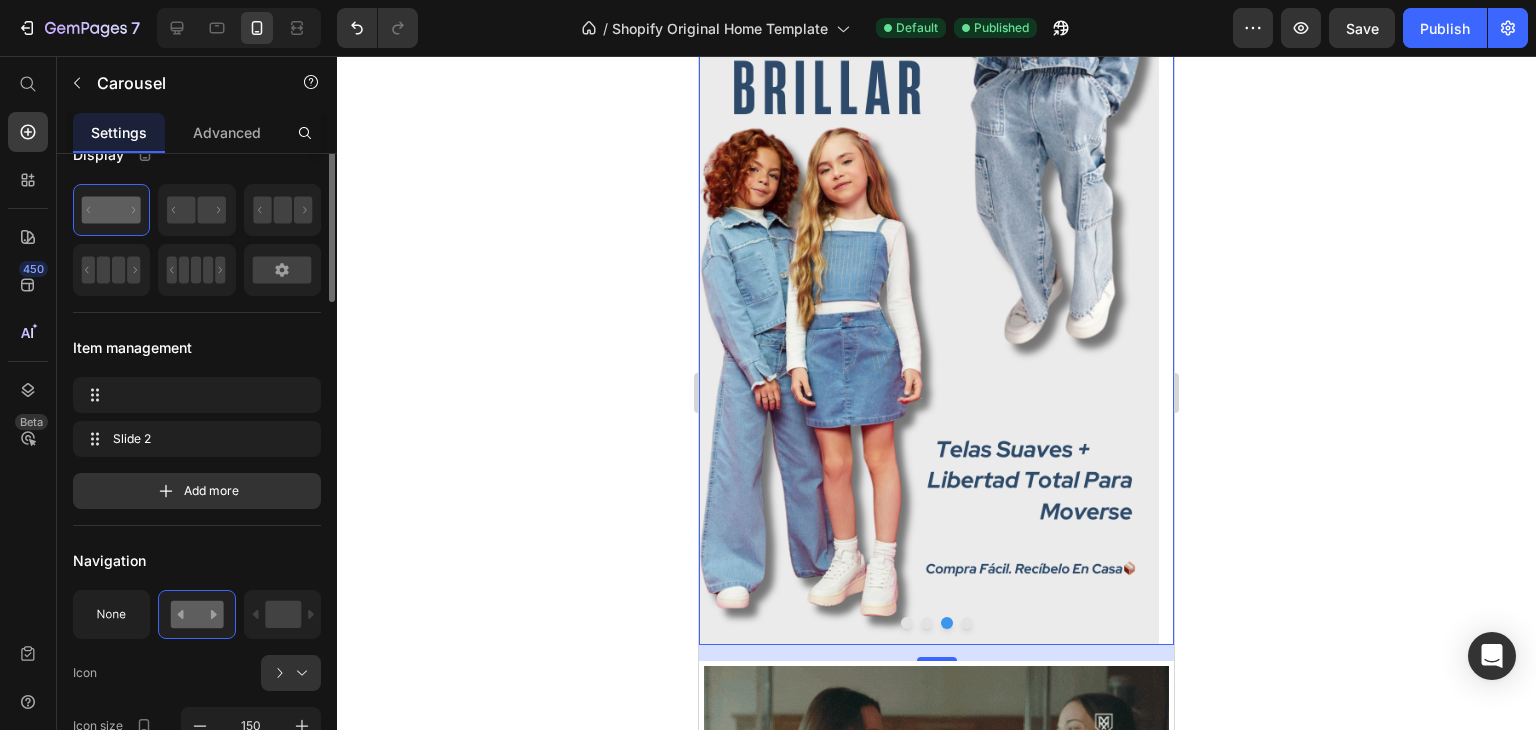 scroll, scrollTop: 0, scrollLeft: 0, axis: both 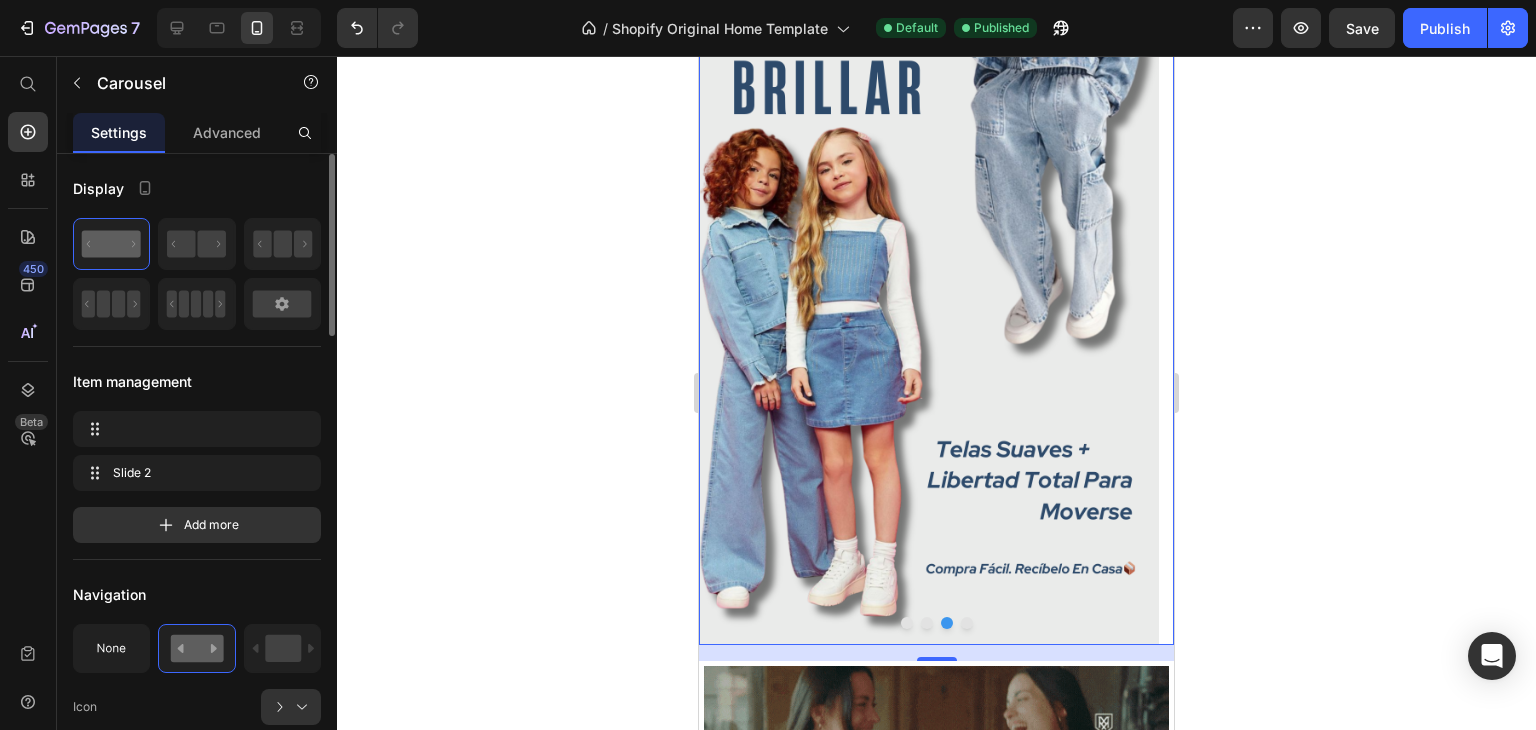 type 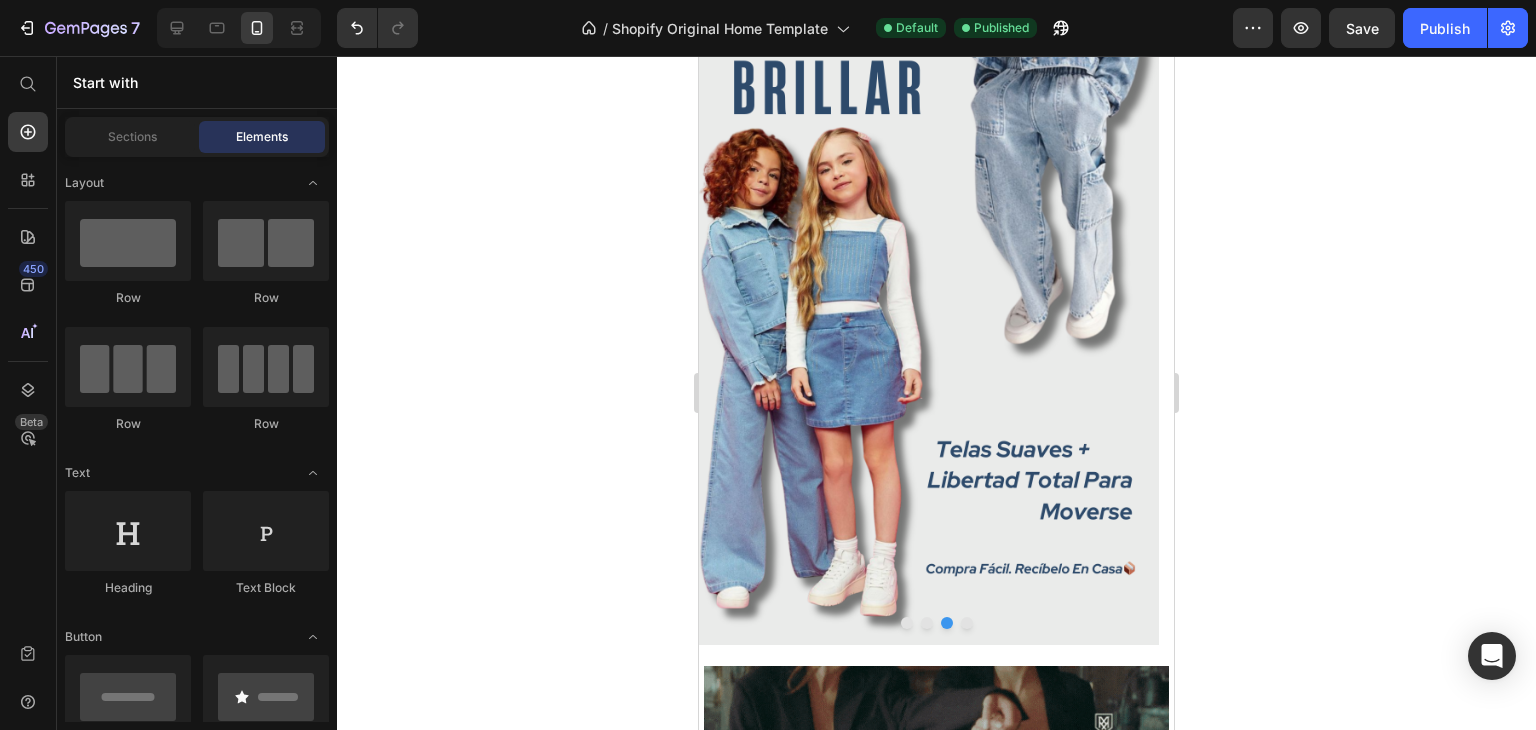 scroll, scrollTop: 134, scrollLeft: 0, axis: vertical 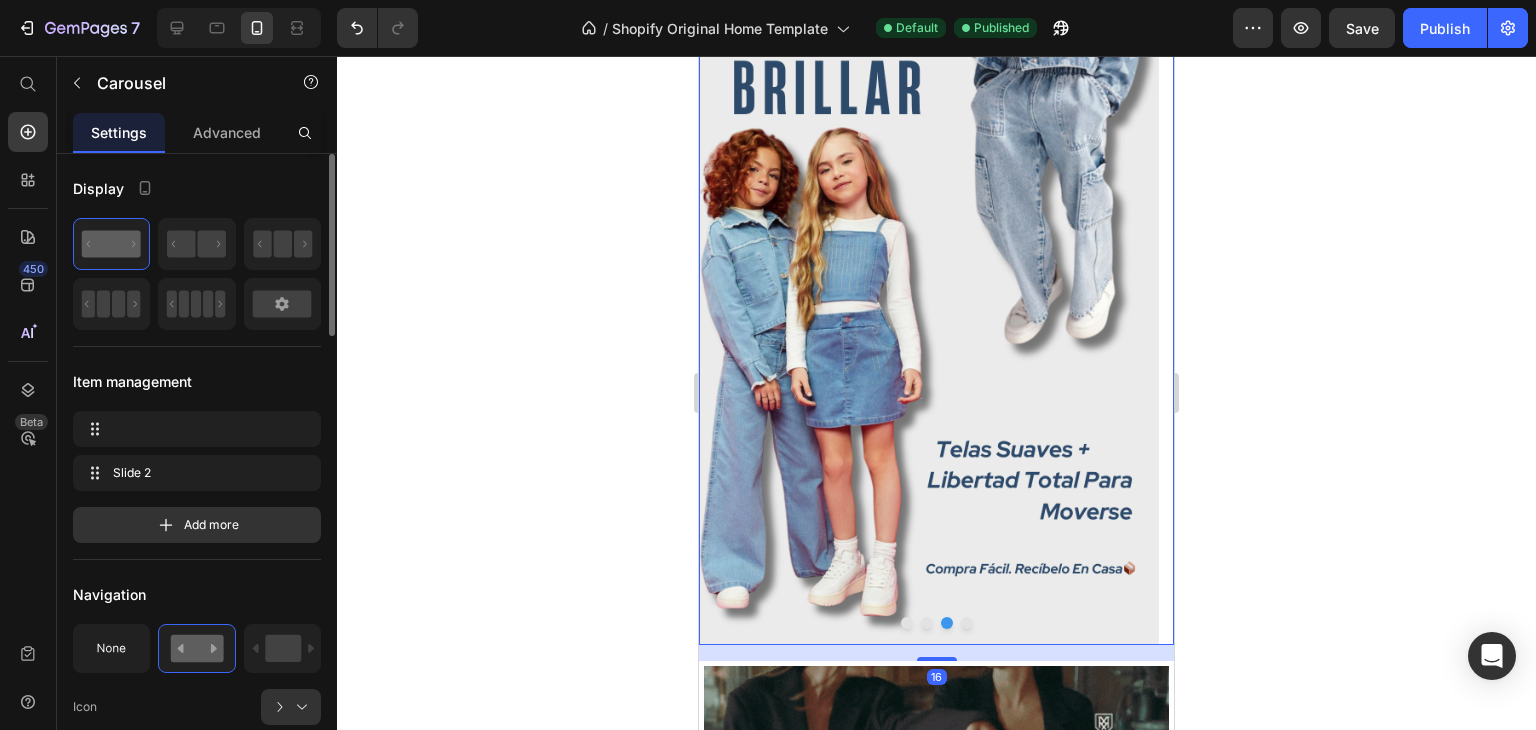 click at bounding box center (947, 623) 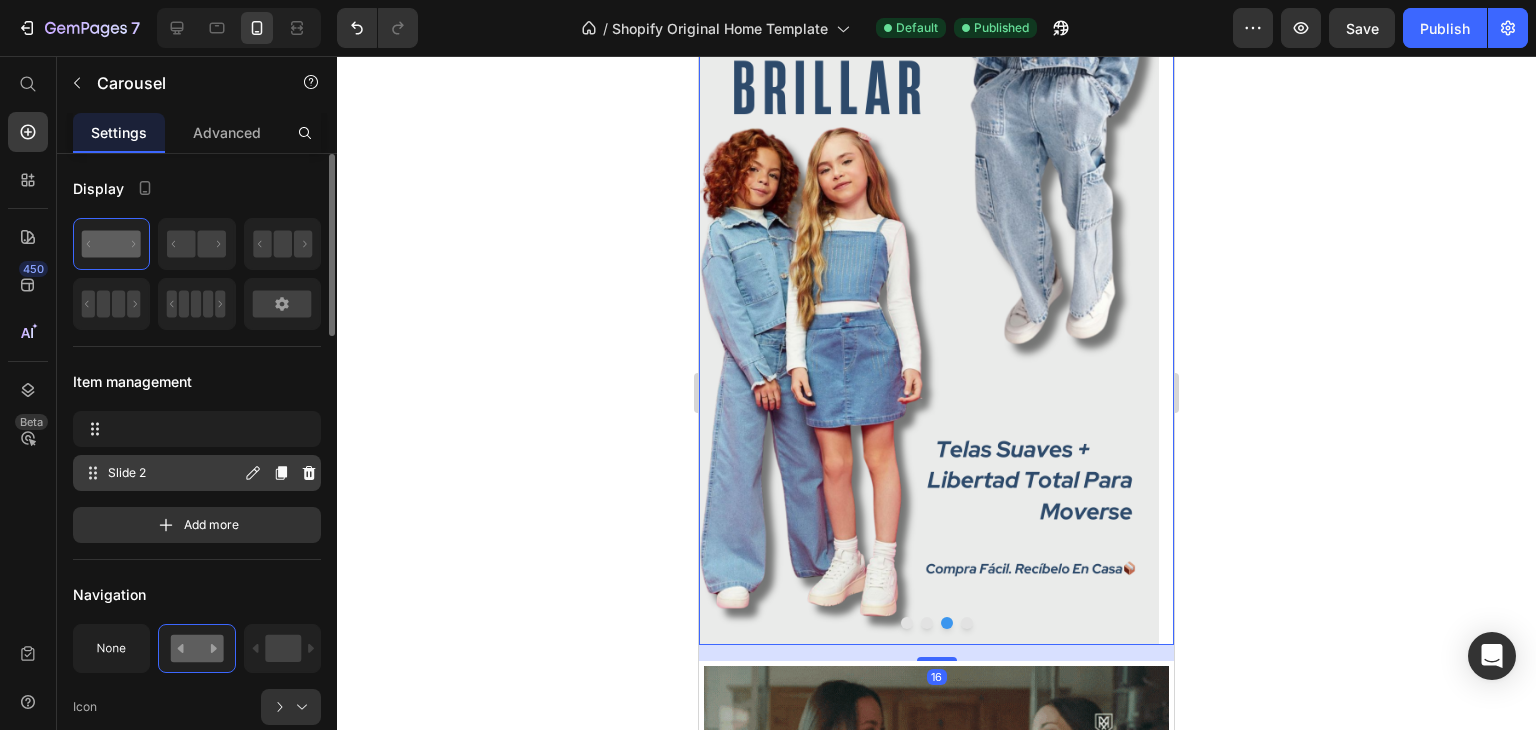 click on "Slide 2" at bounding box center (174, 473) 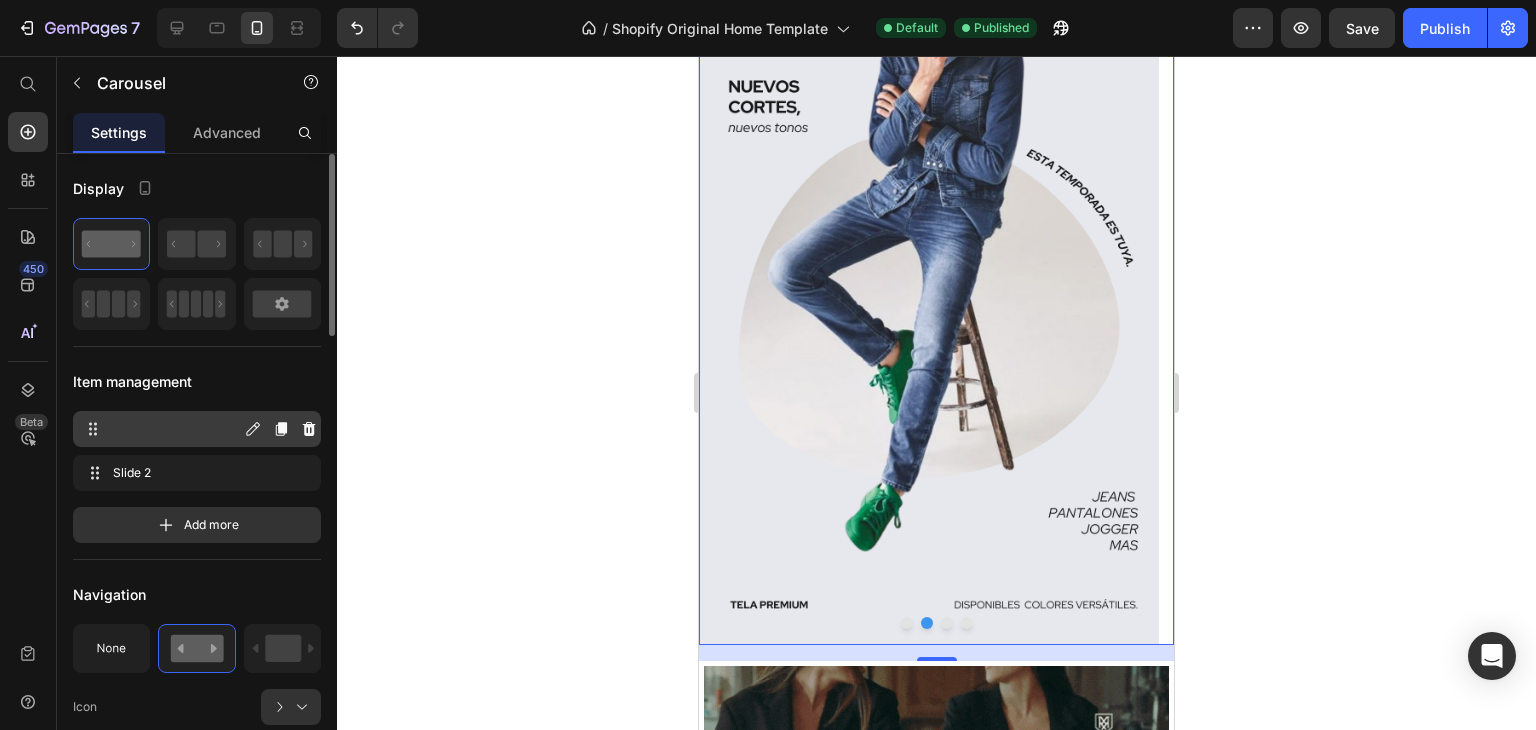 click at bounding box center [161, 429] 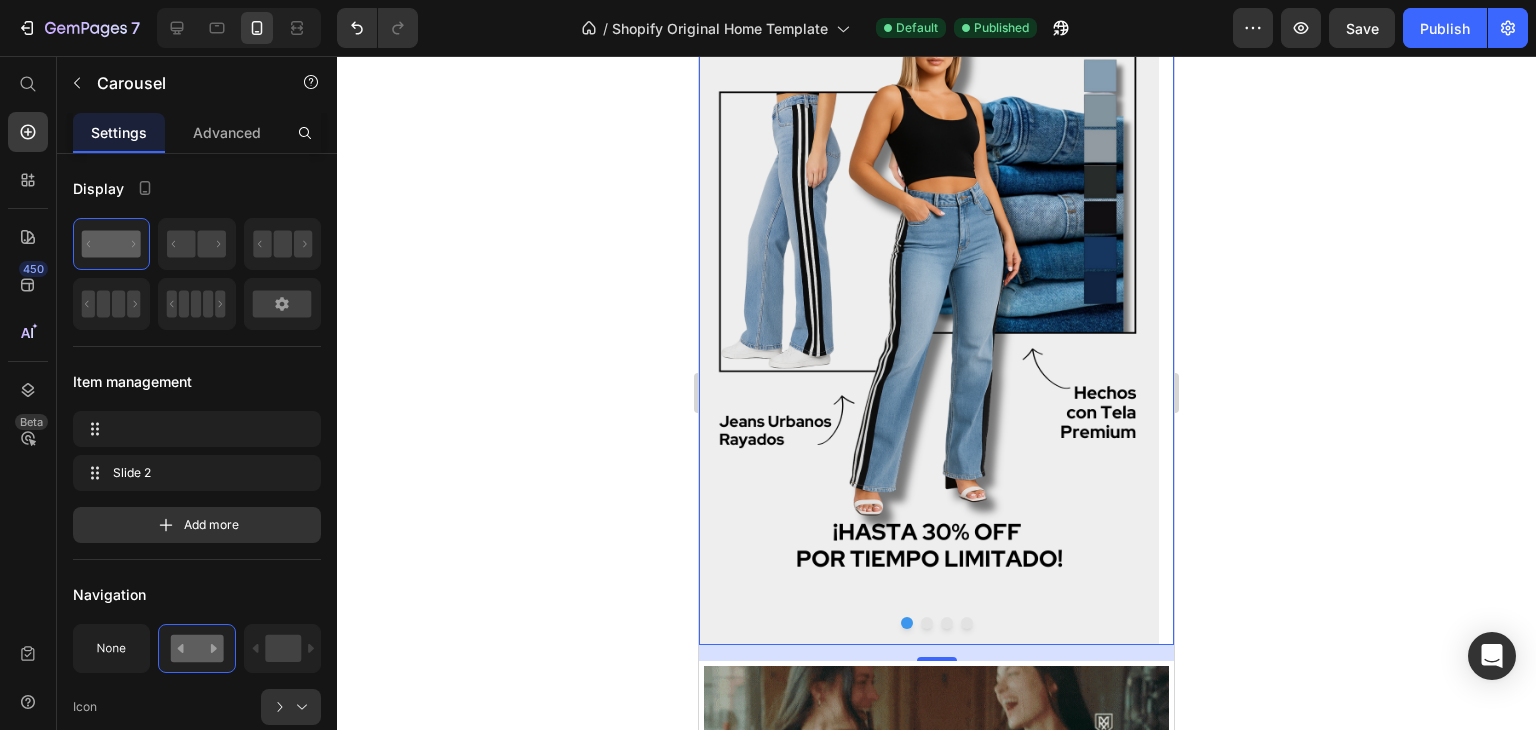 click 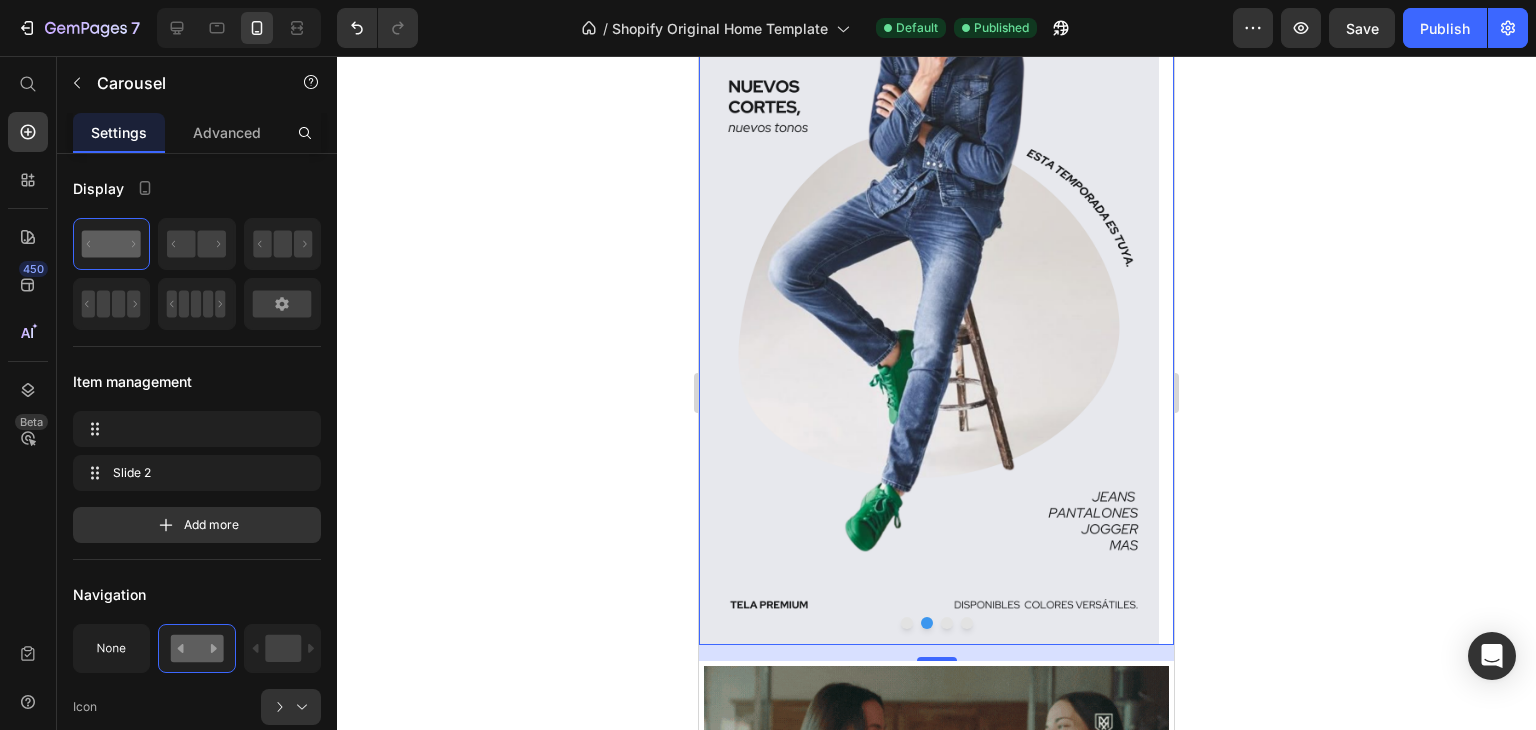 click 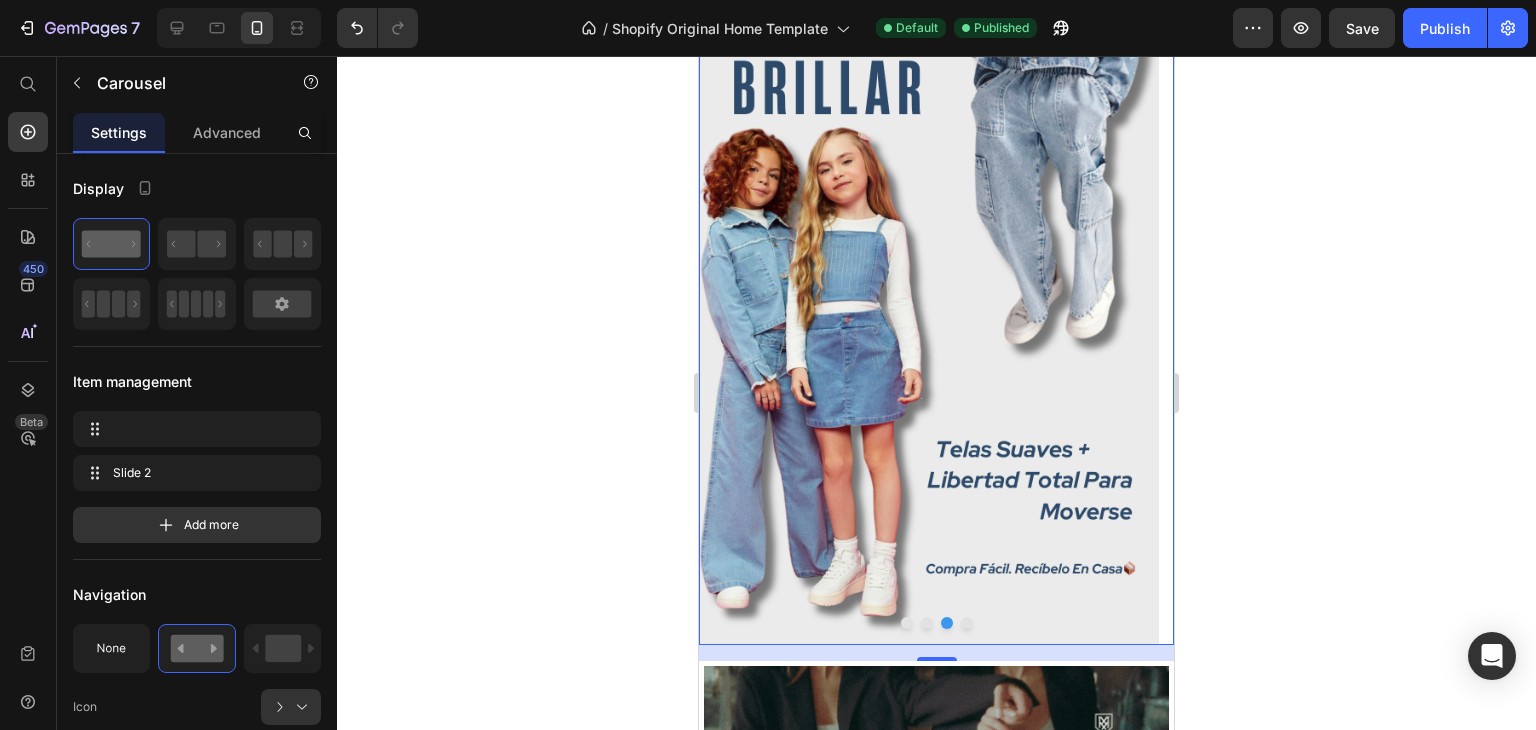 click 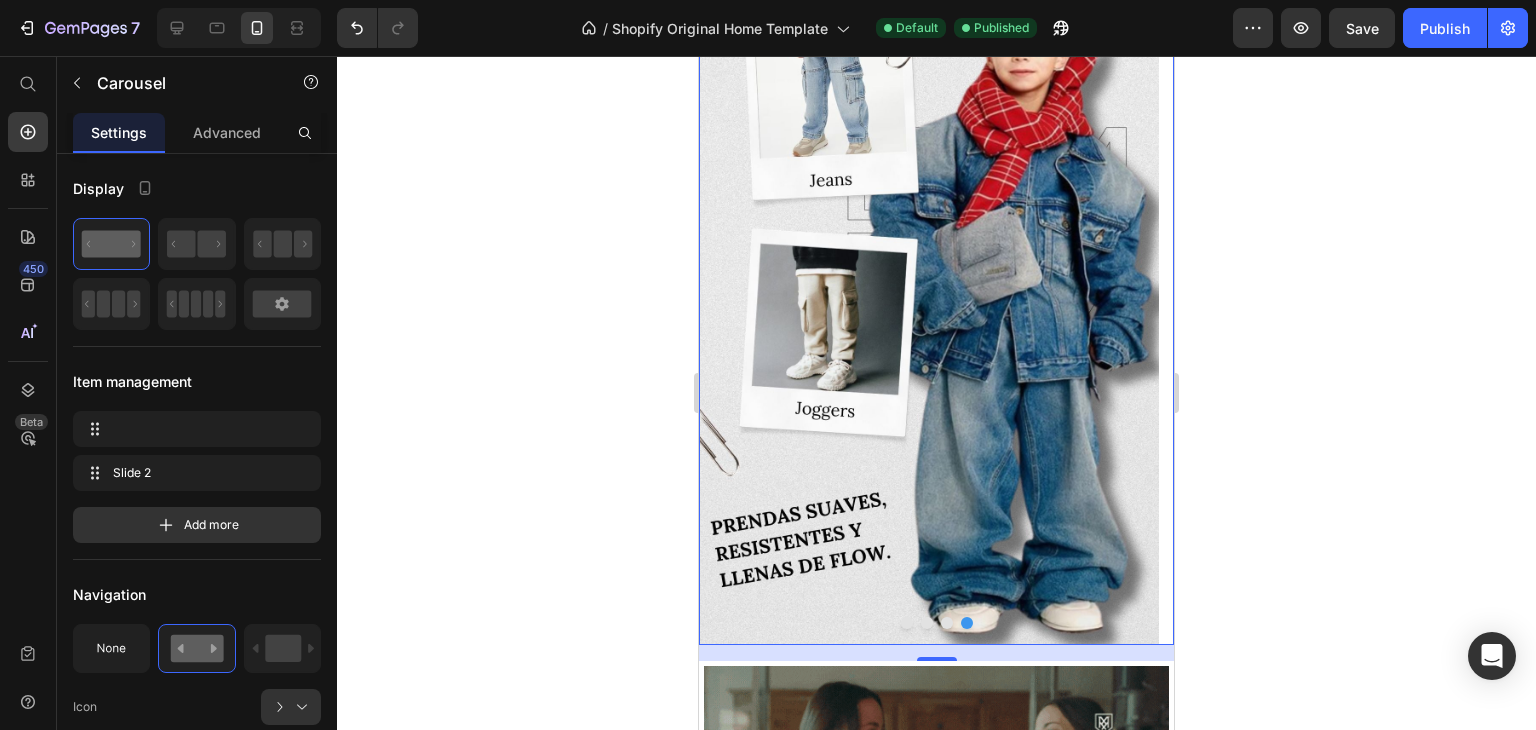 type 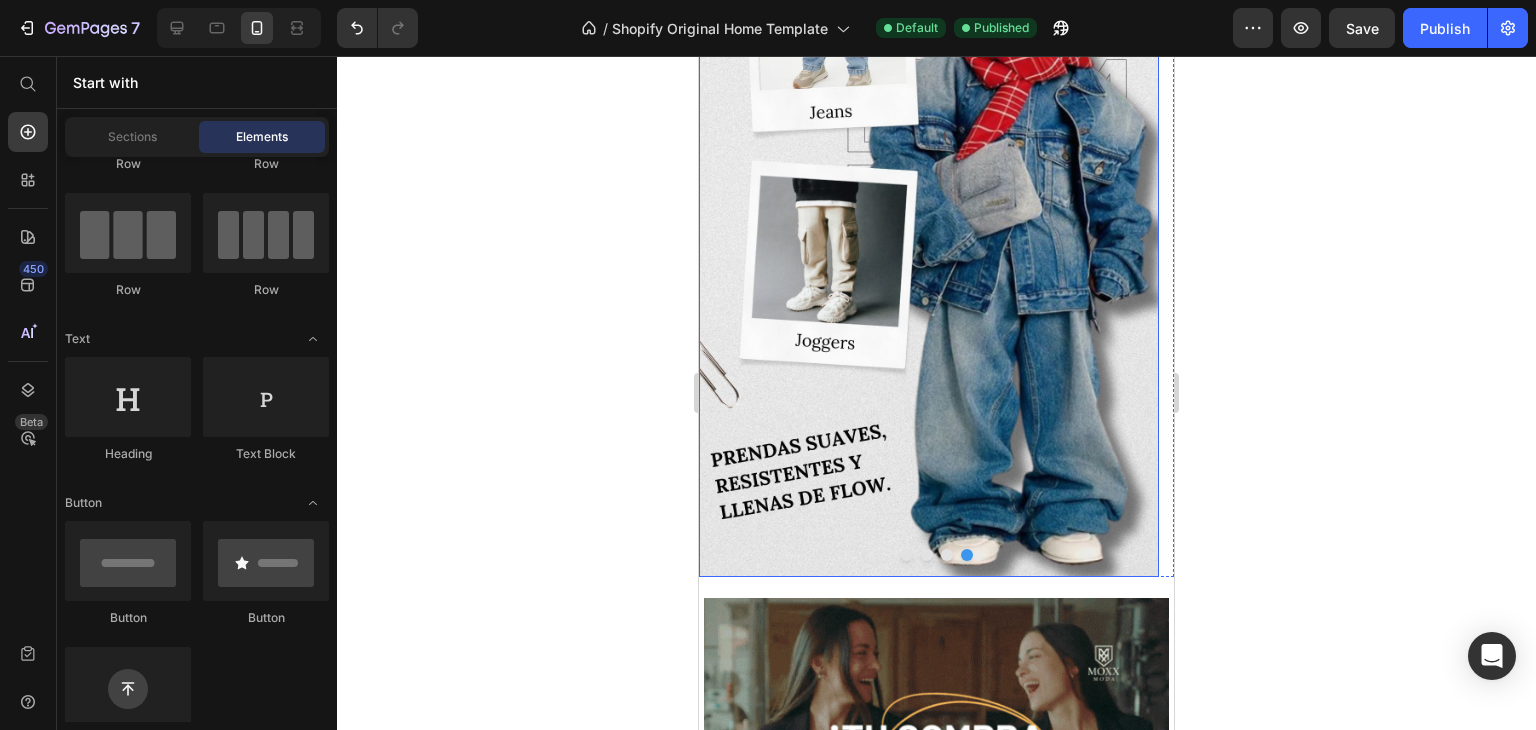 scroll, scrollTop: 250, scrollLeft: 0, axis: vertical 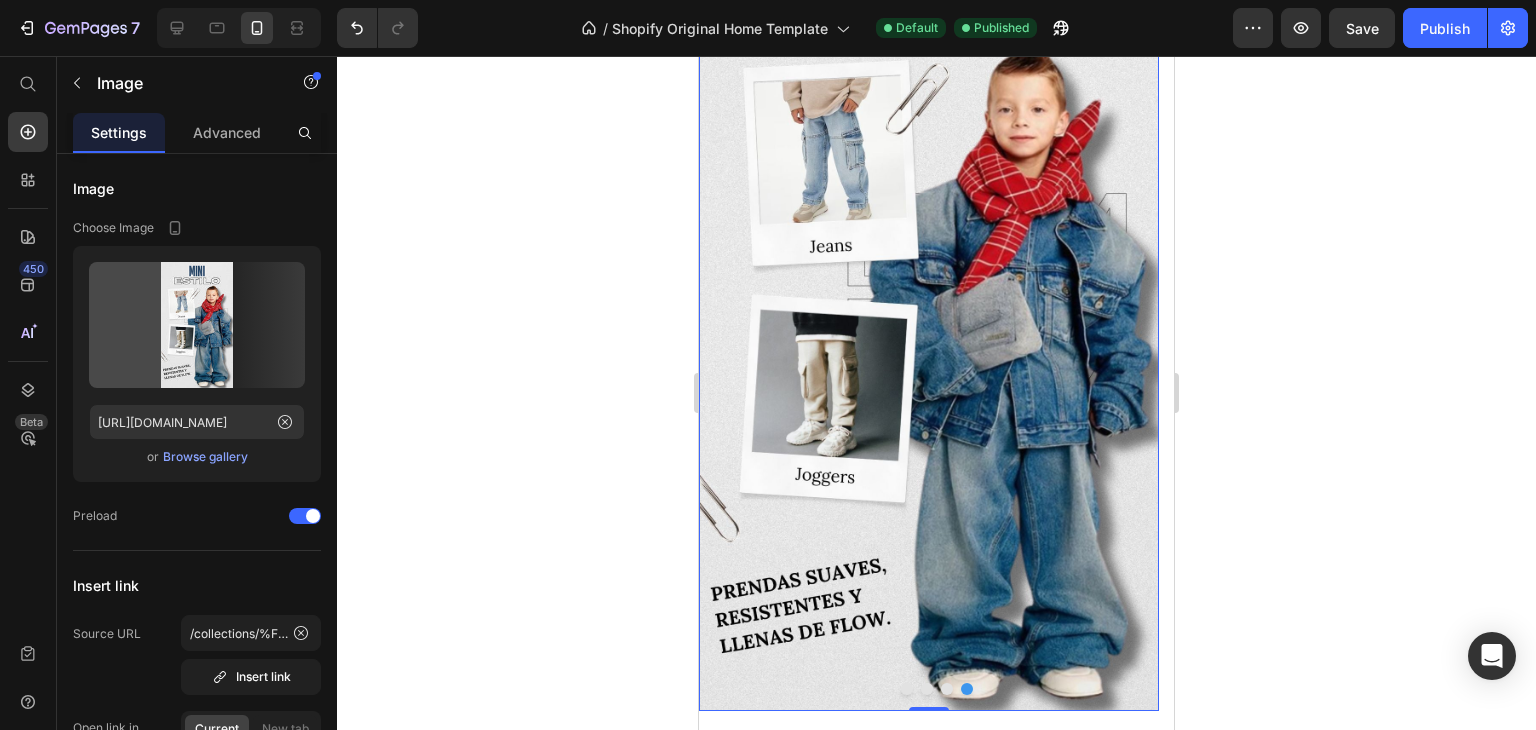 click at bounding box center (929, 302) 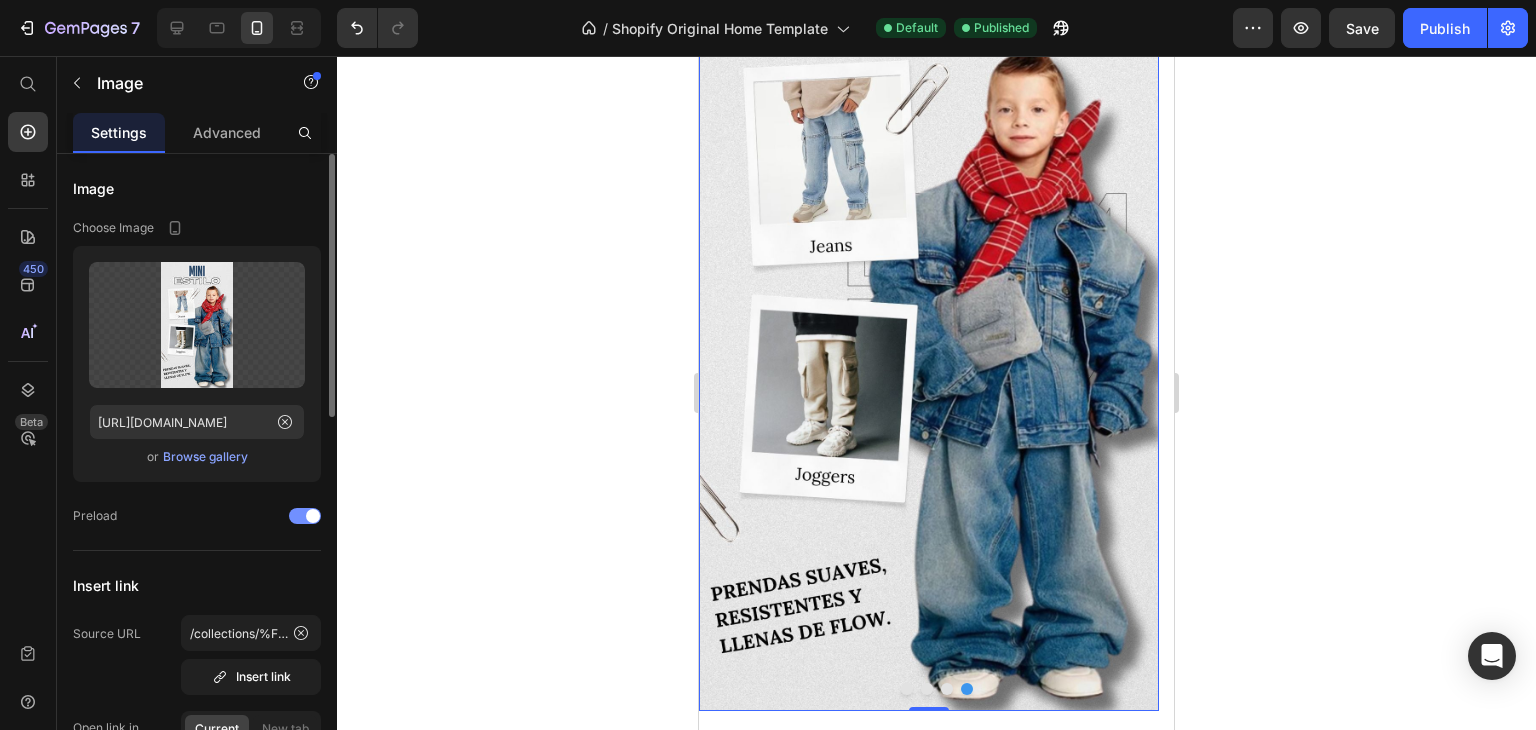 scroll, scrollTop: 234, scrollLeft: 0, axis: vertical 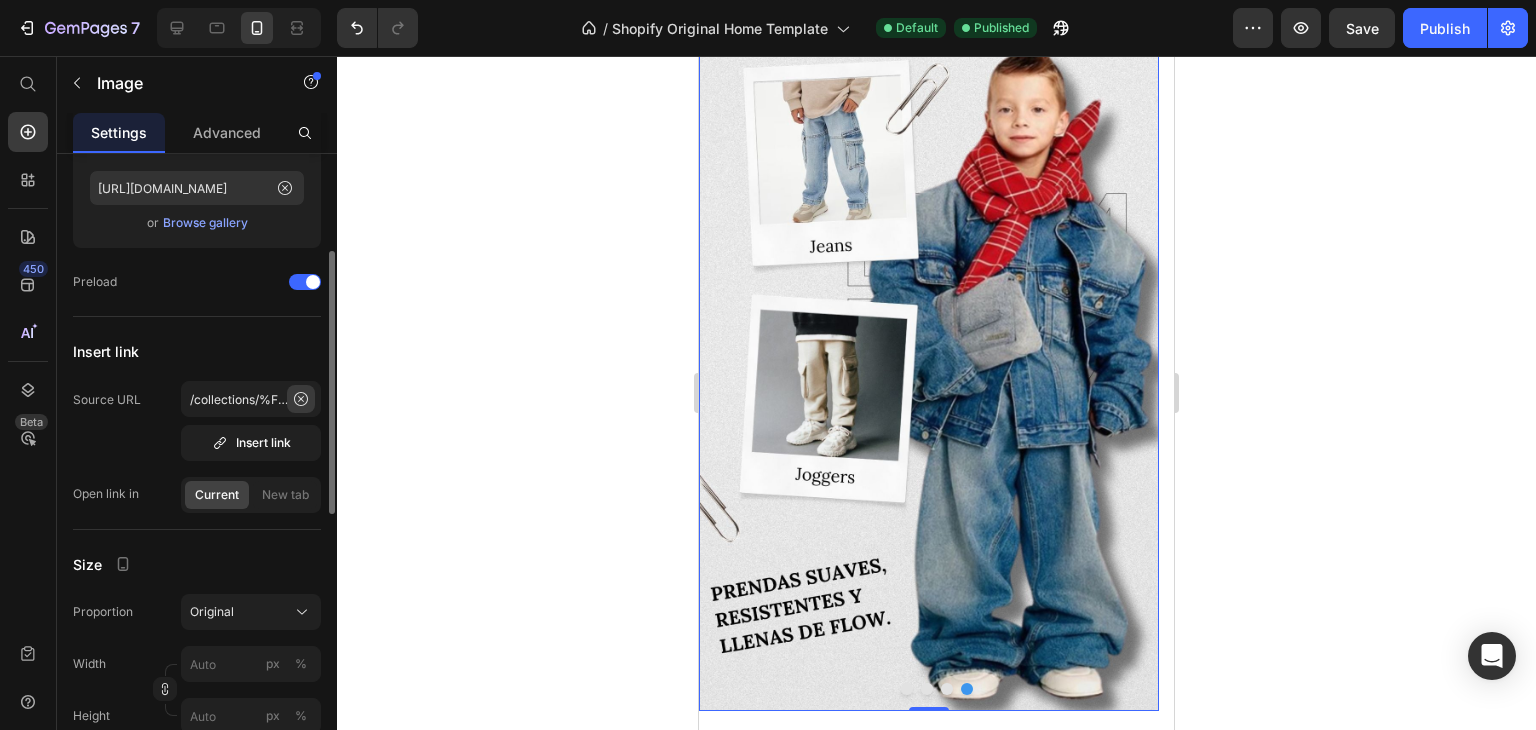 click 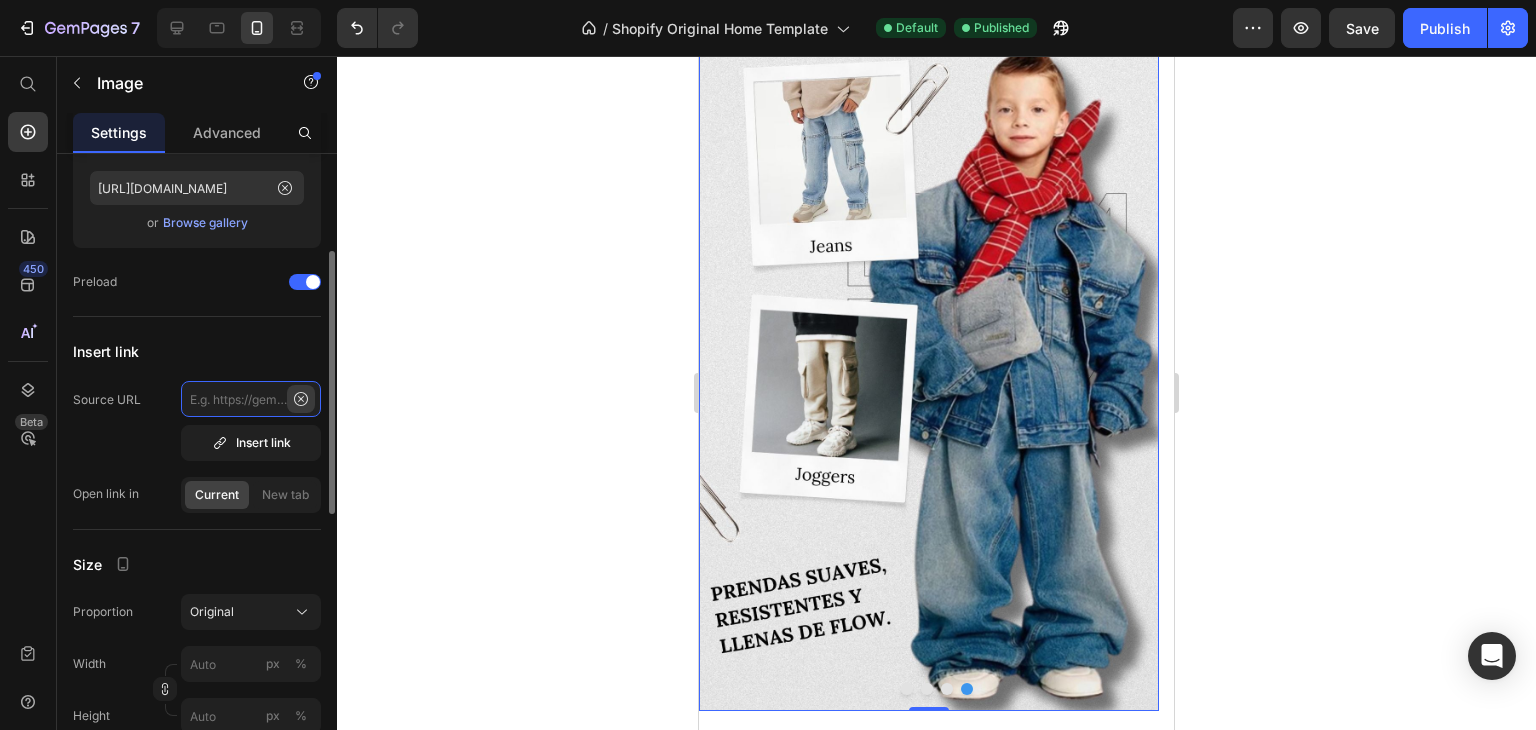 scroll, scrollTop: 0, scrollLeft: 0, axis: both 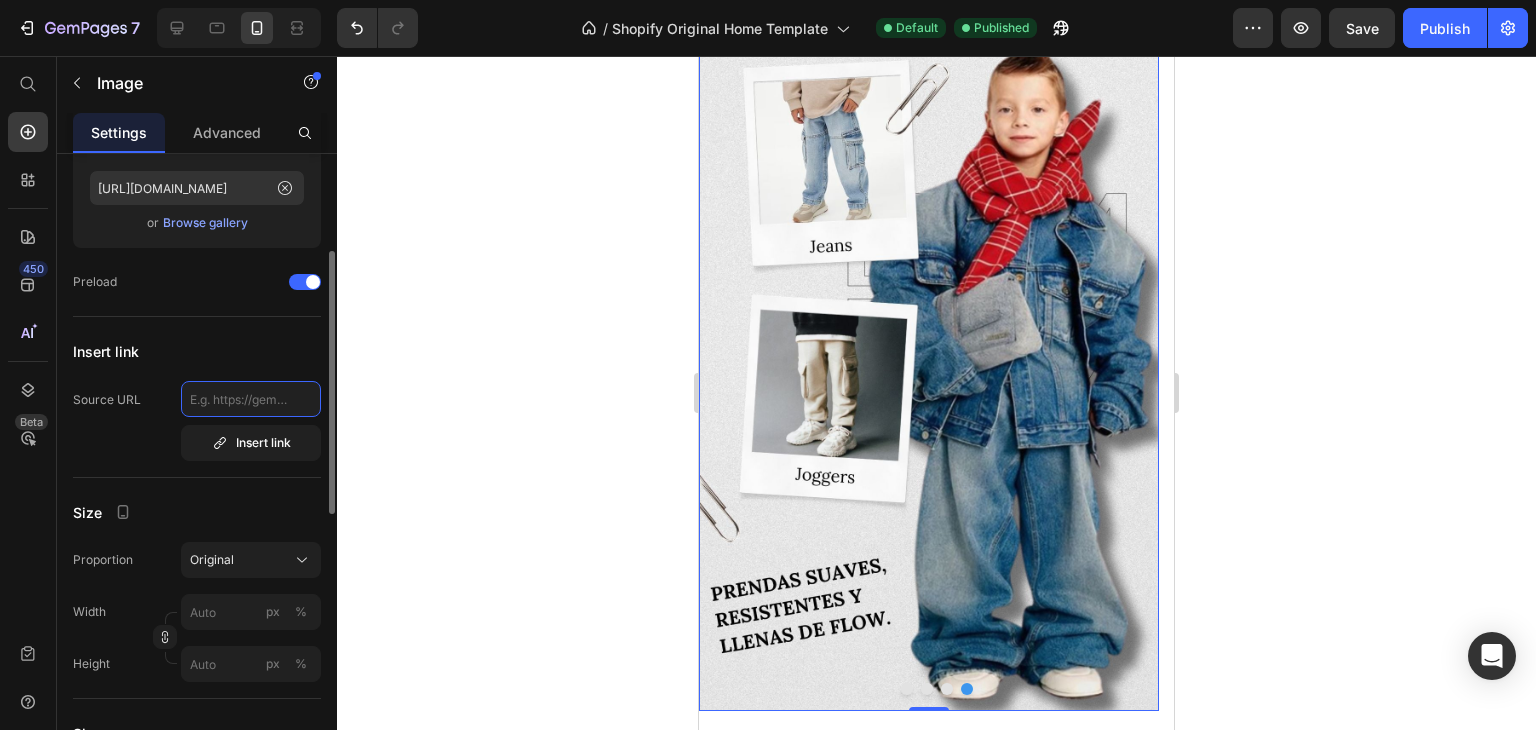 click 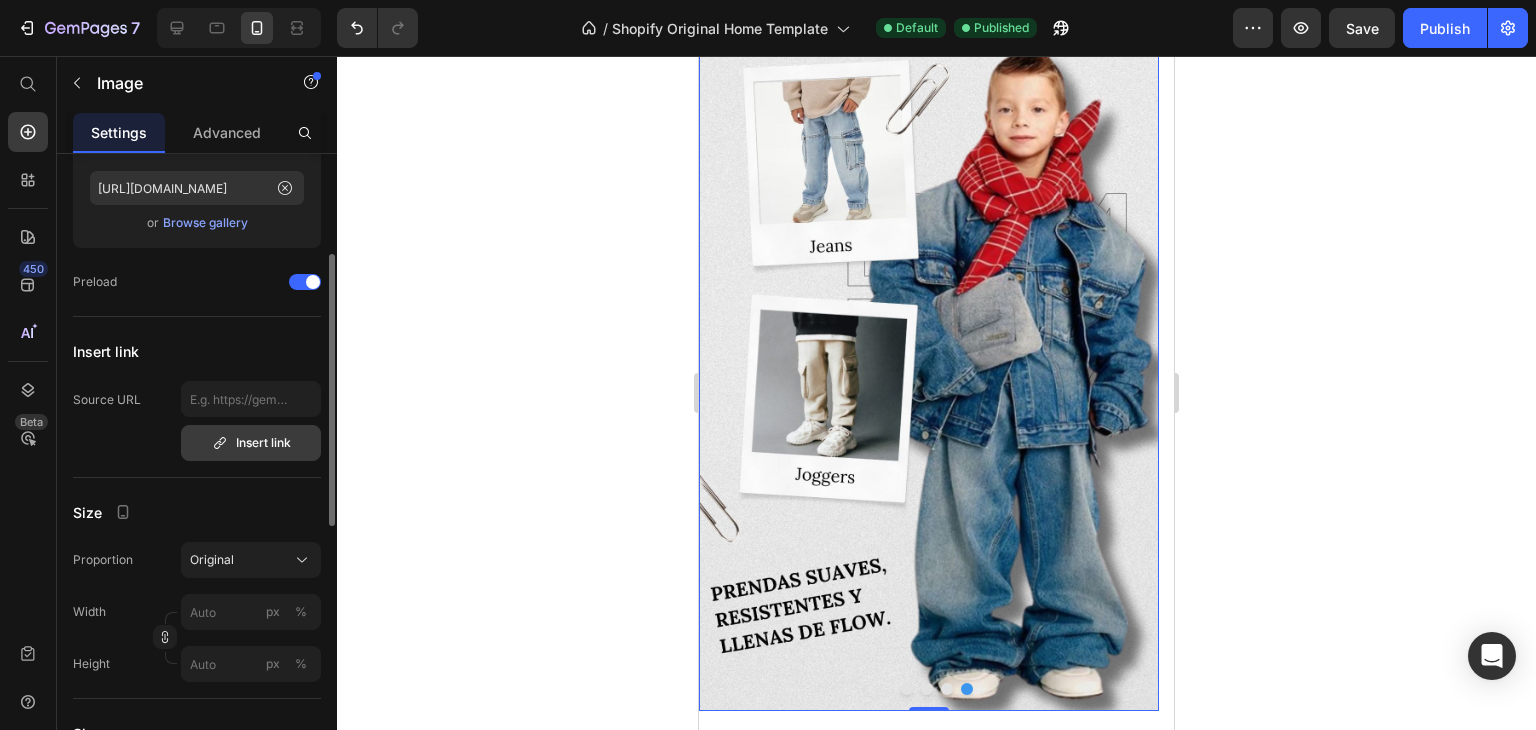 click on "Insert link" at bounding box center [251, 443] 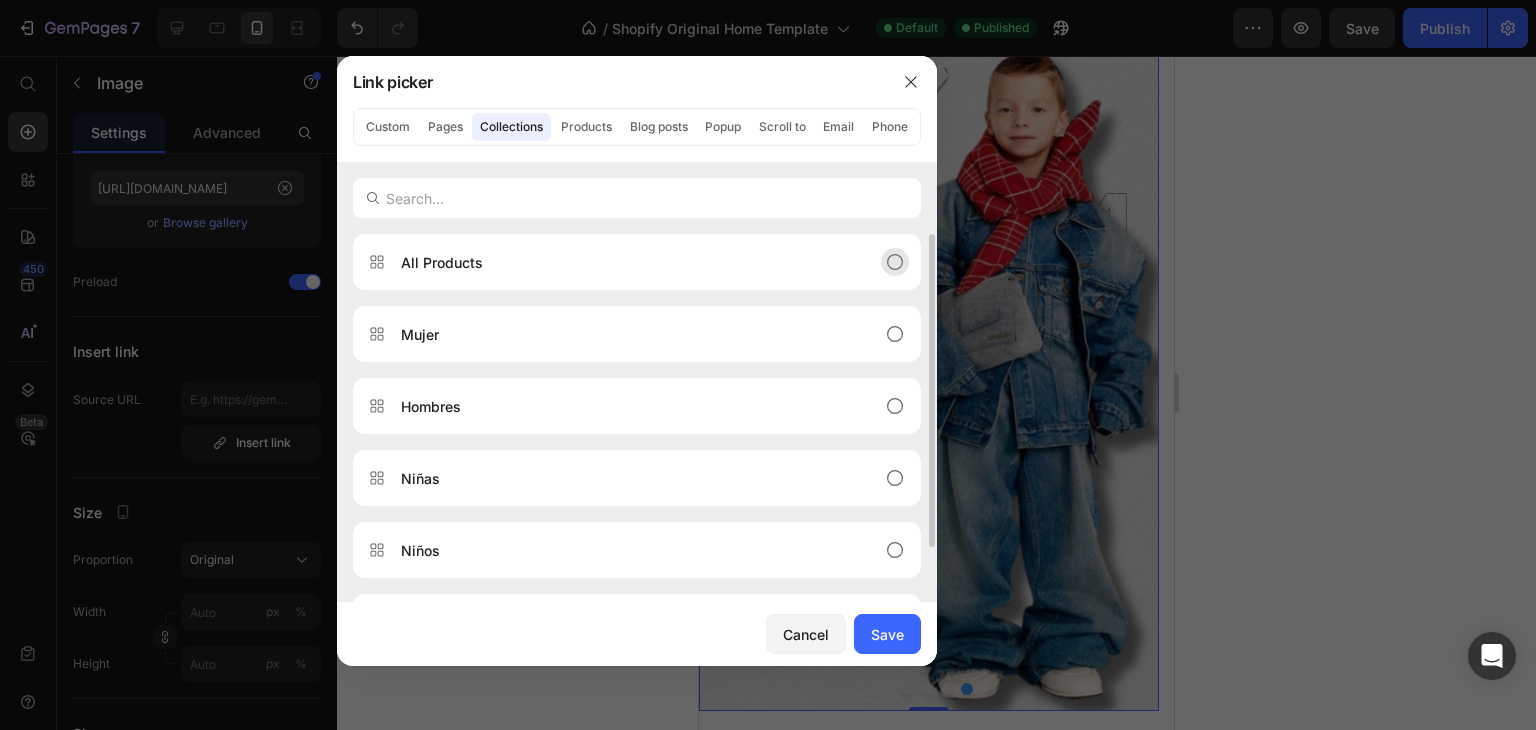 click on "All Products" at bounding box center (621, 262) 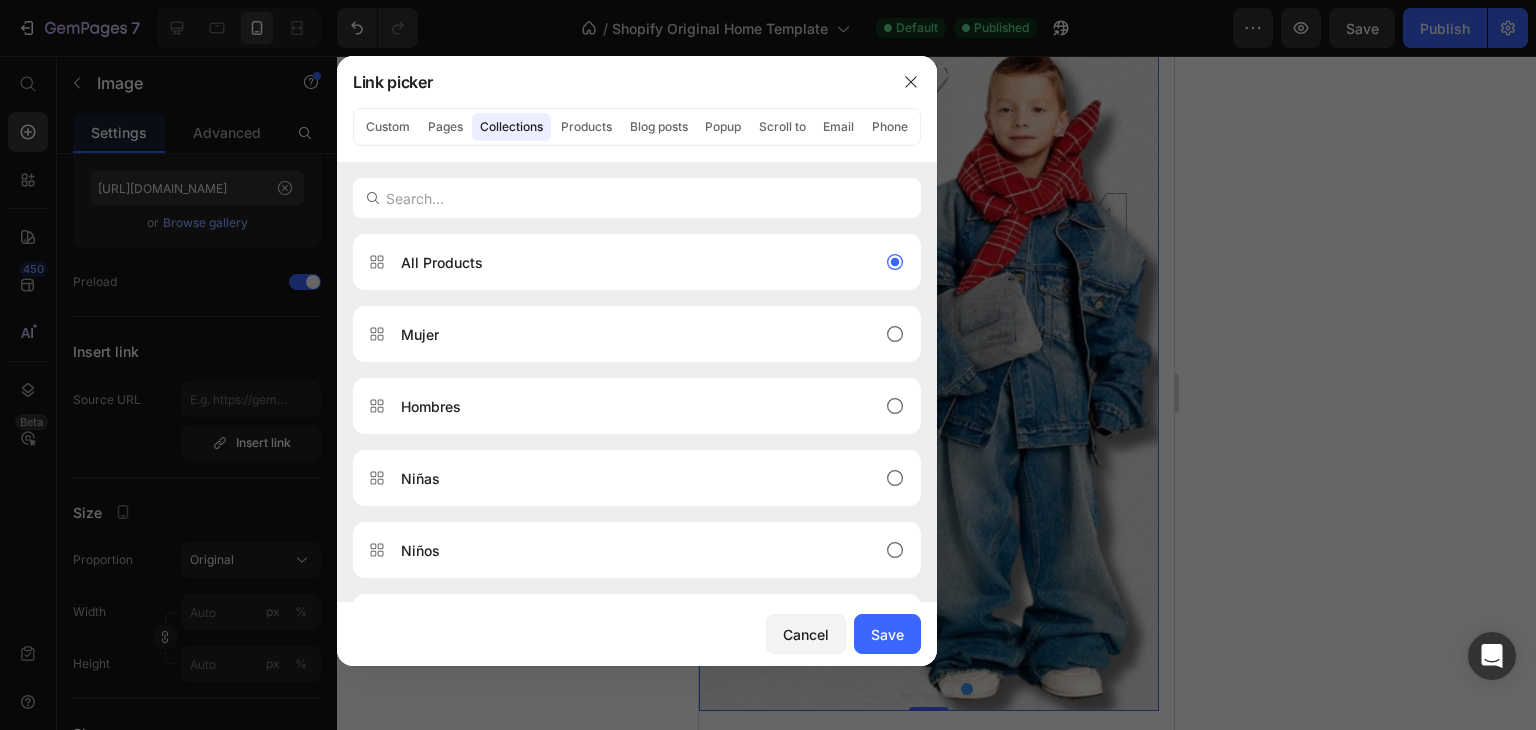 drag, startPoint x: 885, startPoint y: 637, endPoint x: 455, endPoint y: 464, distance: 463.4965 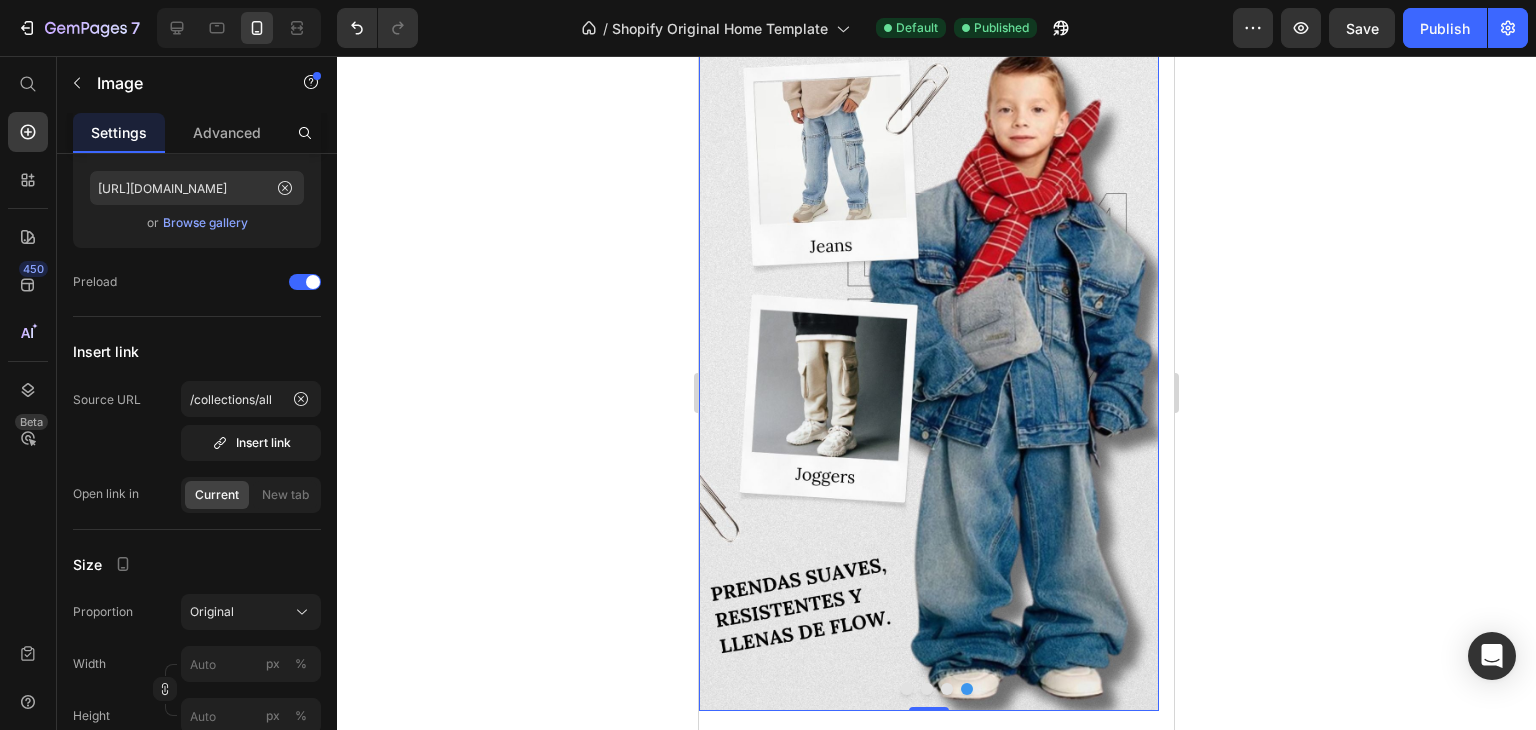click 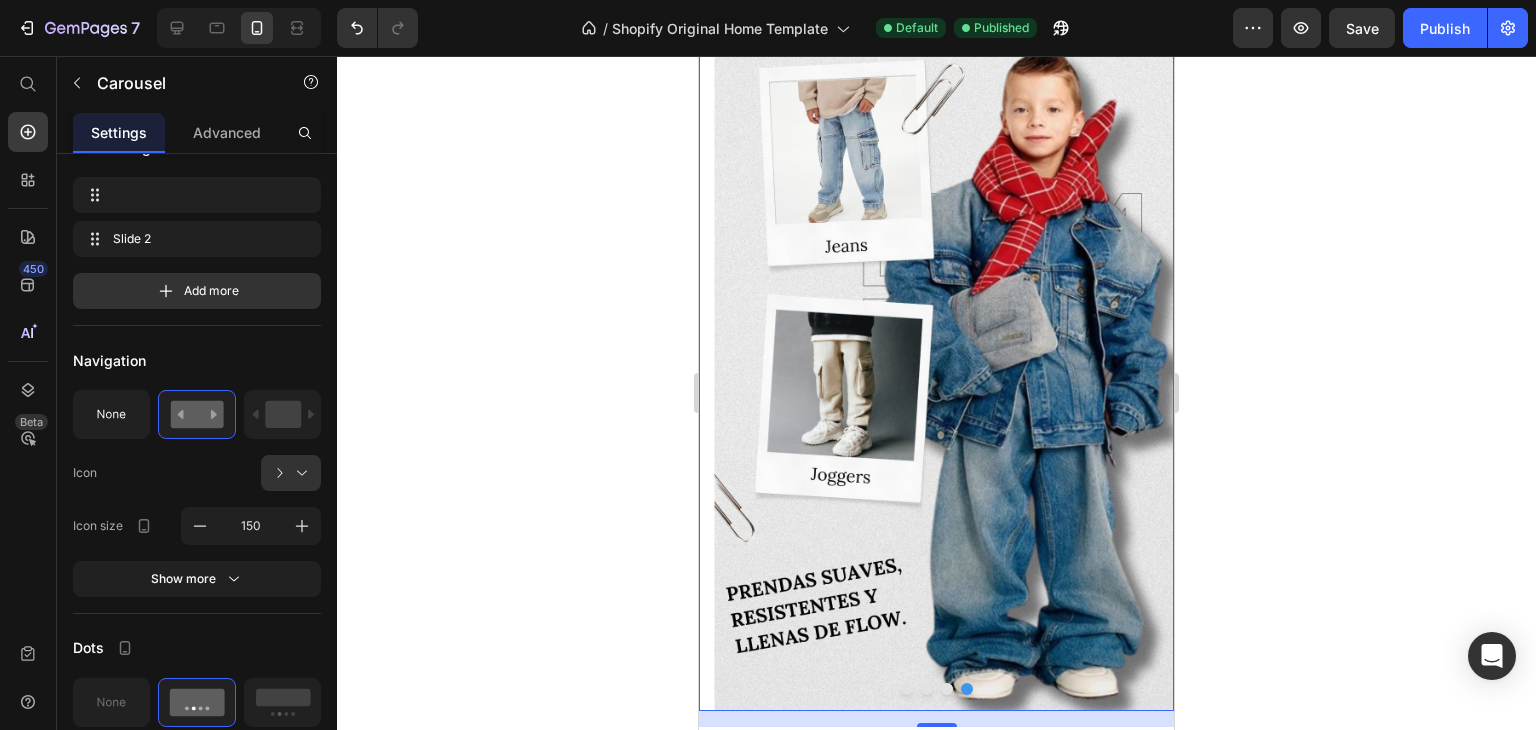 scroll, scrollTop: 0, scrollLeft: 0, axis: both 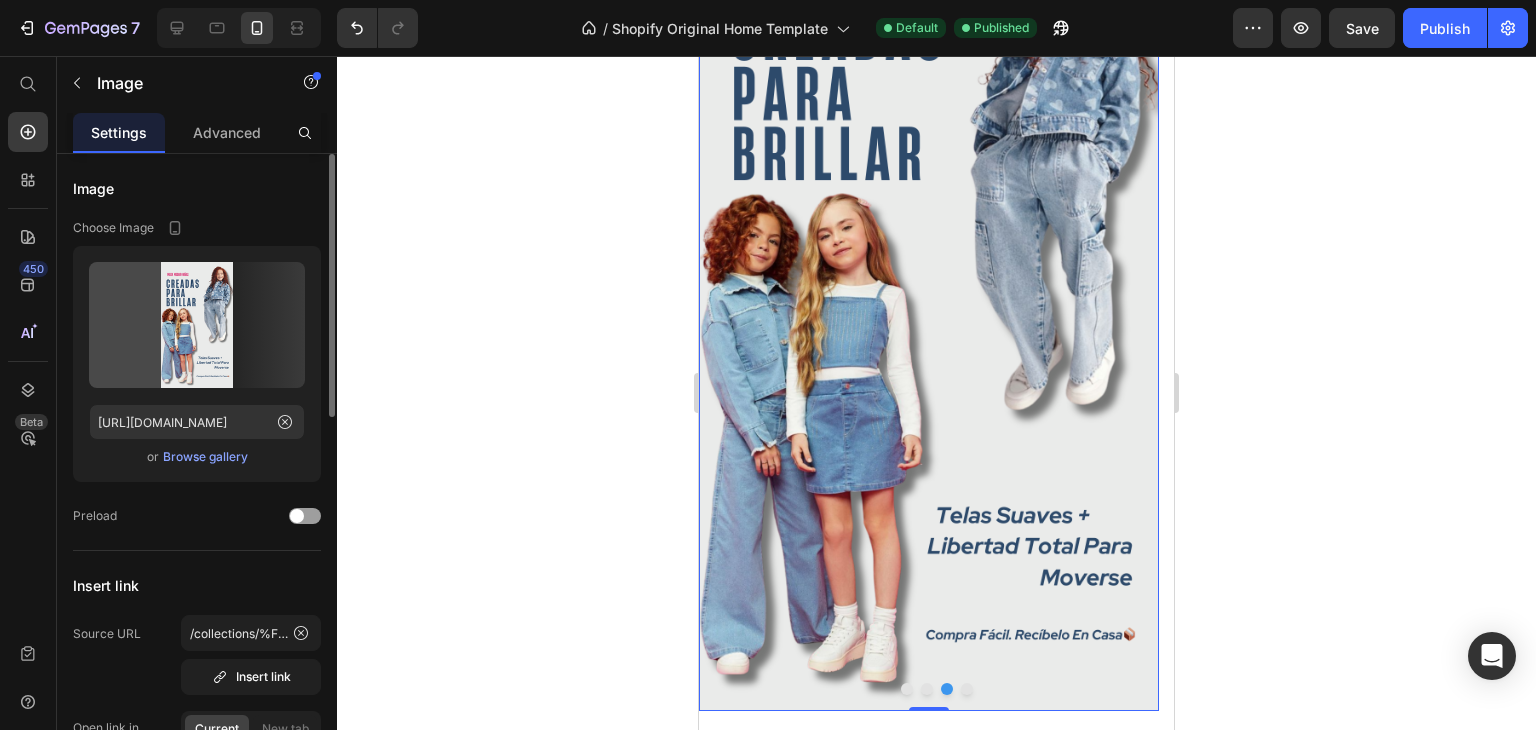 click at bounding box center (929, 302) 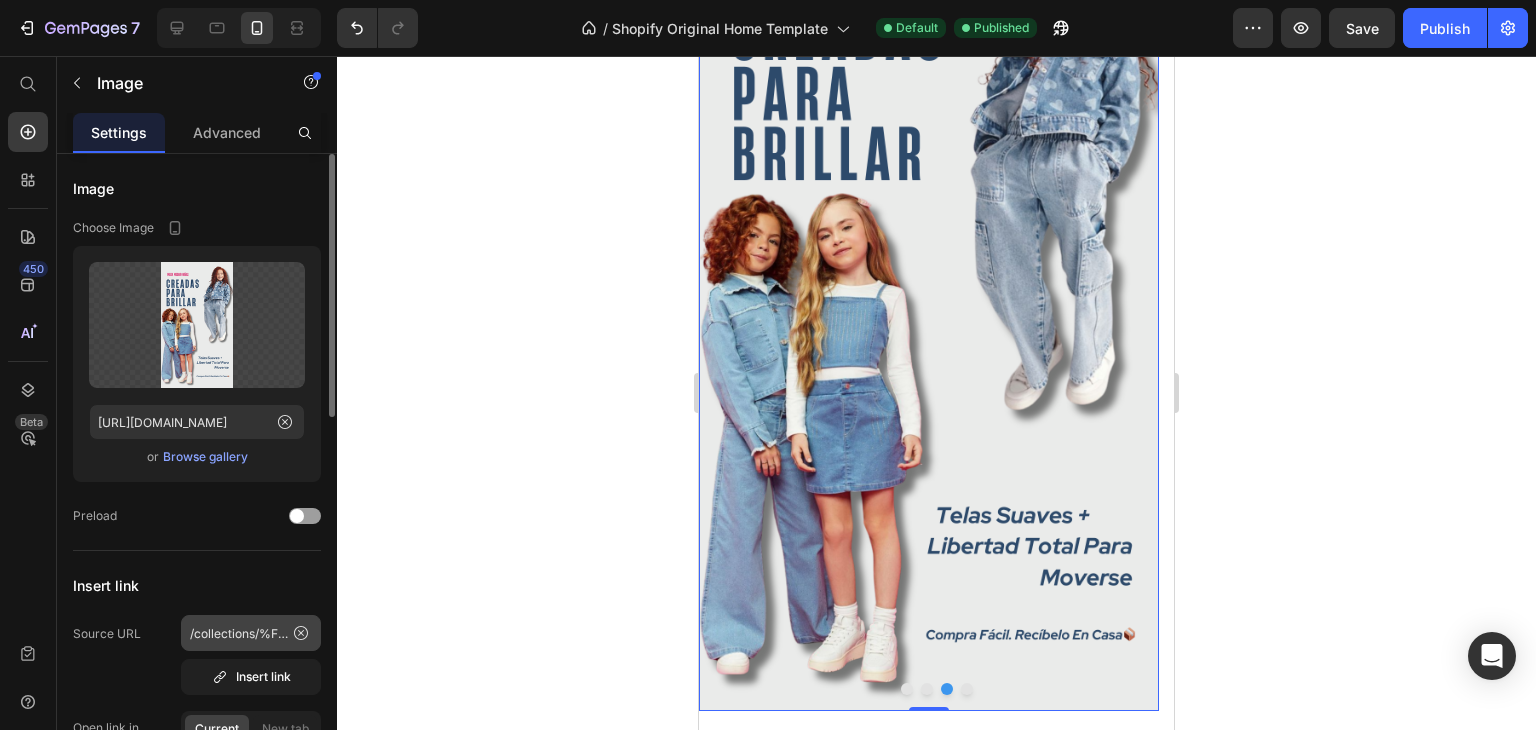 scroll, scrollTop: 201, scrollLeft: 0, axis: vertical 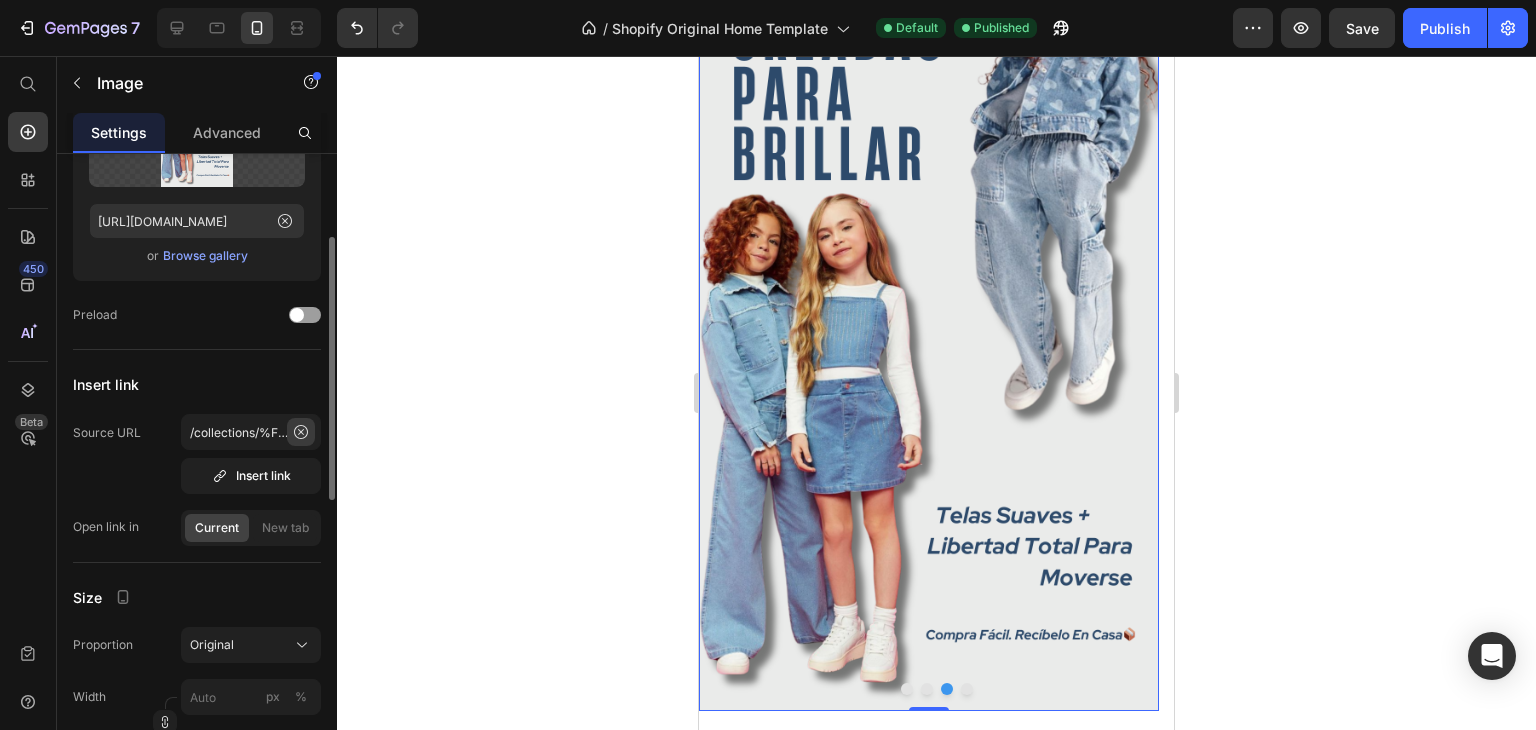 click 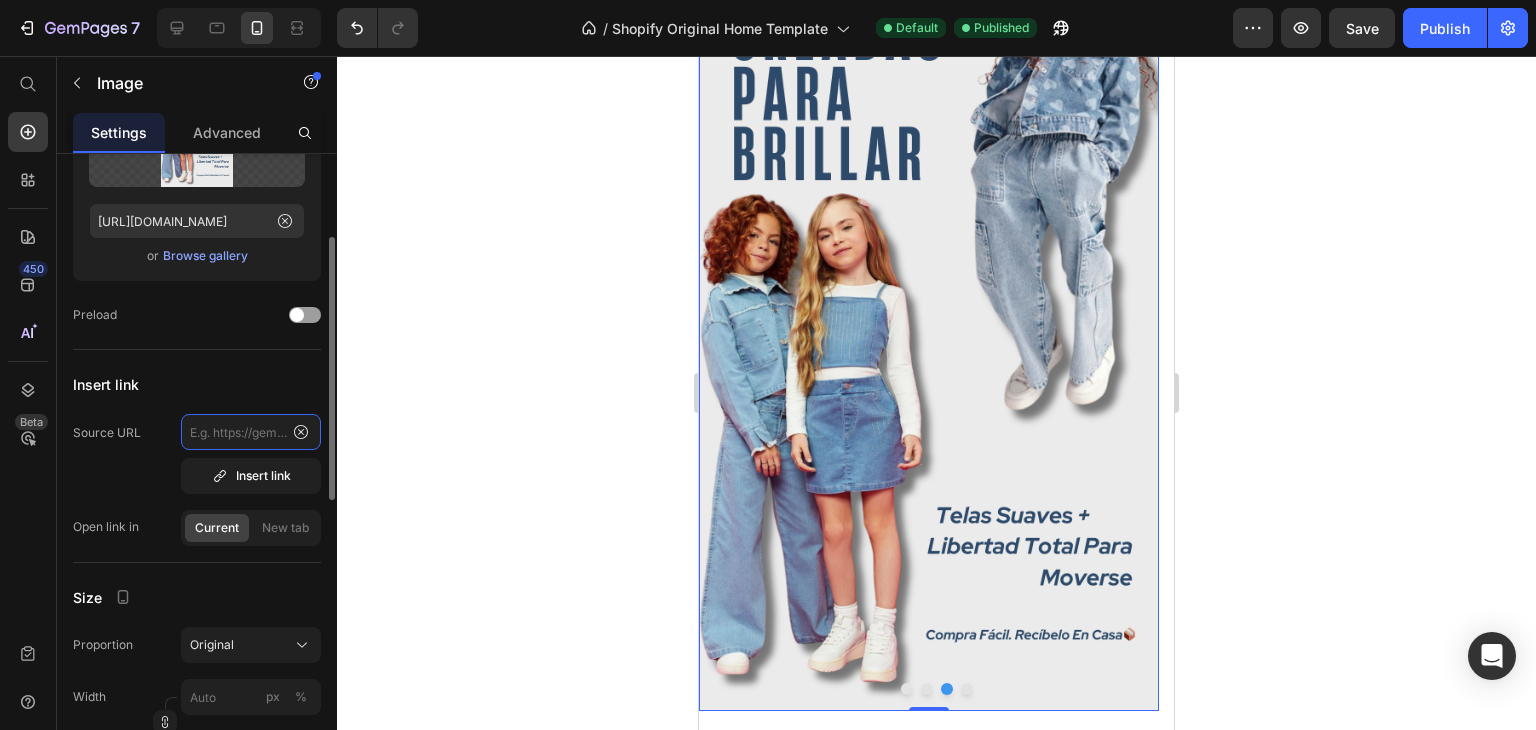 scroll, scrollTop: 0, scrollLeft: 0, axis: both 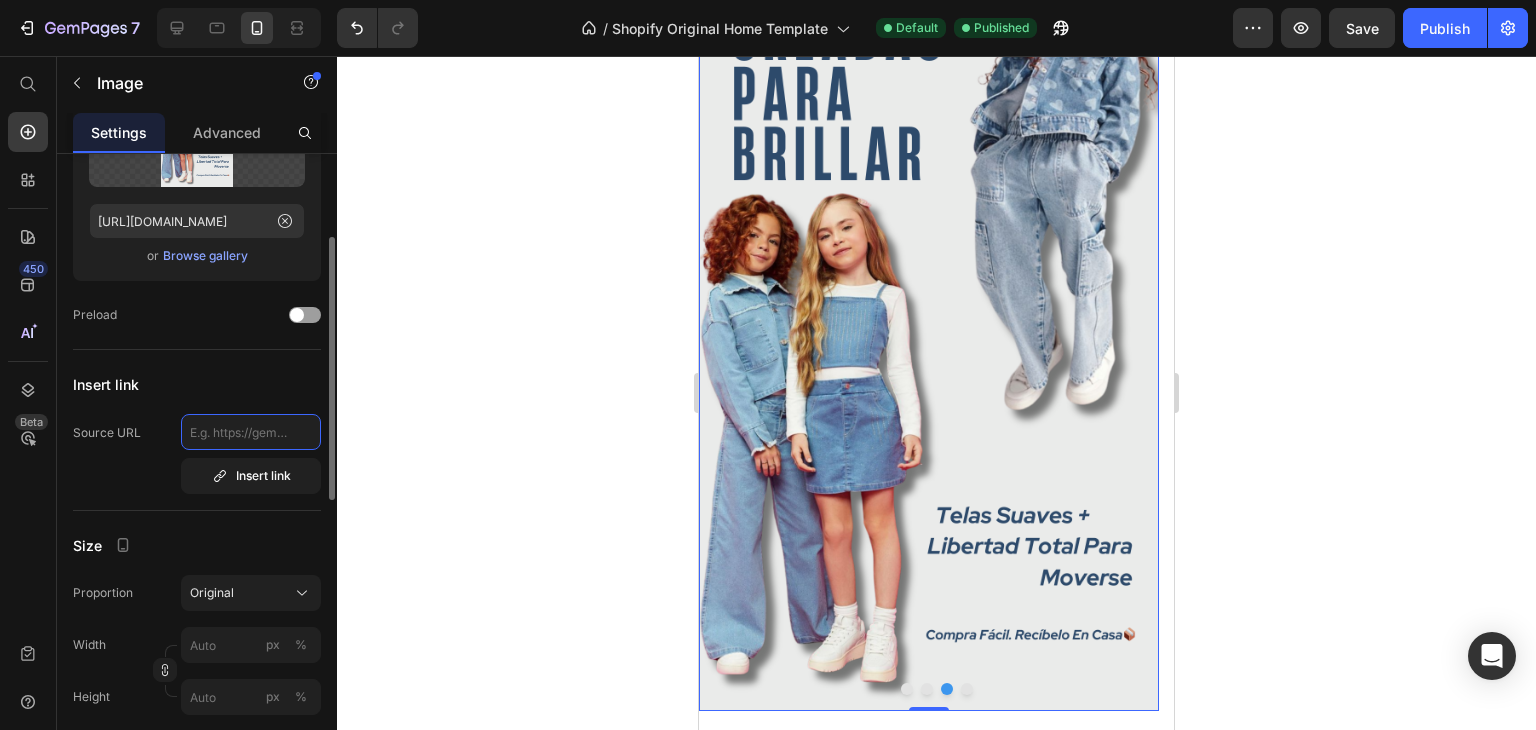 click 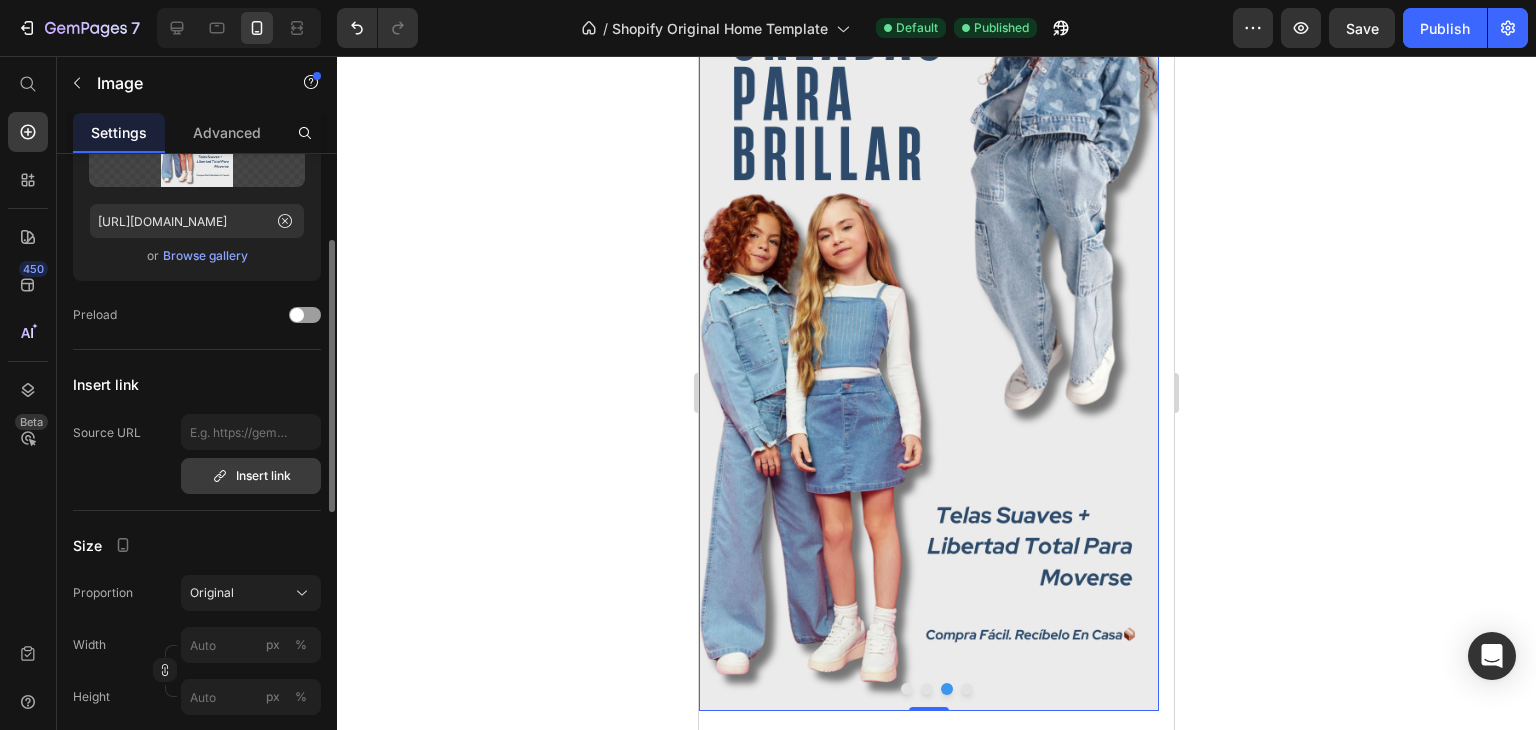 click on "Insert link" at bounding box center [251, 476] 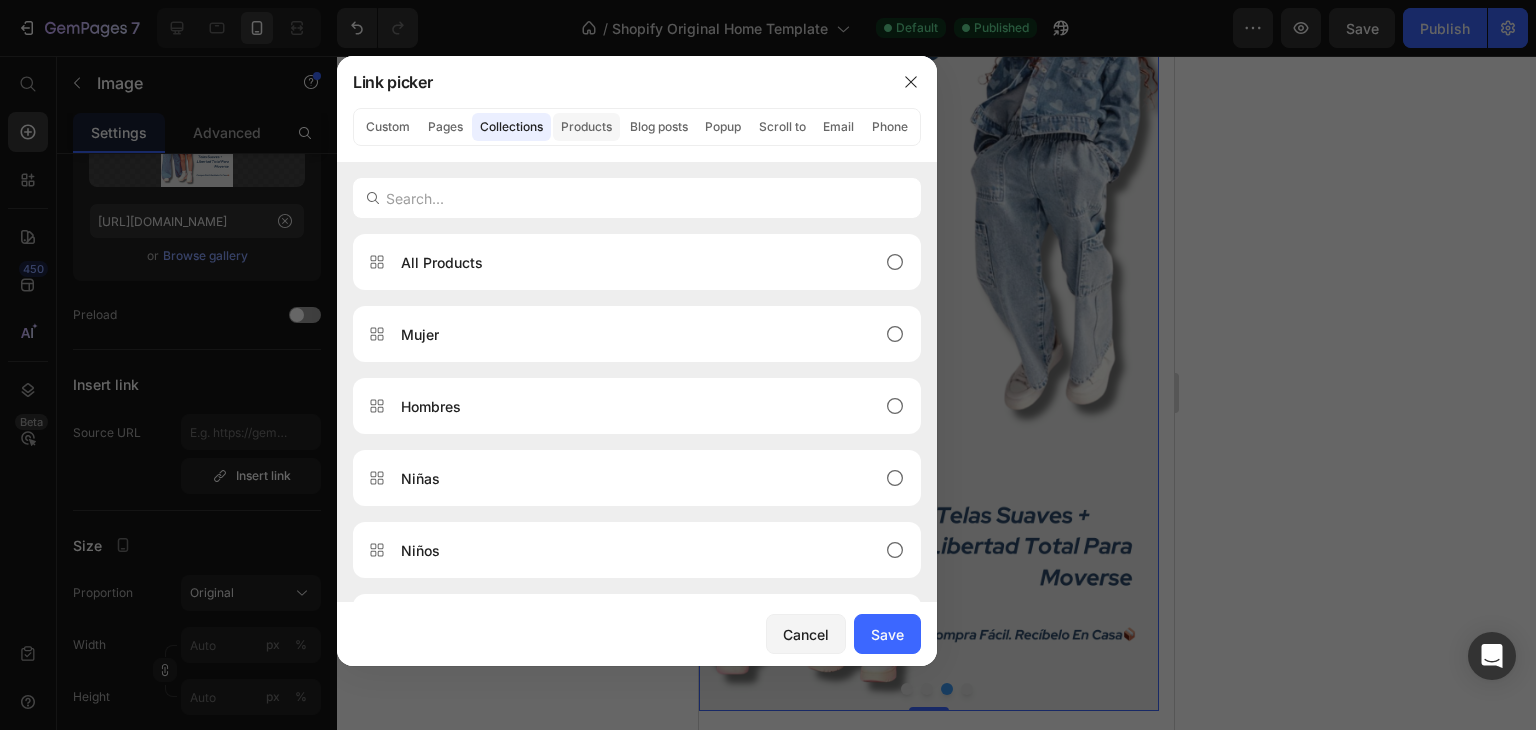 click on "Products" 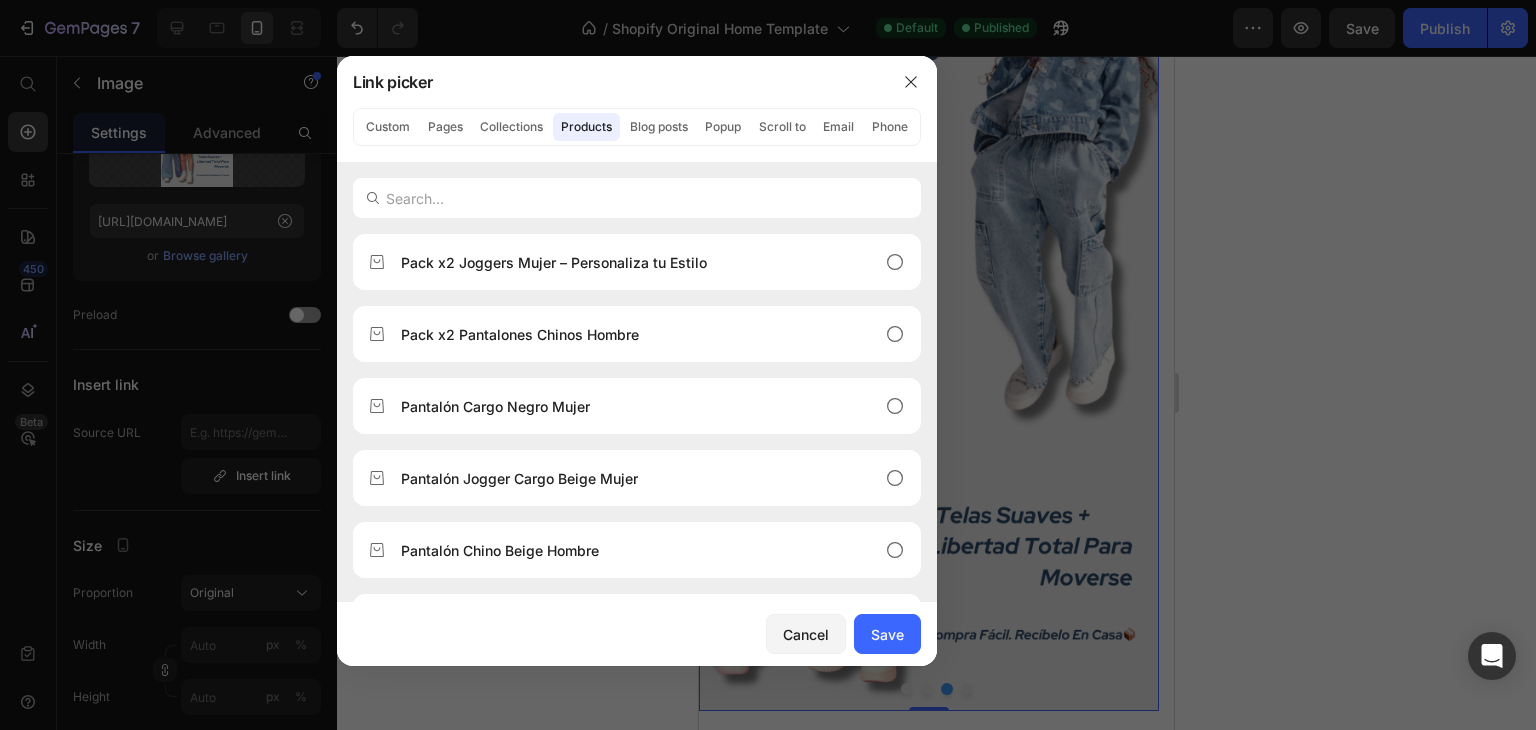 click on "Link picker" at bounding box center (611, 82) 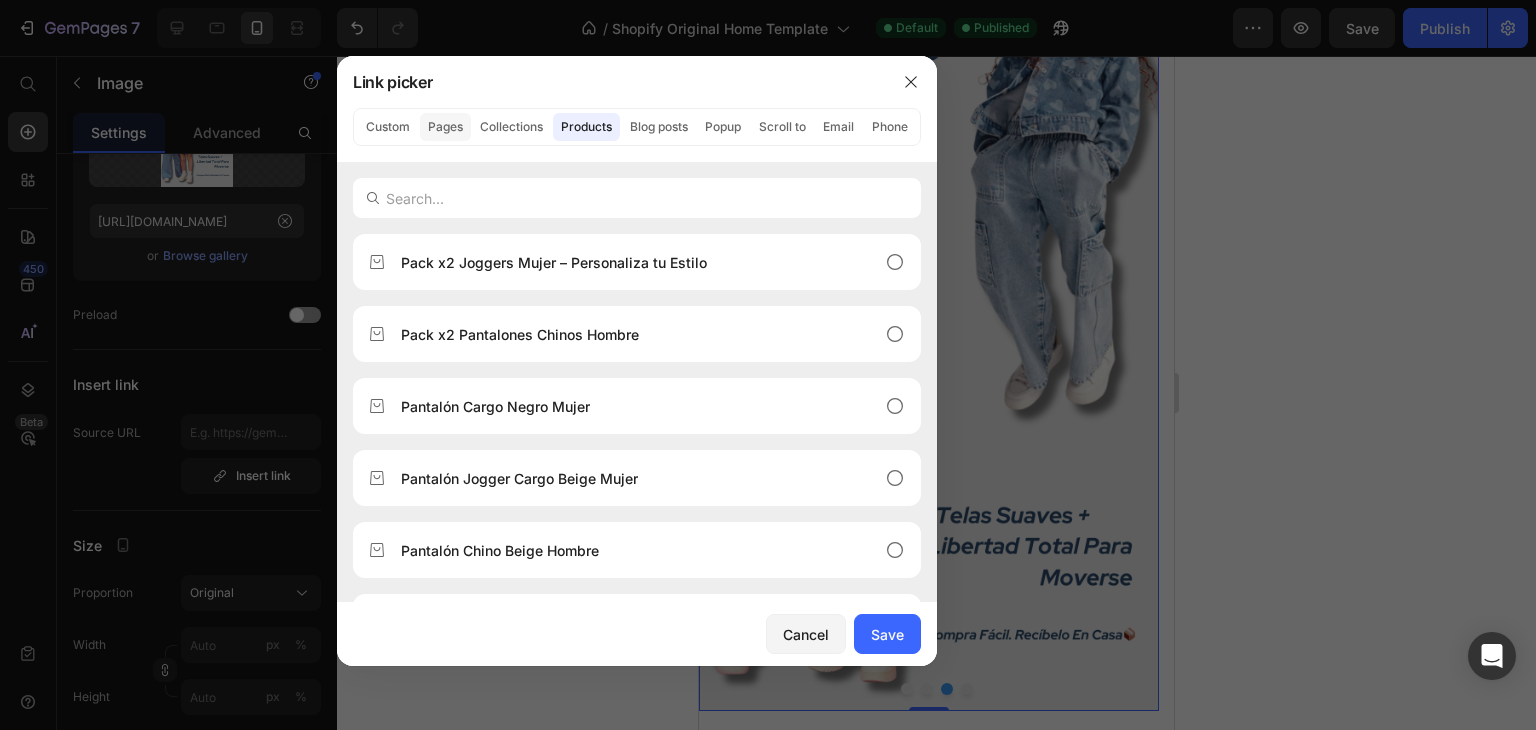 click on "Pages" 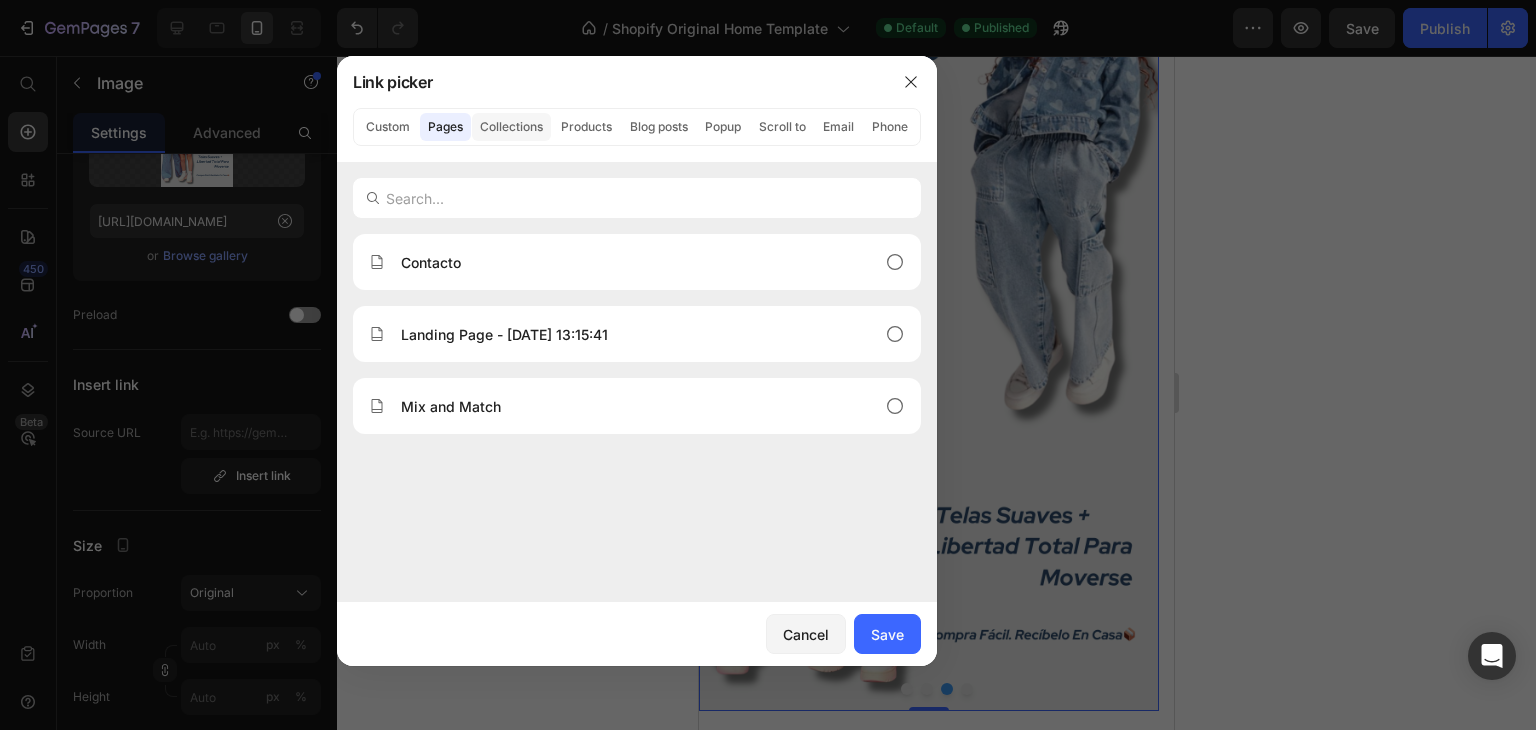 click on "Collections" 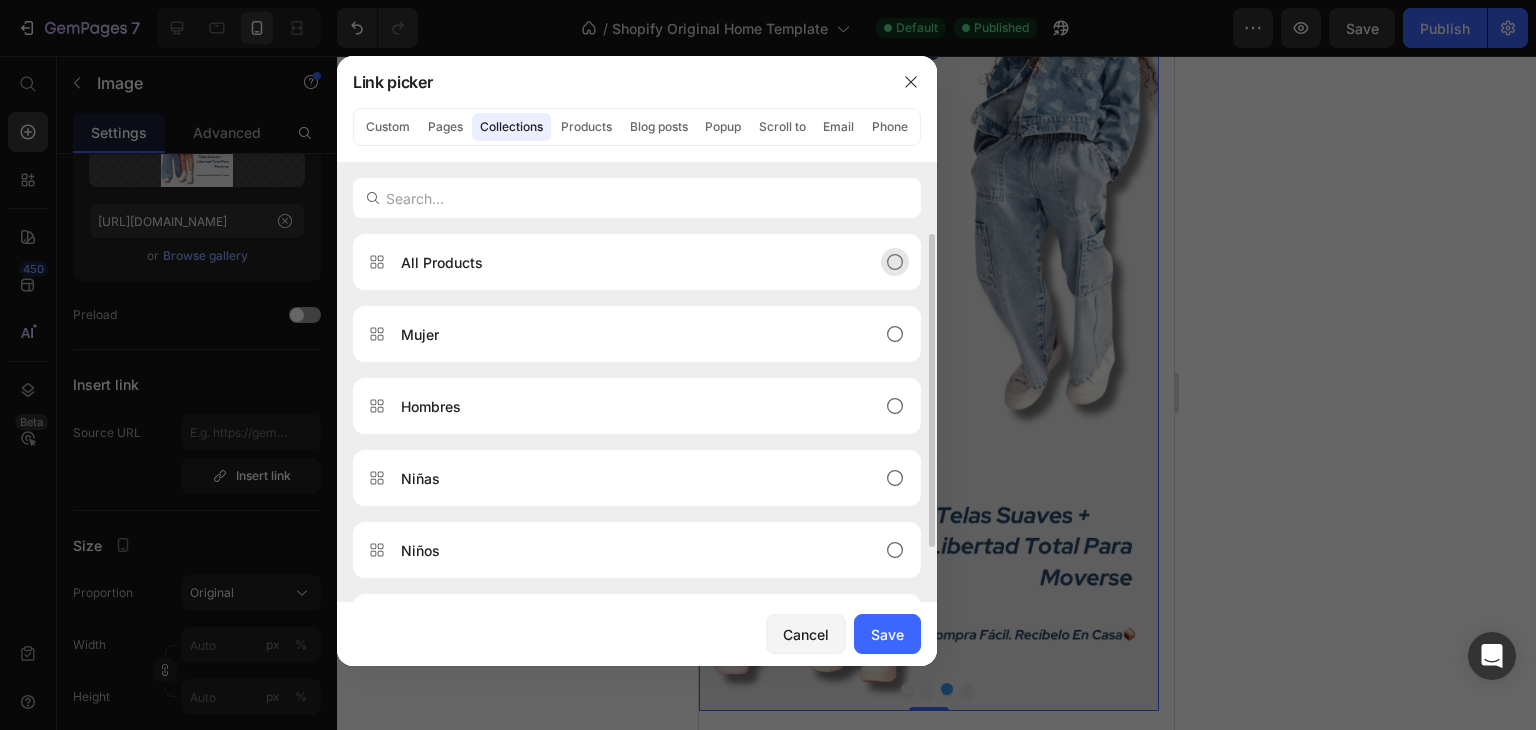 click on "All Products" at bounding box center (621, 262) 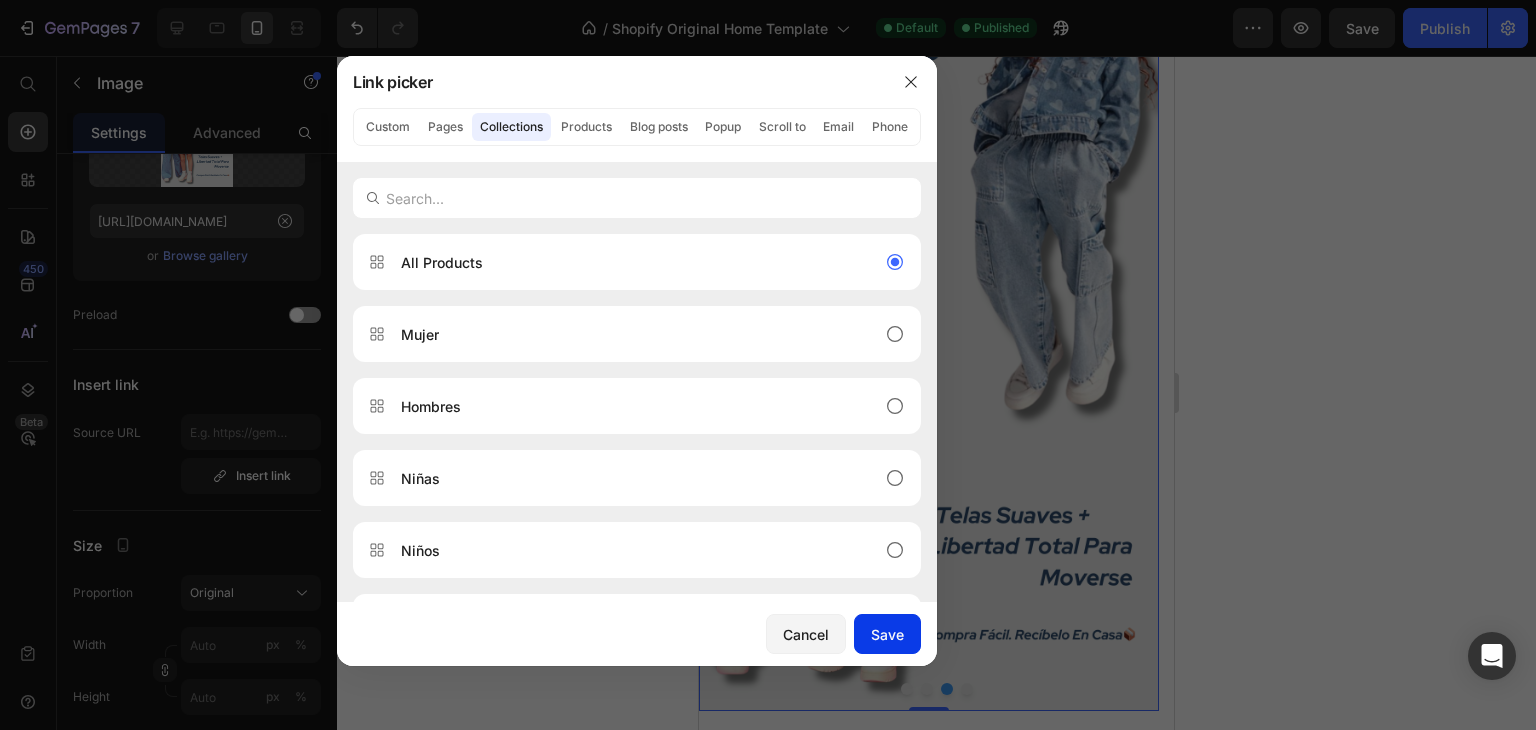 click on "Save" 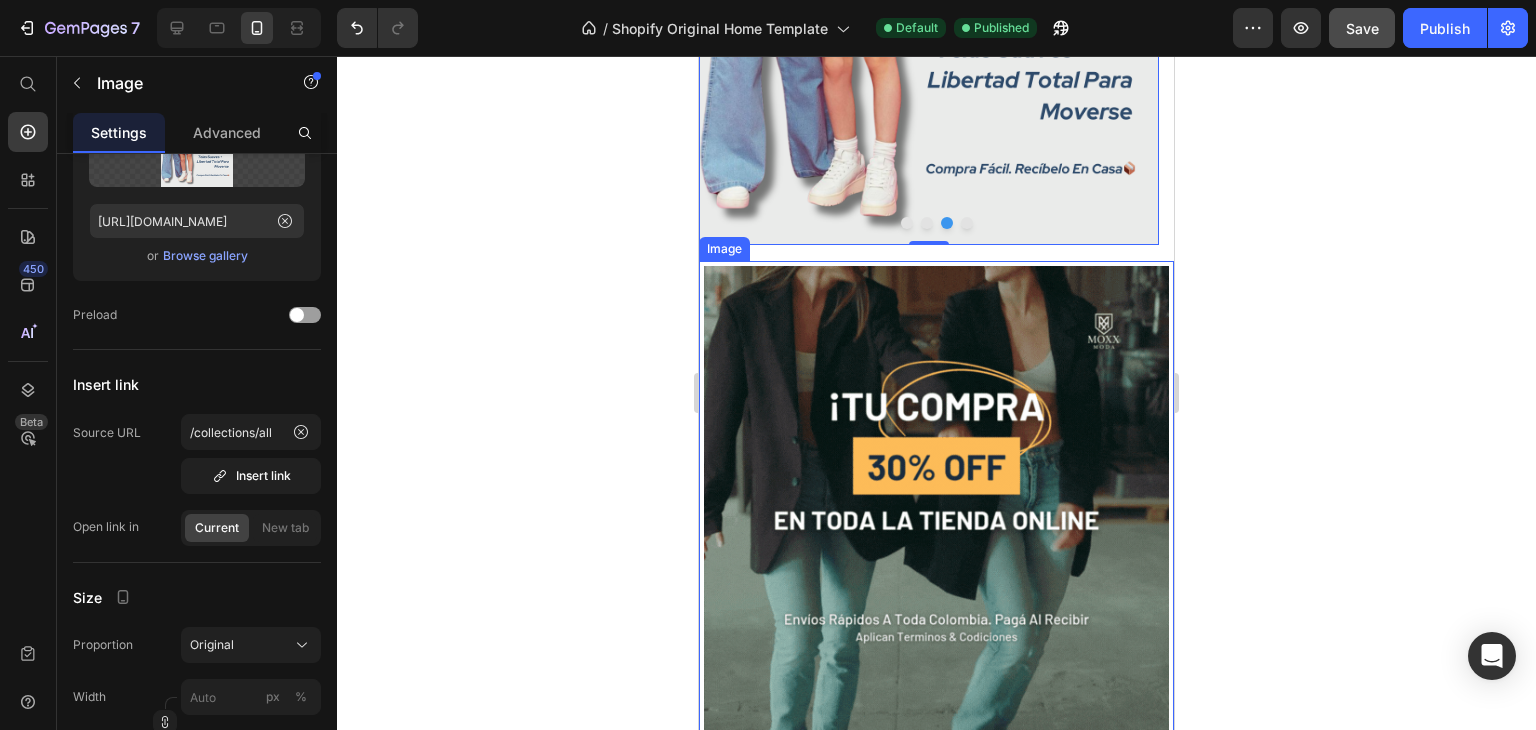 scroll, scrollTop: 684, scrollLeft: 0, axis: vertical 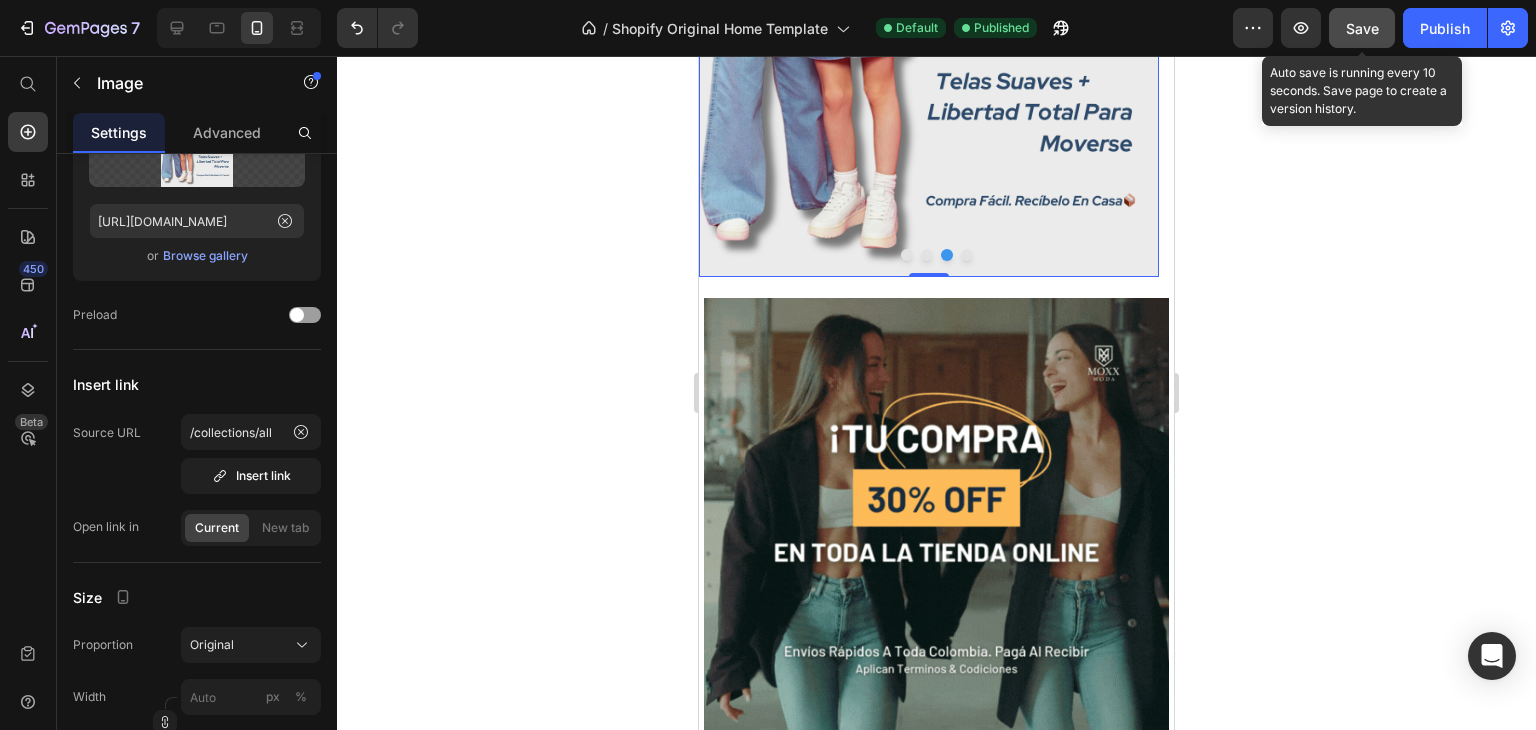 click on "Save" 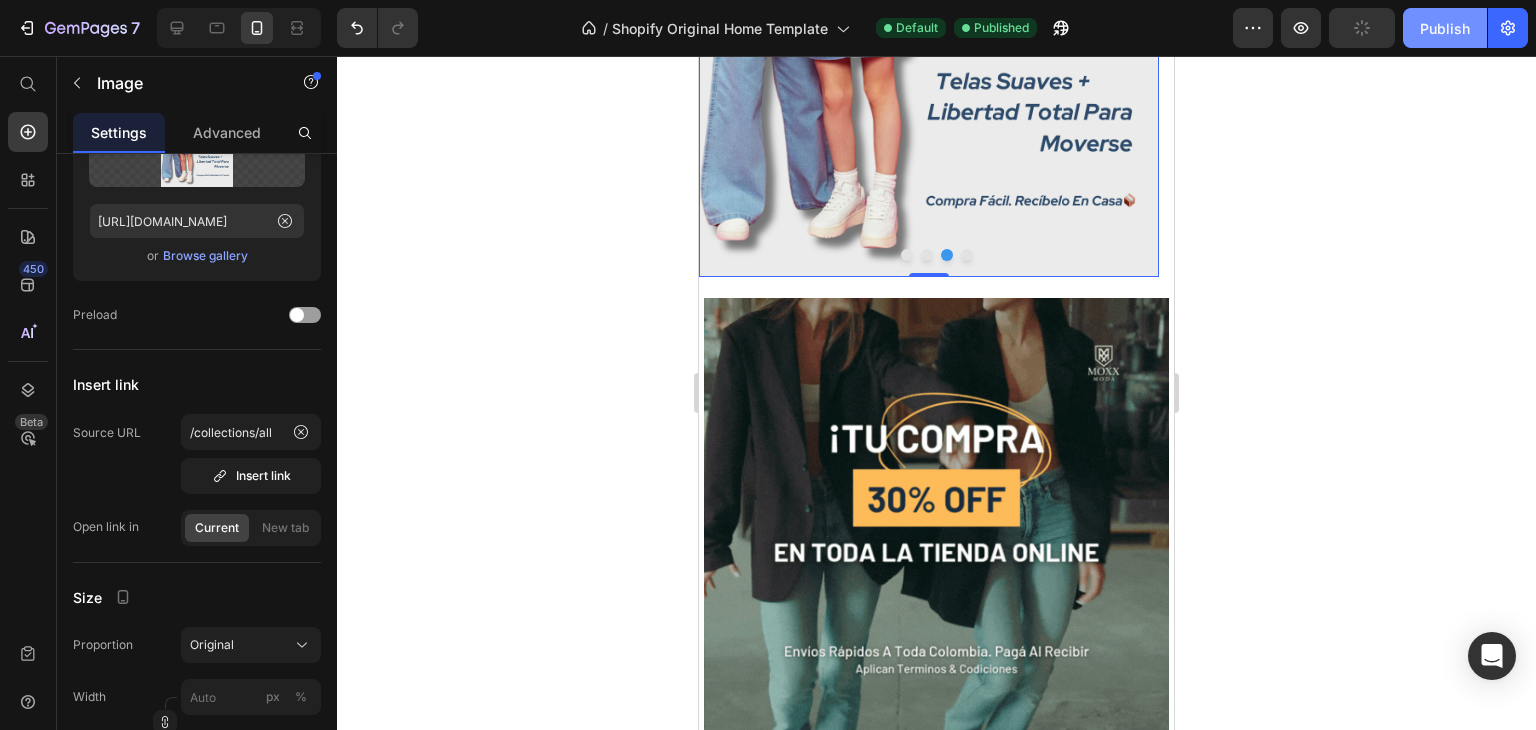 click on "Publish" 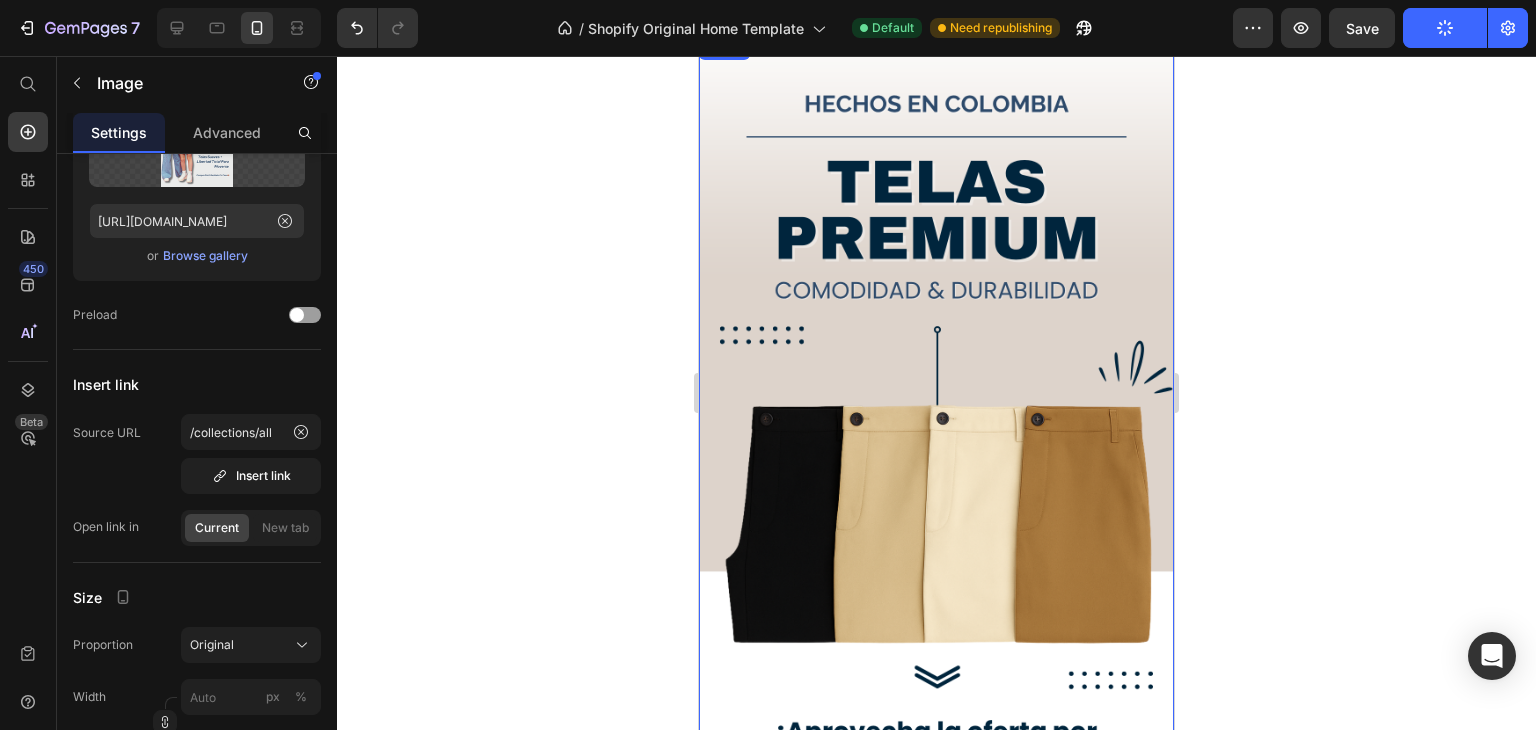 scroll, scrollTop: 1084, scrollLeft: 0, axis: vertical 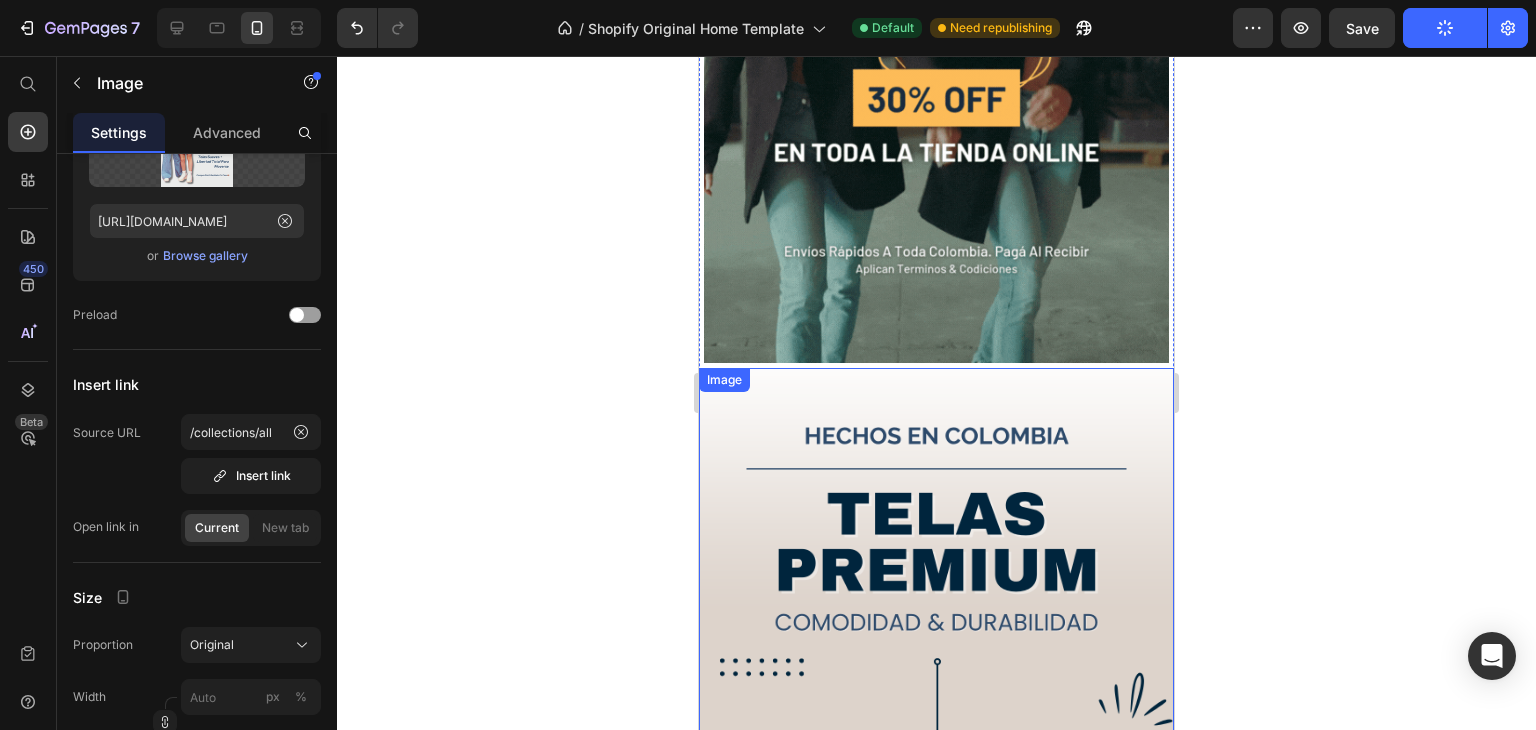 click at bounding box center [936, 790] 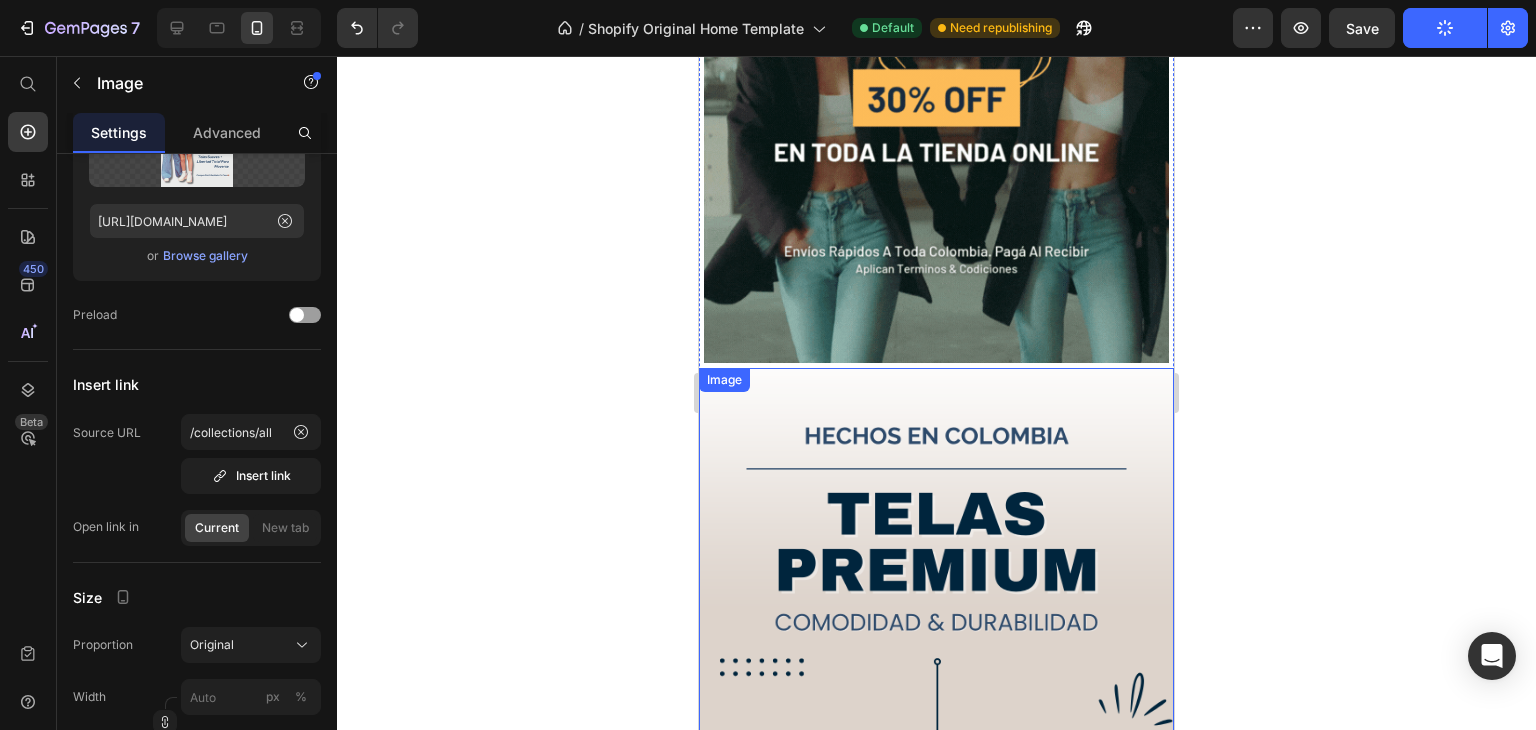 scroll, scrollTop: 200, scrollLeft: 0, axis: vertical 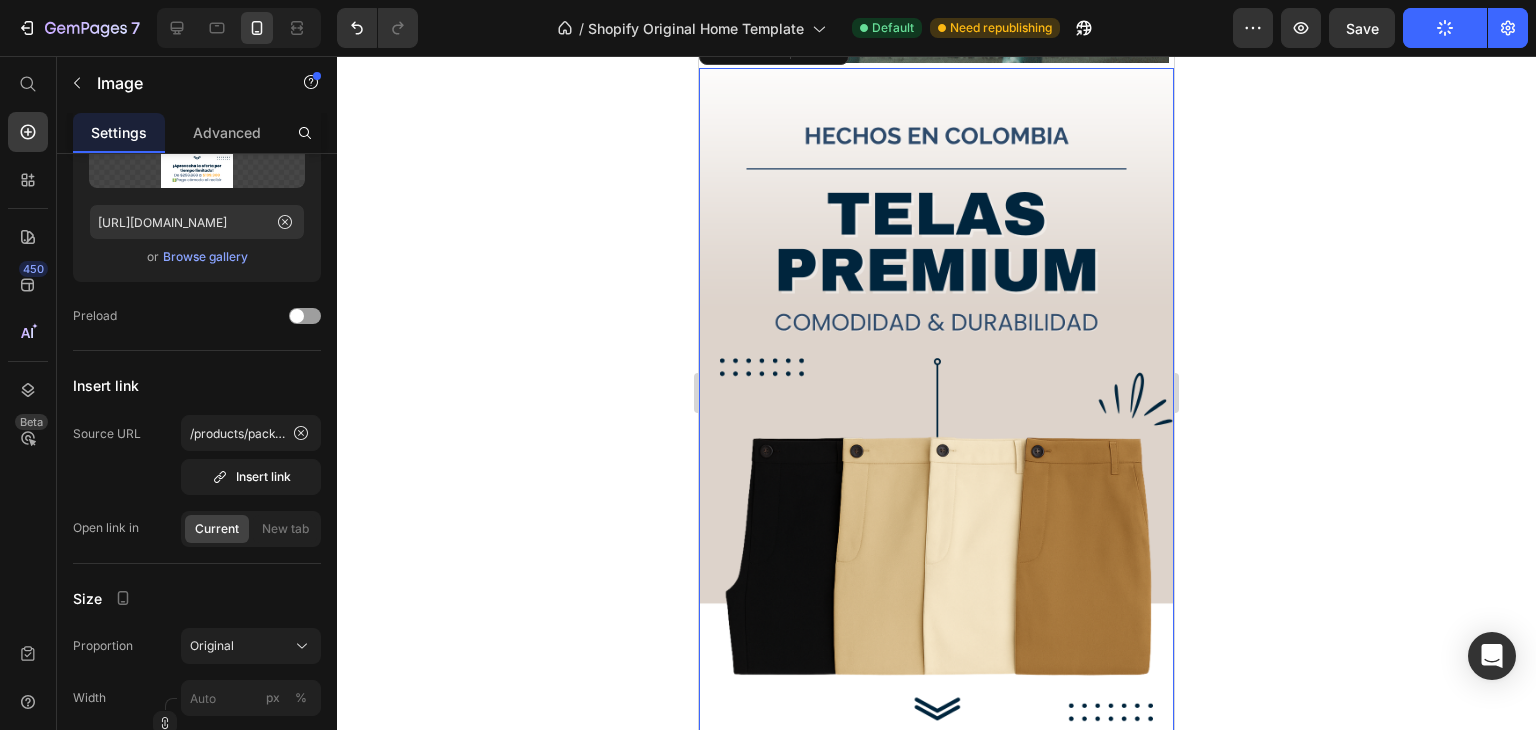 click at bounding box center [936, 490] 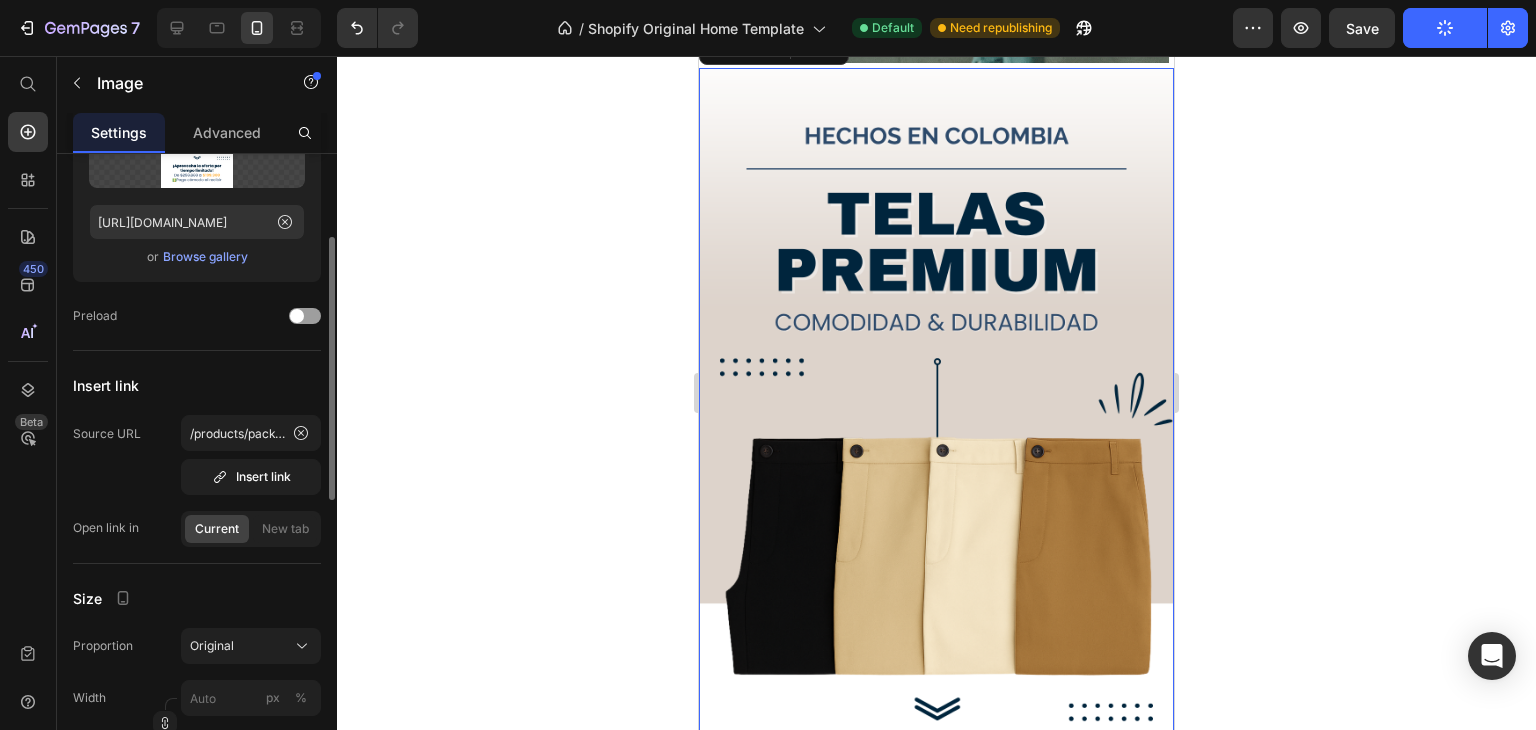 scroll, scrollTop: 0, scrollLeft: 0, axis: both 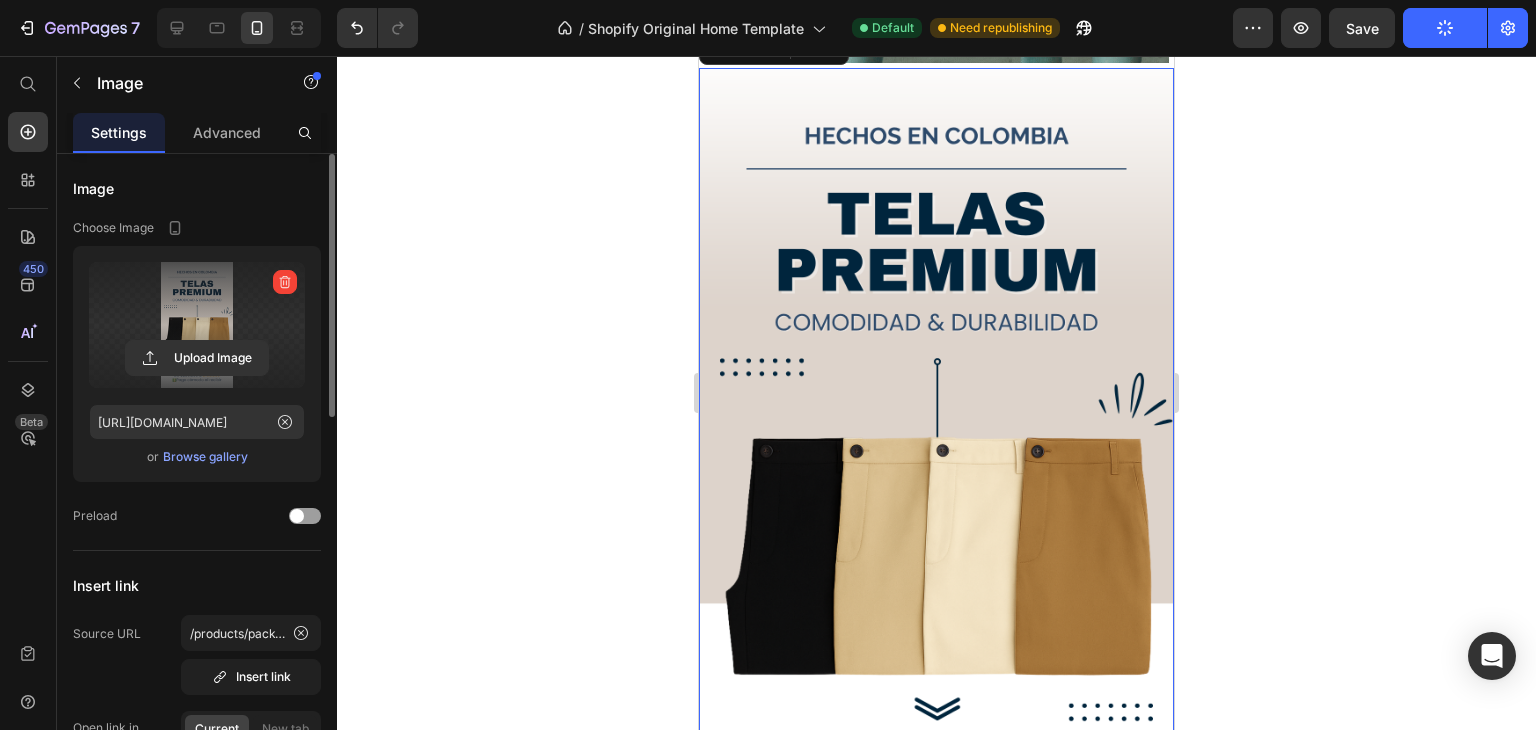 click at bounding box center (197, 325) 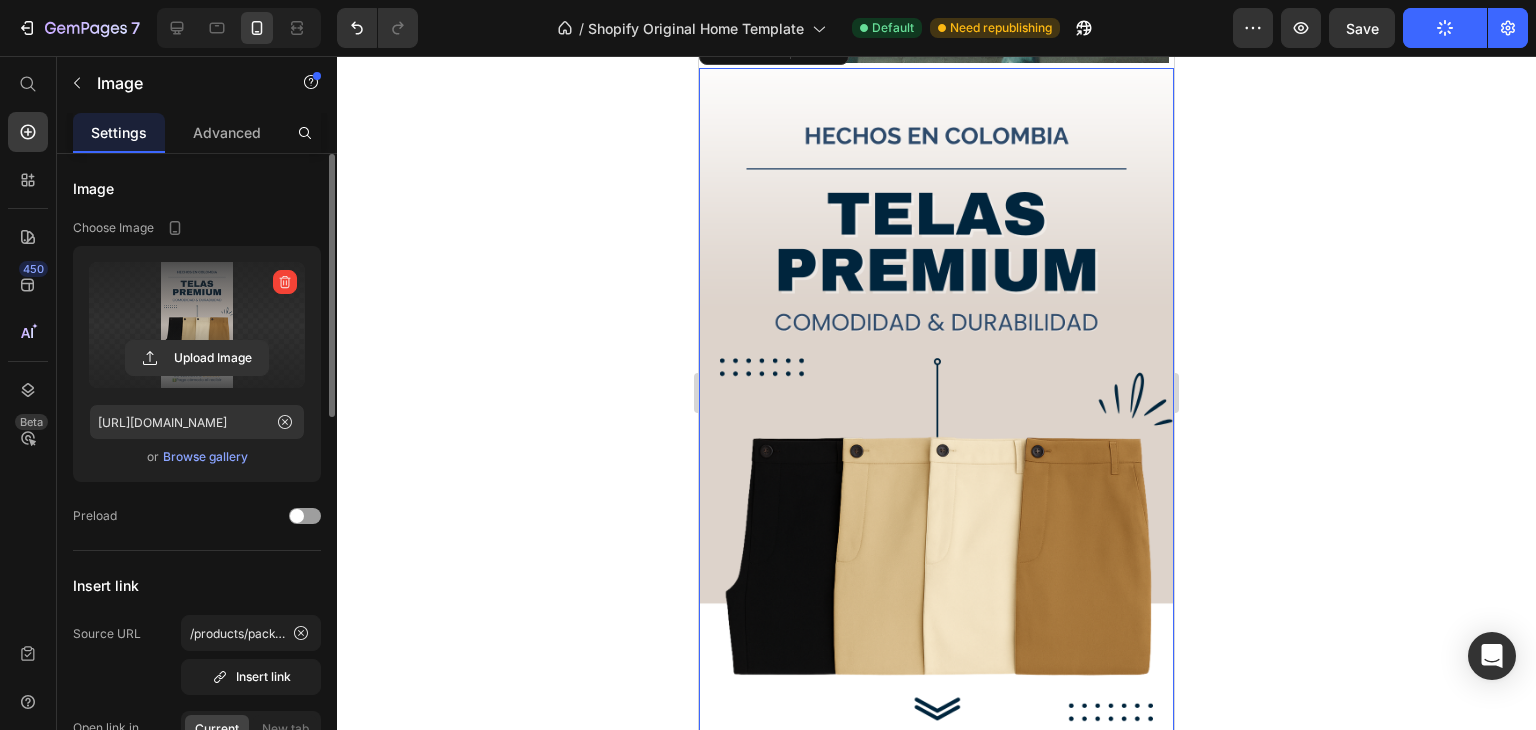 click 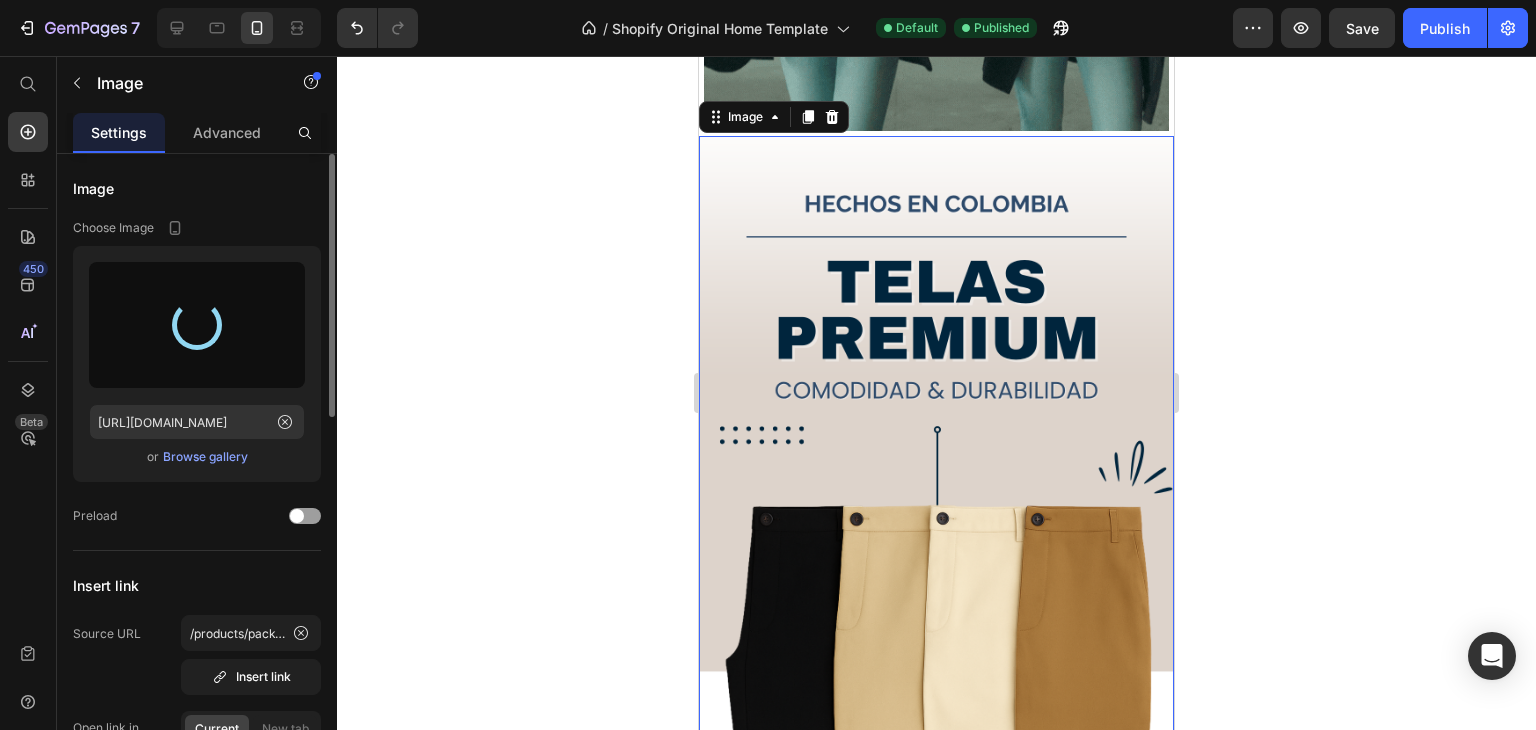 scroll, scrollTop: 1584, scrollLeft: 0, axis: vertical 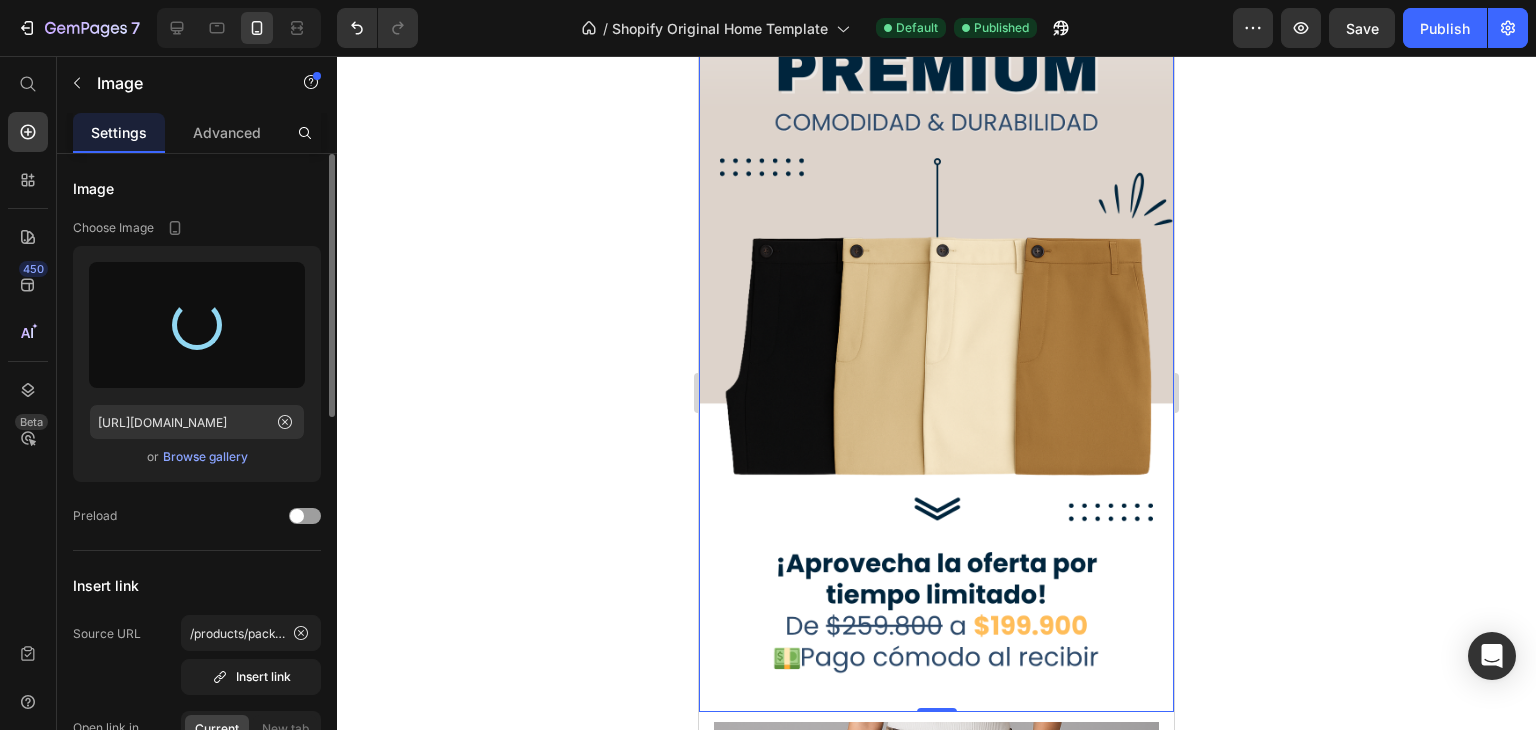 type on "[URL][DOMAIN_NAME]" 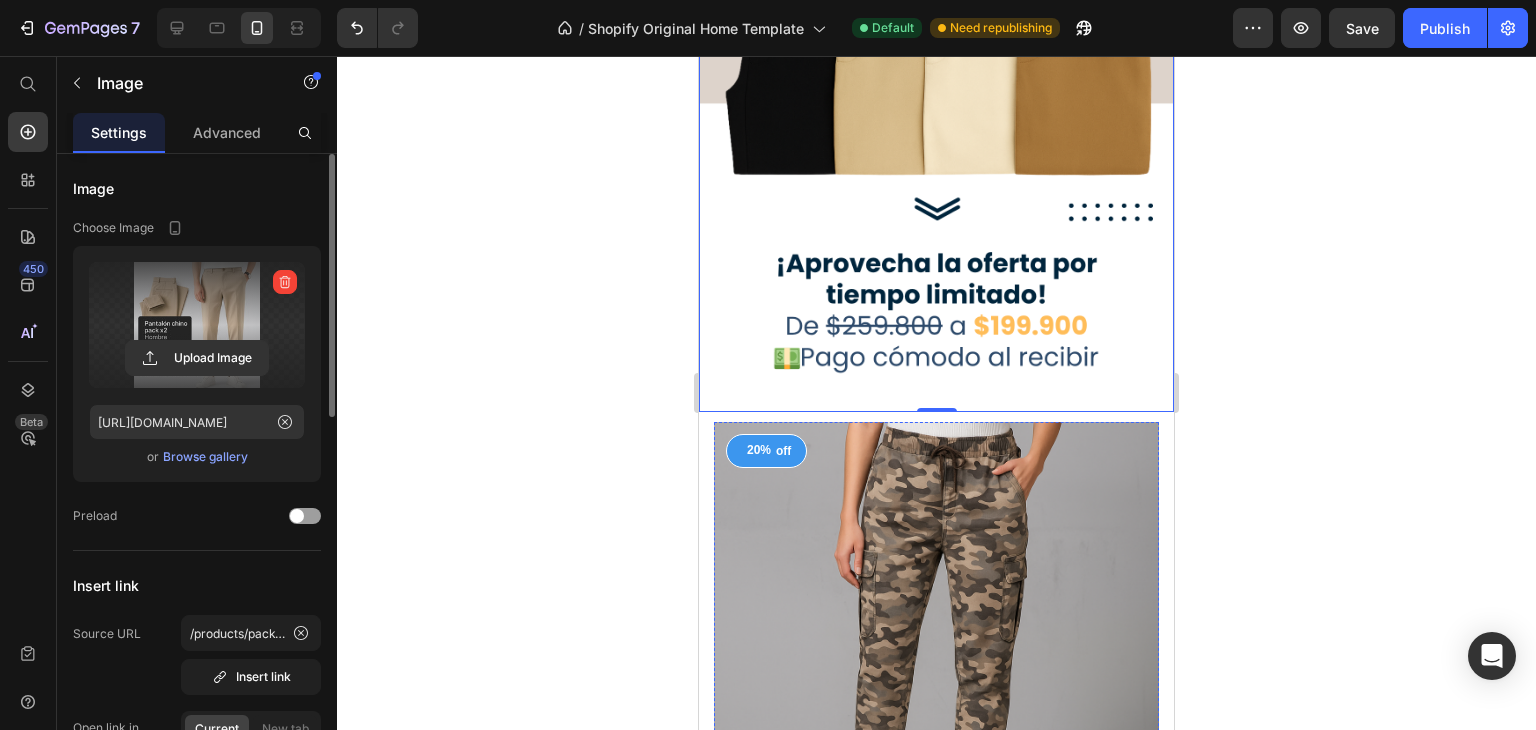 scroll, scrollTop: 1684, scrollLeft: 0, axis: vertical 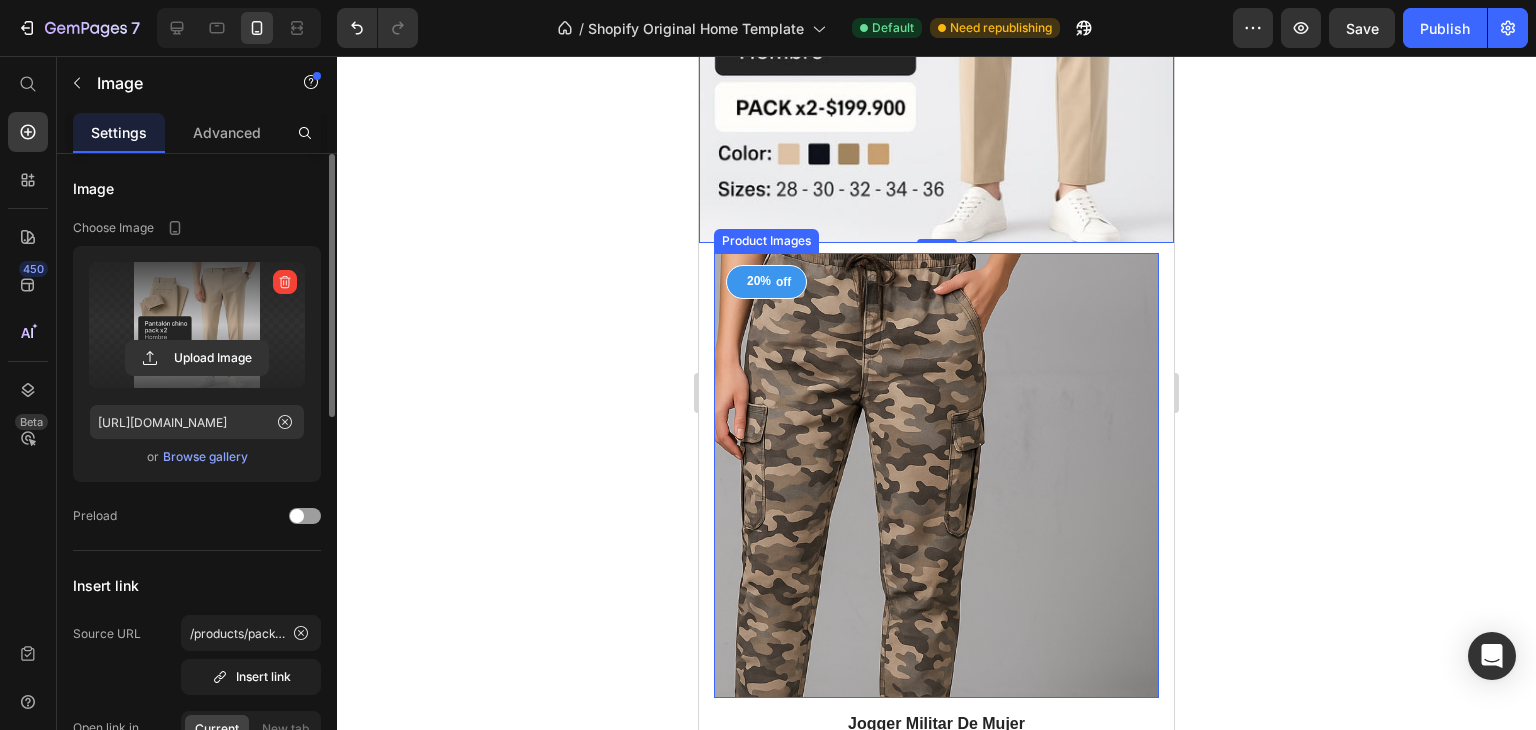 click at bounding box center [936, 475] 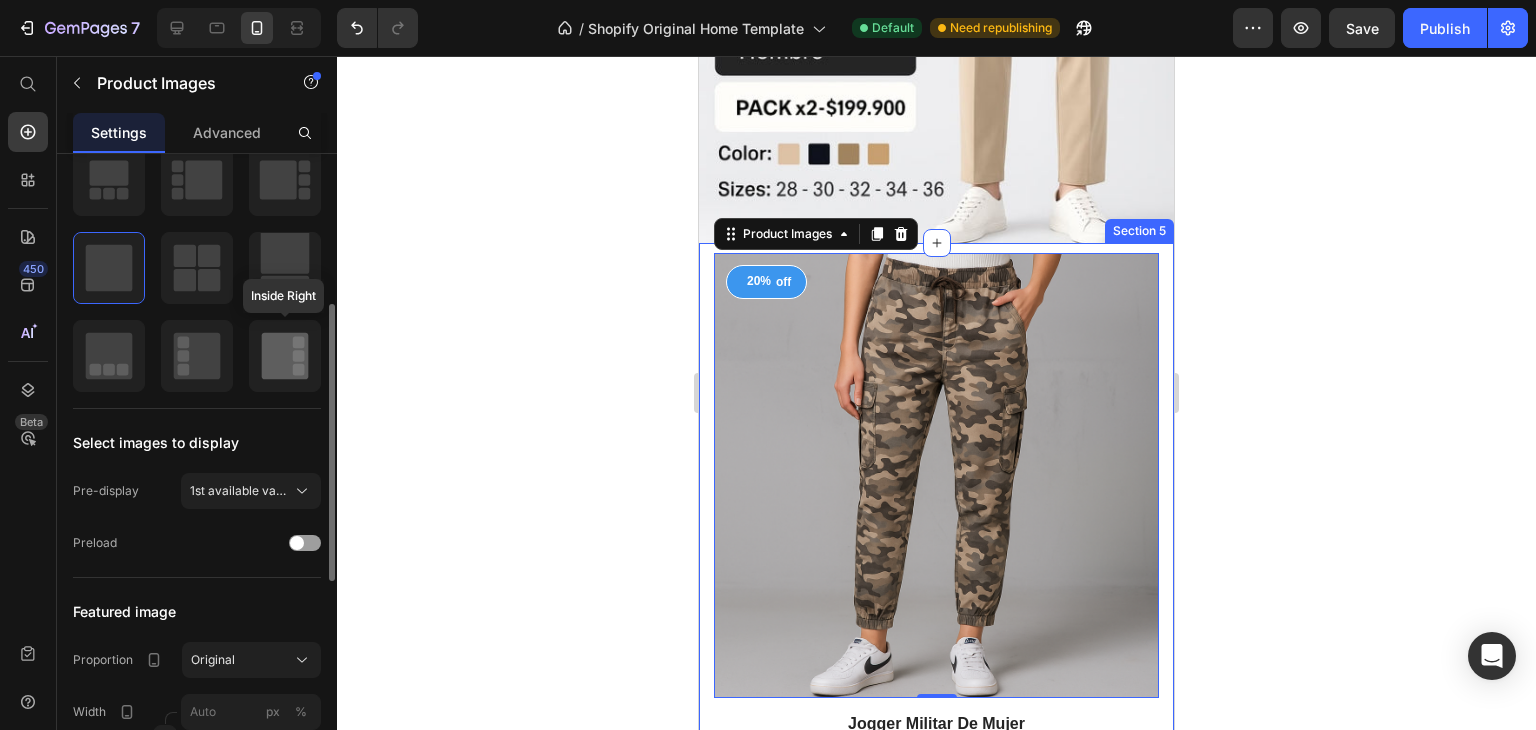 scroll, scrollTop: 268, scrollLeft: 0, axis: vertical 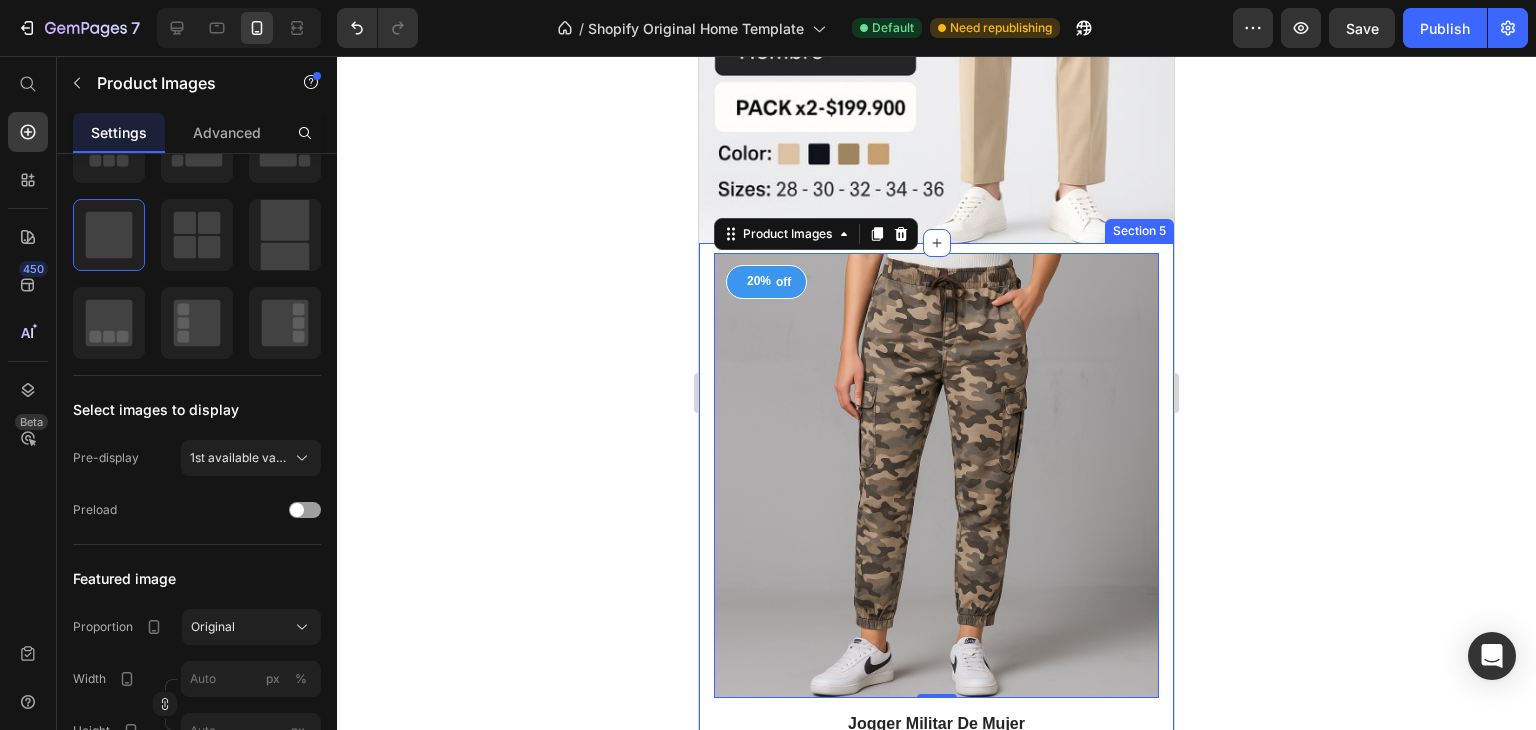 click on "20% off Product Tag Product Images   0 Row Jogger Militar De Mujer Product Title This product has only default variant Product Variants & Swatches Row 0% off Product Tag Product Images   0 Row Pantalon Cargo color Negro Para Mujer Product Title This product has only default variant Product Variants & Swatches Row 40% off Product Tag Product Images   0 Row Jeans Wide Leg Mujer con Franjas Laterales Product Title This product has only default variant Product Variants & Swatches Row Product List Todos los productos Button Section 5" at bounding box center (936, 1087) 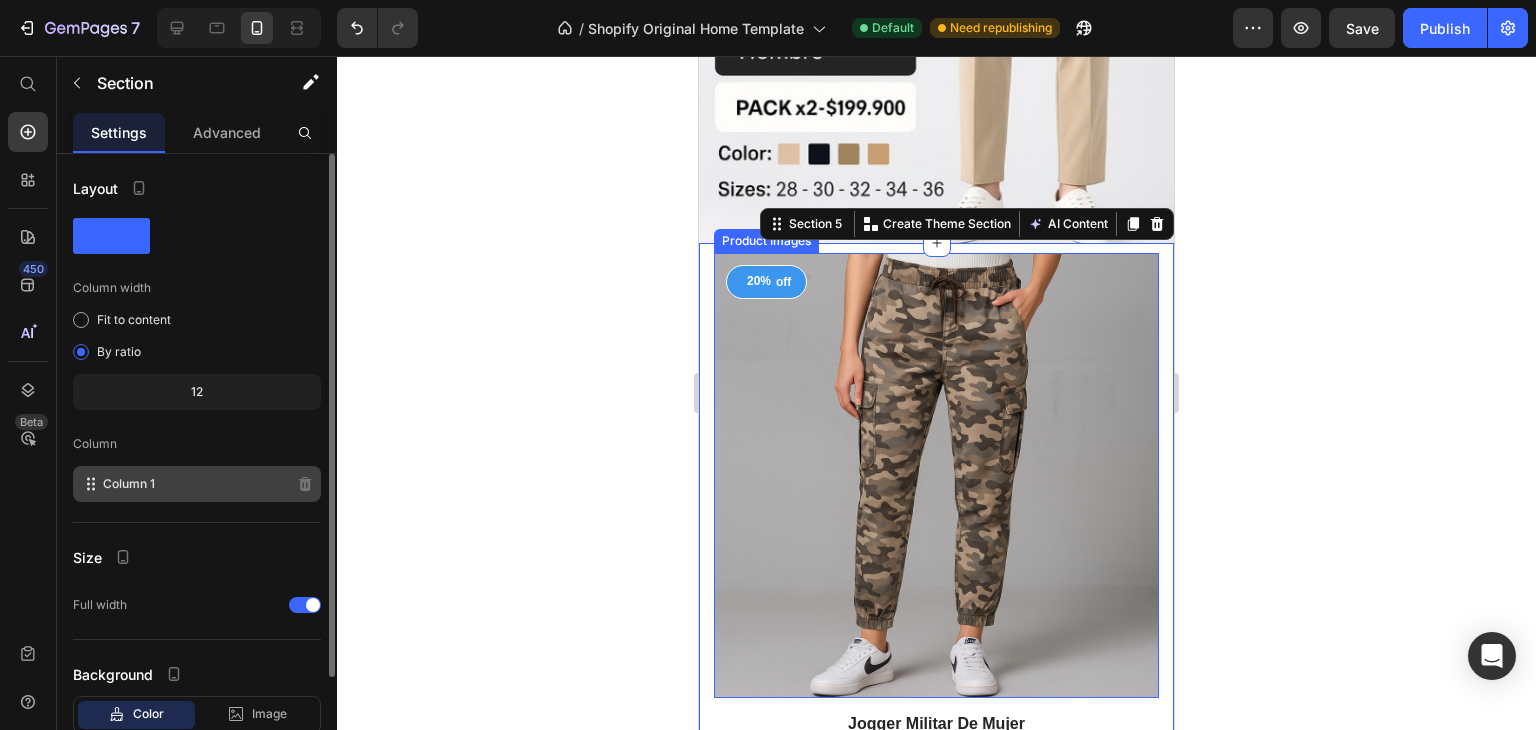 scroll, scrollTop: 129, scrollLeft: 0, axis: vertical 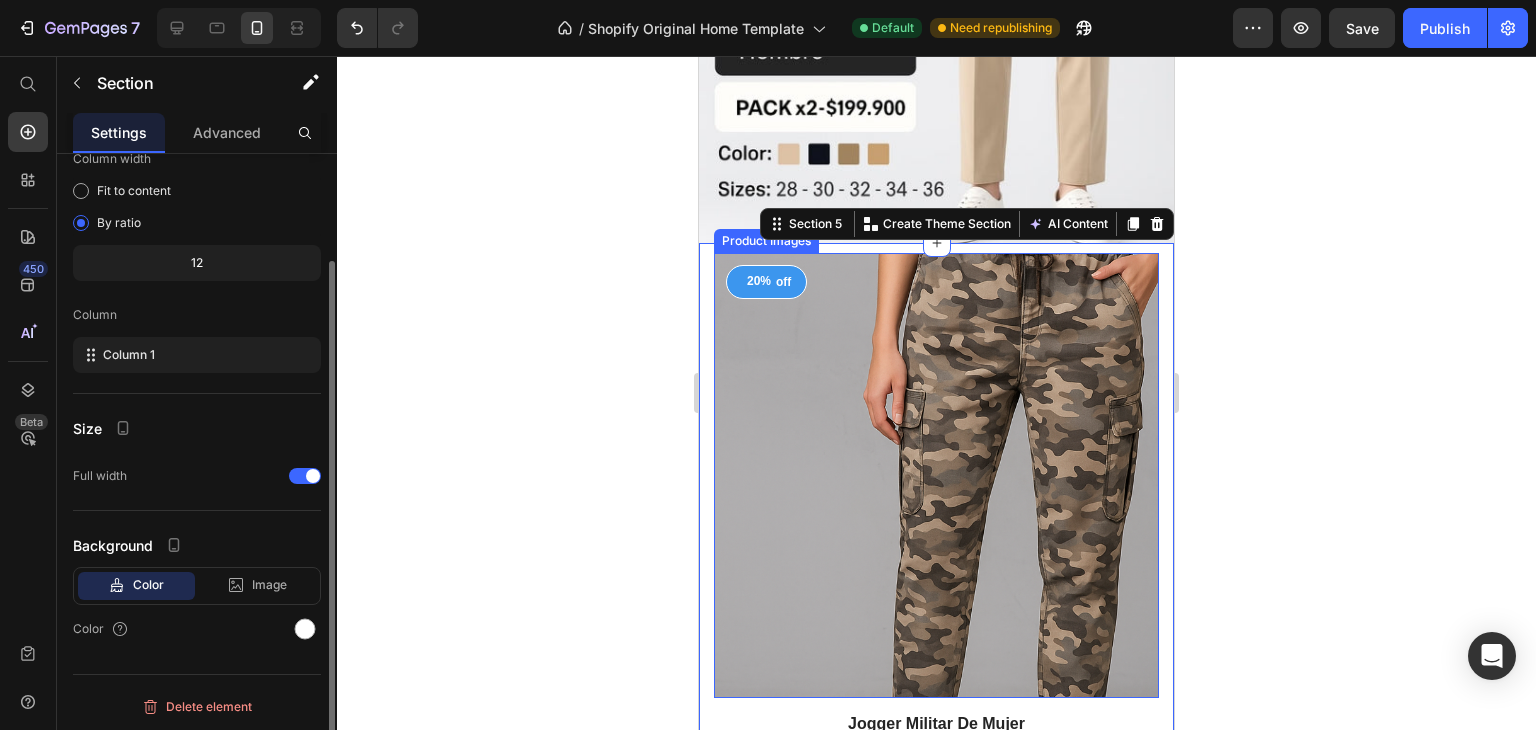 click at bounding box center (936, 475) 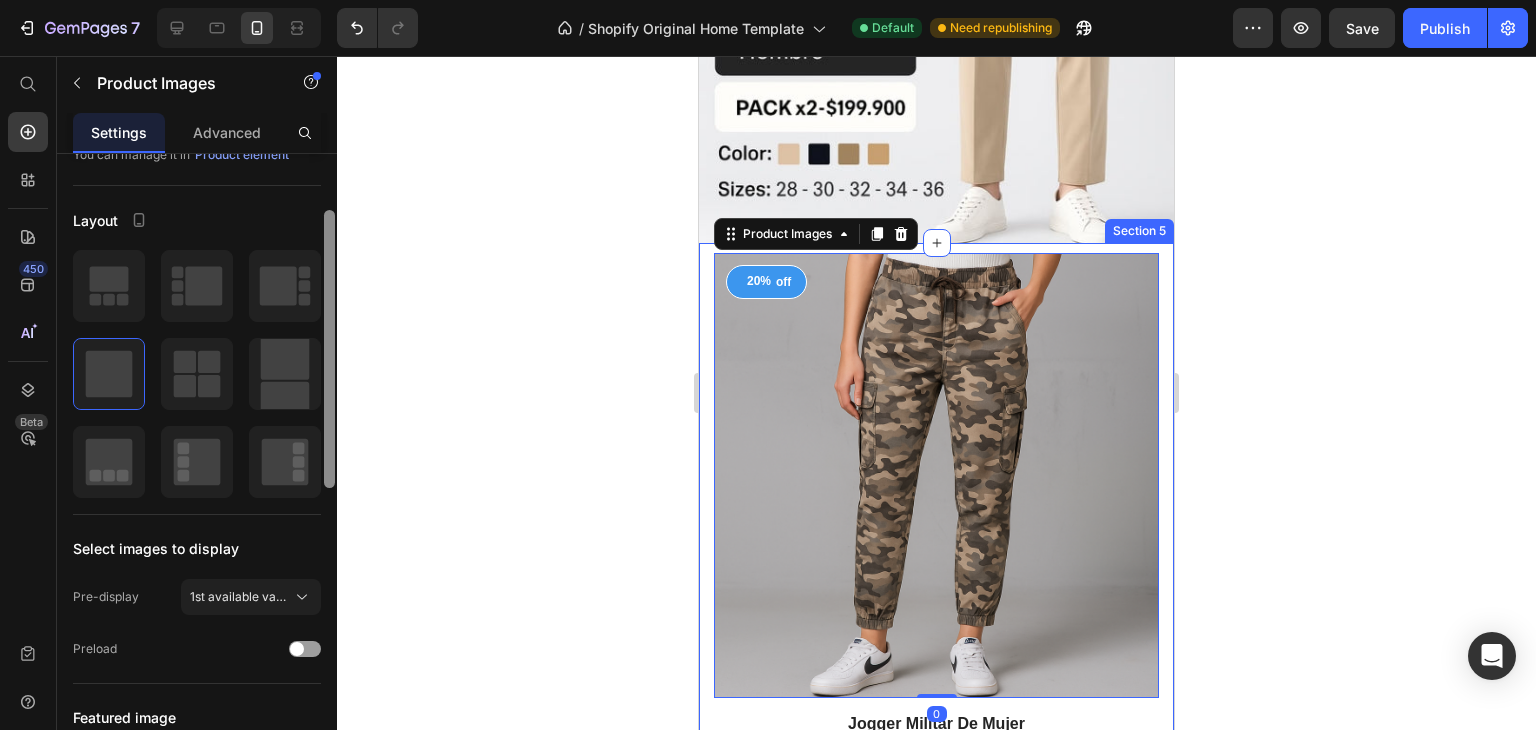 scroll, scrollTop: 0, scrollLeft: 0, axis: both 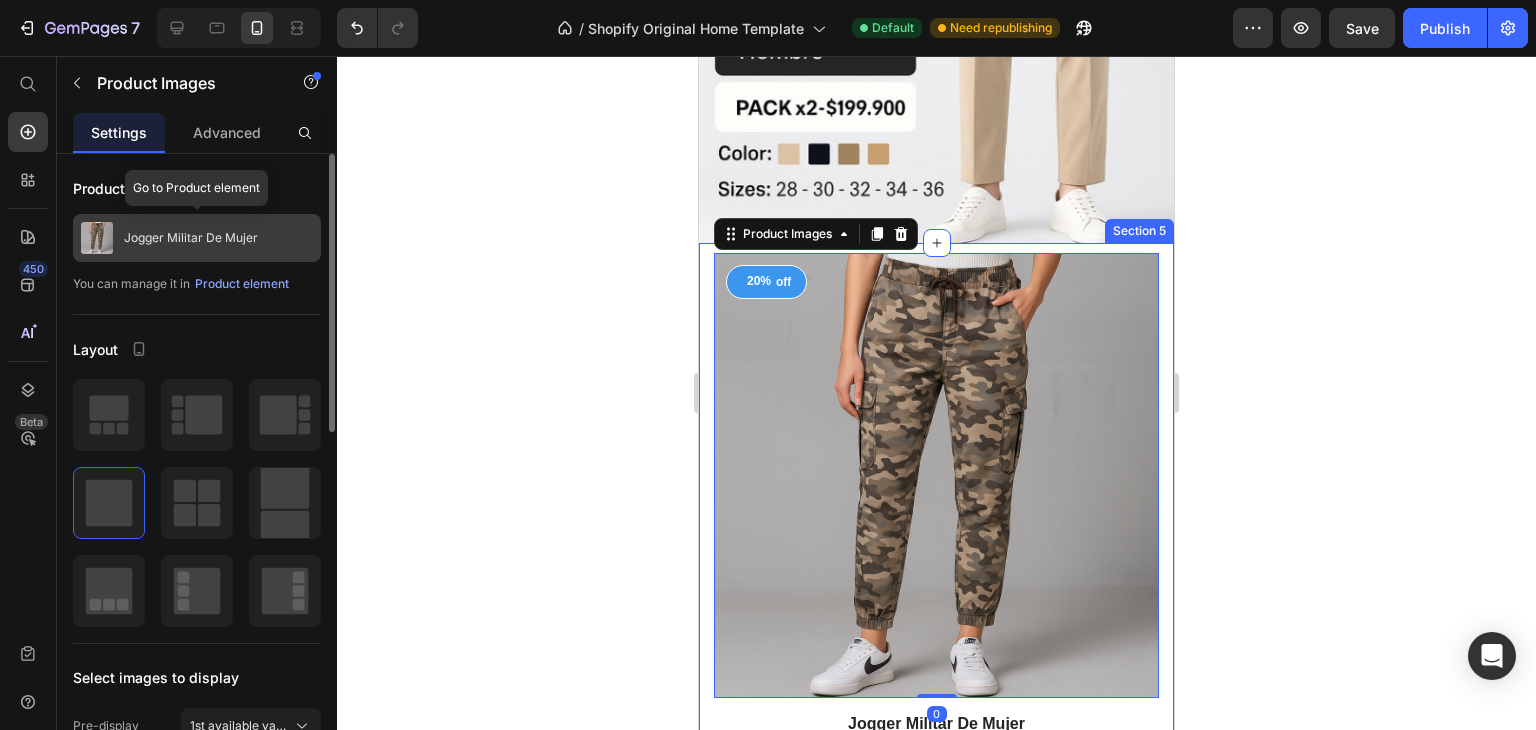click on "Jogger Militar De Mujer" at bounding box center [191, 238] 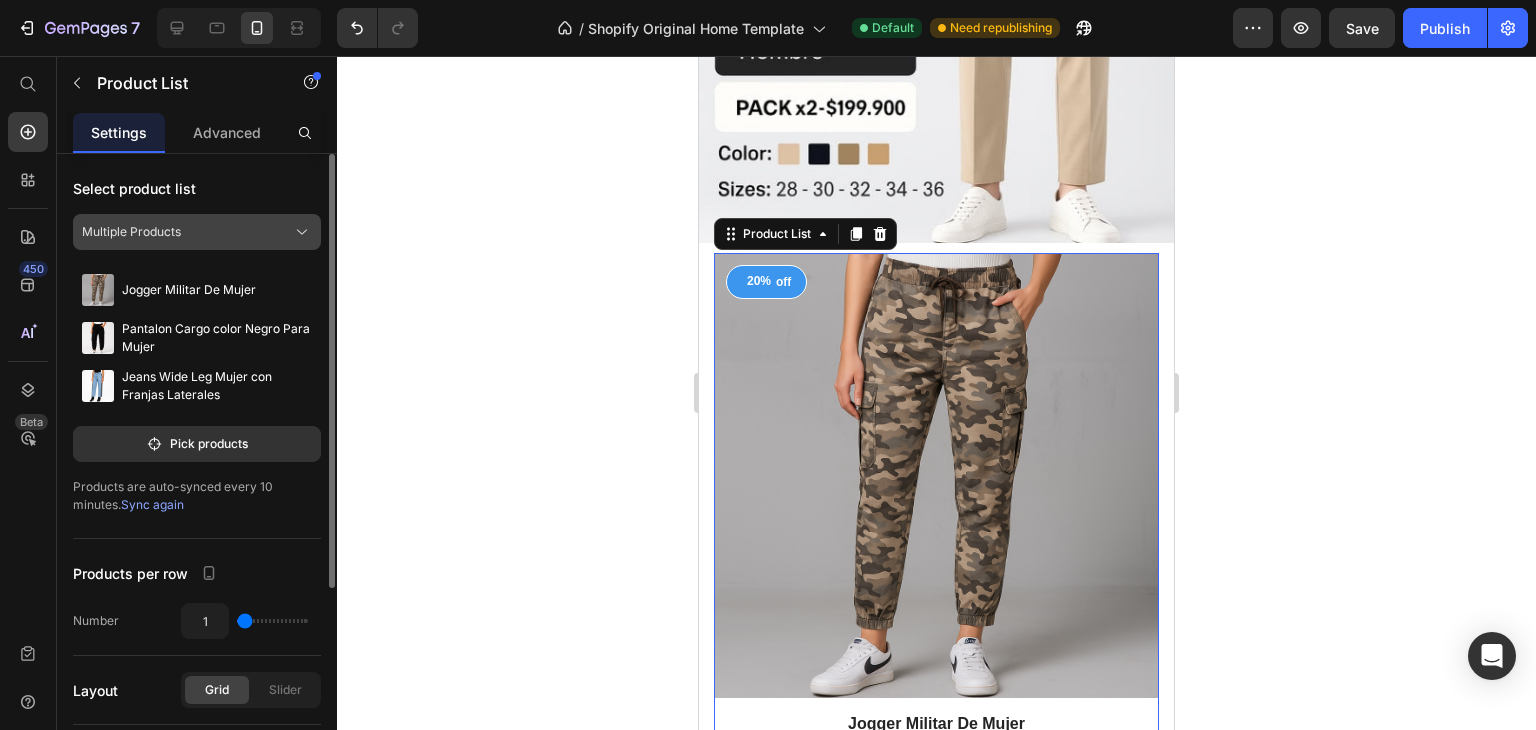 click 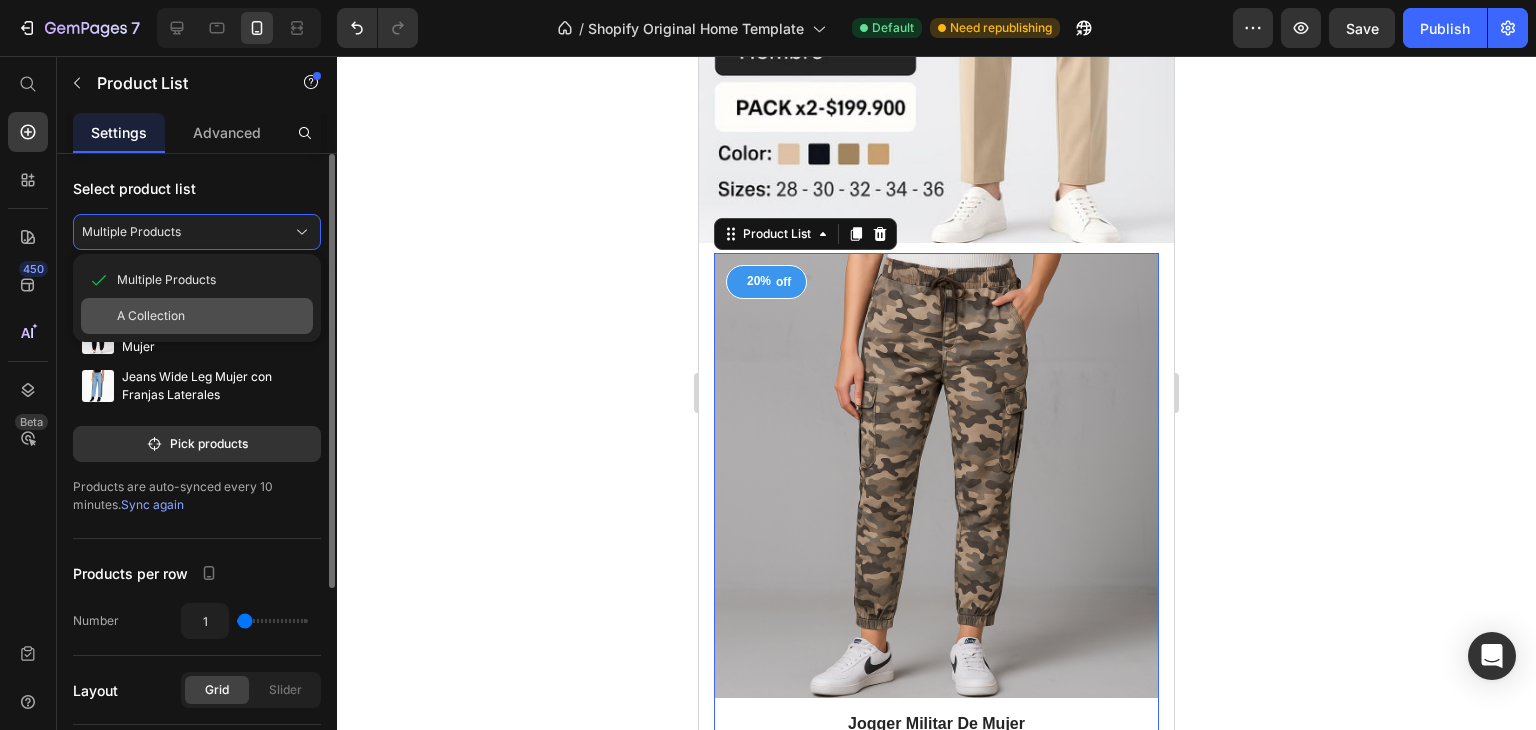 click on "A Collection" at bounding box center [211, 316] 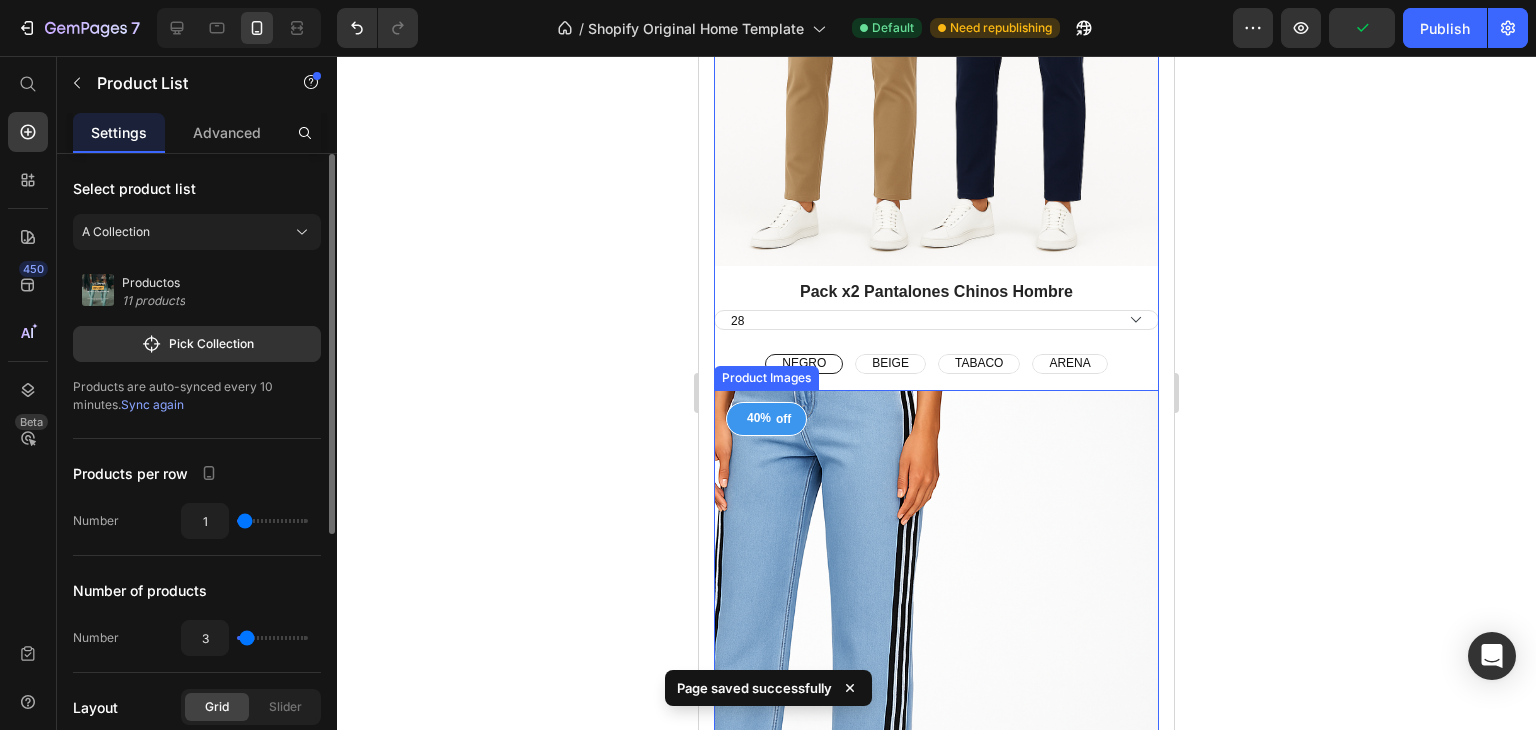 scroll, scrollTop: 2150, scrollLeft: 0, axis: vertical 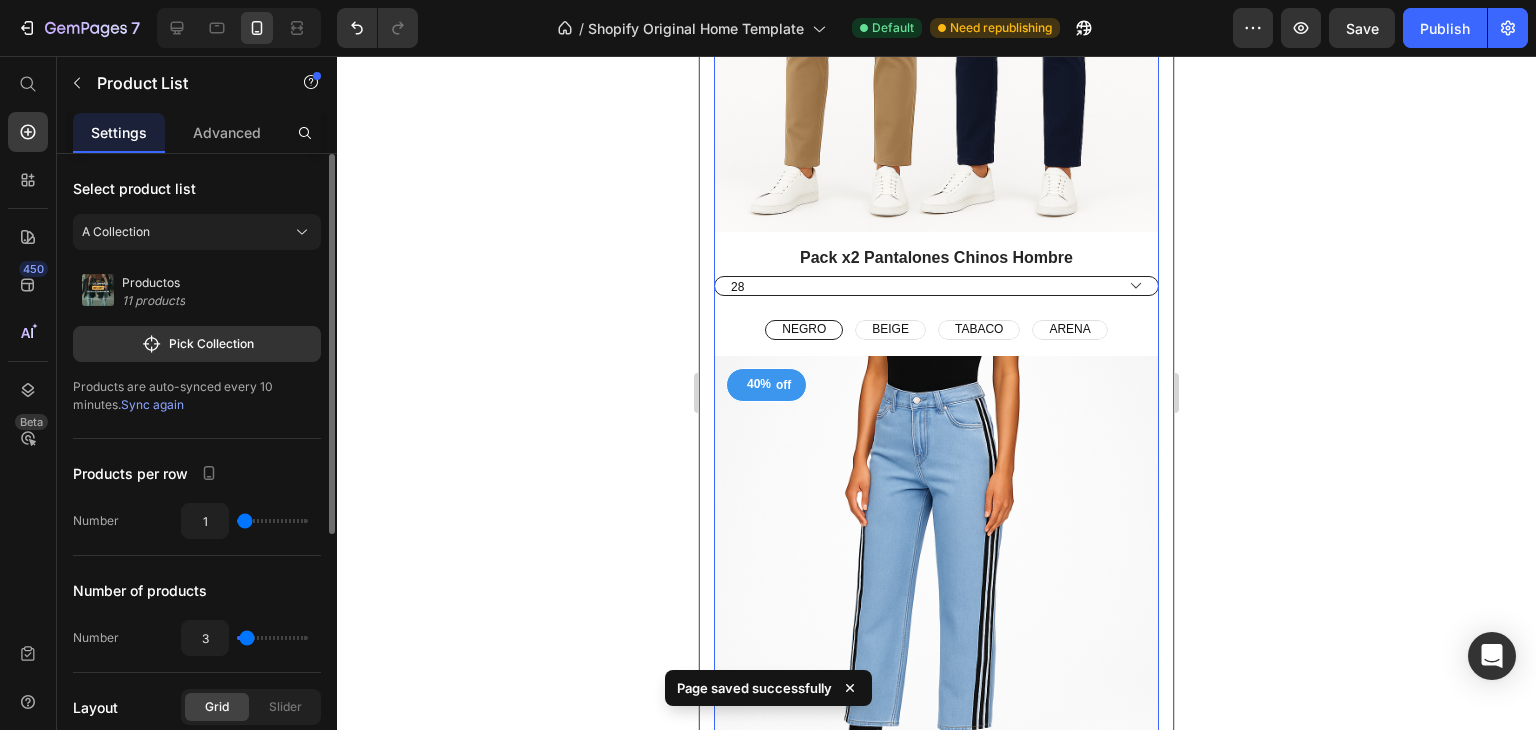 click on "28 30 32 34 36 38" at bounding box center (936, 286) 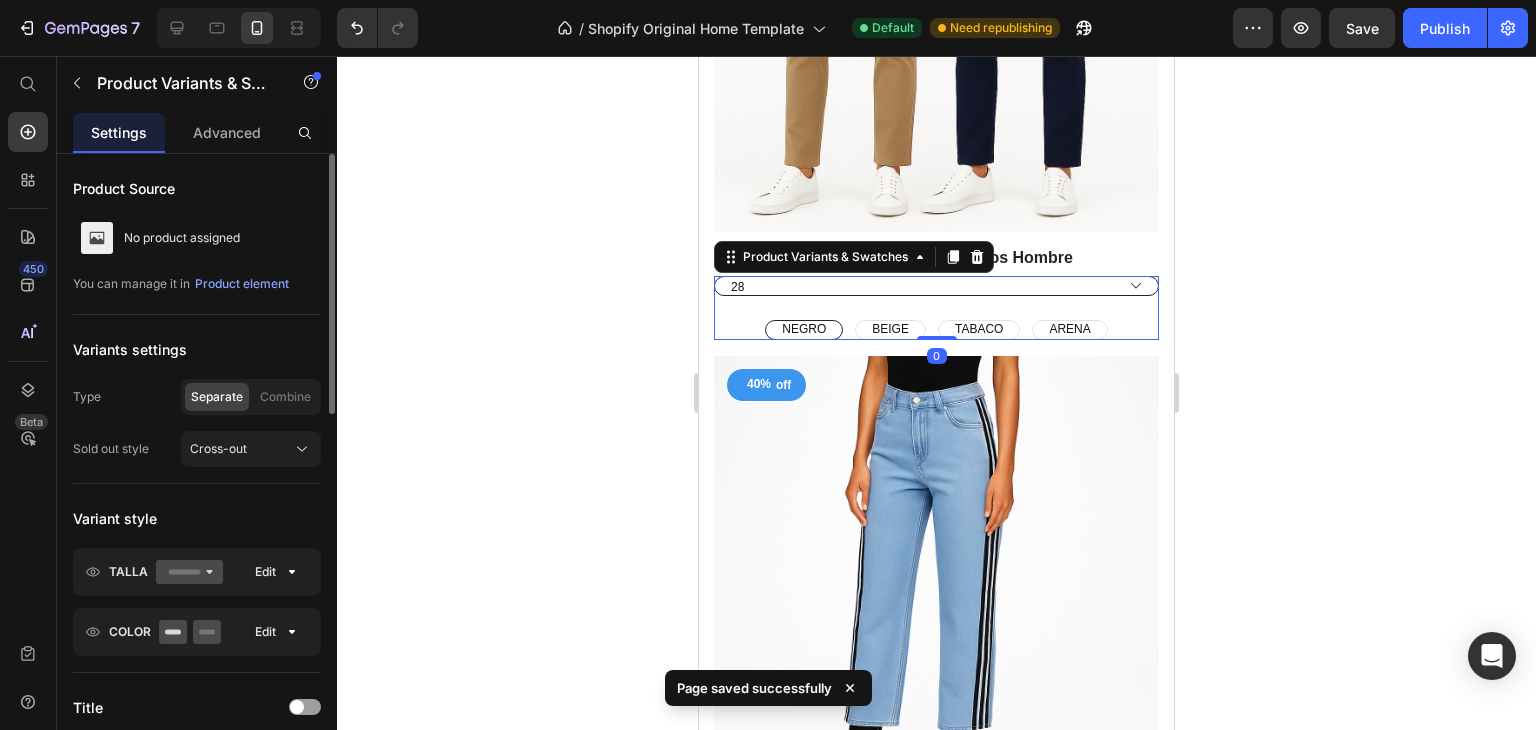 click on "28 30 32 34 36 38" at bounding box center [936, 286] 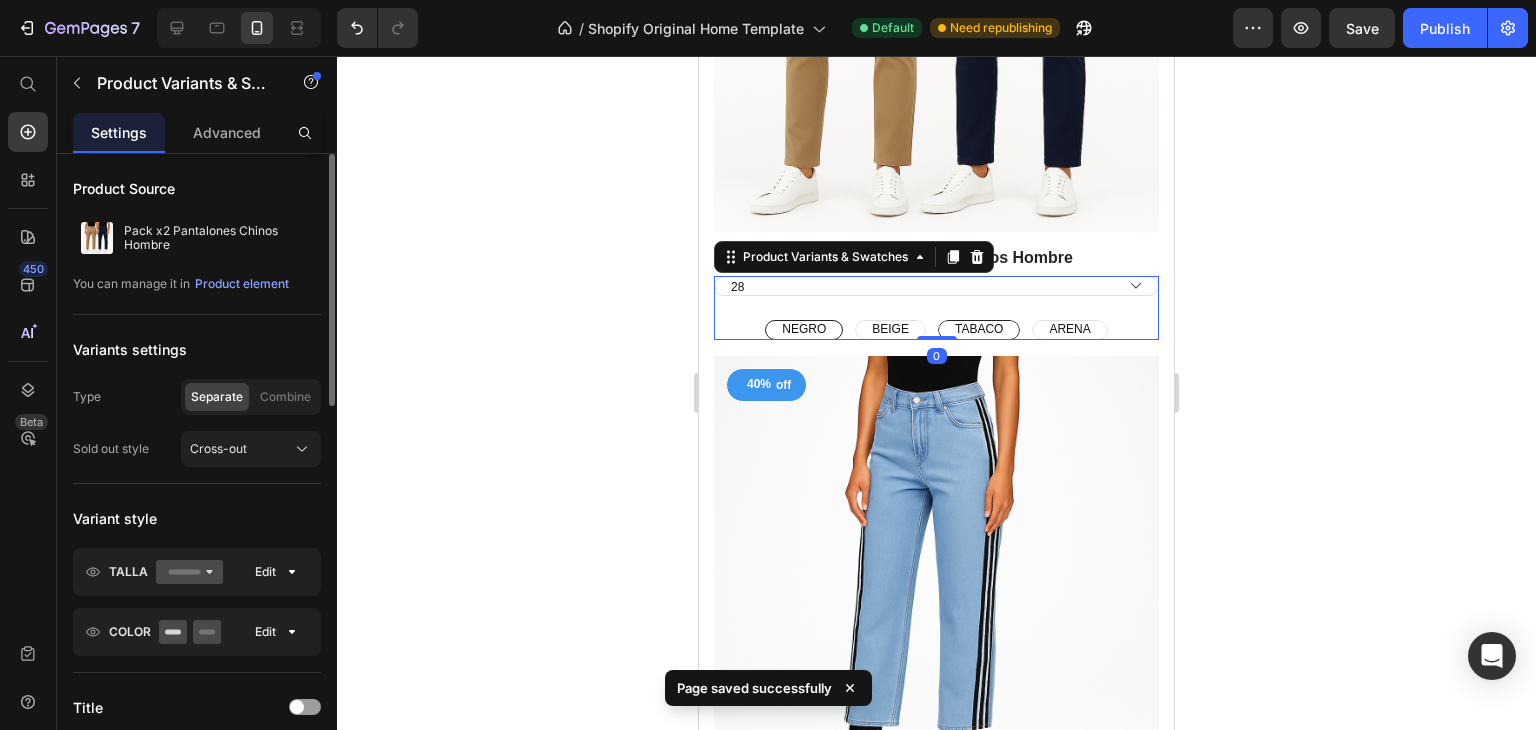click on "TABACO" at bounding box center [979, 330] 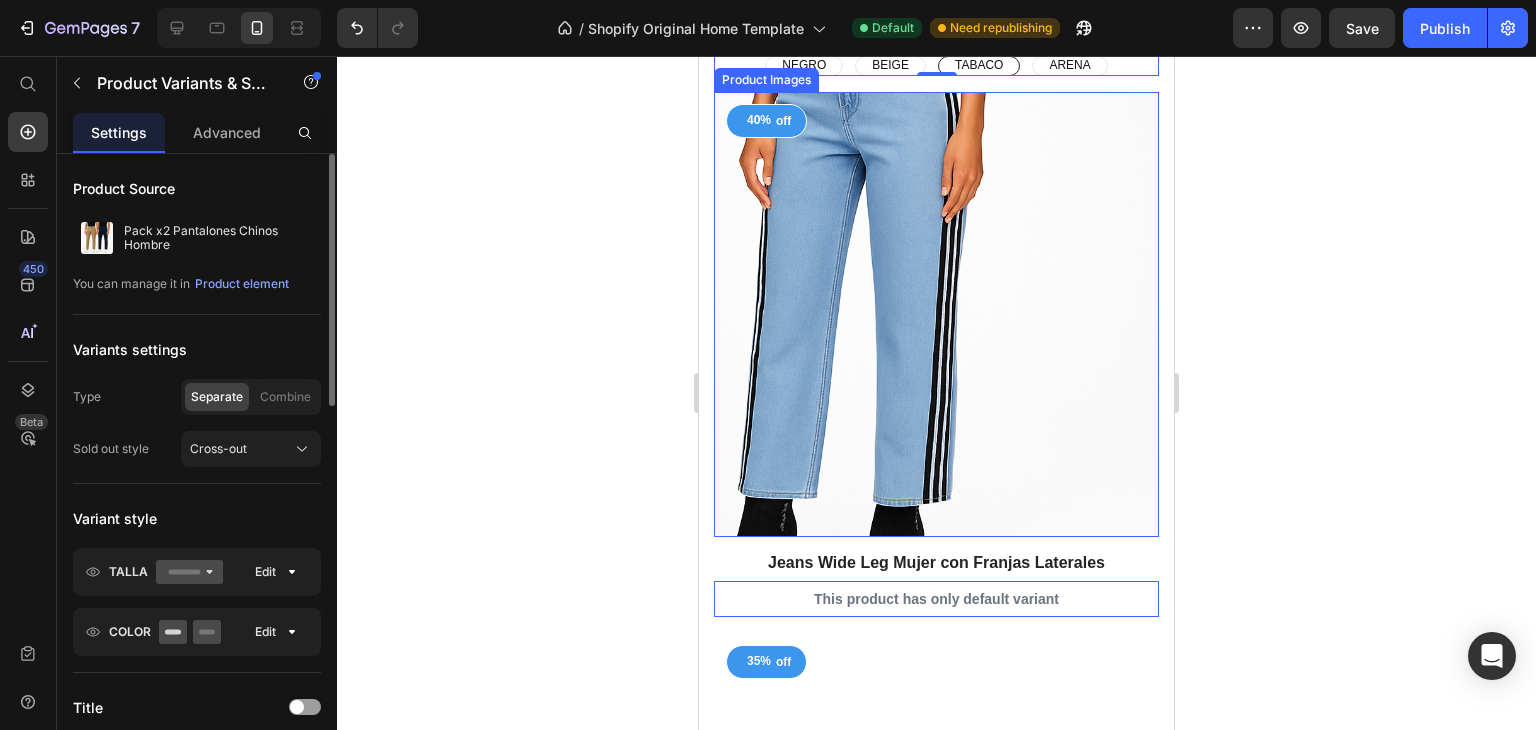 scroll, scrollTop: 2516, scrollLeft: 0, axis: vertical 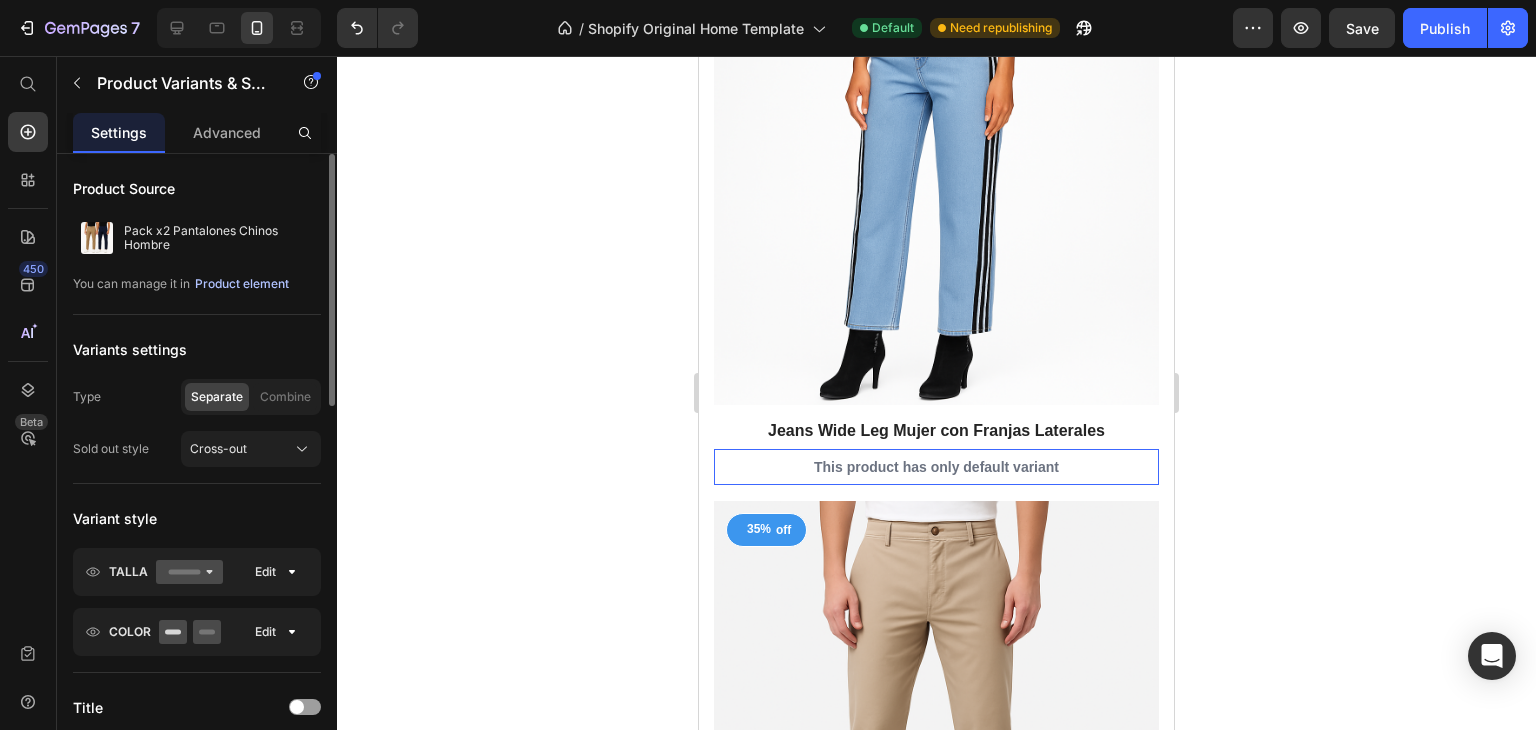 click on "Product element" at bounding box center [242, 284] 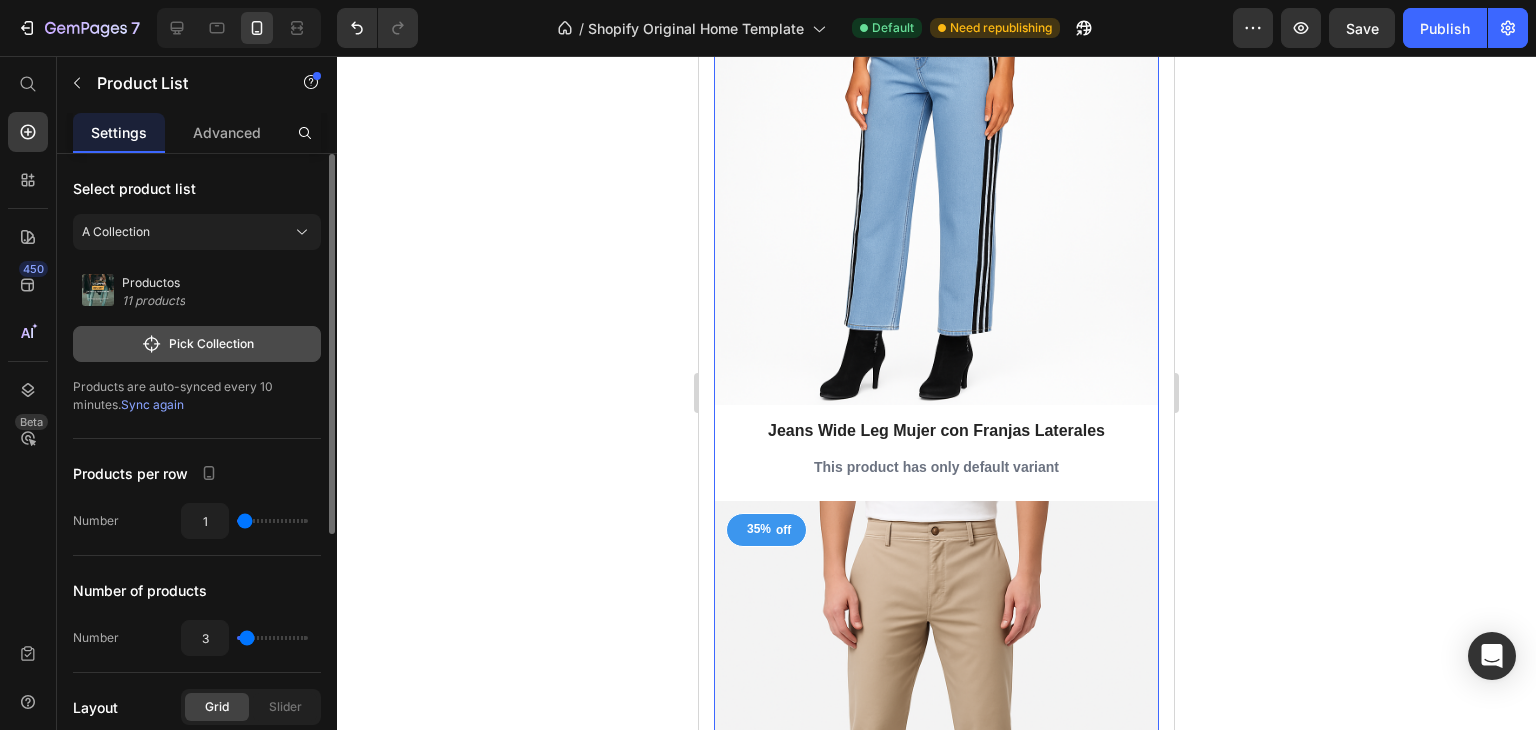 click on "Pick Collection" at bounding box center (197, 344) 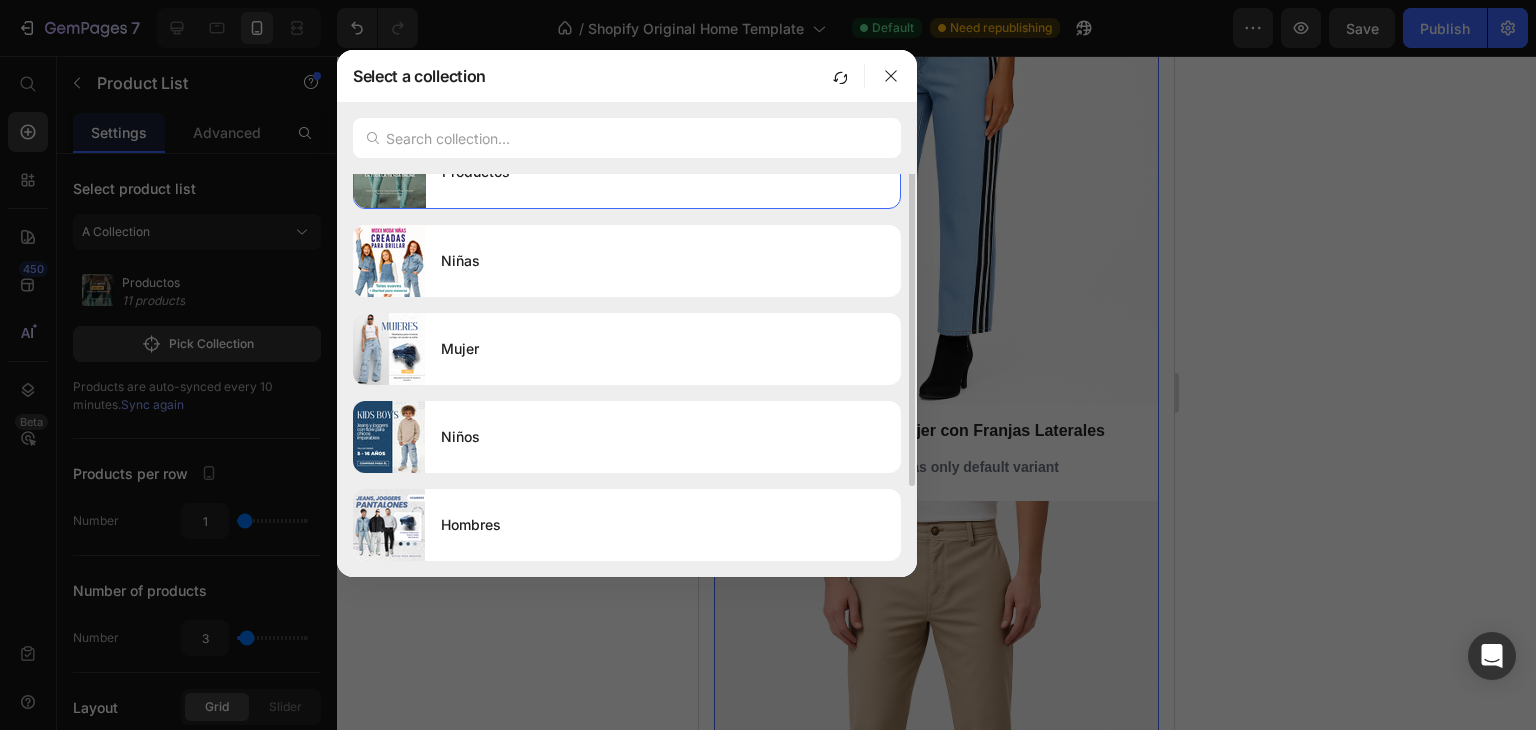 scroll, scrollTop: 0, scrollLeft: 0, axis: both 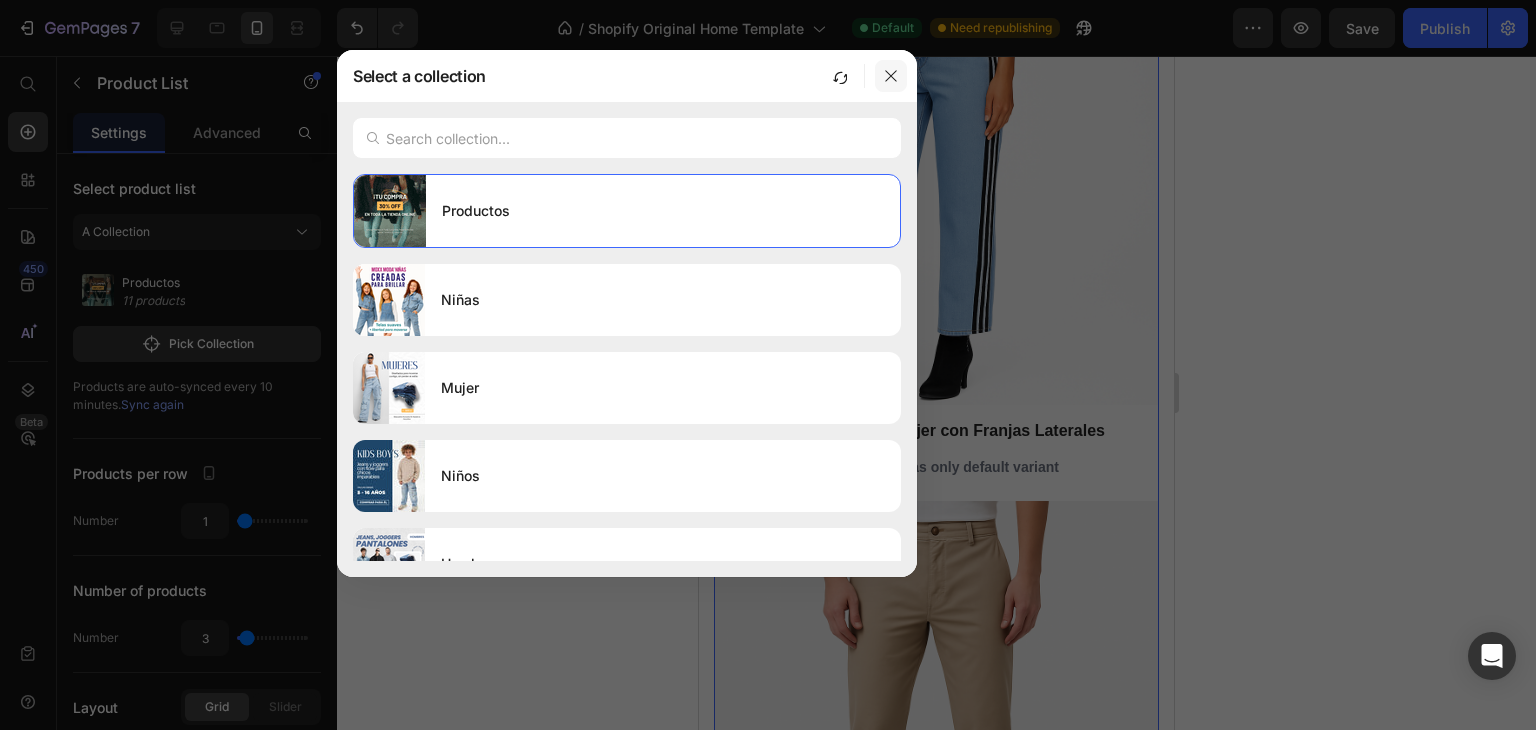 click at bounding box center [891, 76] 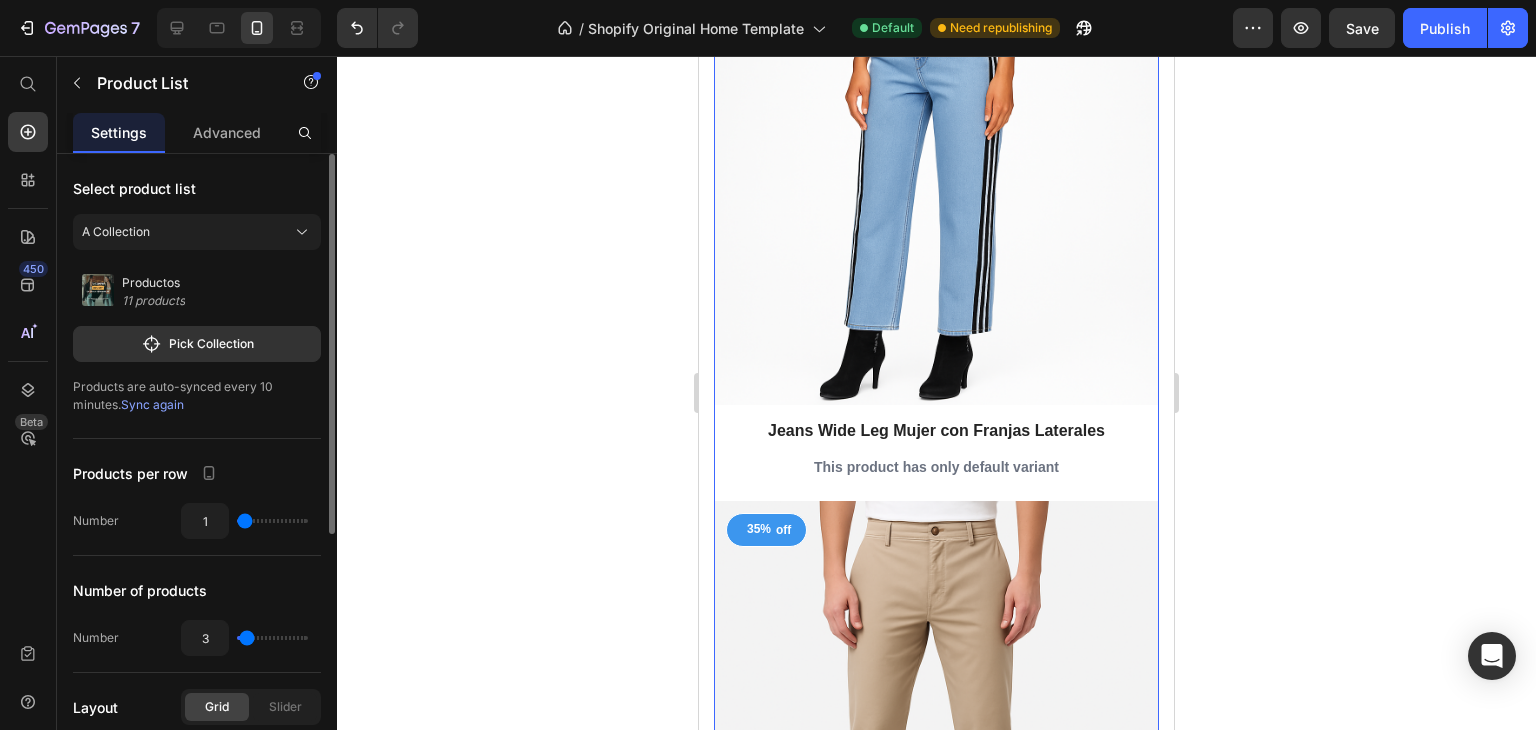 click on "Sync again" at bounding box center [152, 404] 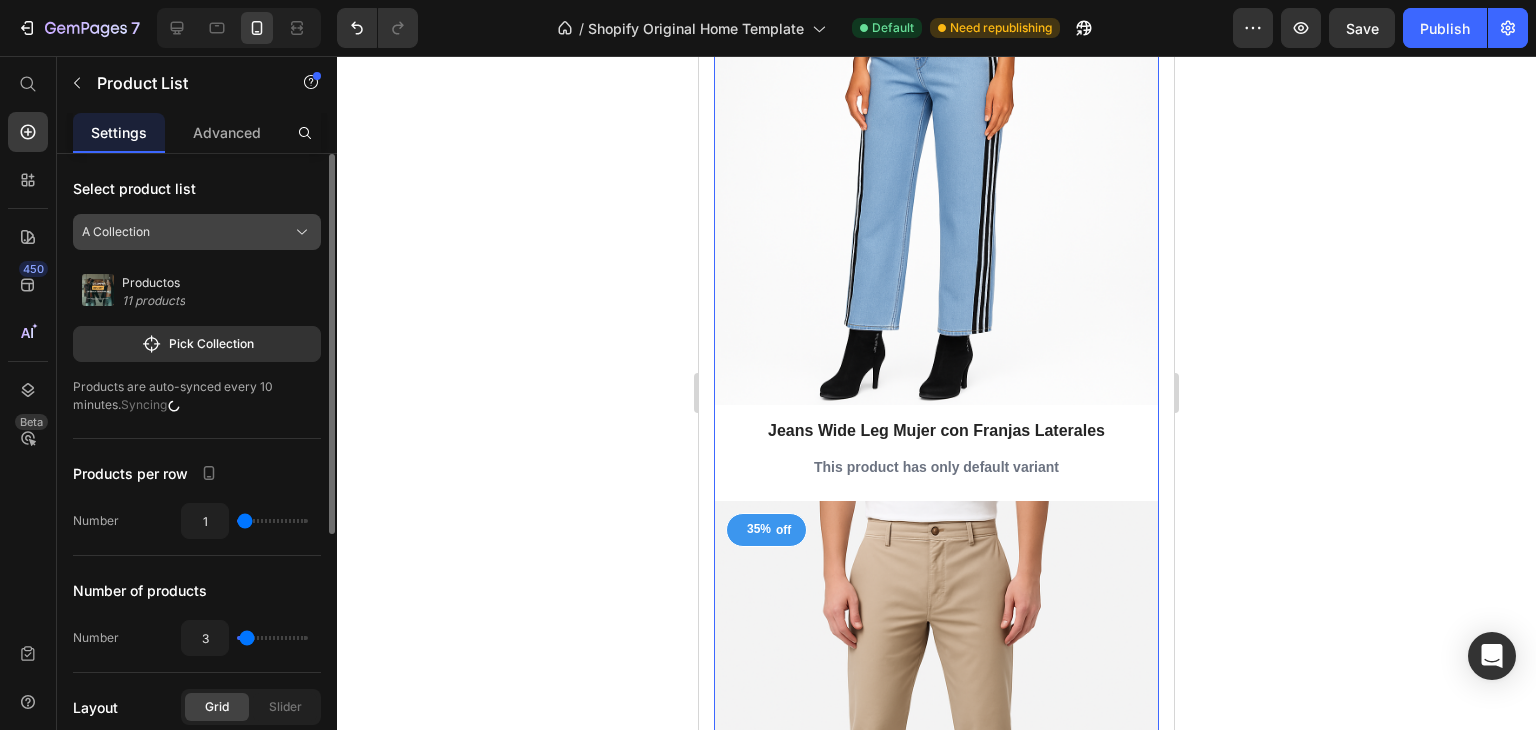 click on "A Collection" at bounding box center [197, 232] 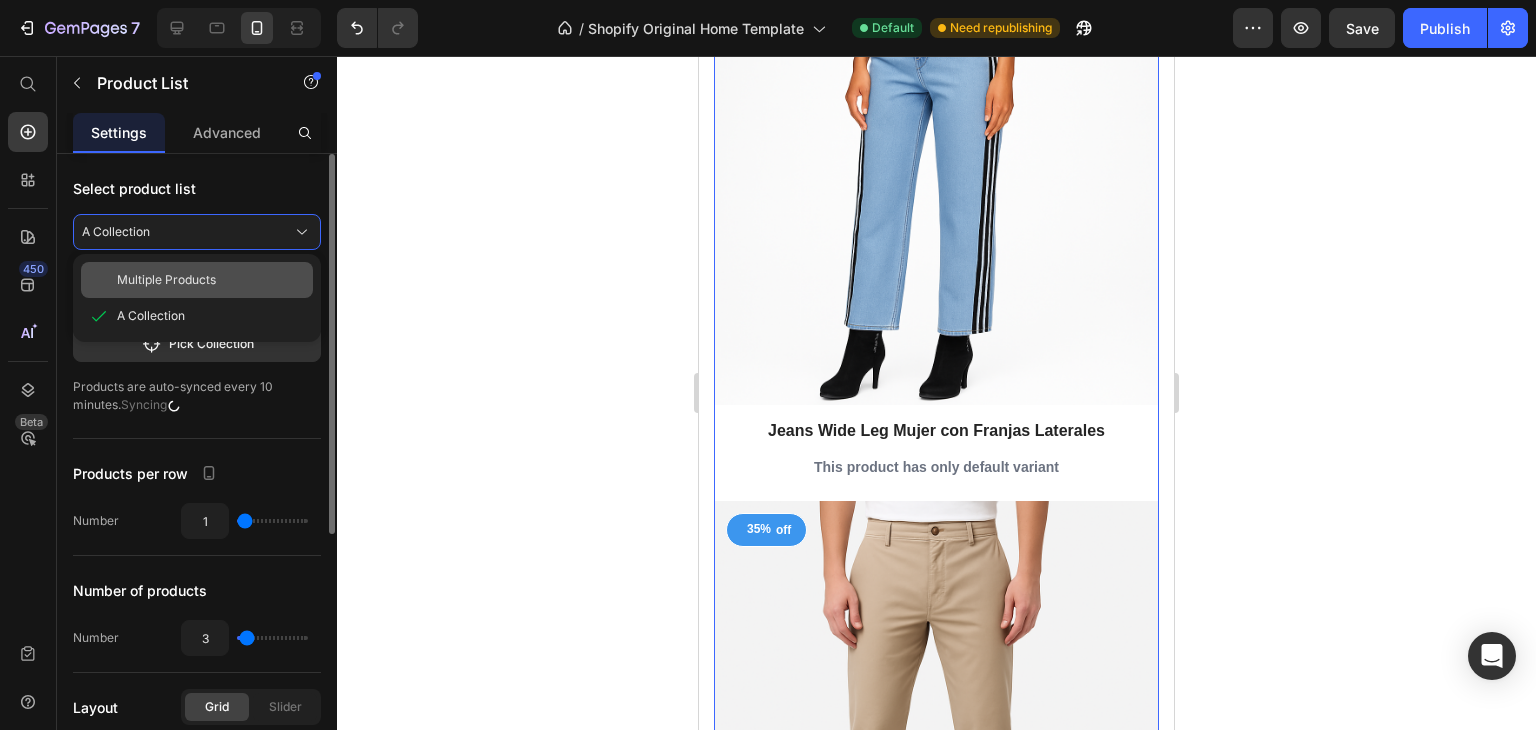 click on "Multiple Products" at bounding box center (211, 280) 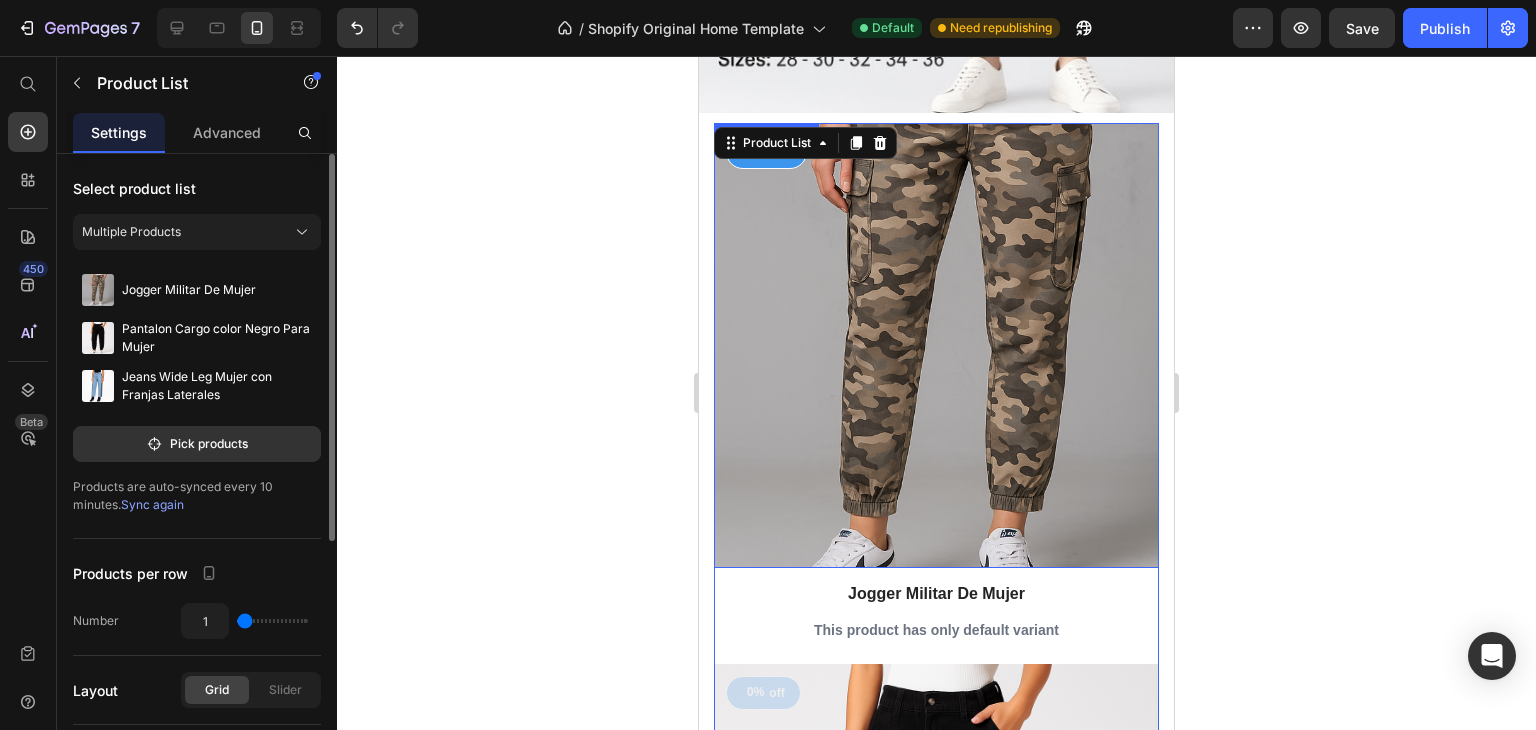 scroll, scrollTop: 1514, scrollLeft: 0, axis: vertical 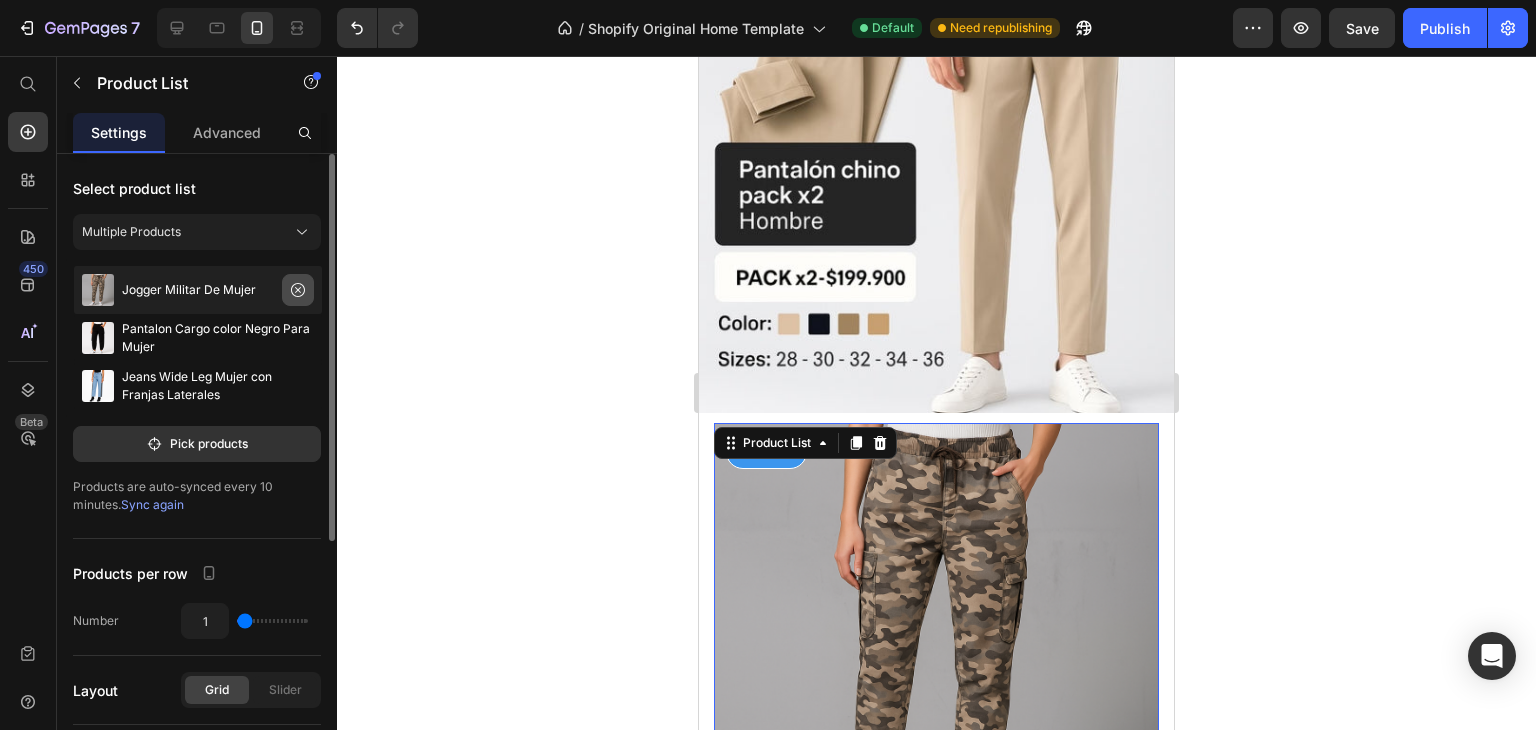 click 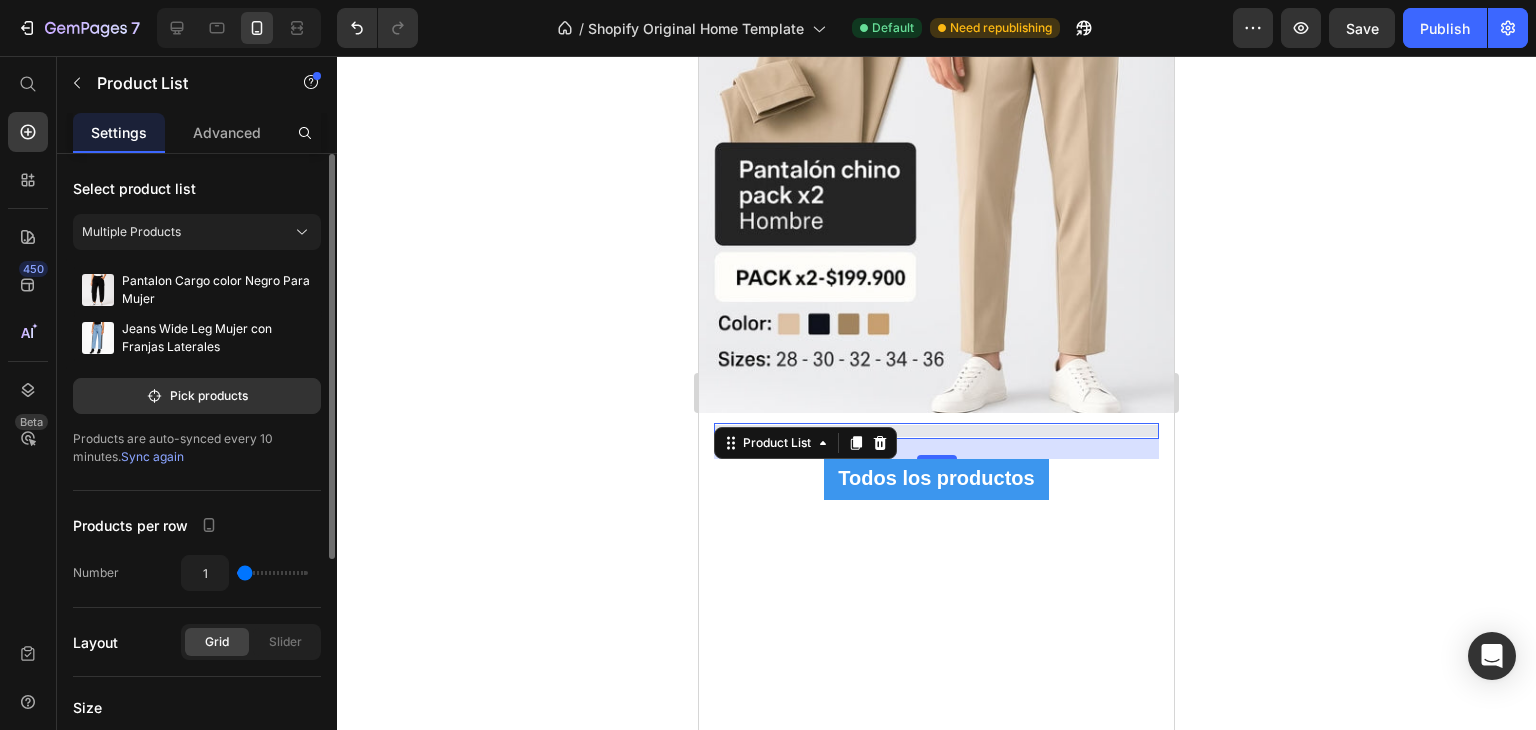 click 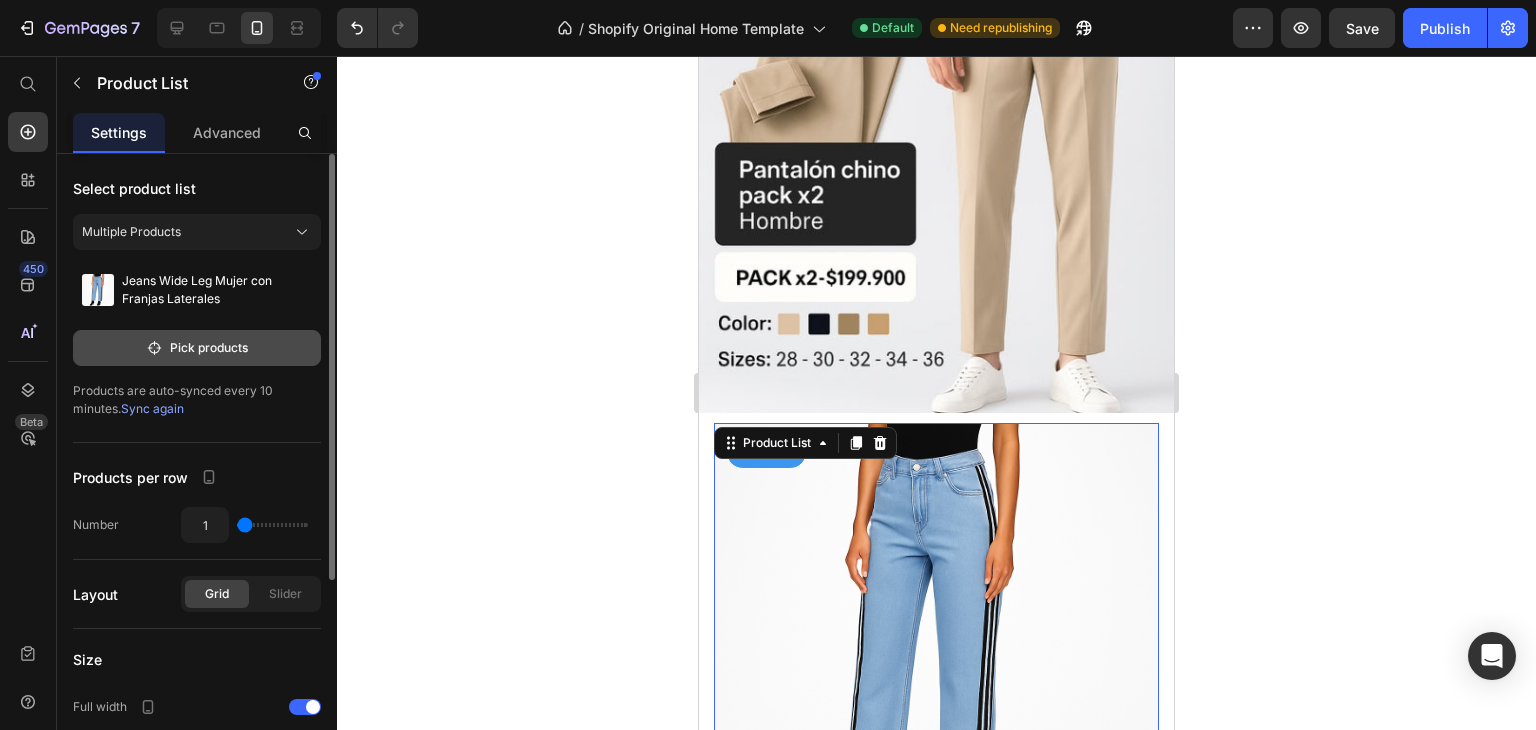 click on "Pick products" at bounding box center (197, 348) 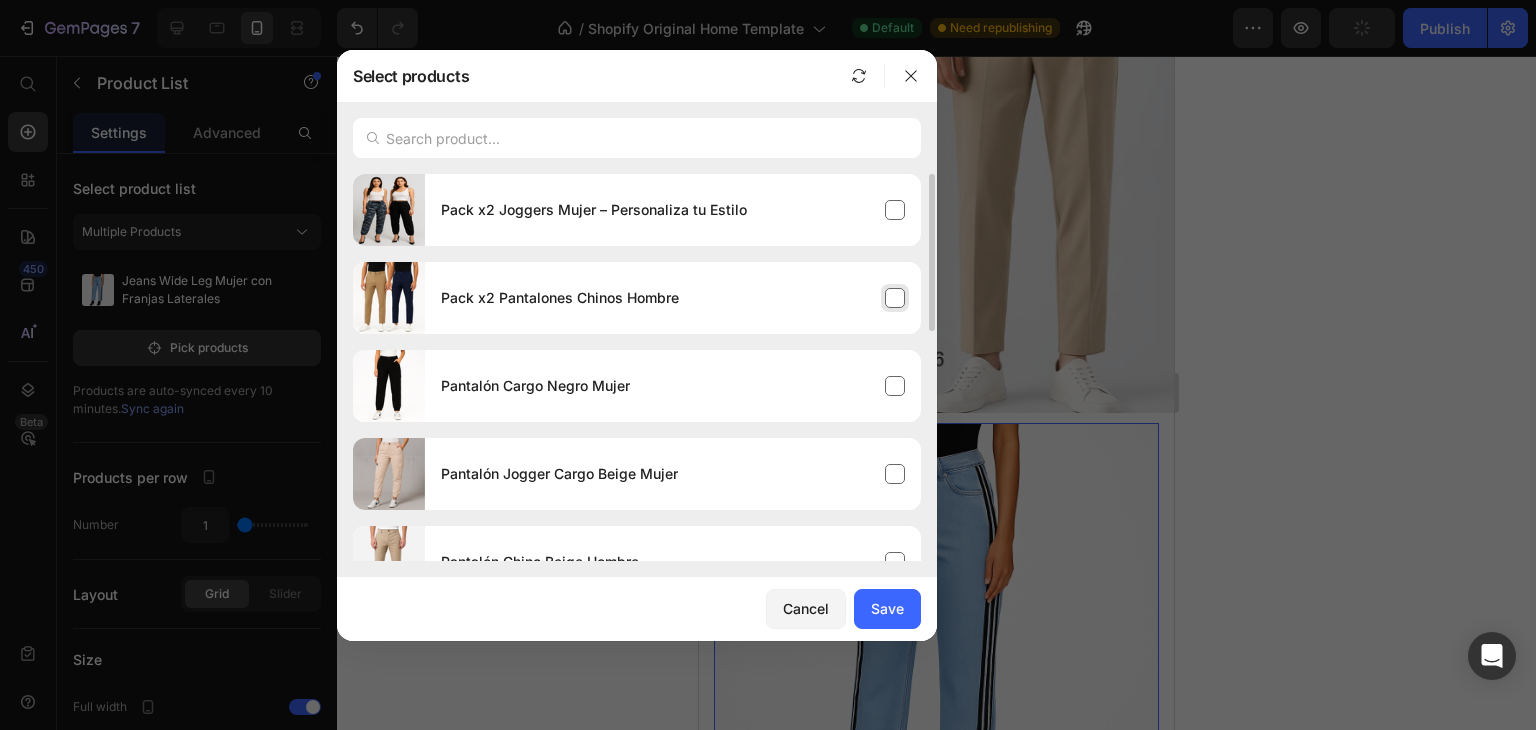 click on "Pack x2 Pantalones Chinos Hombre" at bounding box center [673, 298] 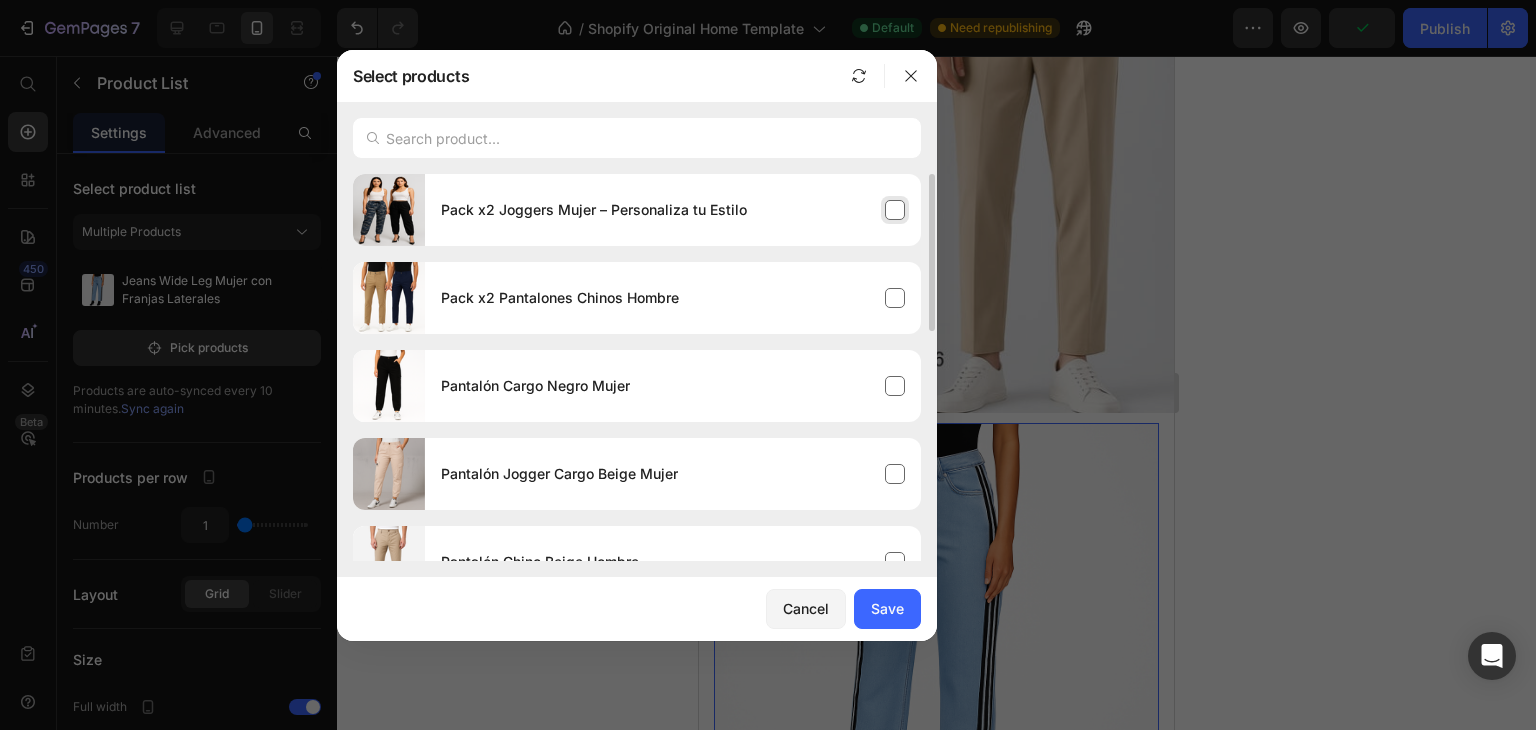 click on "Pack x2 Joggers Mujer – Personaliza tu Estilo" at bounding box center (673, 210) 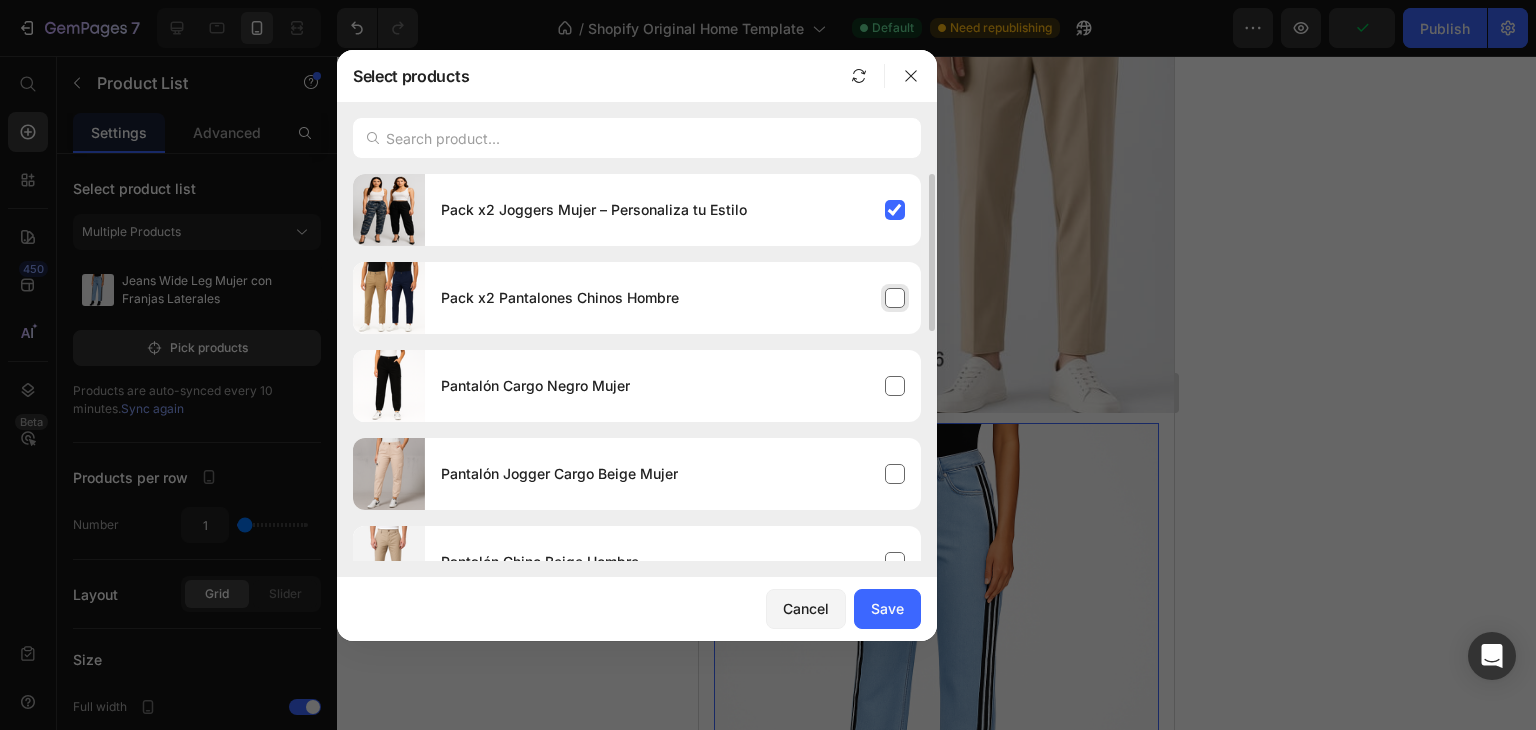 click on "Pack x2 Pantalones Chinos Hombre" at bounding box center [673, 298] 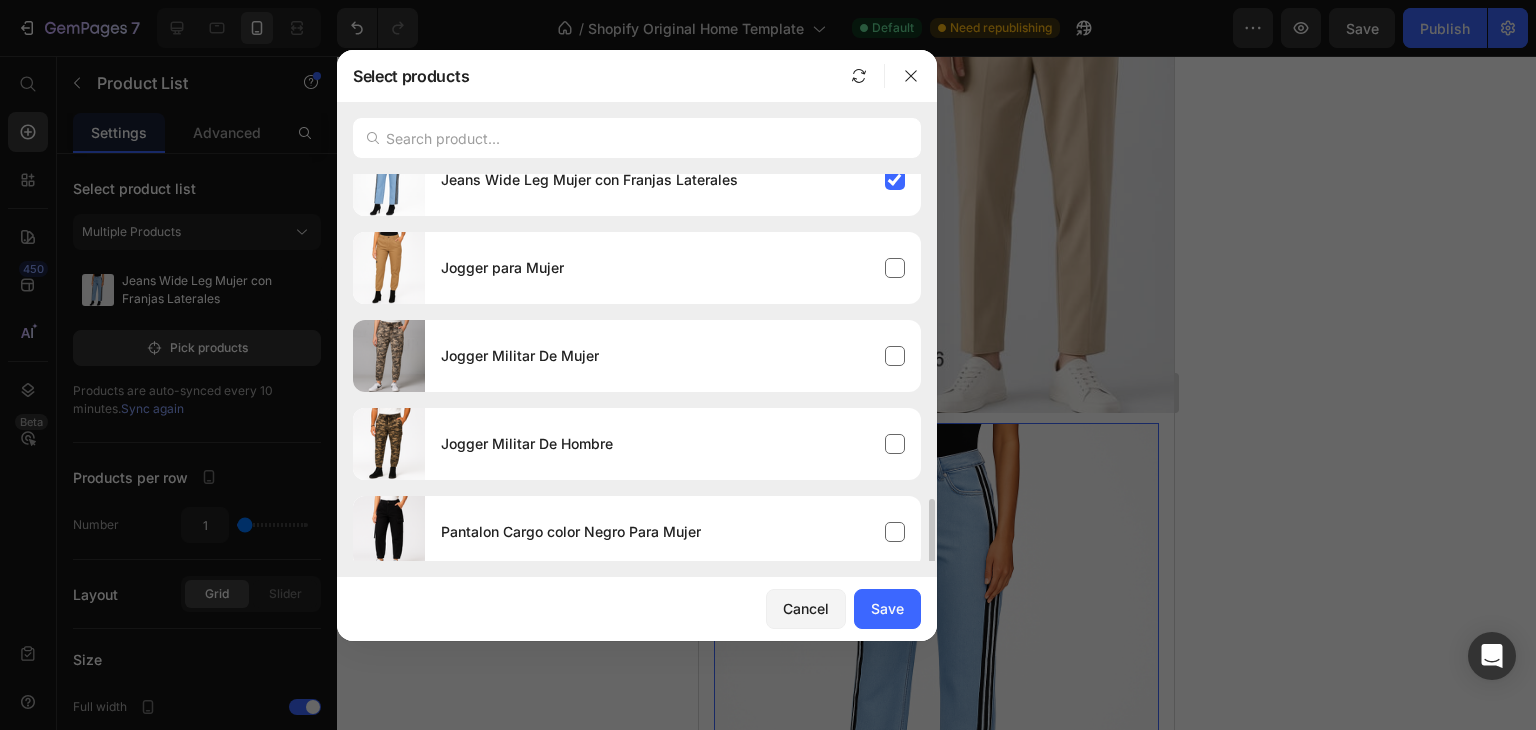 scroll, scrollTop: 565, scrollLeft: 0, axis: vertical 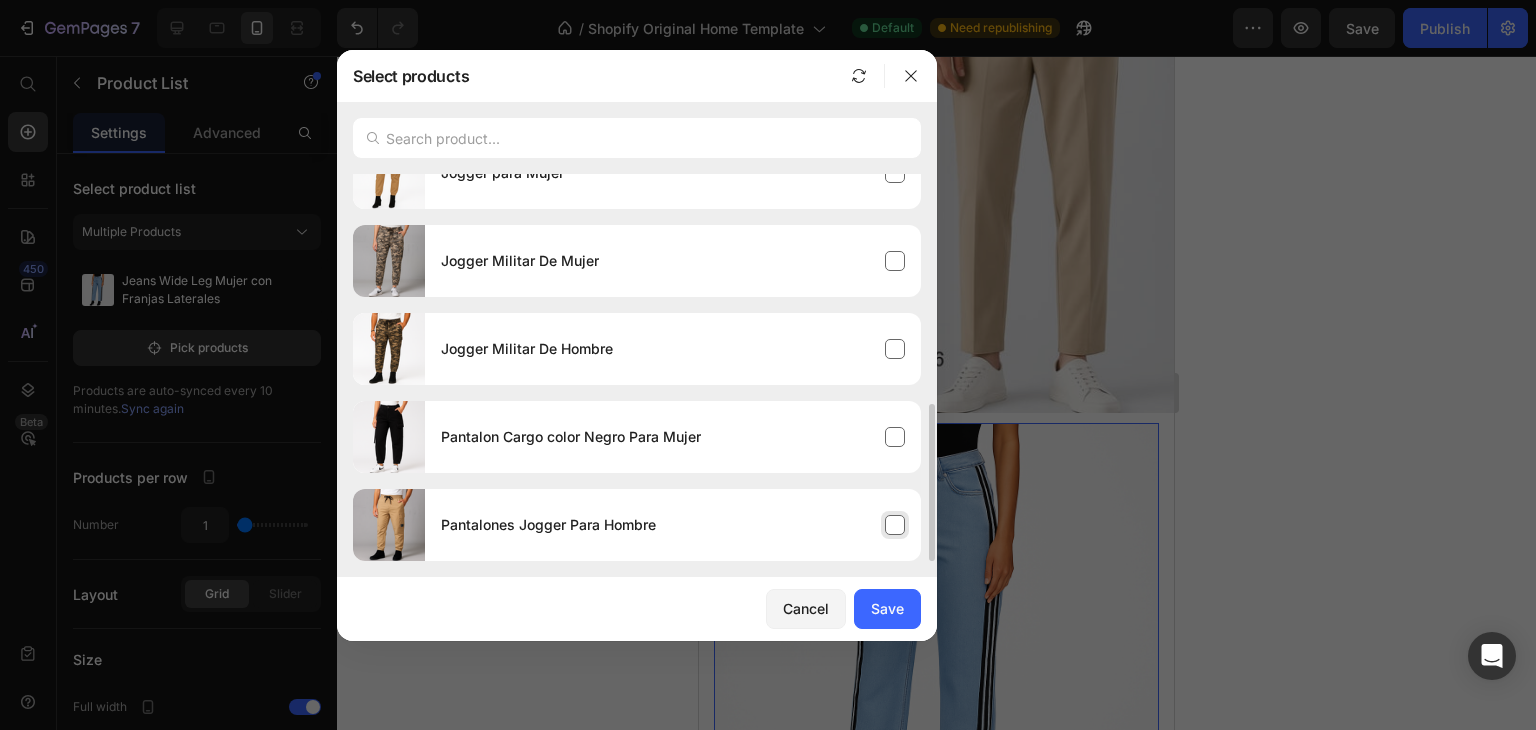 click on "Pantalones Jogger  Para Hombre" at bounding box center [673, 525] 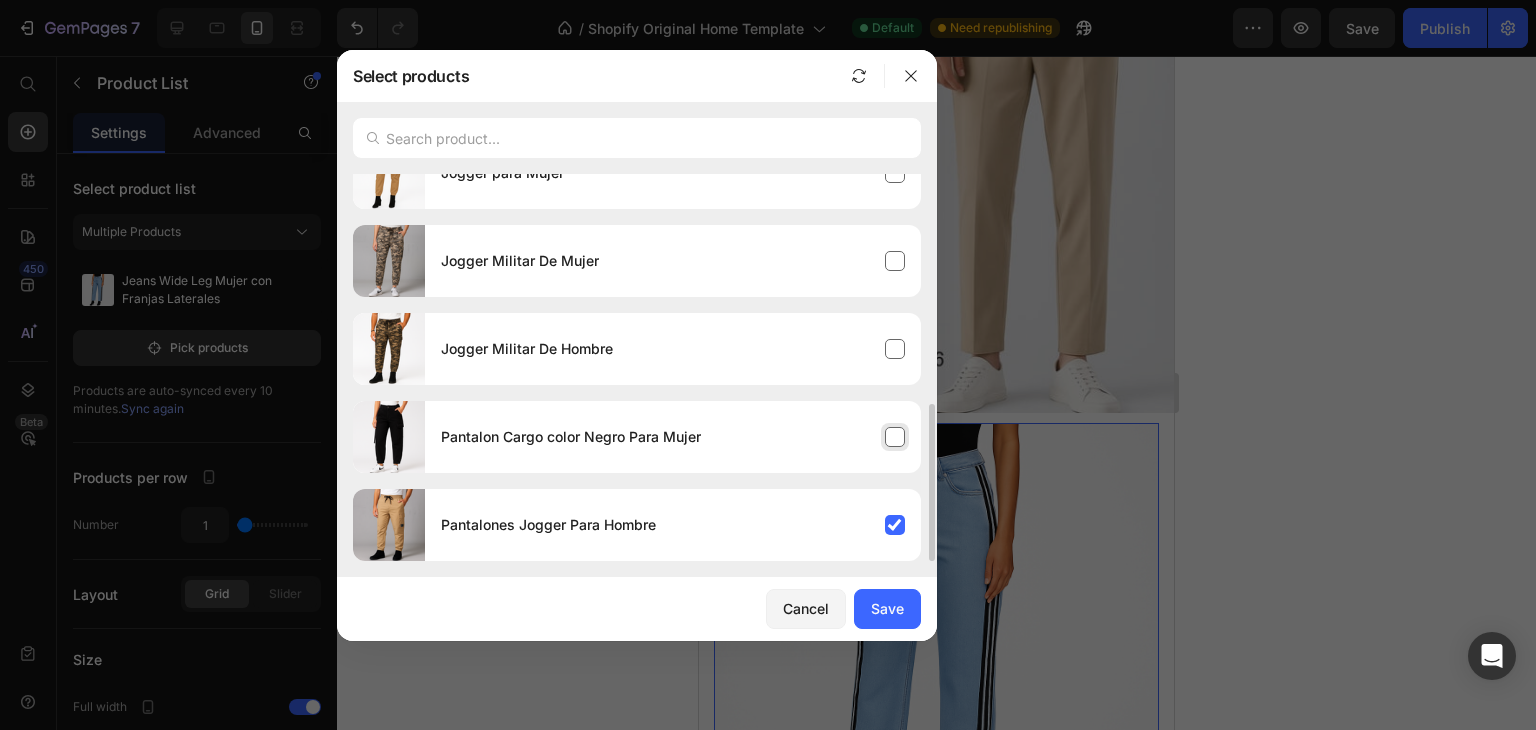 click on "Pantalon Cargo color Negro Para Mujer" at bounding box center (673, 437) 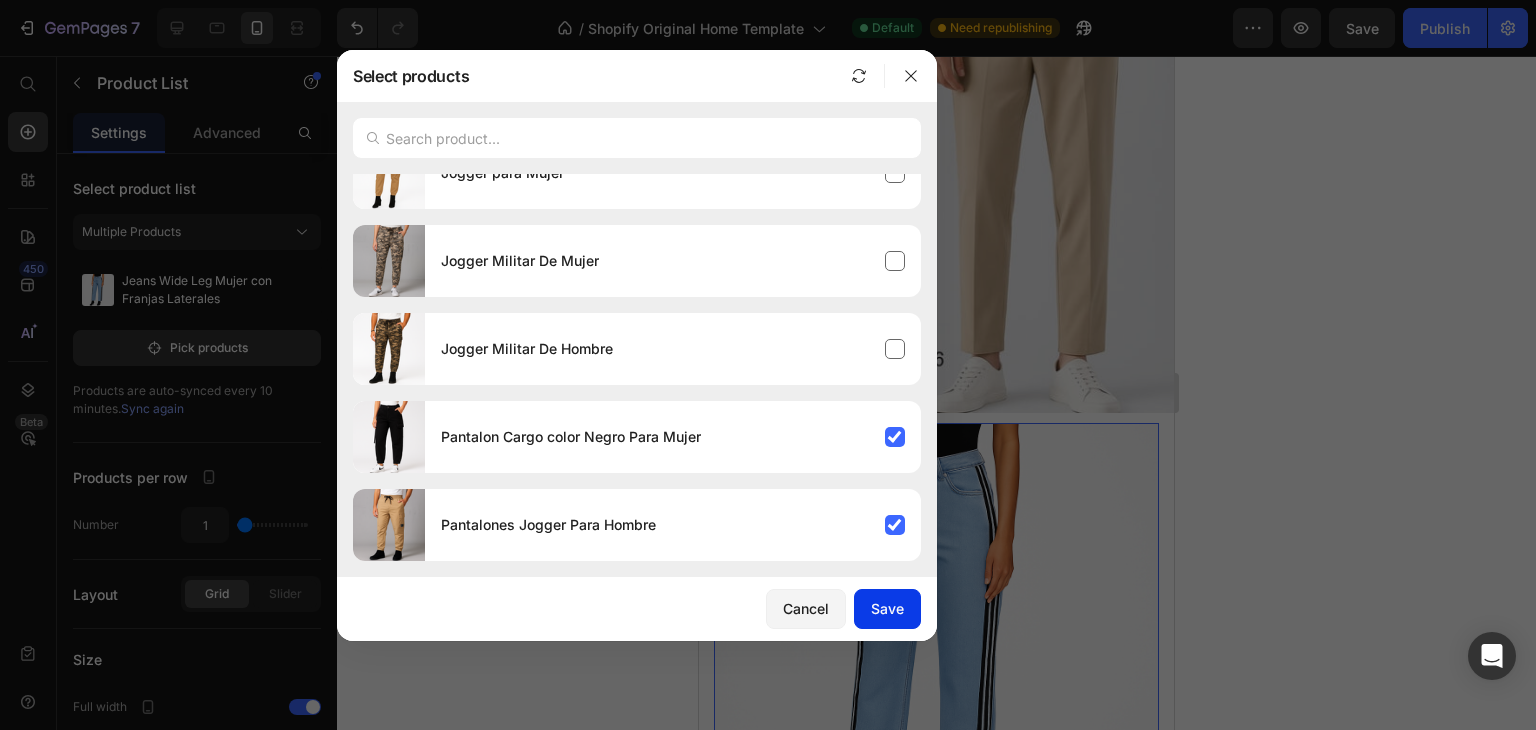 click on "Save" 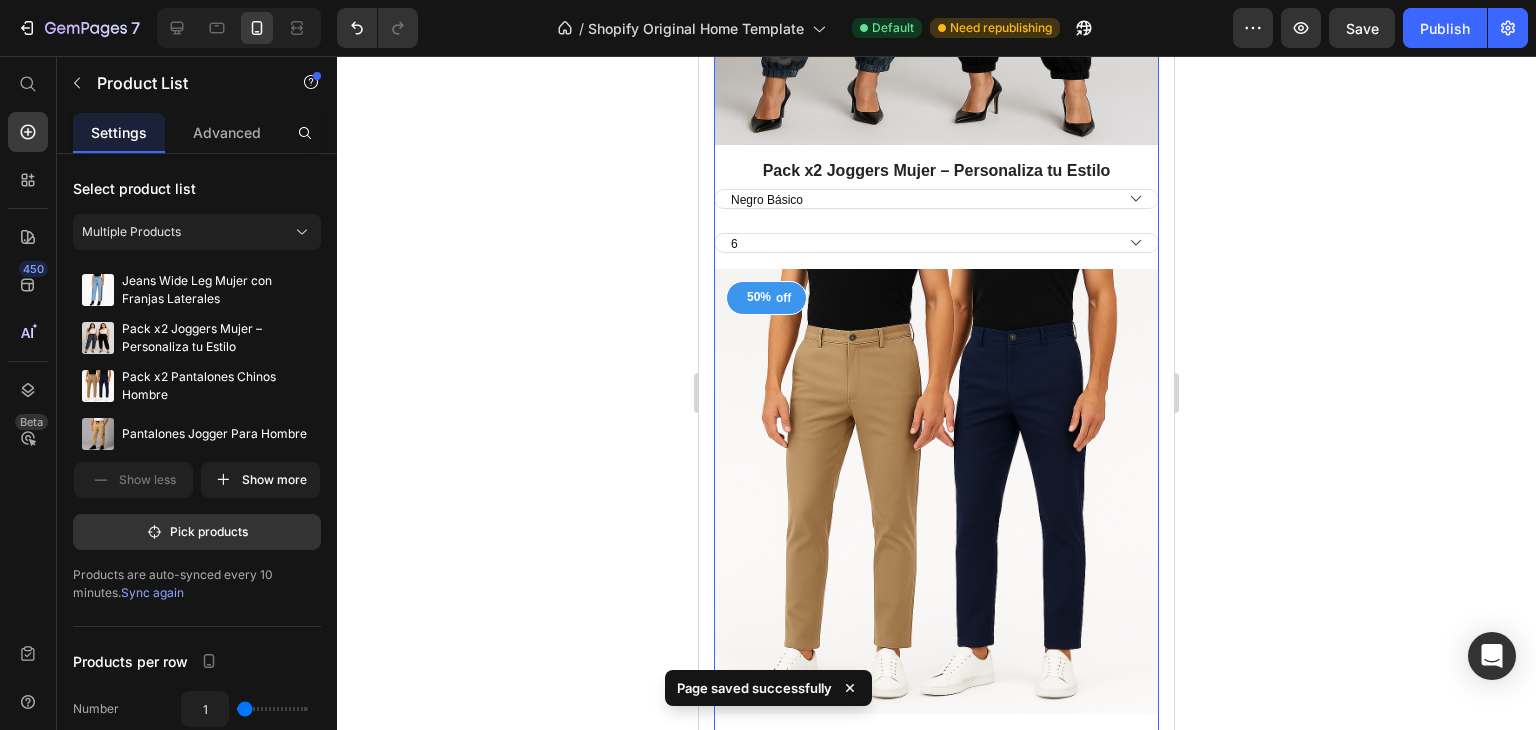 scroll, scrollTop: 2914, scrollLeft: 0, axis: vertical 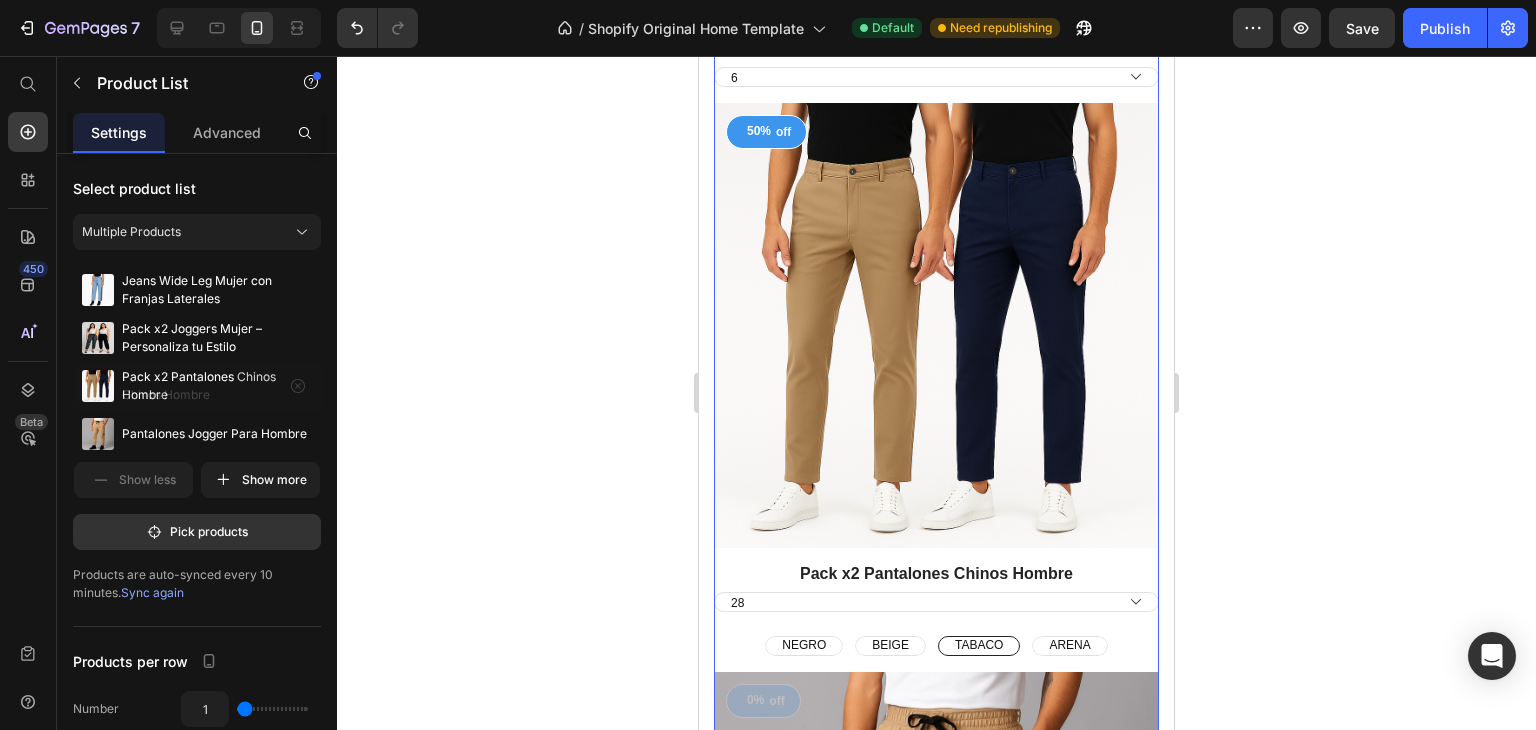 type 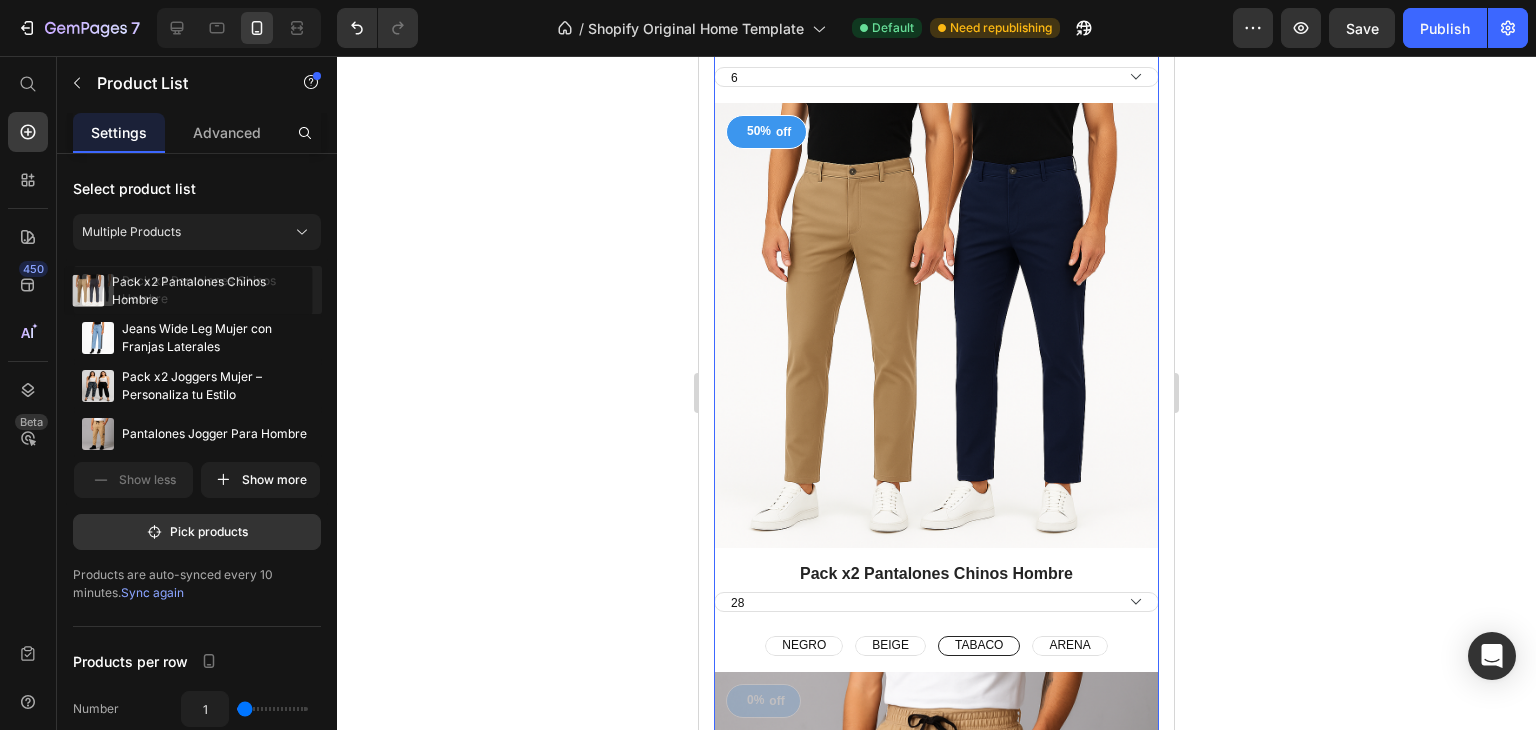 drag, startPoint x: 220, startPoint y: 371, endPoint x: 211, endPoint y: 276, distance: 95.42536 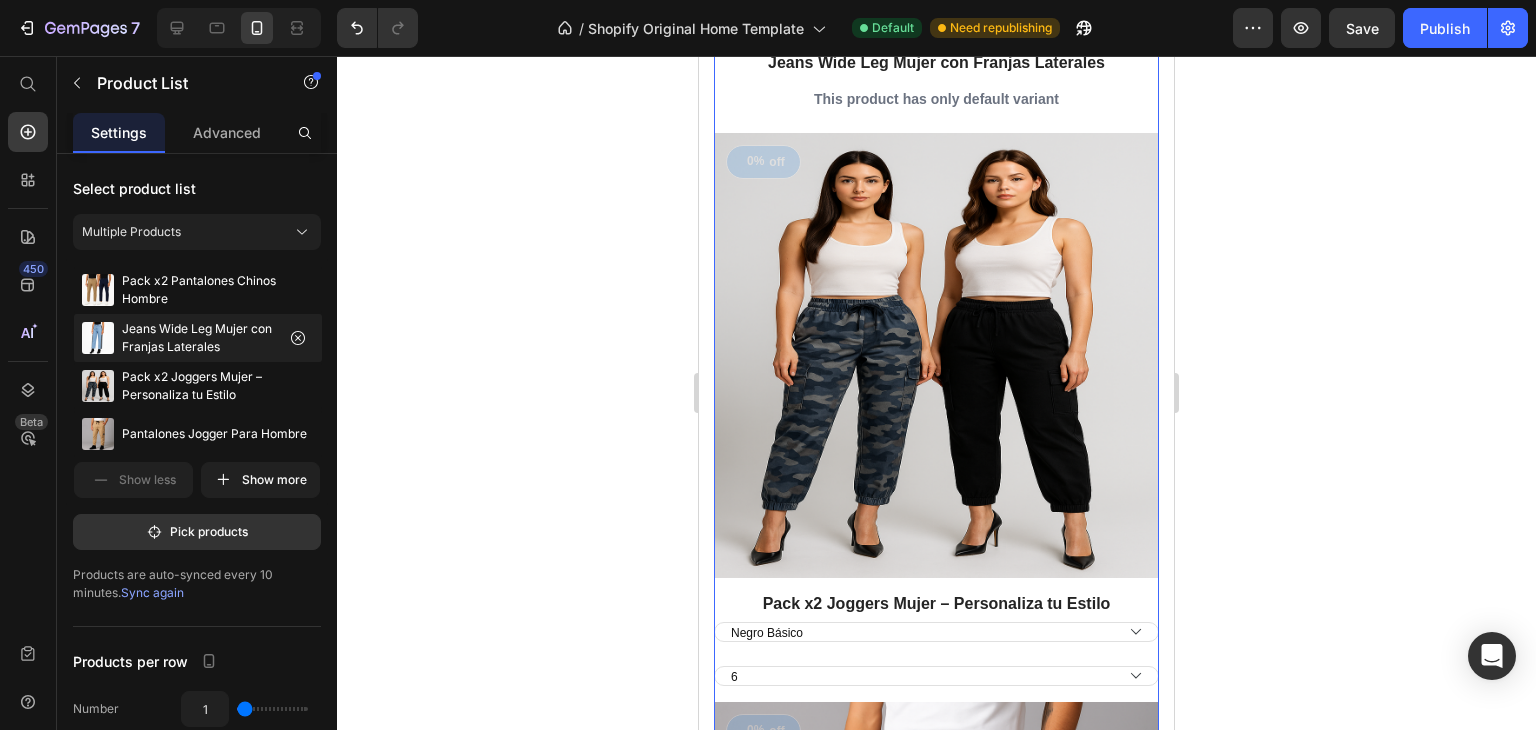 scroll, scrollTop: 1834, scrollLeft: 0, axis: vertical 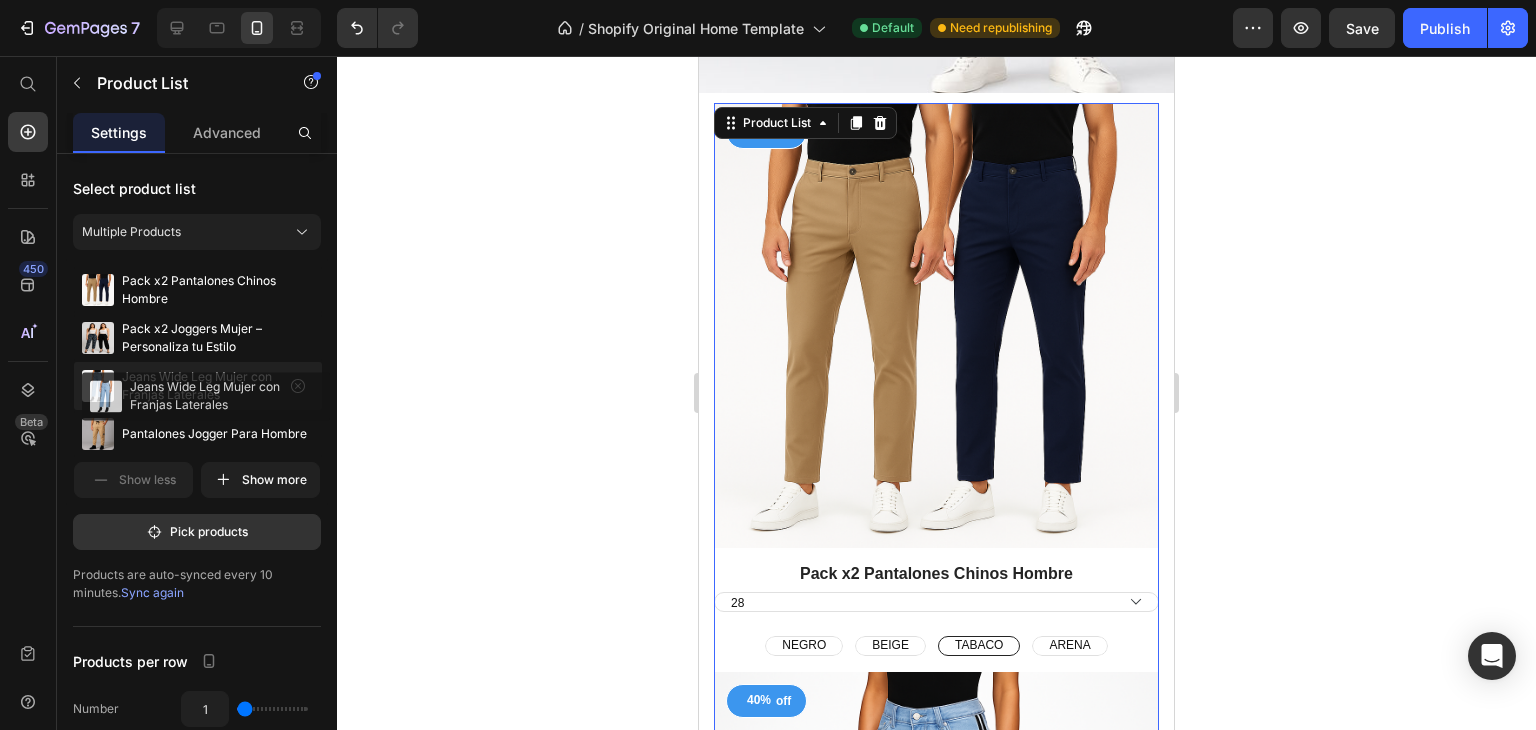 drag, startPoint x: 208, startPoint y: 339, endPoint x: 214, endPoint y: 397, distance: 58.30952 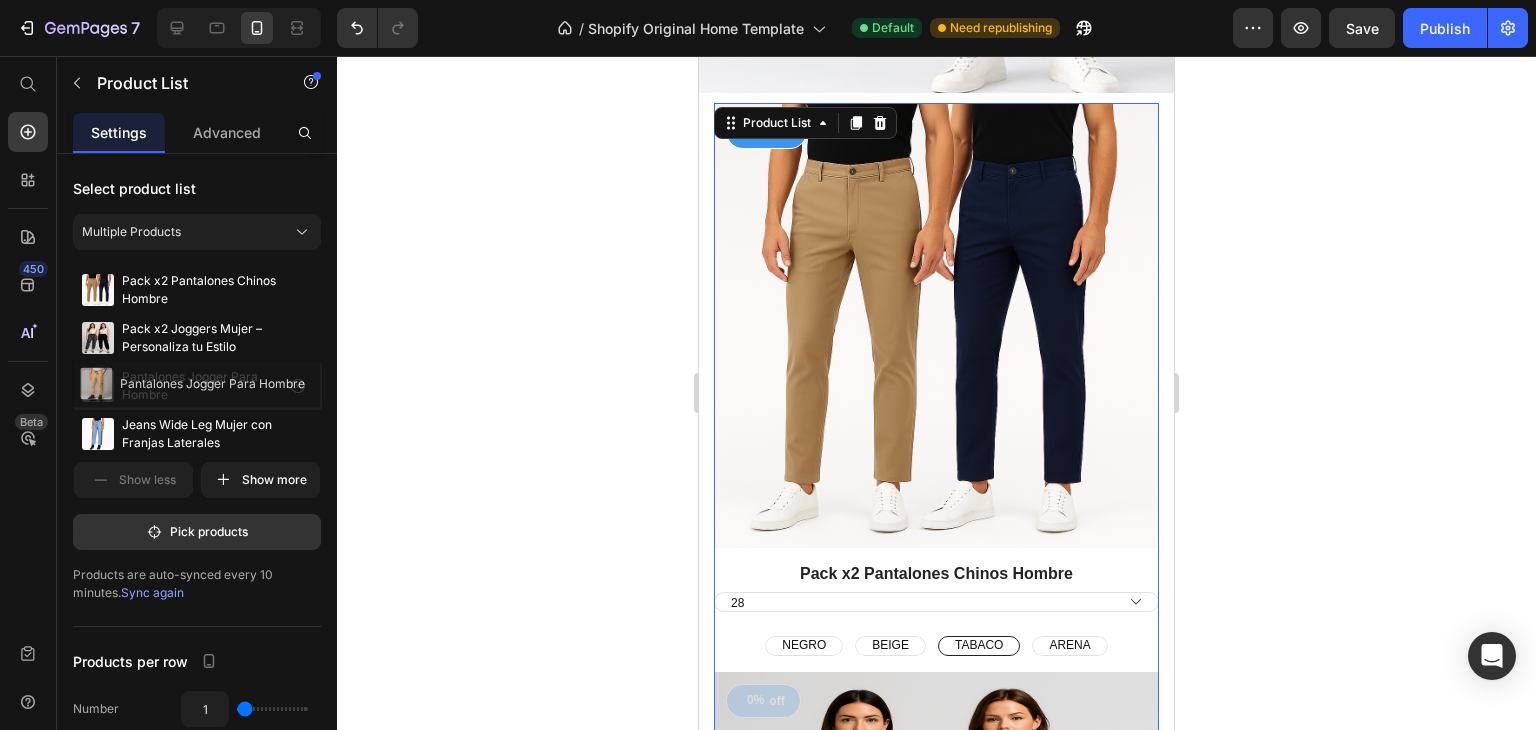 drag, startPoint x: 204, startPoint y: 435, endPoint x: 202, endPoint y: 381, distance: 54.037025 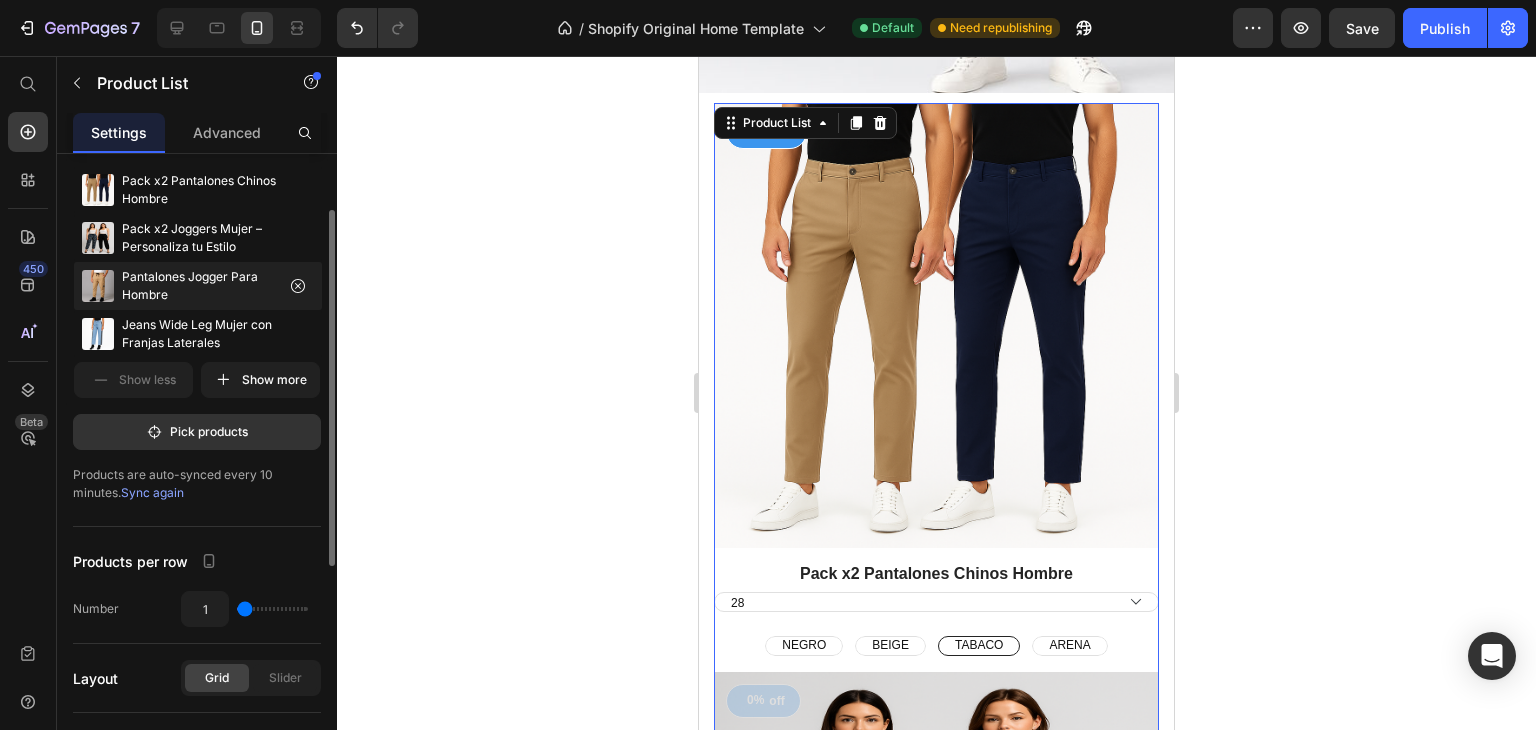 scroll, scrollTop: 33, scrollLeft: 0, axis: vertical 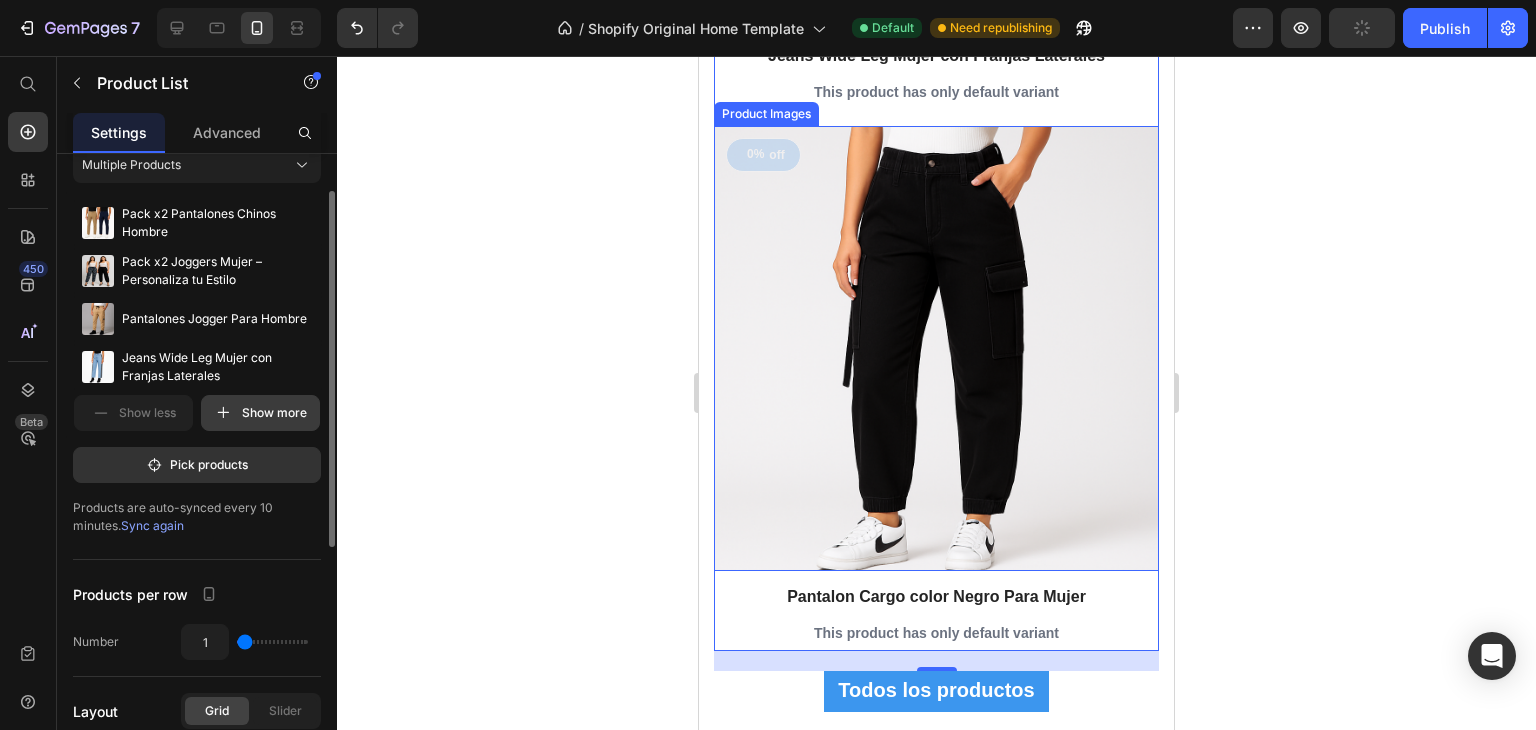 click on "Show more" at bounding box center (260, 413) 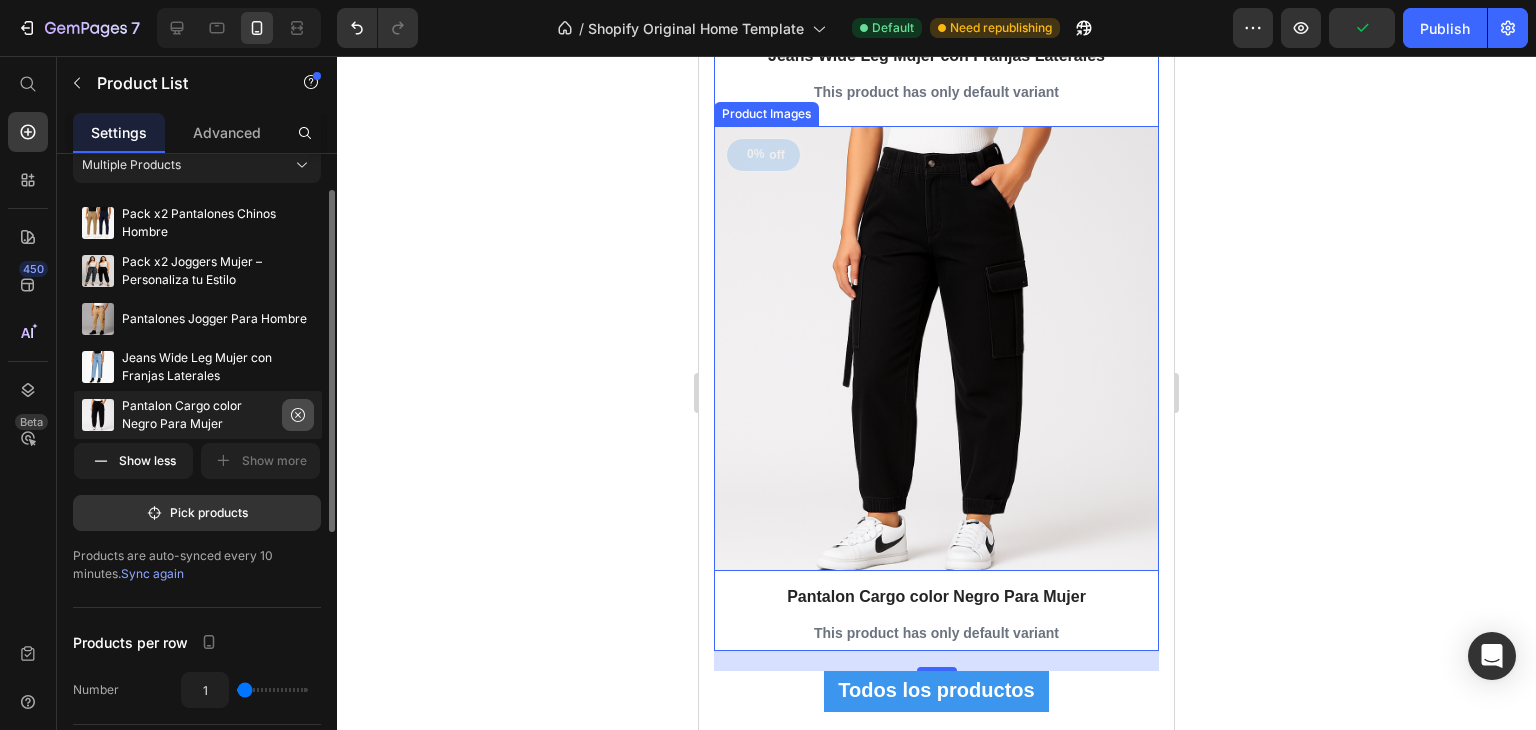 click 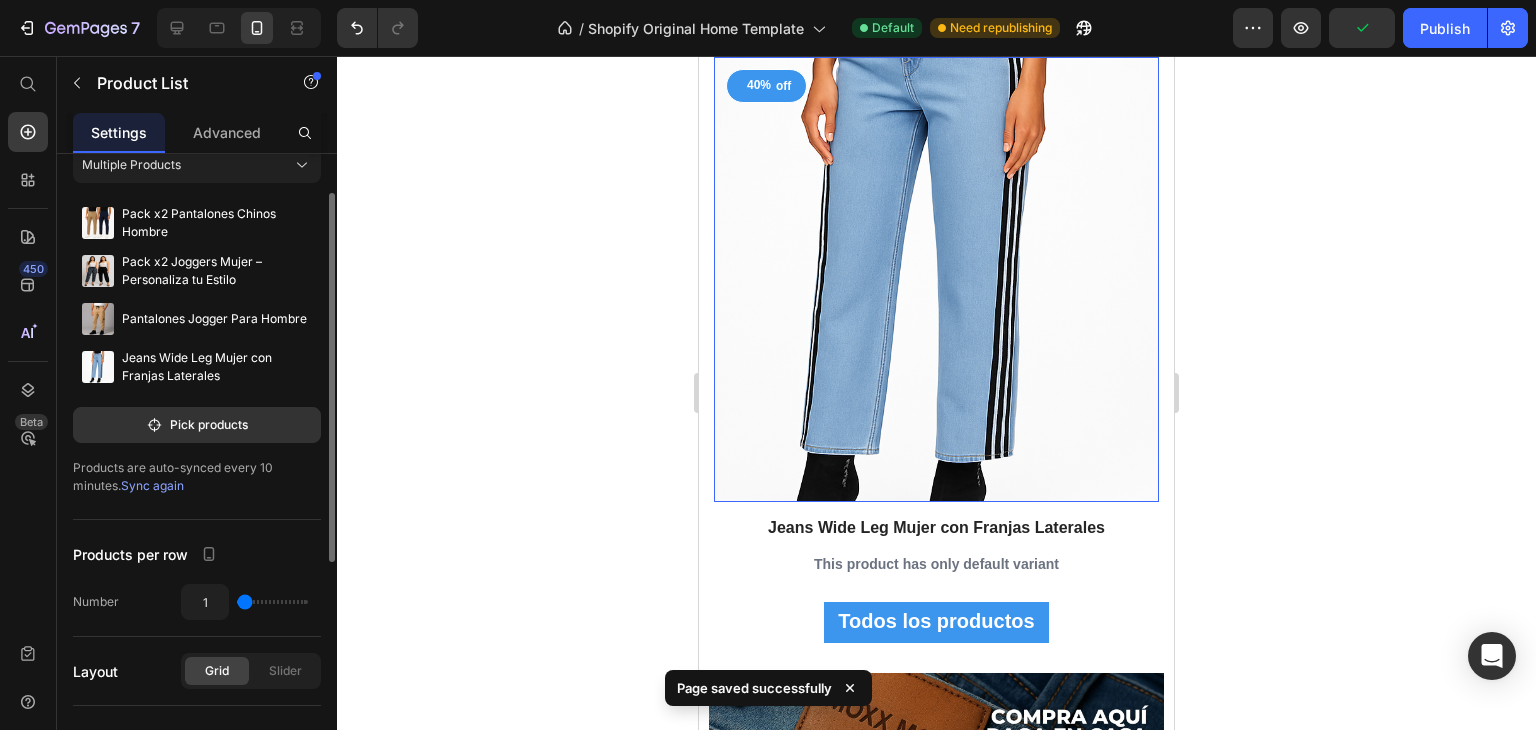 scroll, scrollTop: 2917, scrollLeft: 0, axis: vertical 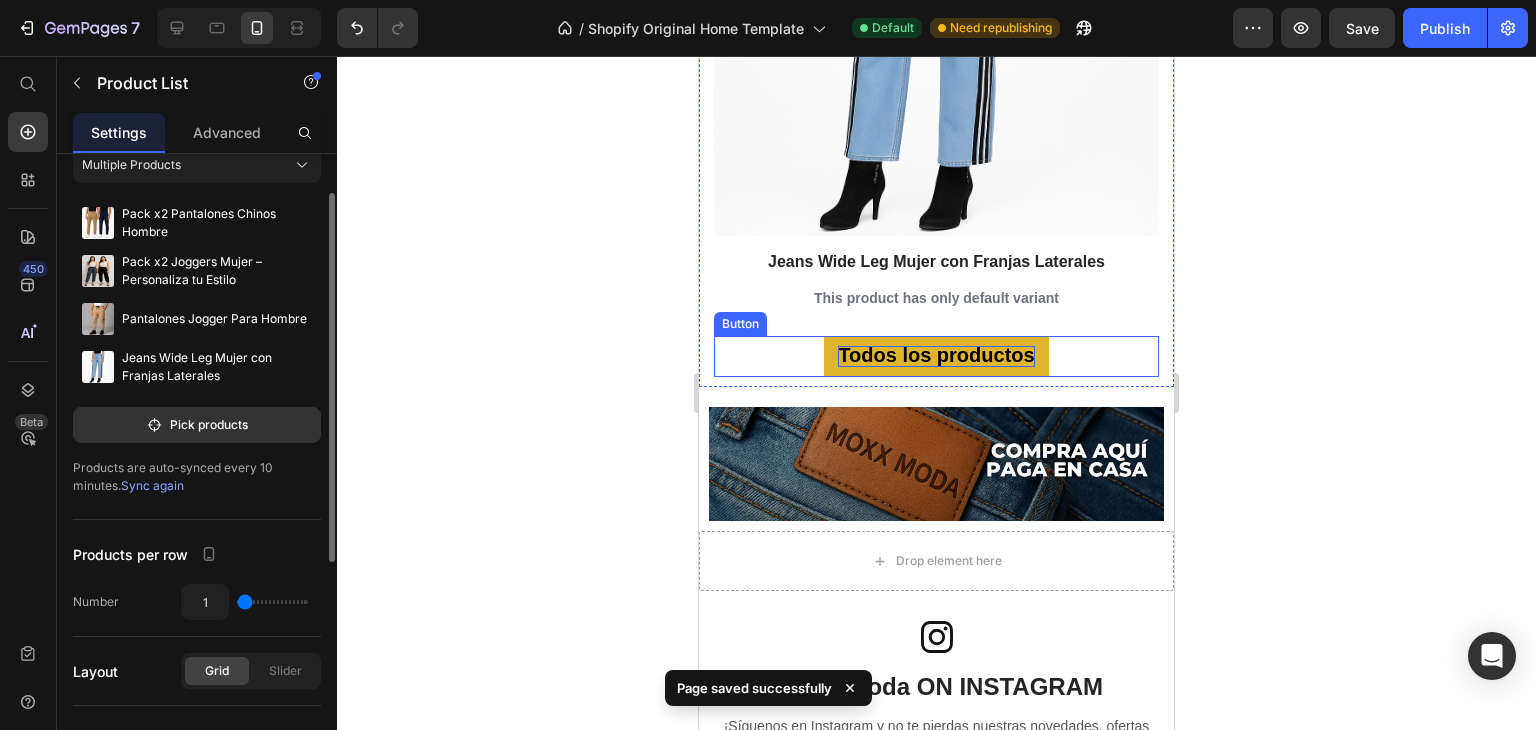 click on "Todos los productos" at bounding box center (936, 355) 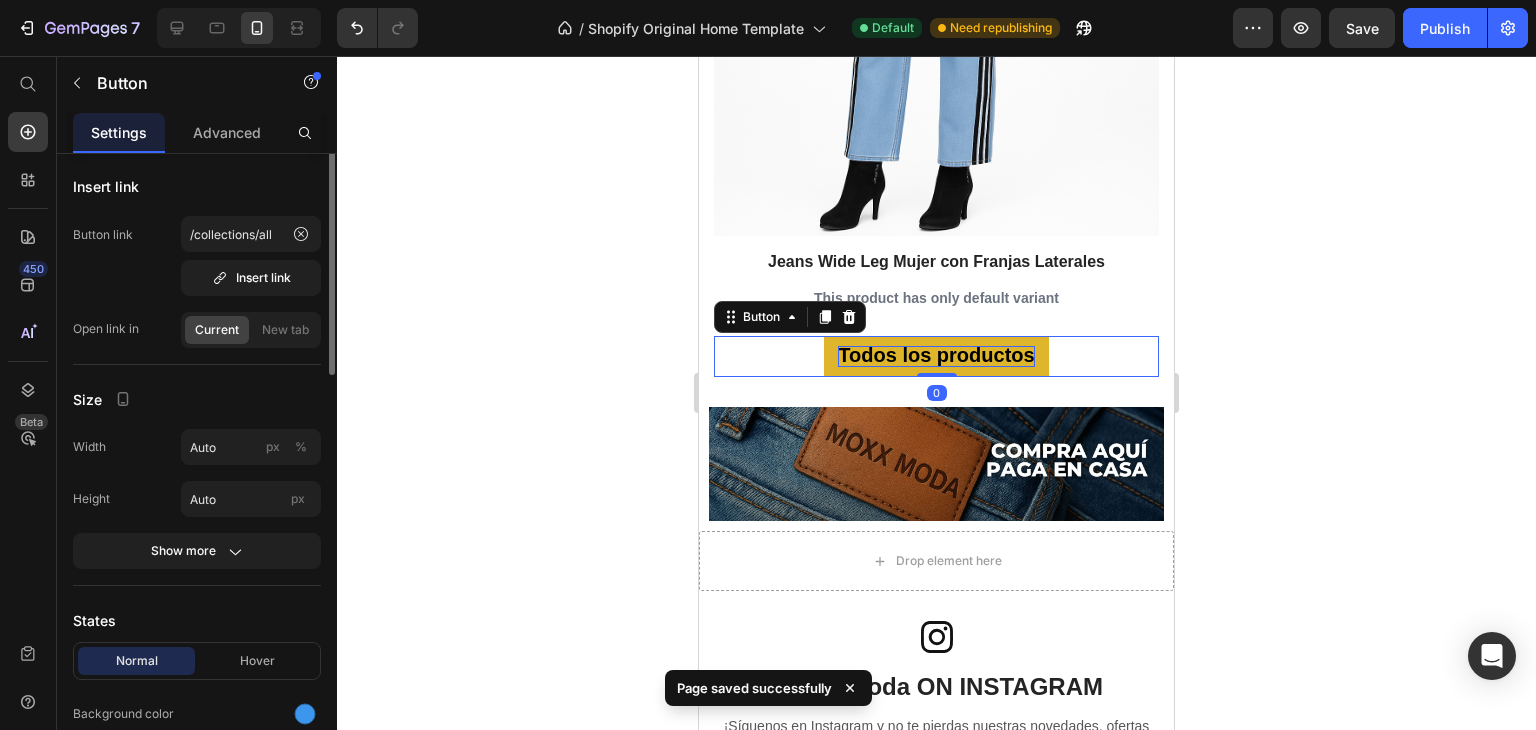 scroll, scrollTop: 0, scrollLeft: 0, axis: both 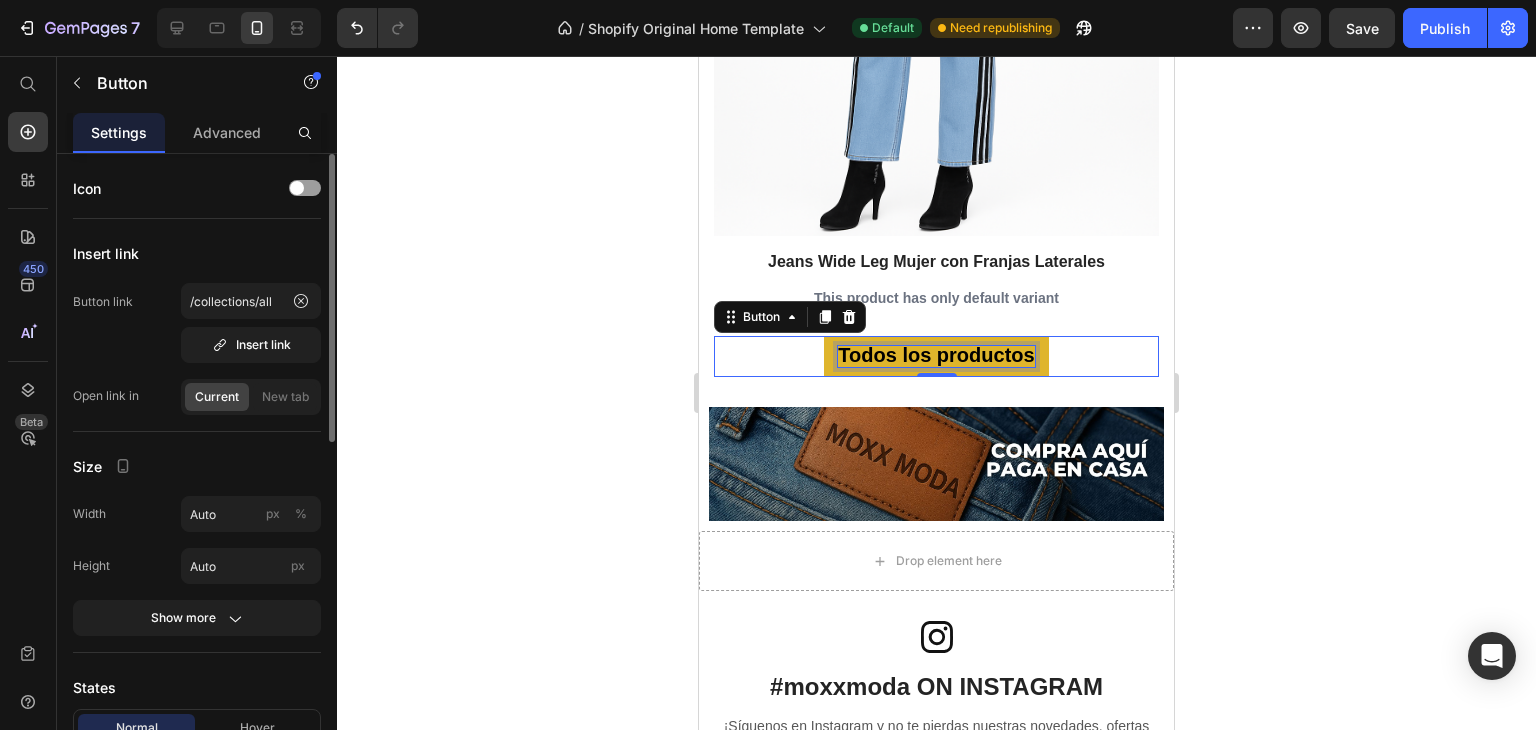 click on "Todos los productos" at bounding box center [936, 355] 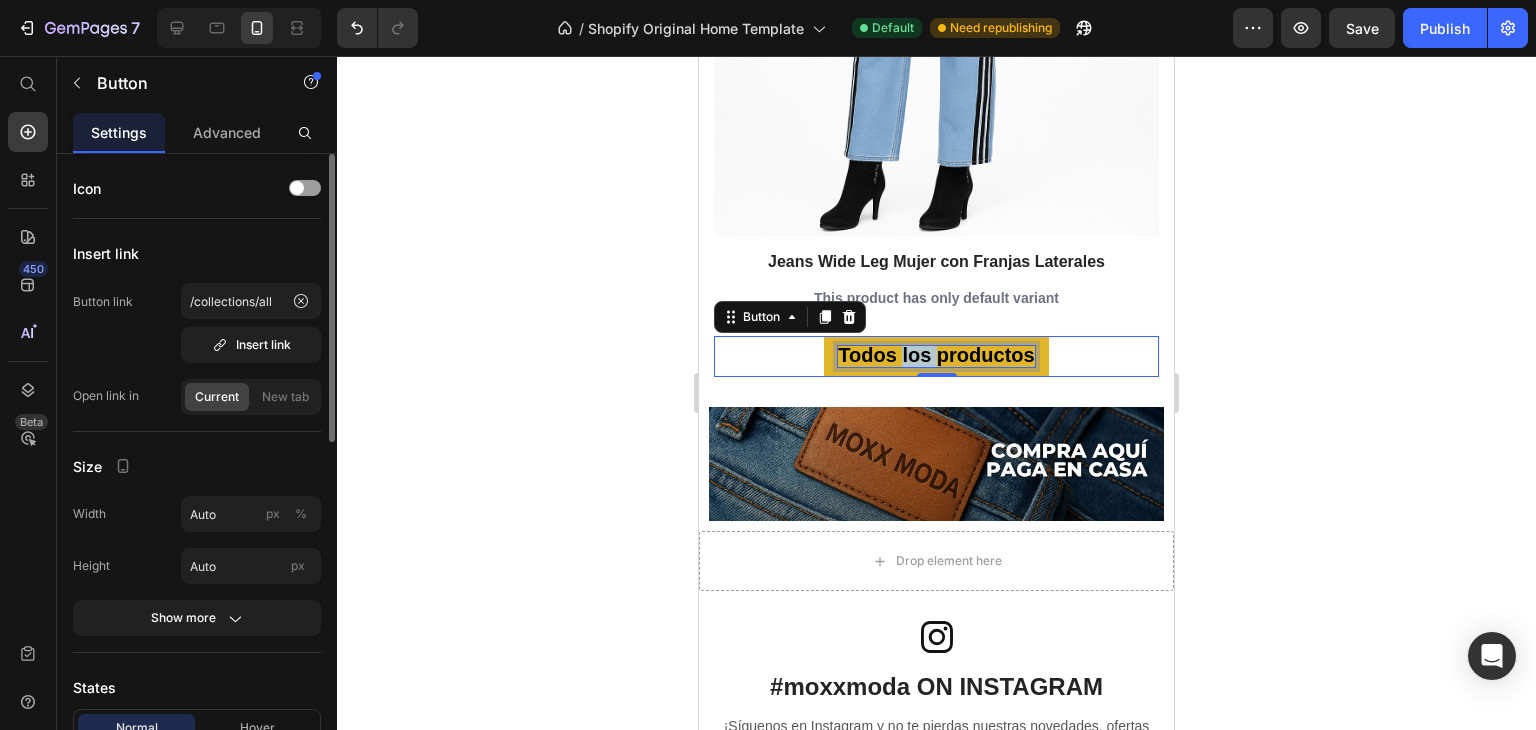 click on "Todos los productos" at bounding box center (936, 355) 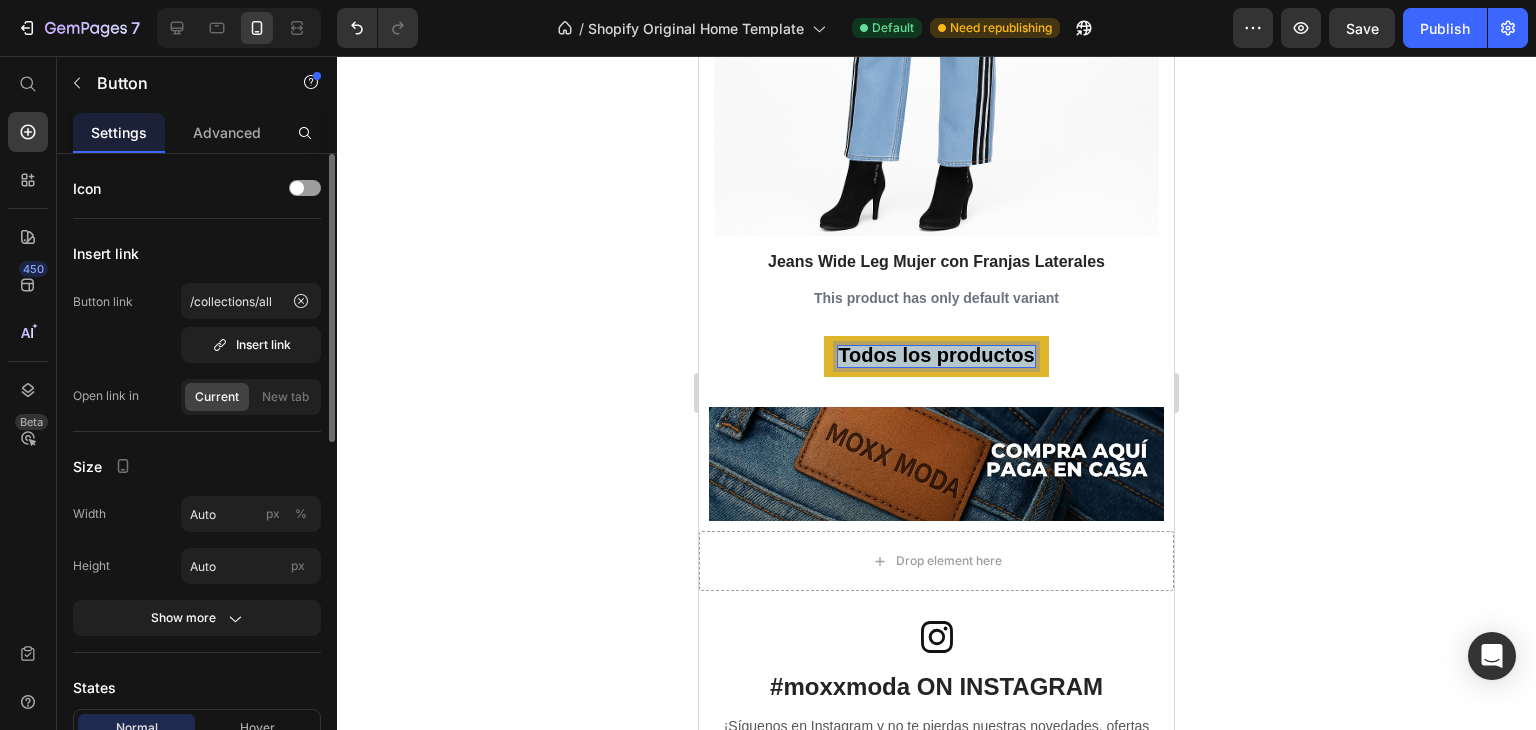 click on "Todos los productos" at bounding box center (936, 355) 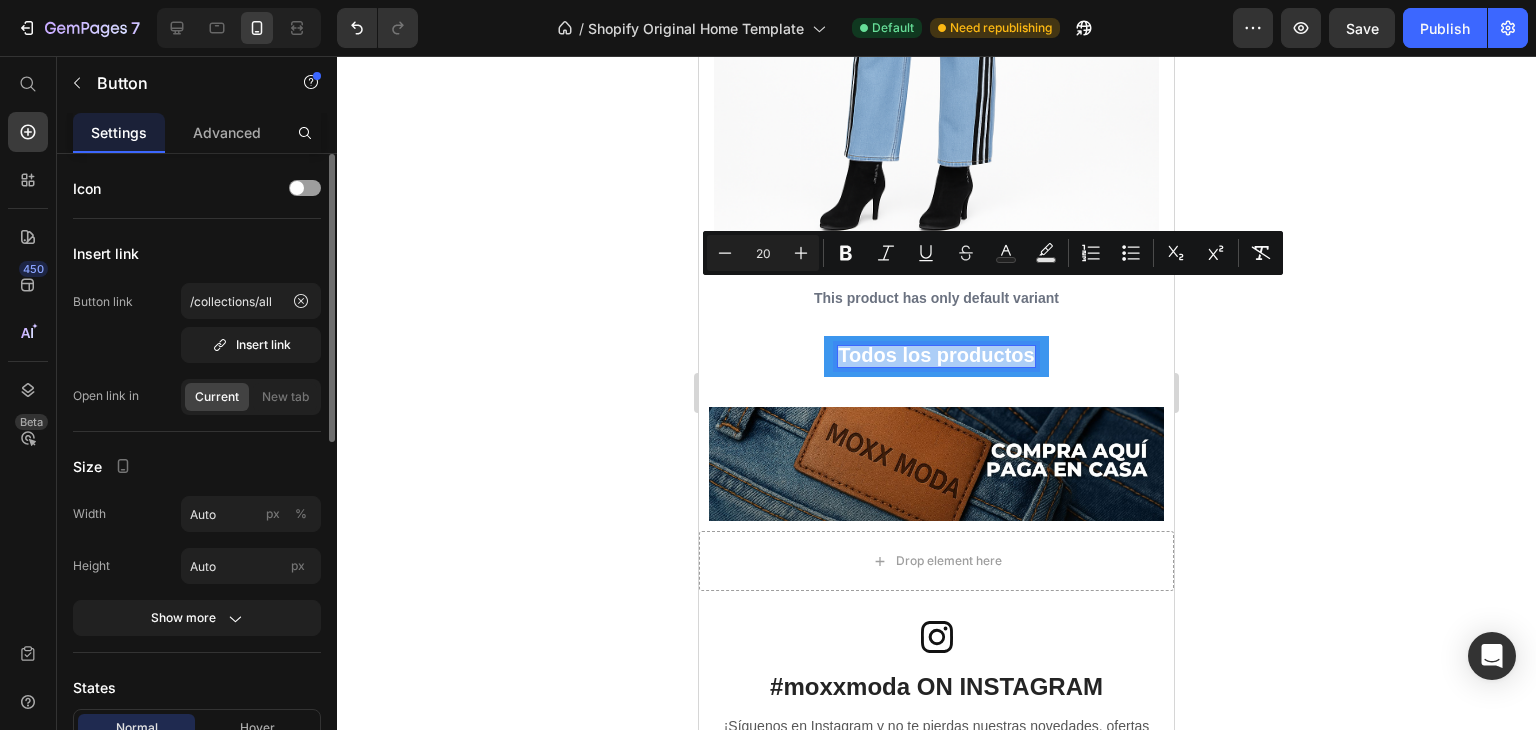 click on "20" at bounding box center (763, 253) 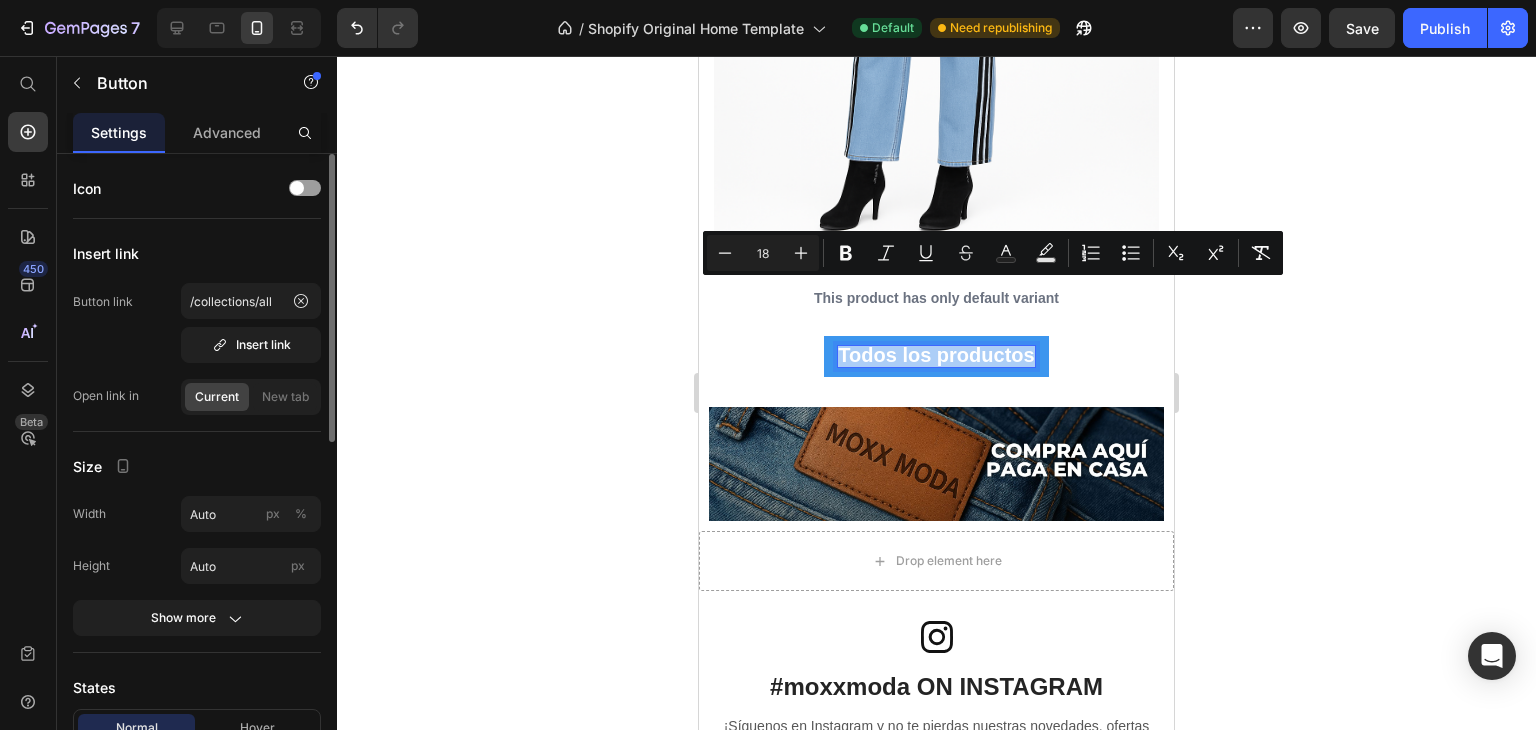 type on "18" 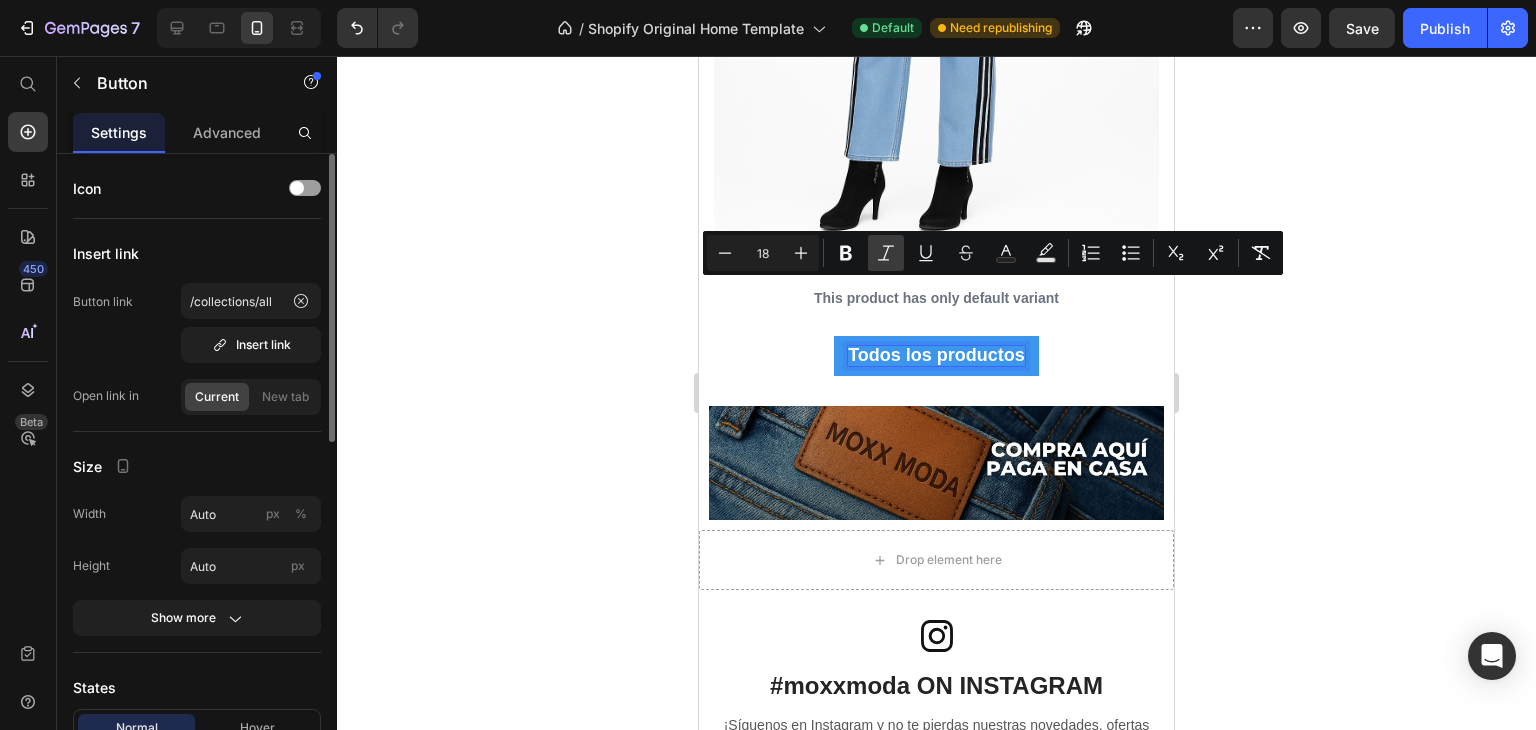 click 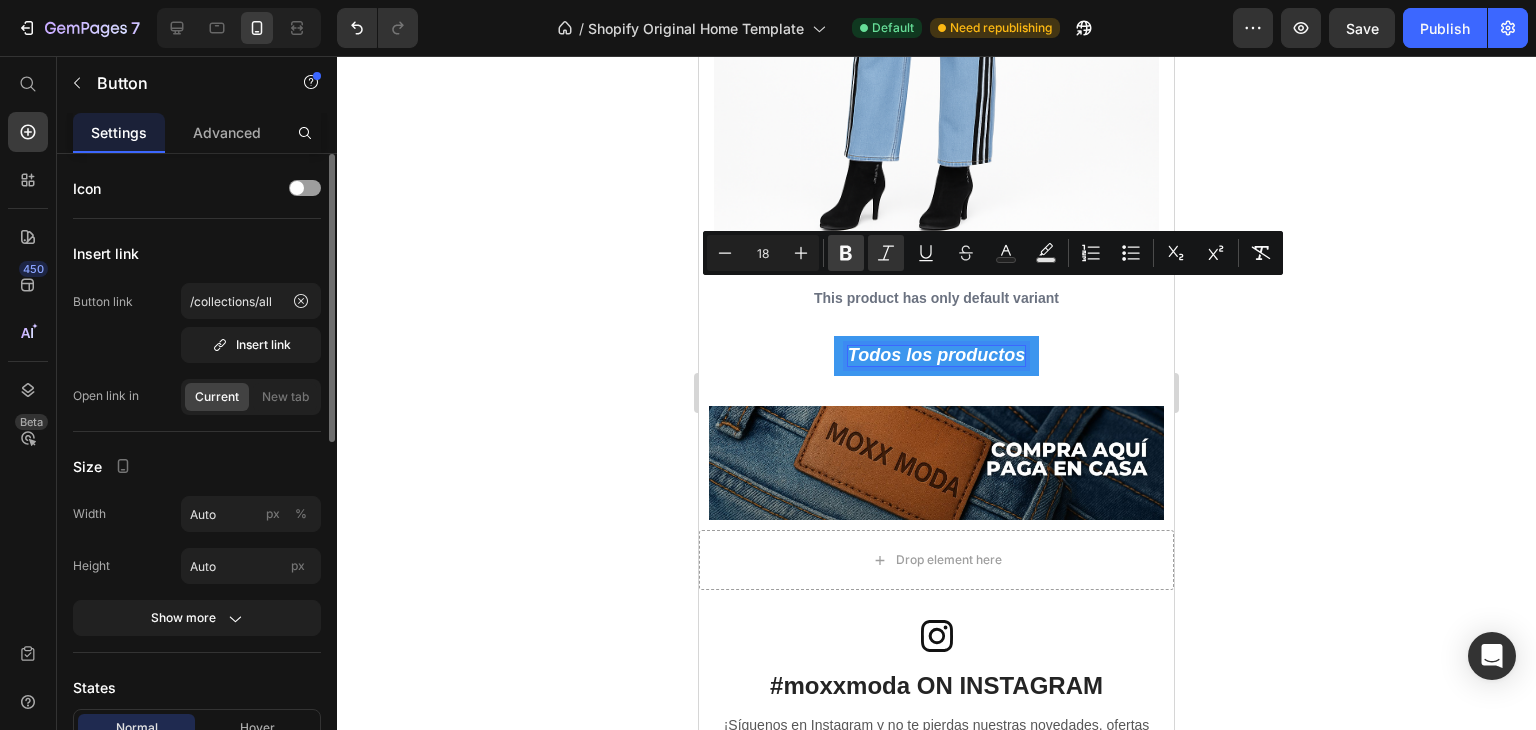 click 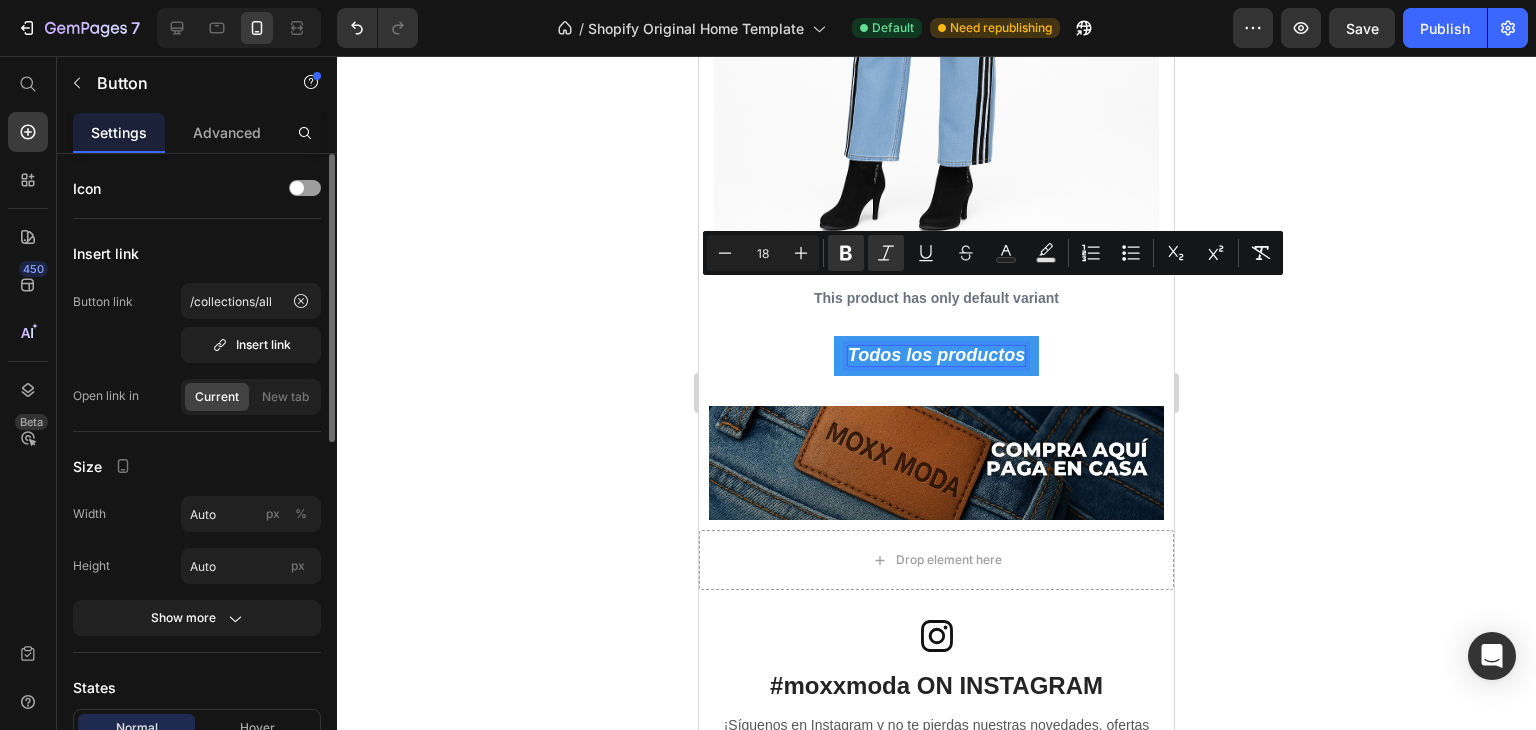 click 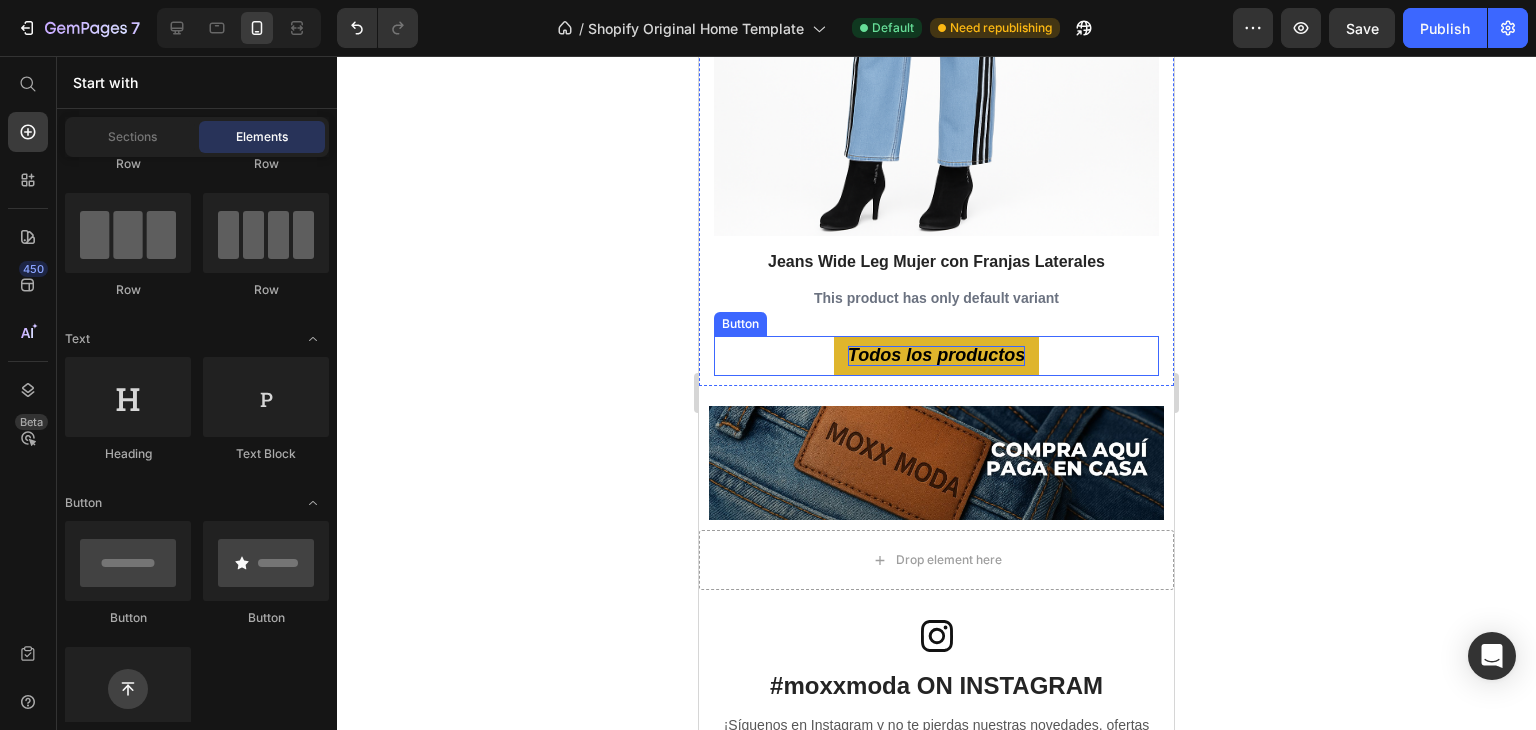 click on "Todos los productos" at bounding box center [936, 355] 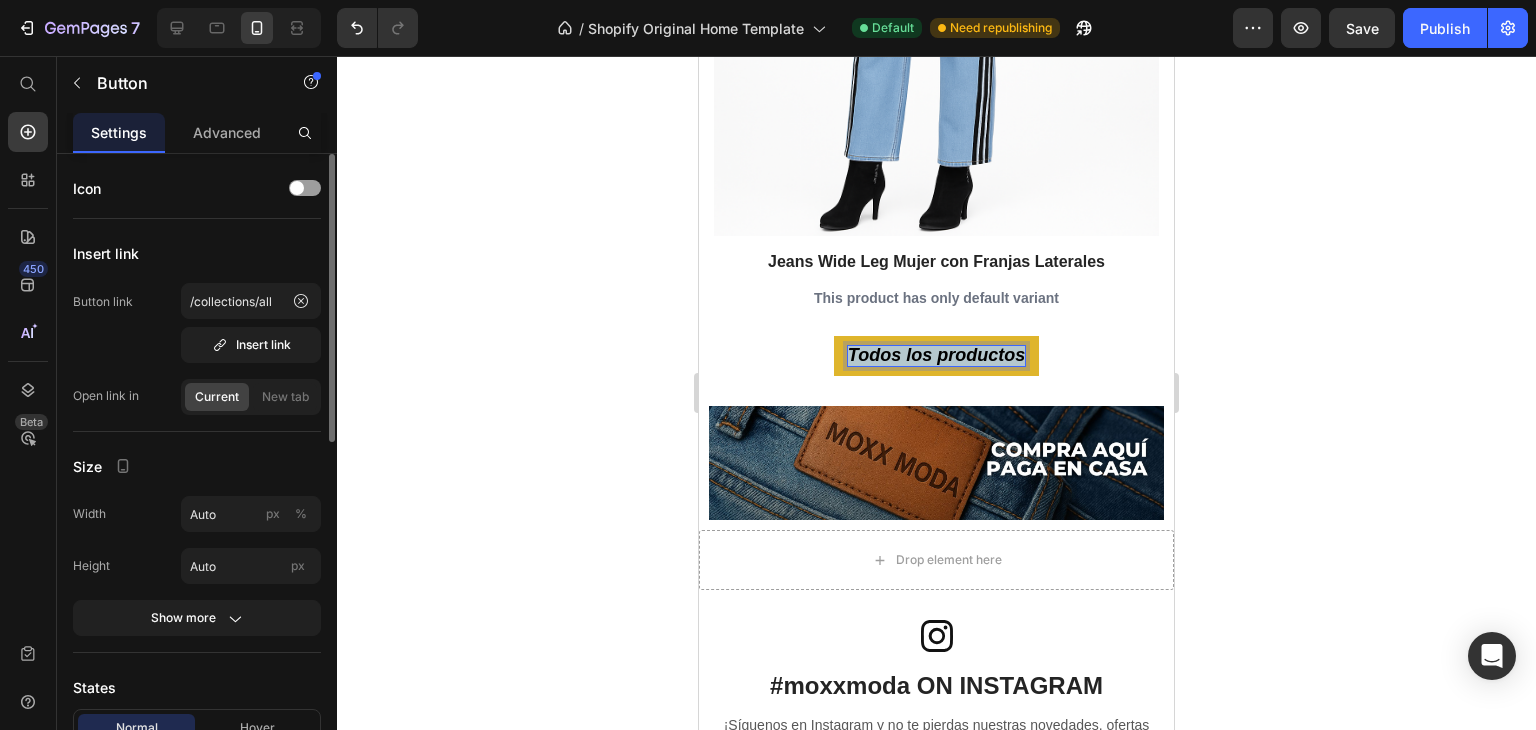 click on "Todos los productos" at bounding box center (936, 355) 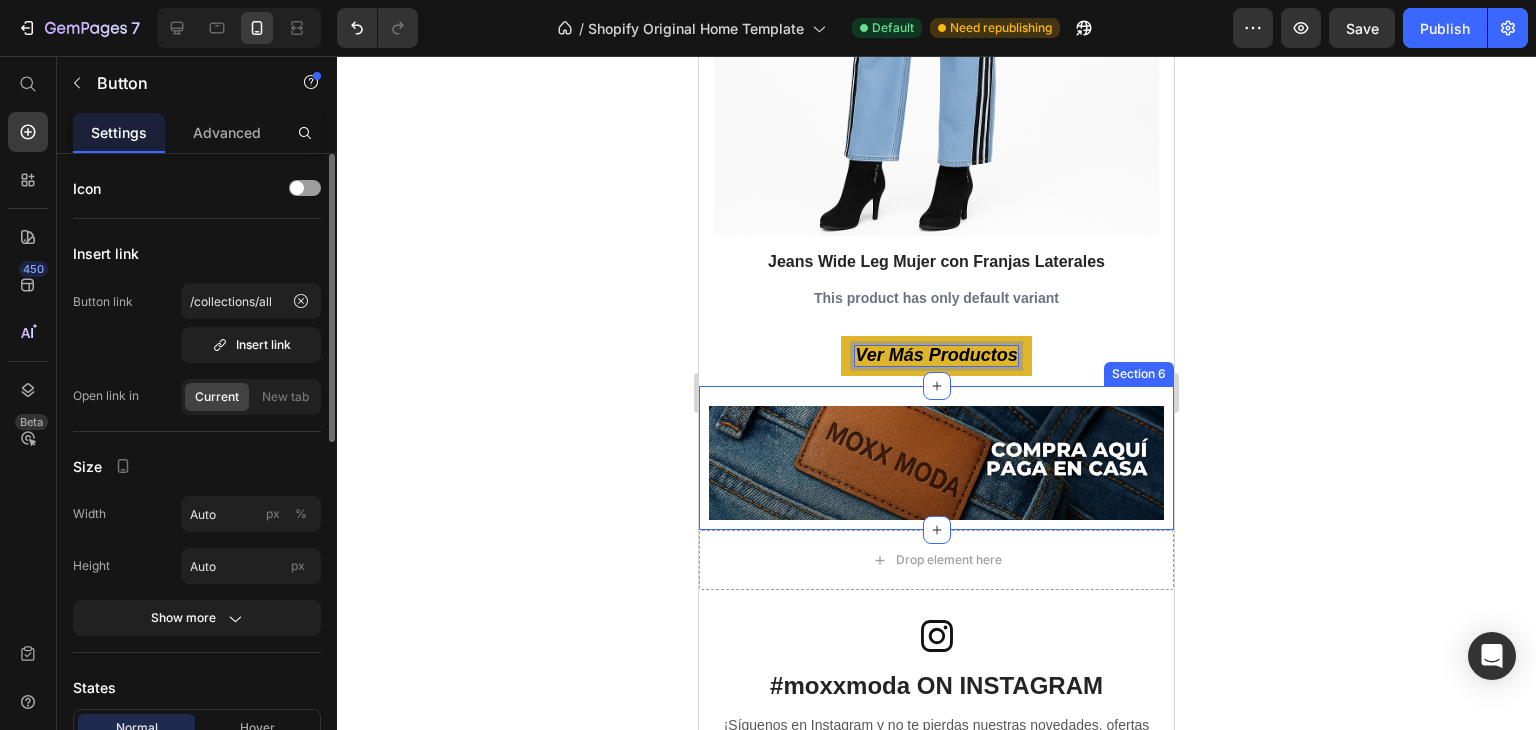 click 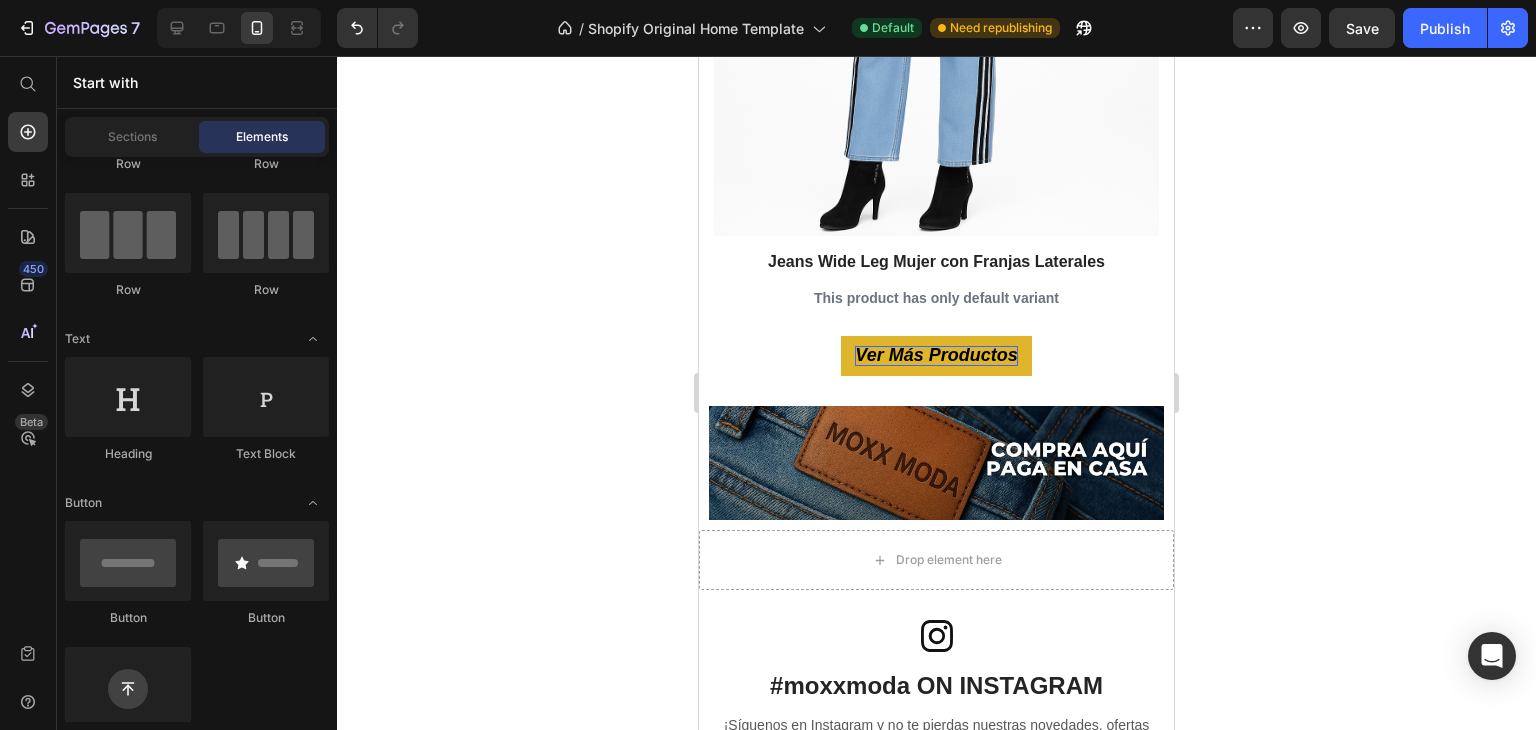scroll, scrollTop: 3084, scrollLeft: 0, axis: vertical 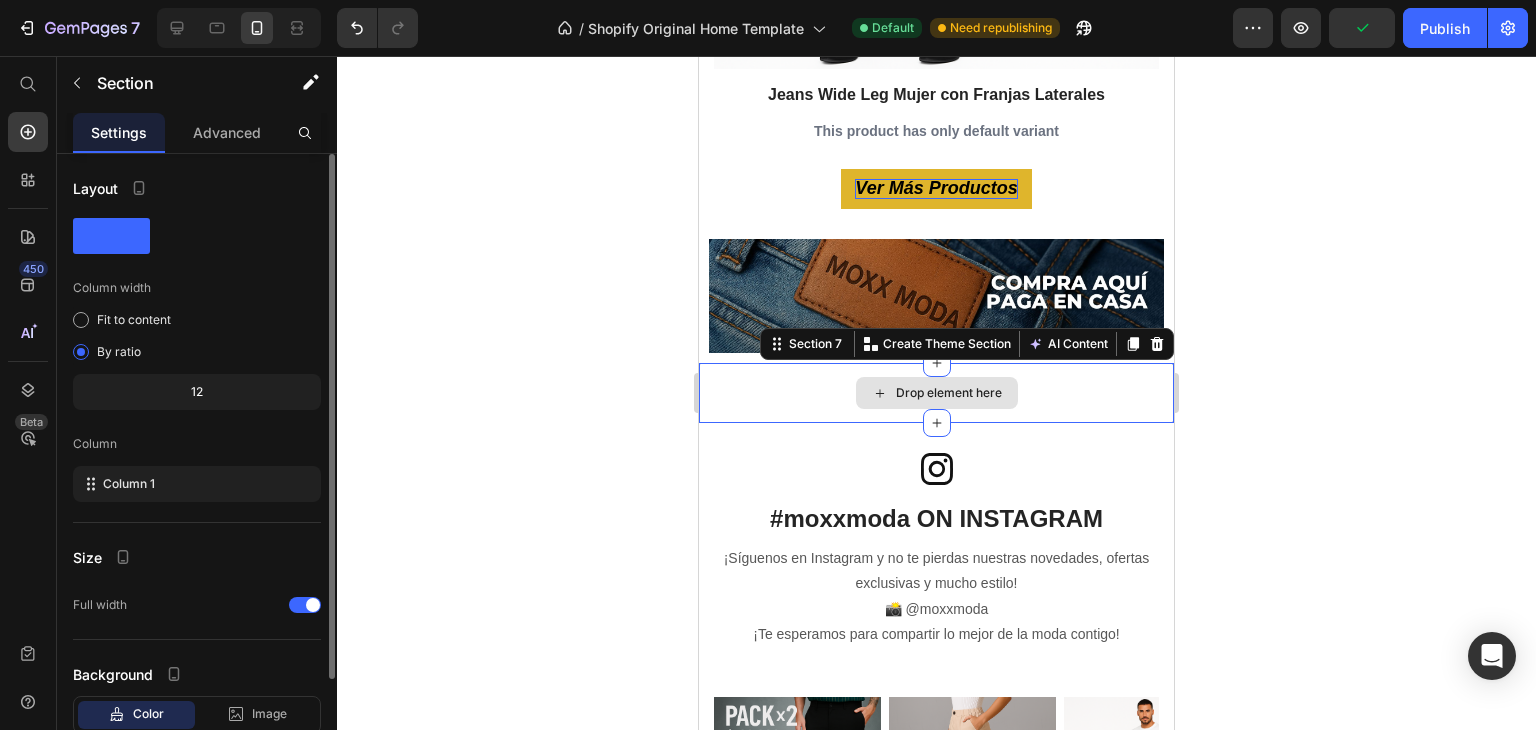 click on "Drop element here" at bounding box center (936, 393) 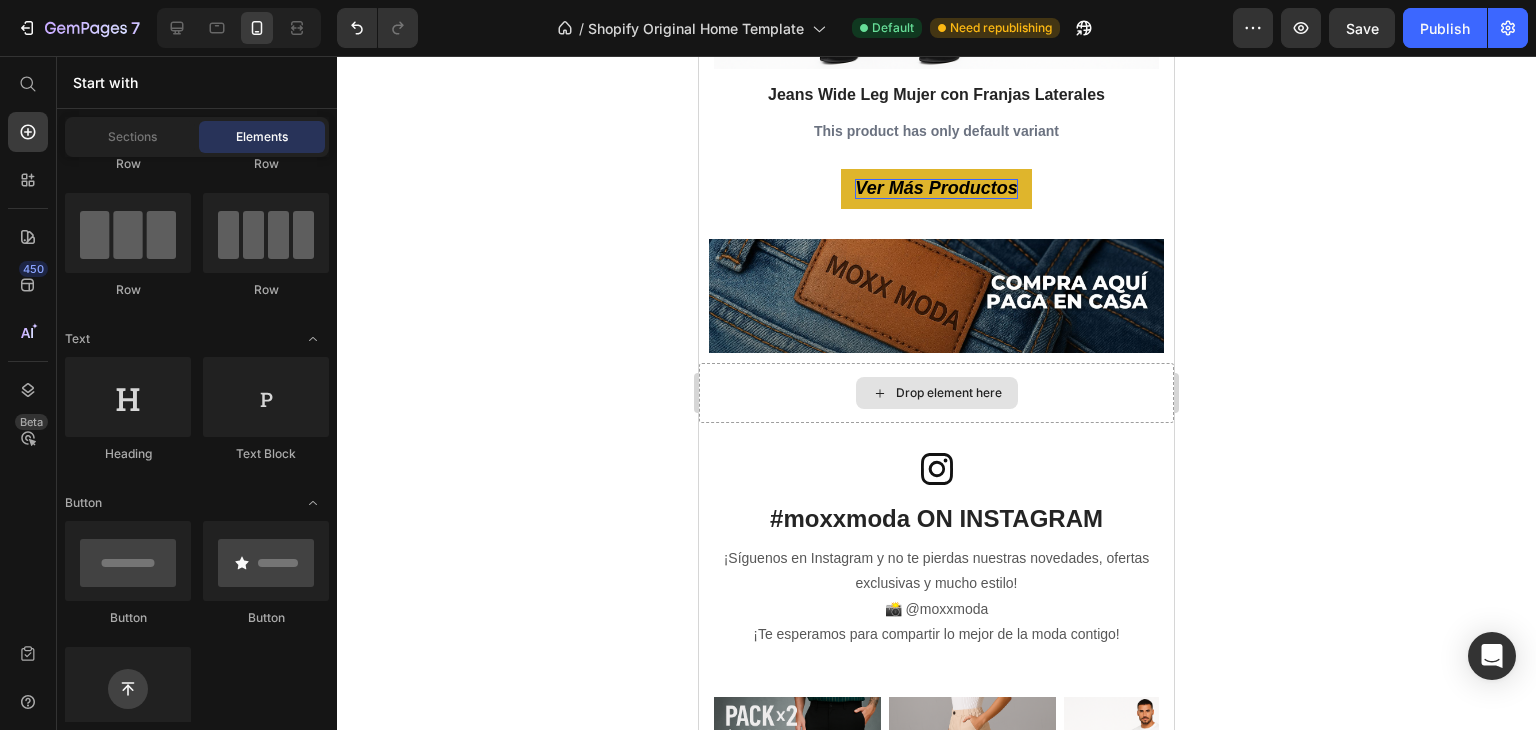 click on "Drop element here" at bounding box center [949, 393] 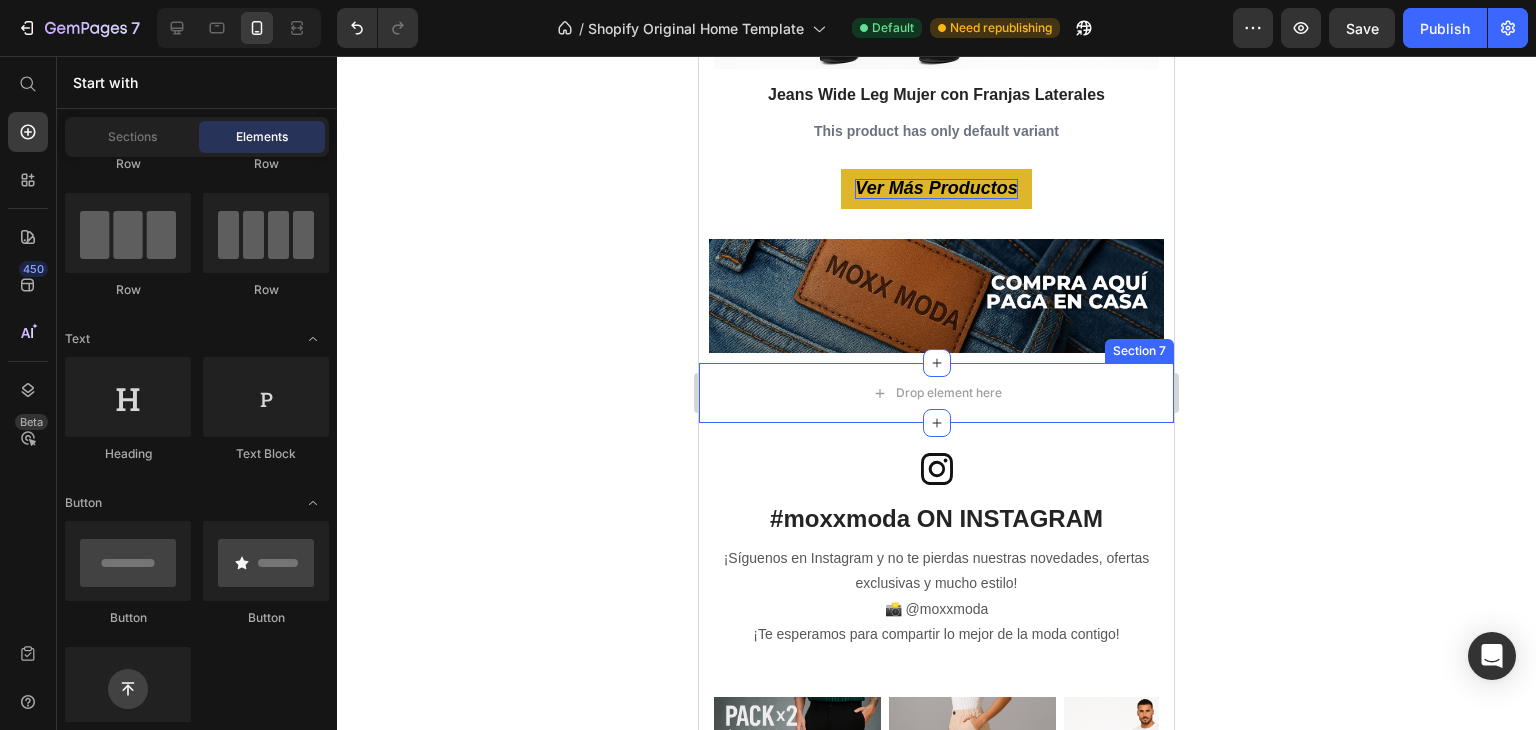 scroll, scrollTop: 33, scrollLeft: 0, axis: vertical 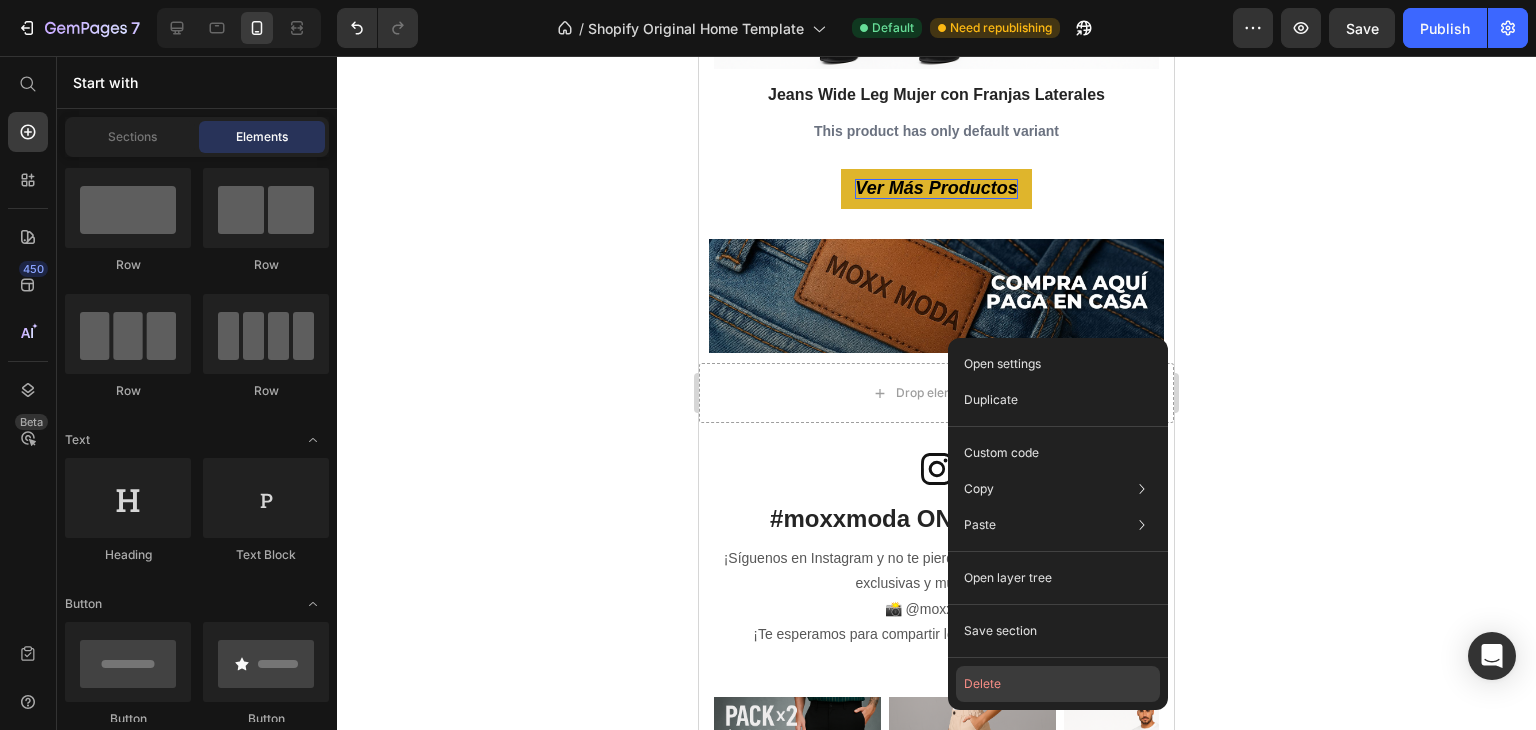 click on "Delete" 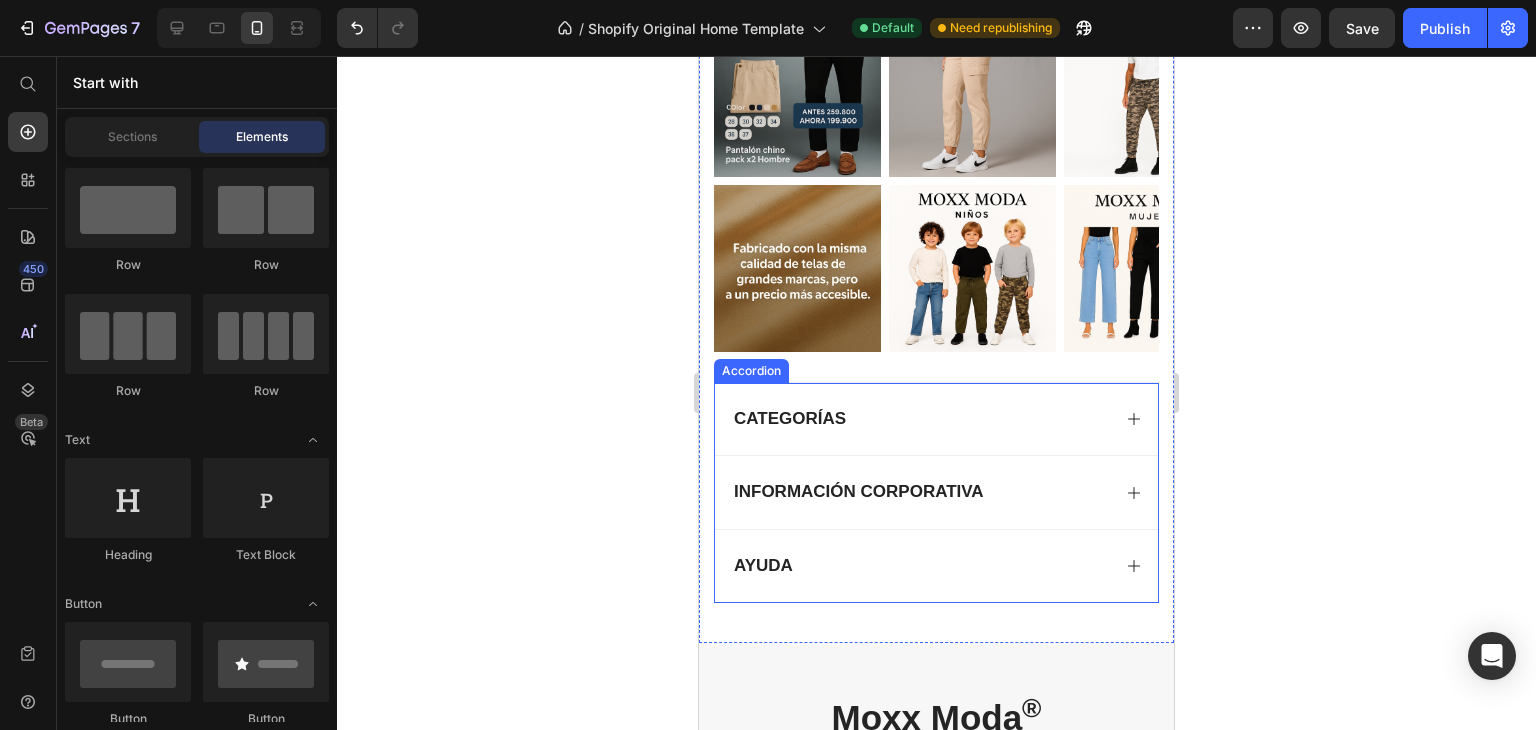 scroll, scrollTop: 3751, scrollLeft: 0, axis: vertical 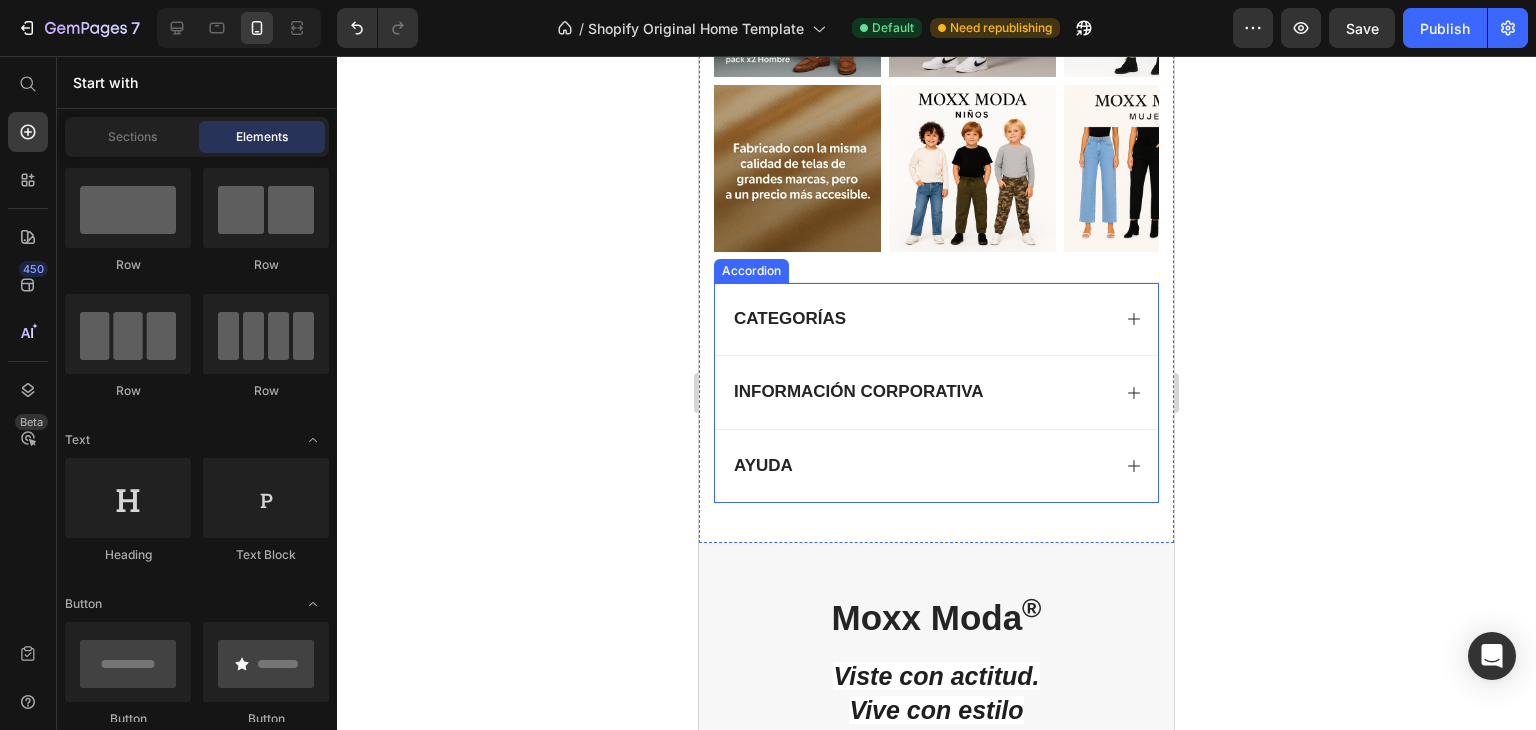 click on "CATEGORÍAS" at bounding box center (920, 319) 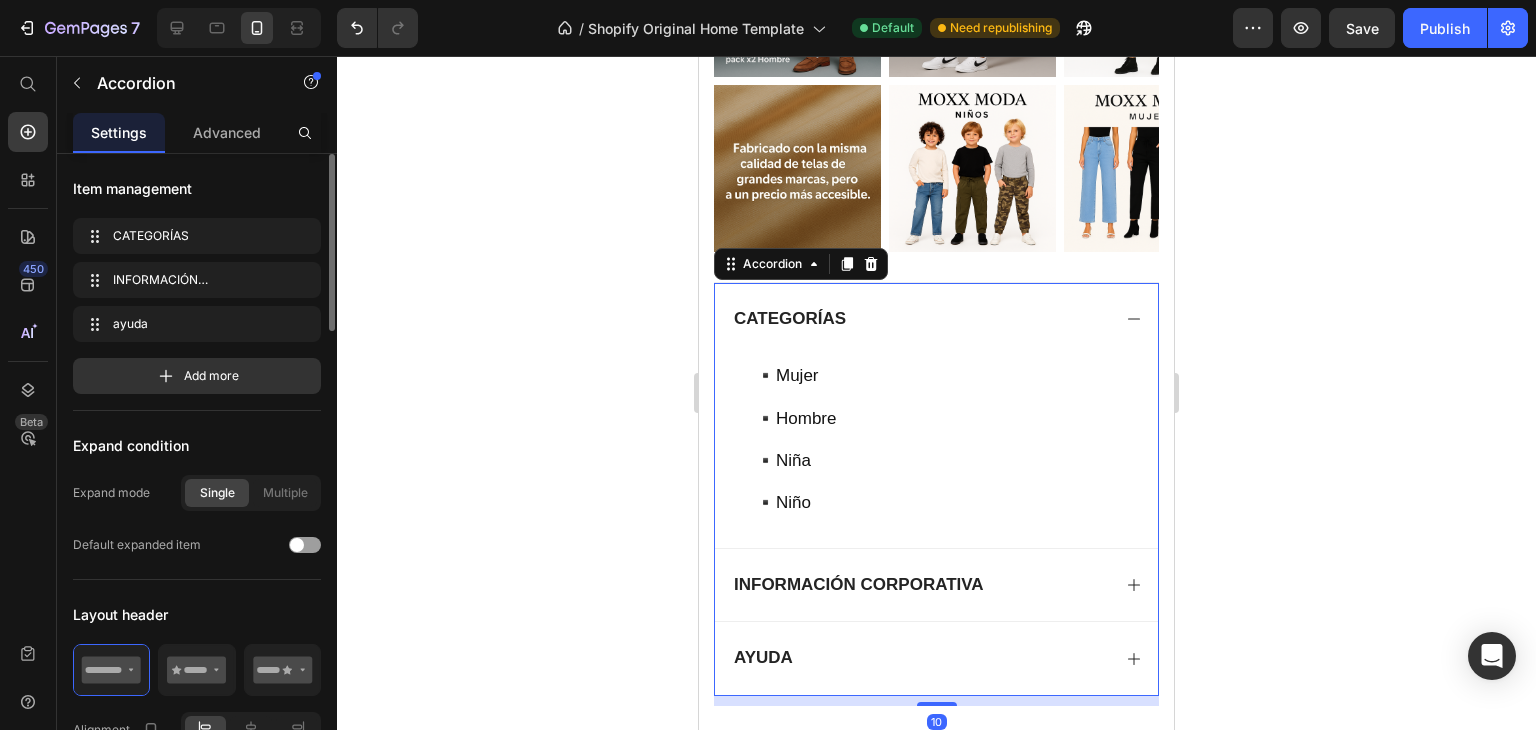 click on "CATEGORÍAS" at bounding box center (920, 319) 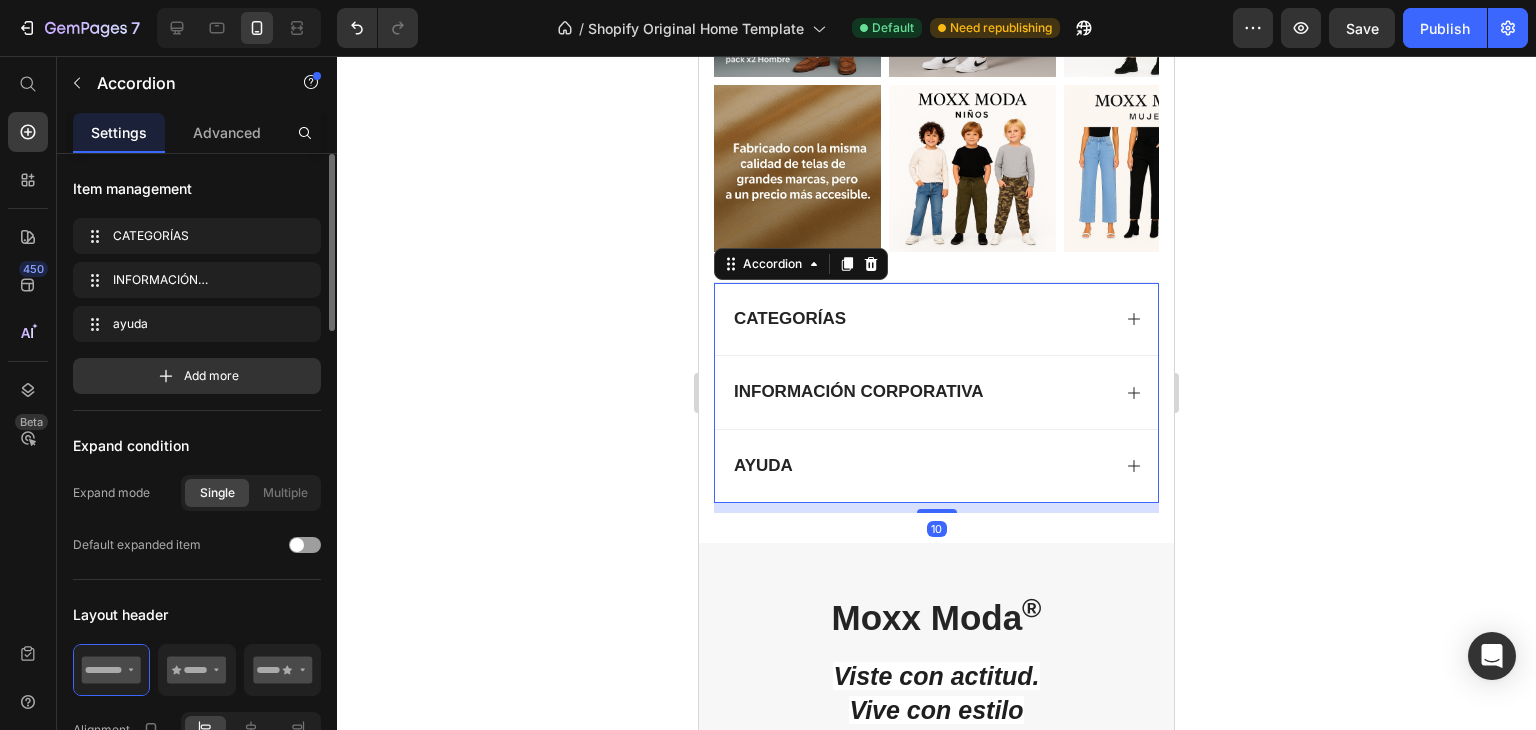 click on "CATEGORÍAS" at bounding box center (920, 319) 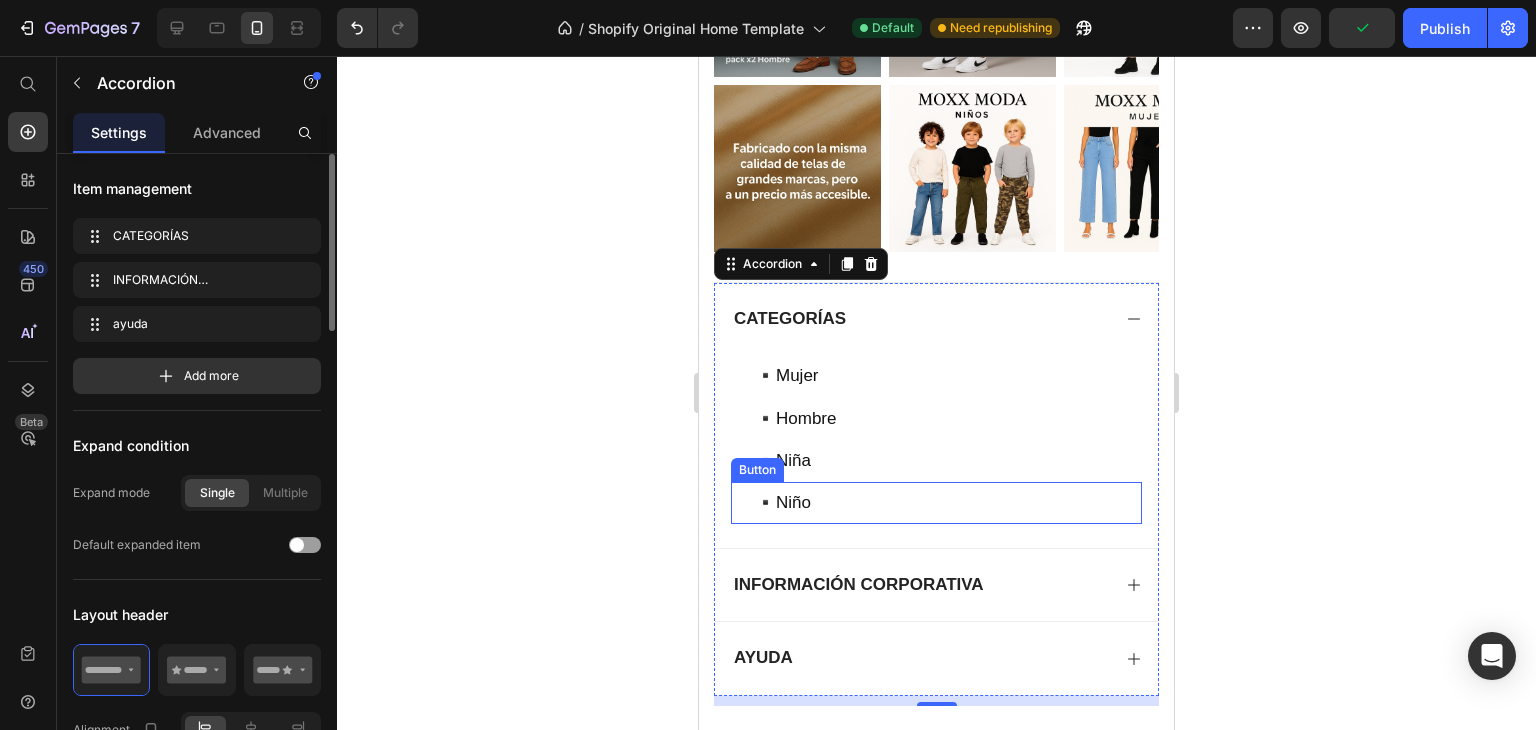 click on "▪️Niño Button" at bounding box center (936, 503) 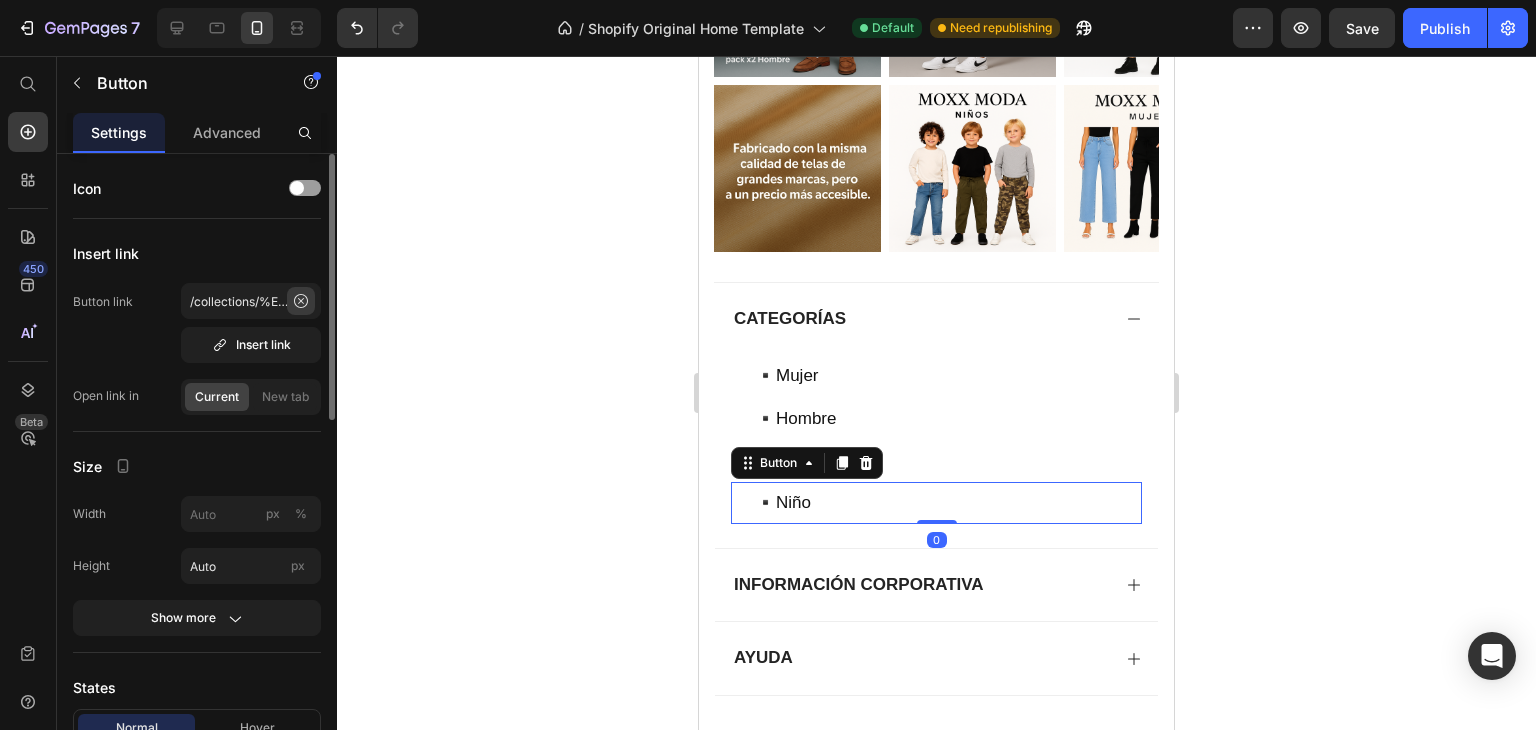 click 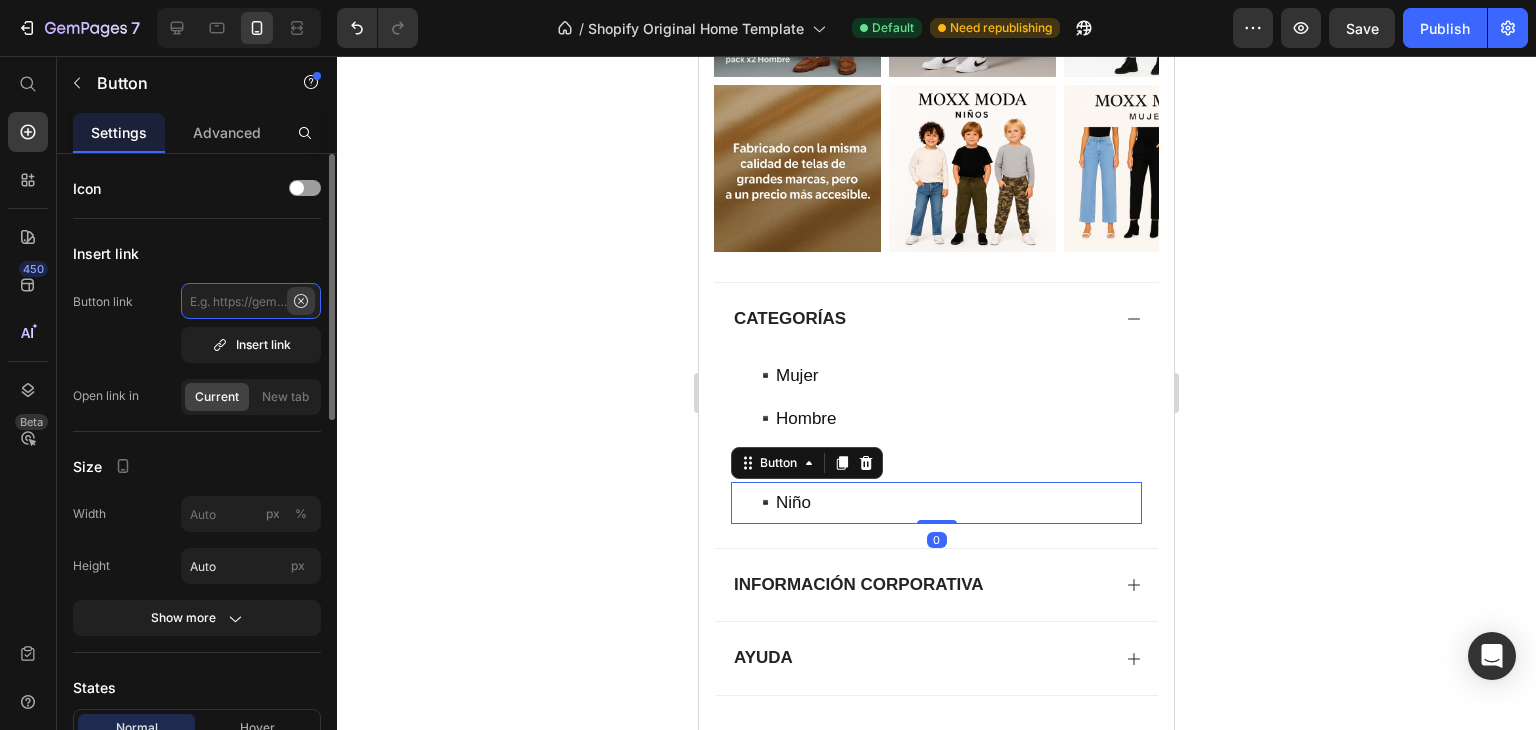scroll, scrollTop: 0, scrollLeft: 0, axis: both 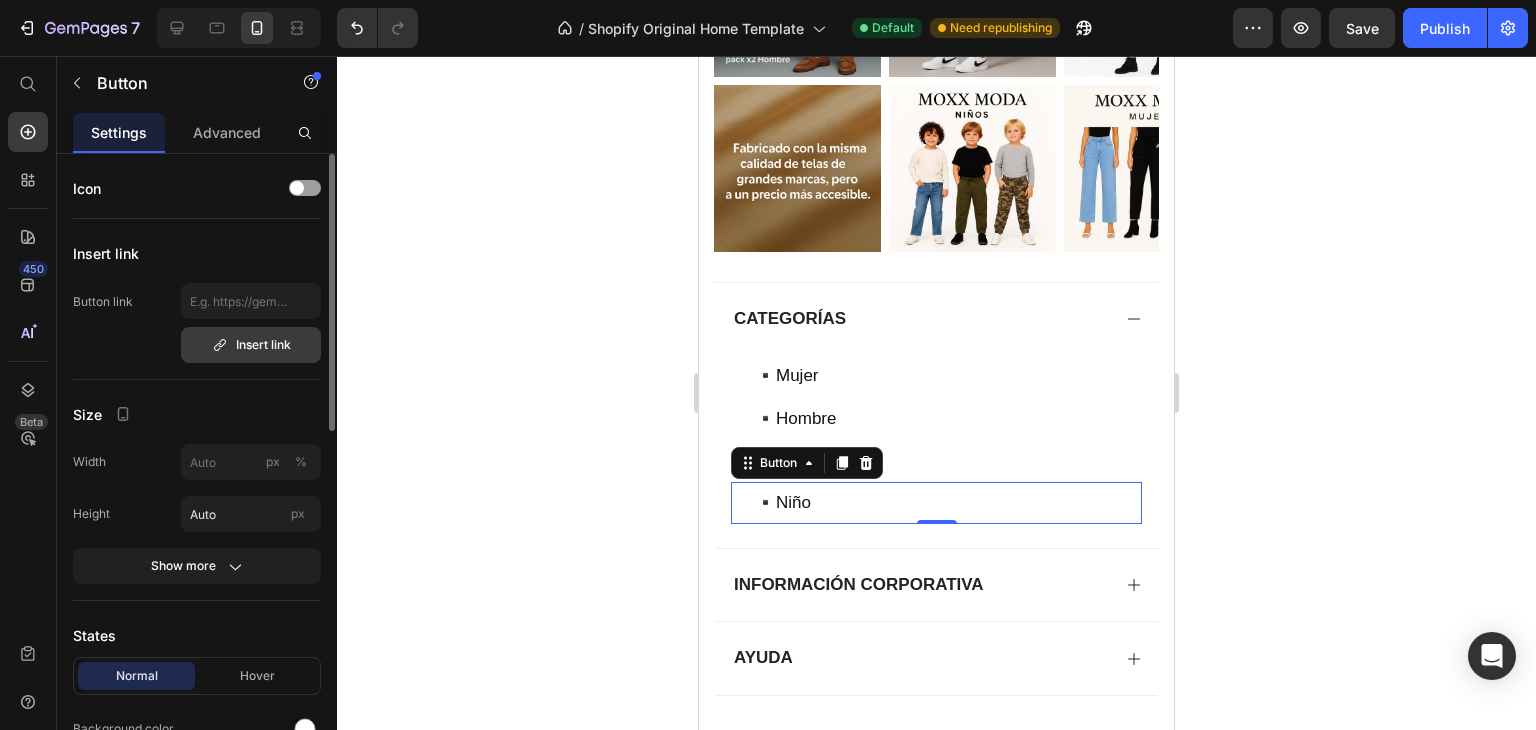 click on "Insert link" at bounding box center [251, 345] 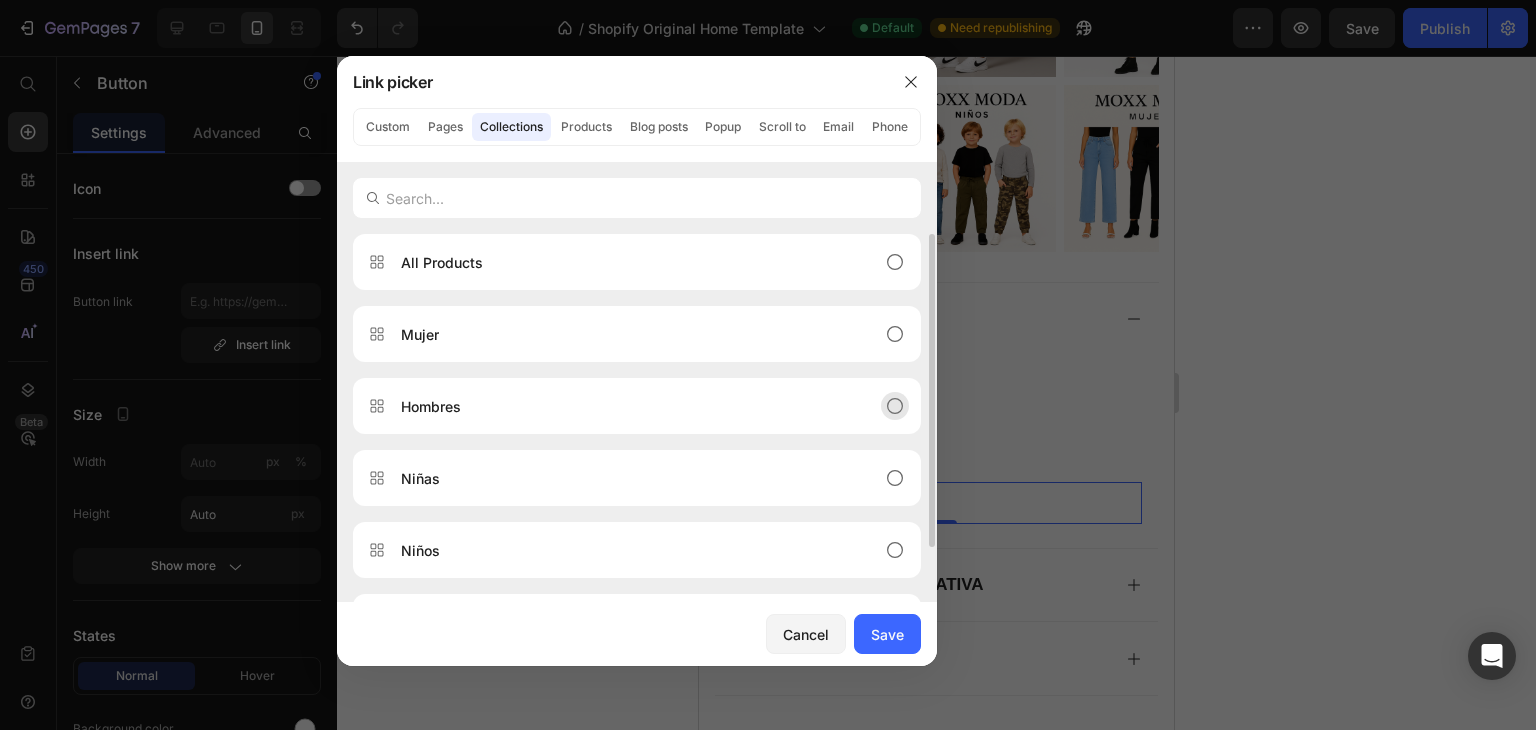 click on "Hombres" at bounding box center (621, 406) 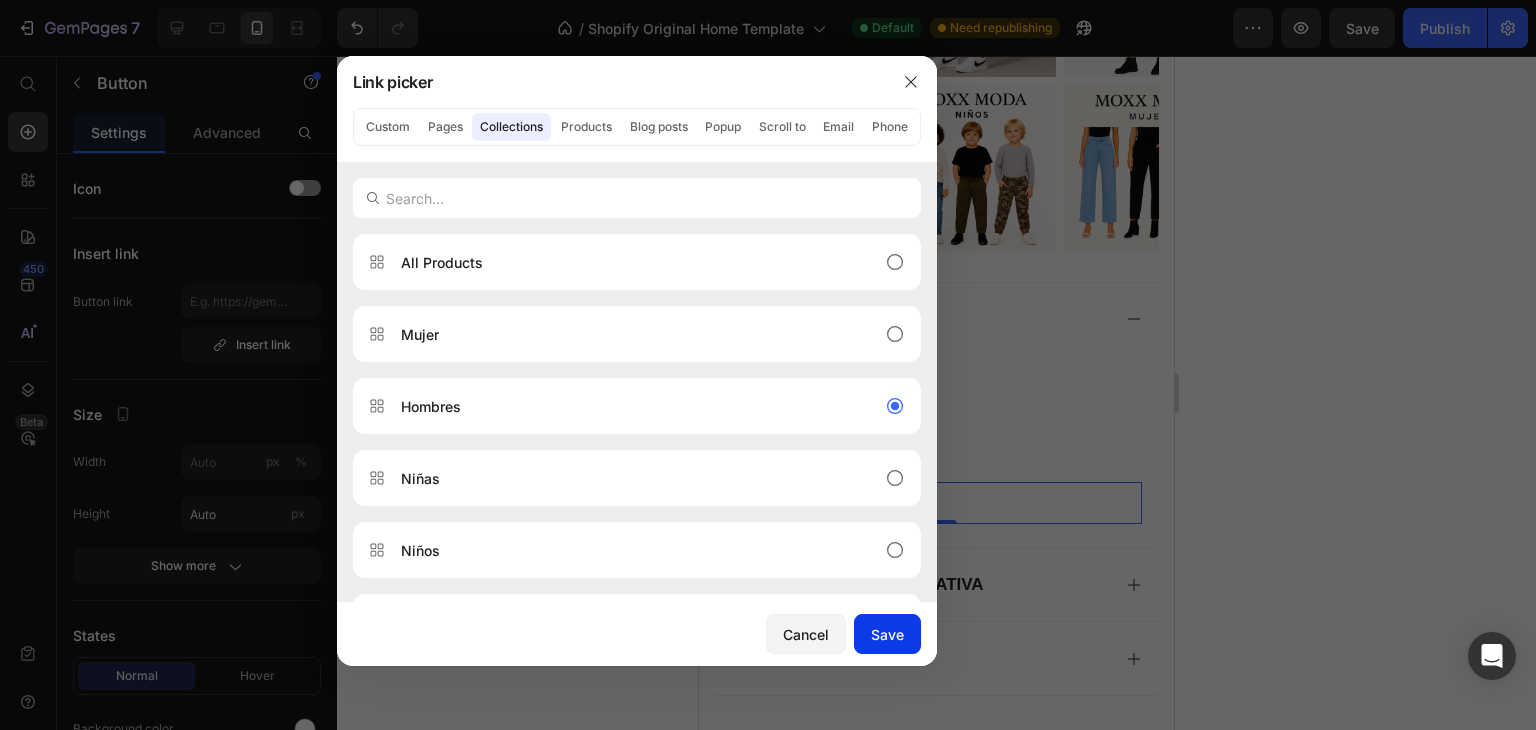 click on "Save" 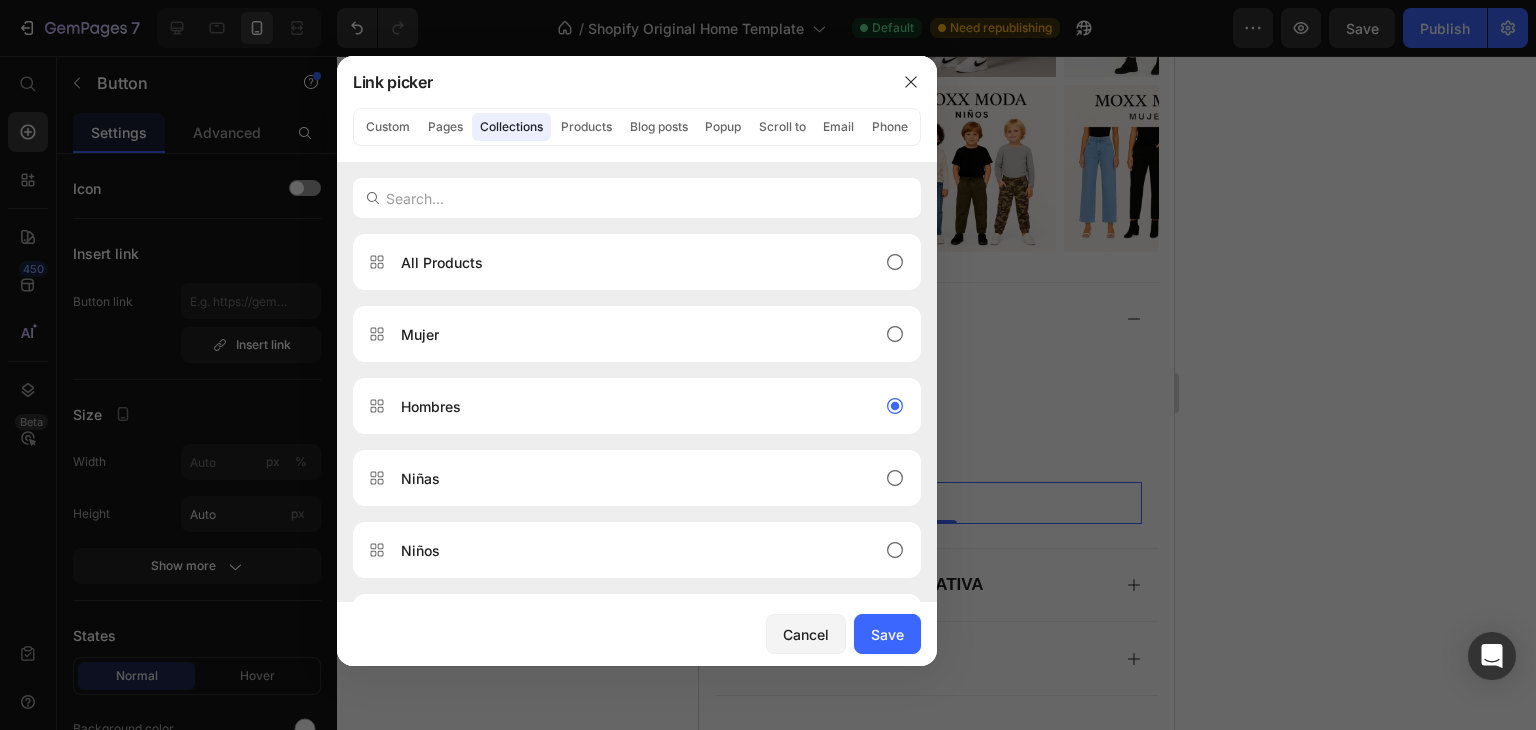 type on "/collections/hombres" 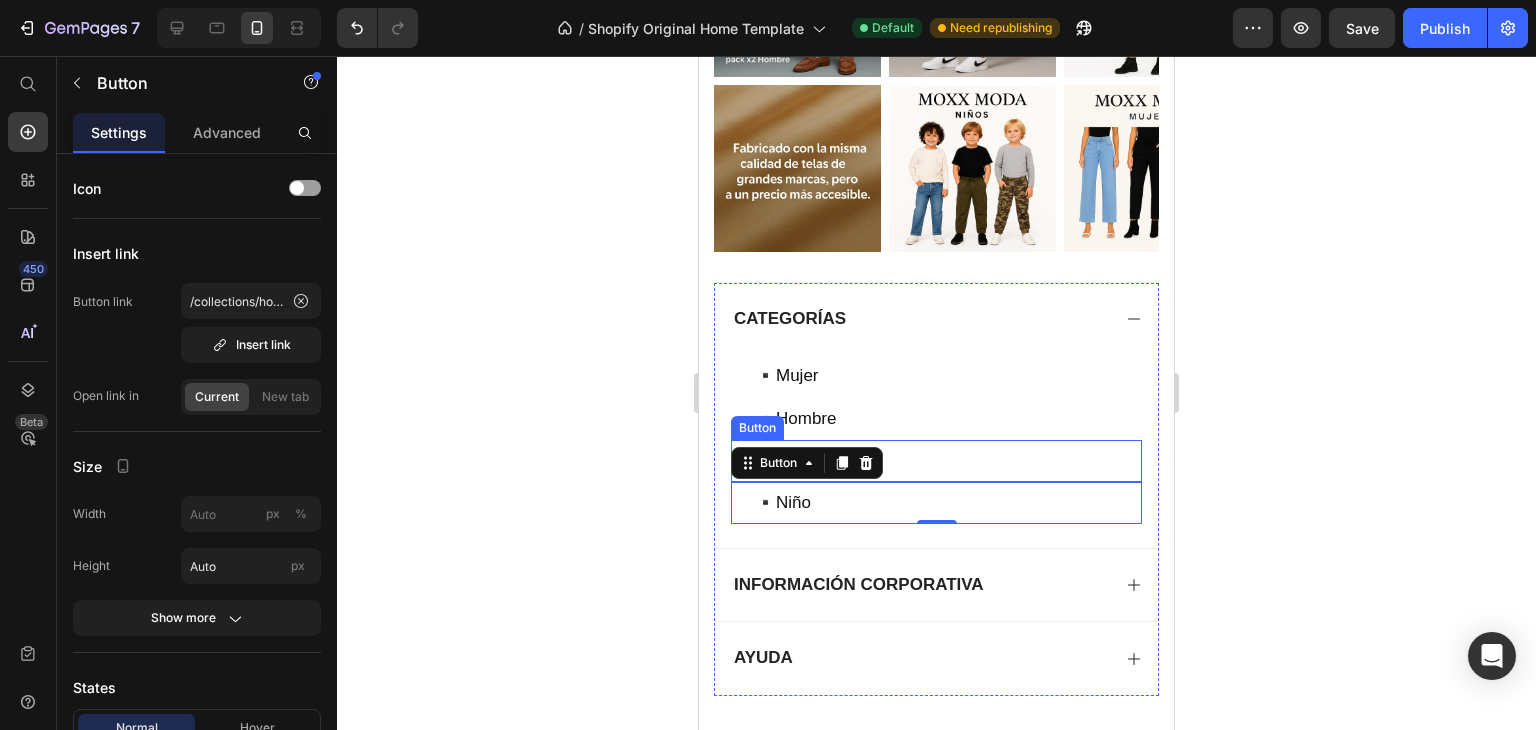 click on "▪️Niña Button" at bounding box center (936, 461) 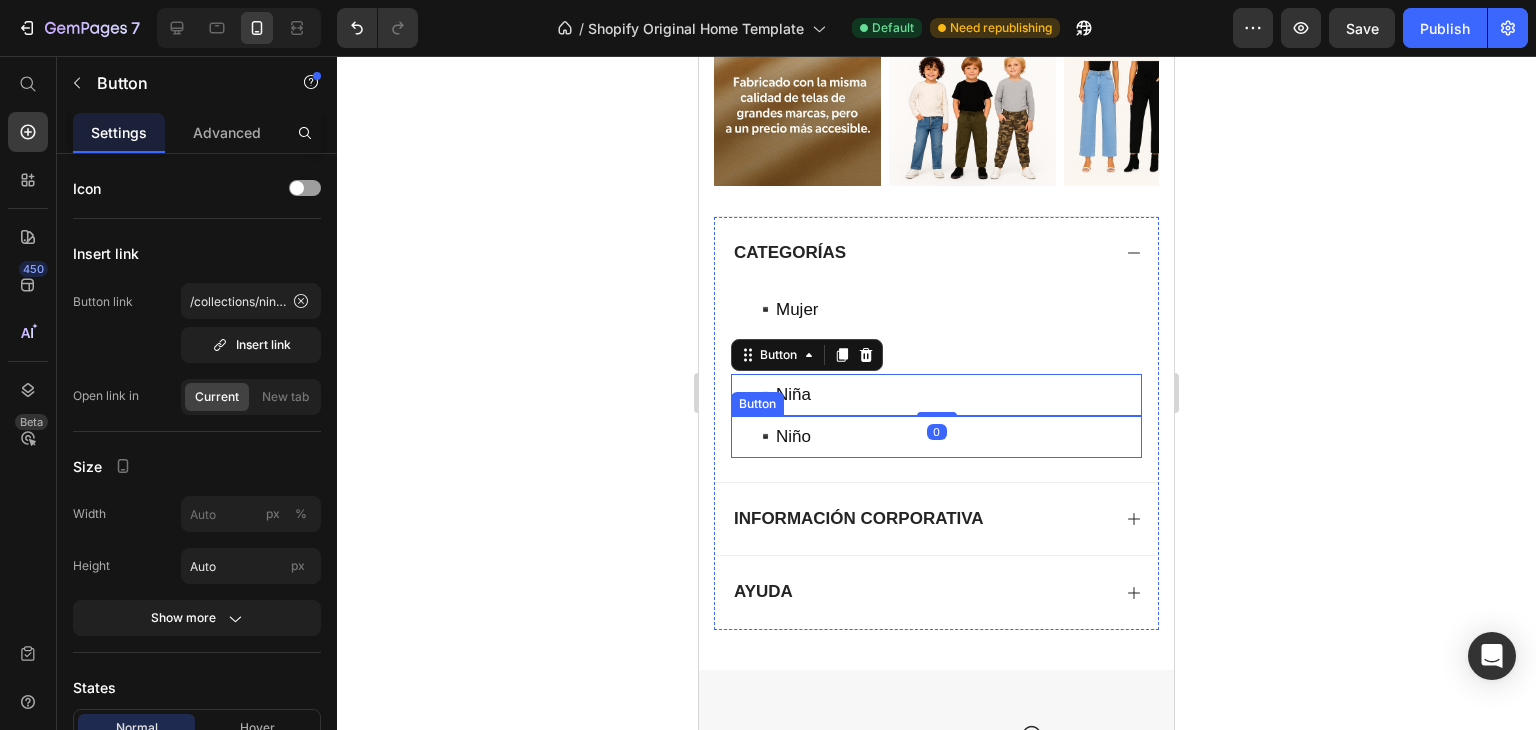 scroll, scrollTop: 3851, scrollLeft: 0, axis: vertical 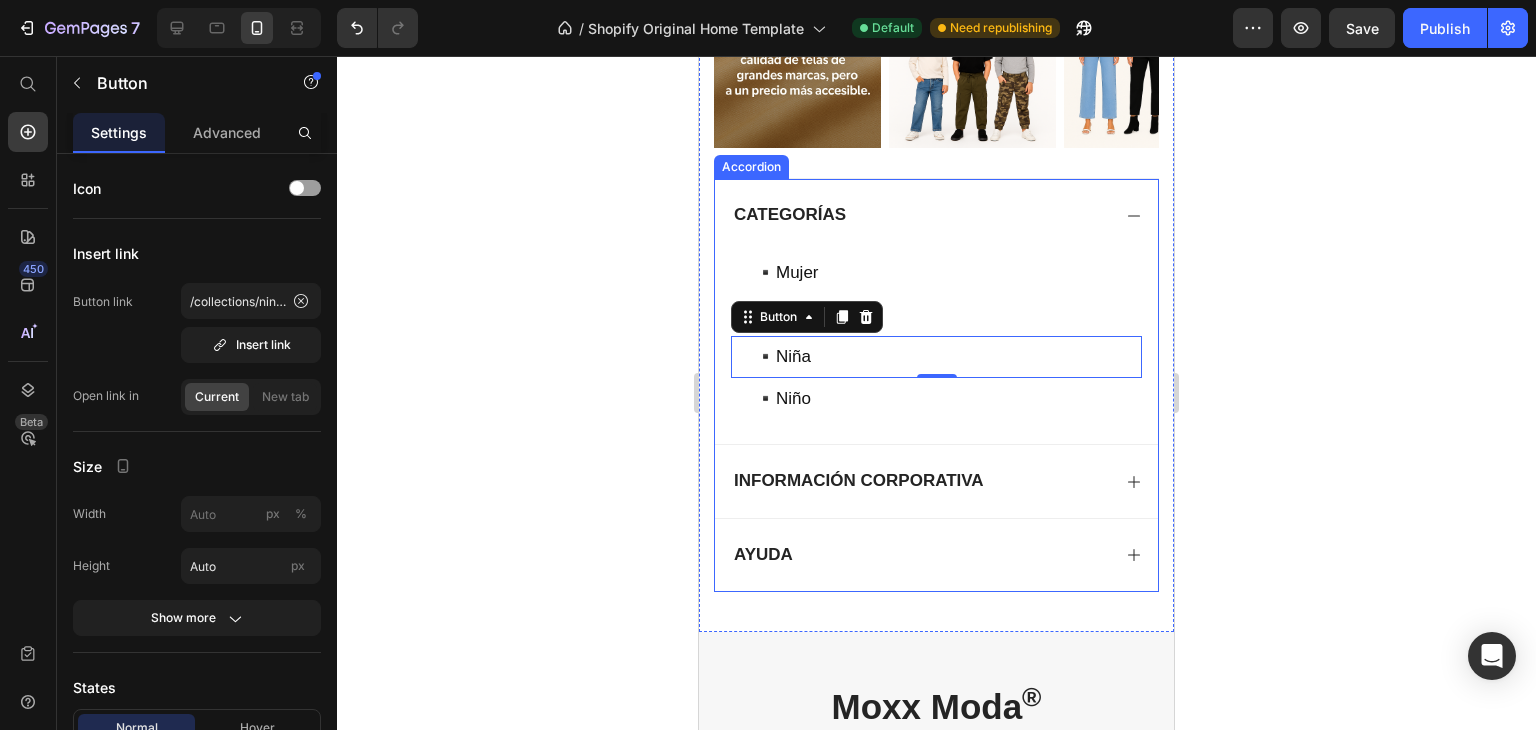 click on "INFORMACIÓN CORPORATIVA" at bounding box center [859, 480] 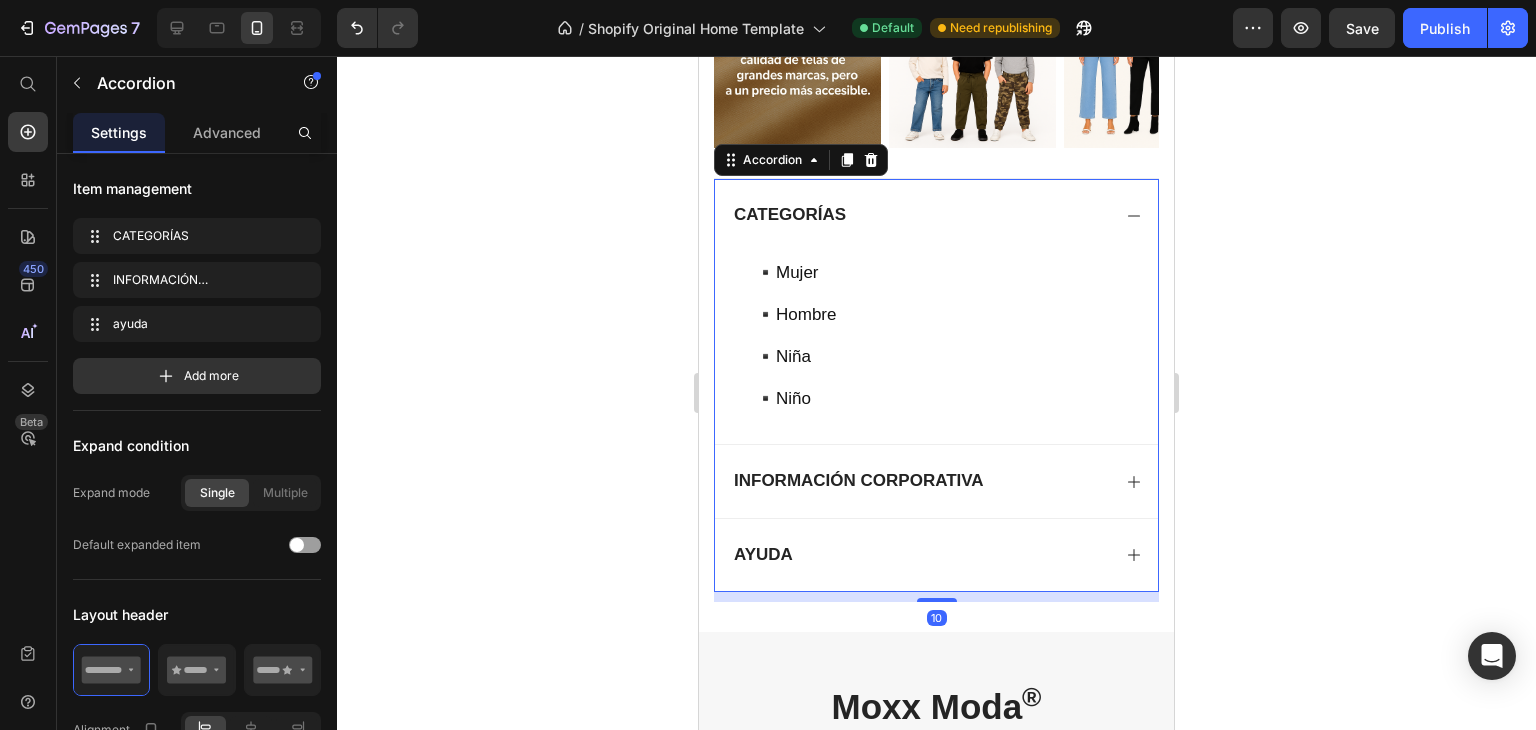 click 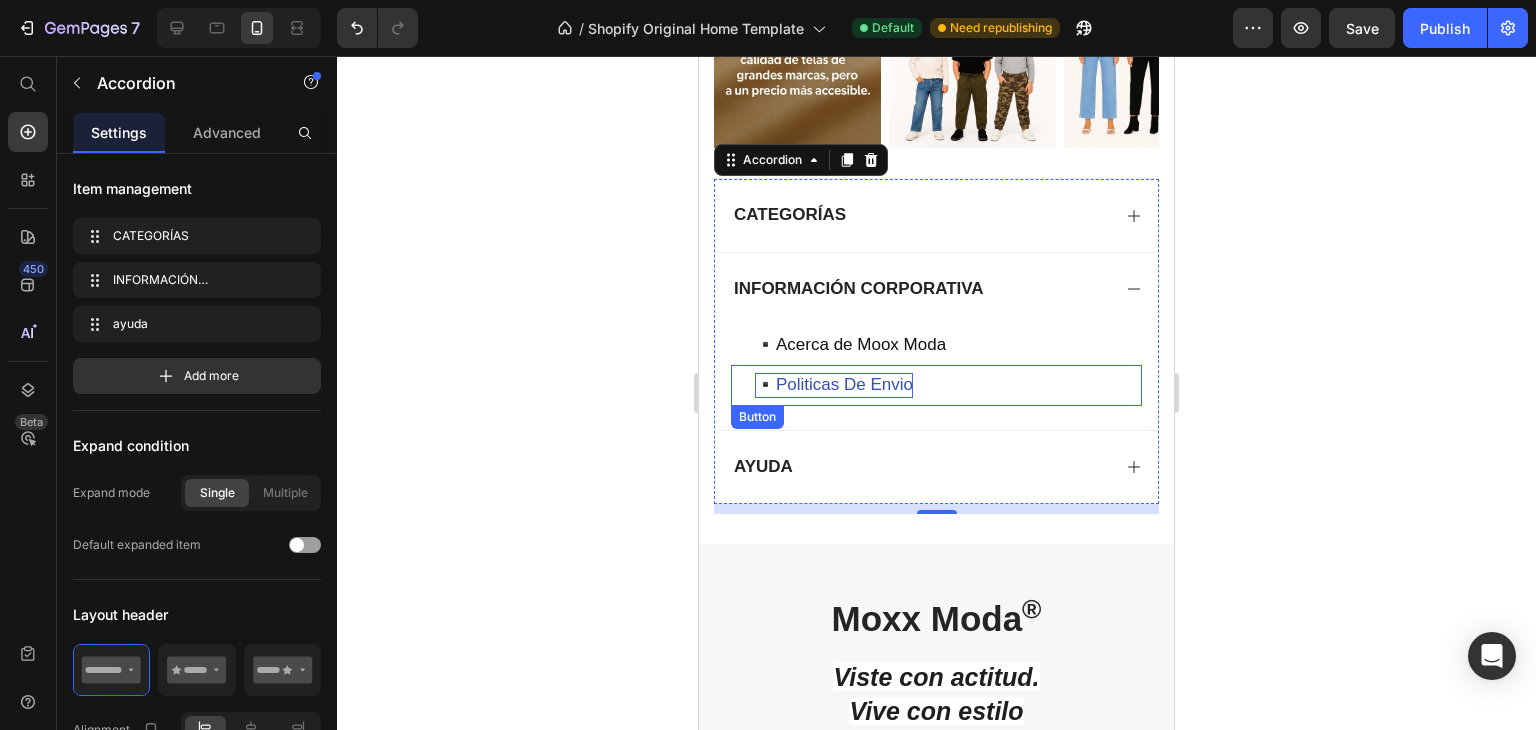 click on "▪️Politicas De Envio" at bounding box center [834, 384] 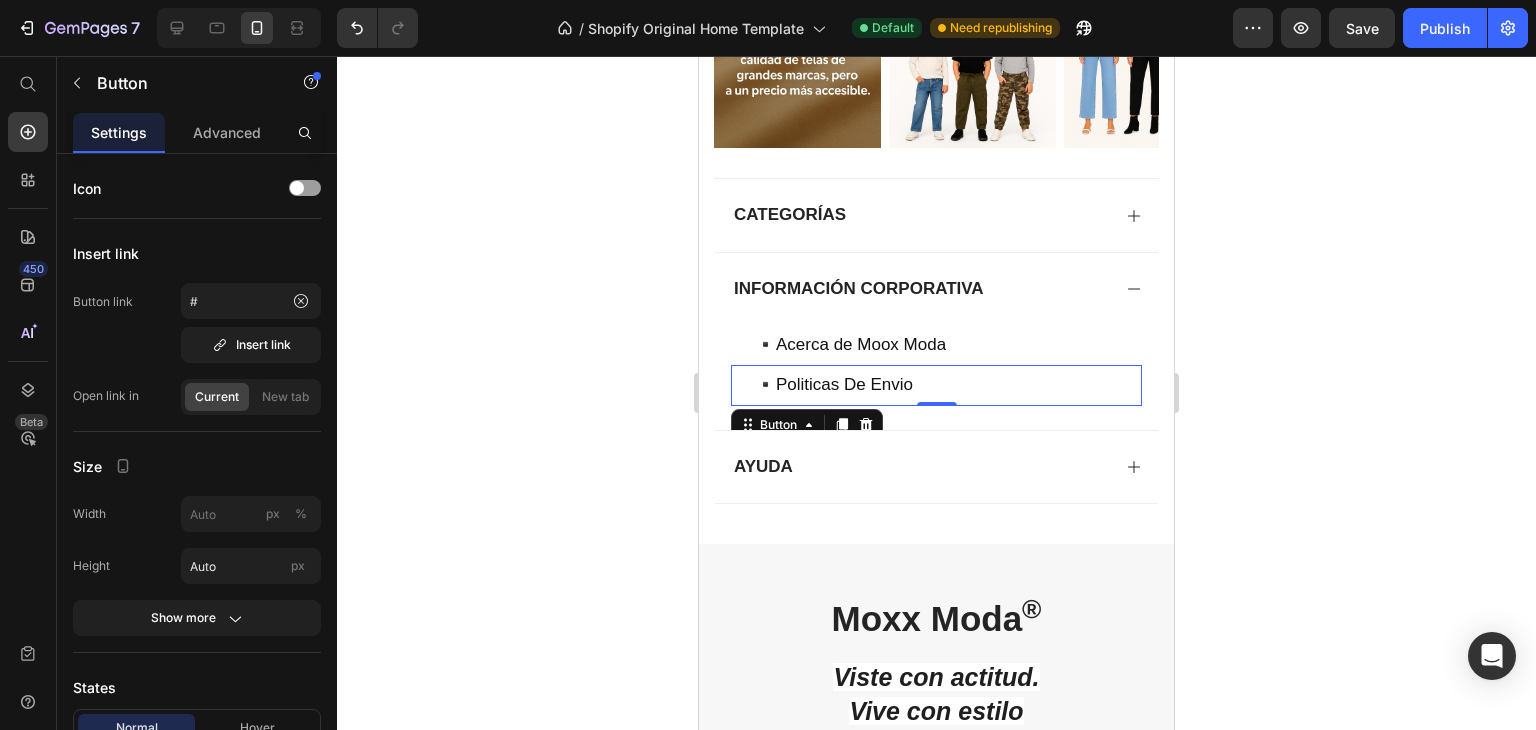 click on "▪️Politicas De Envio Button   0" at bounding box center [936, 385] 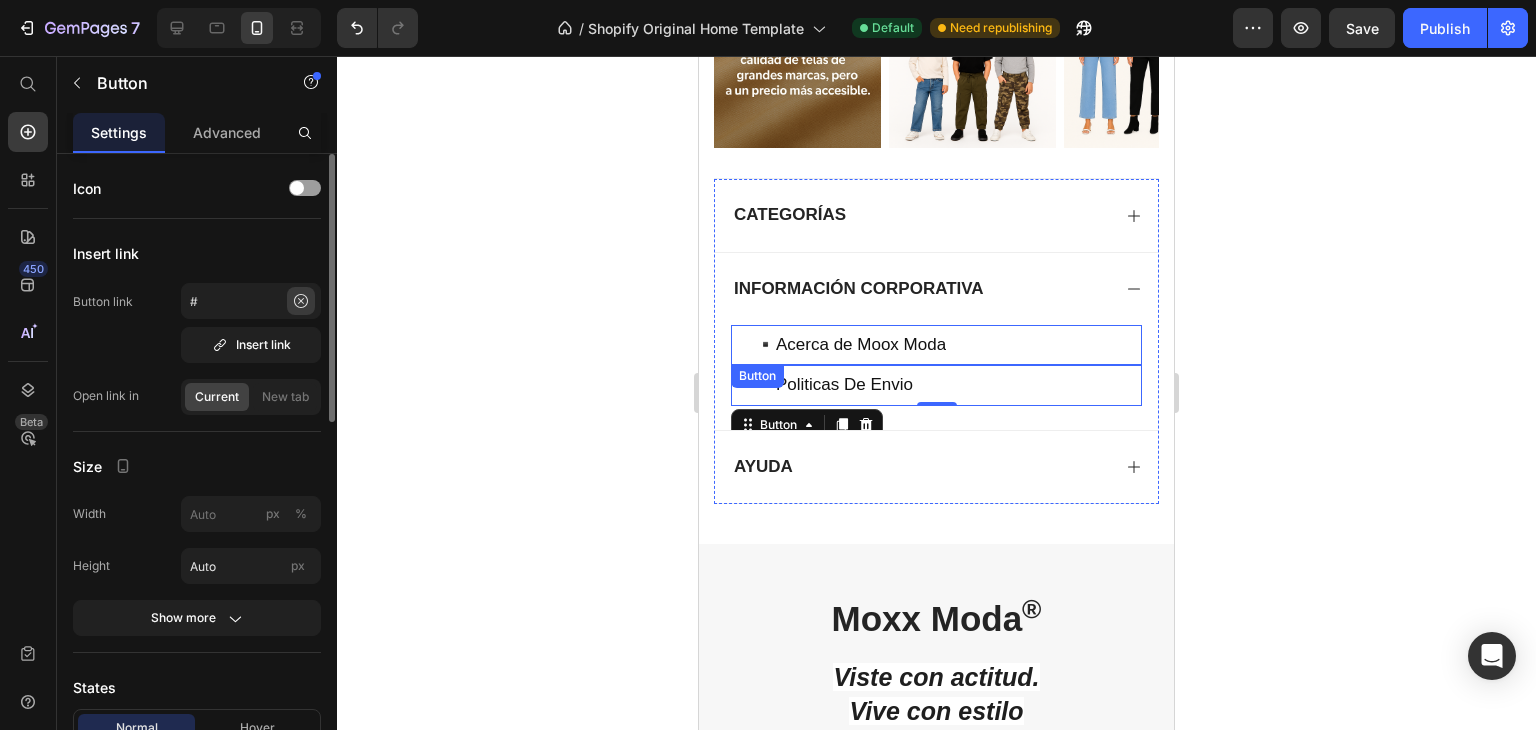 click 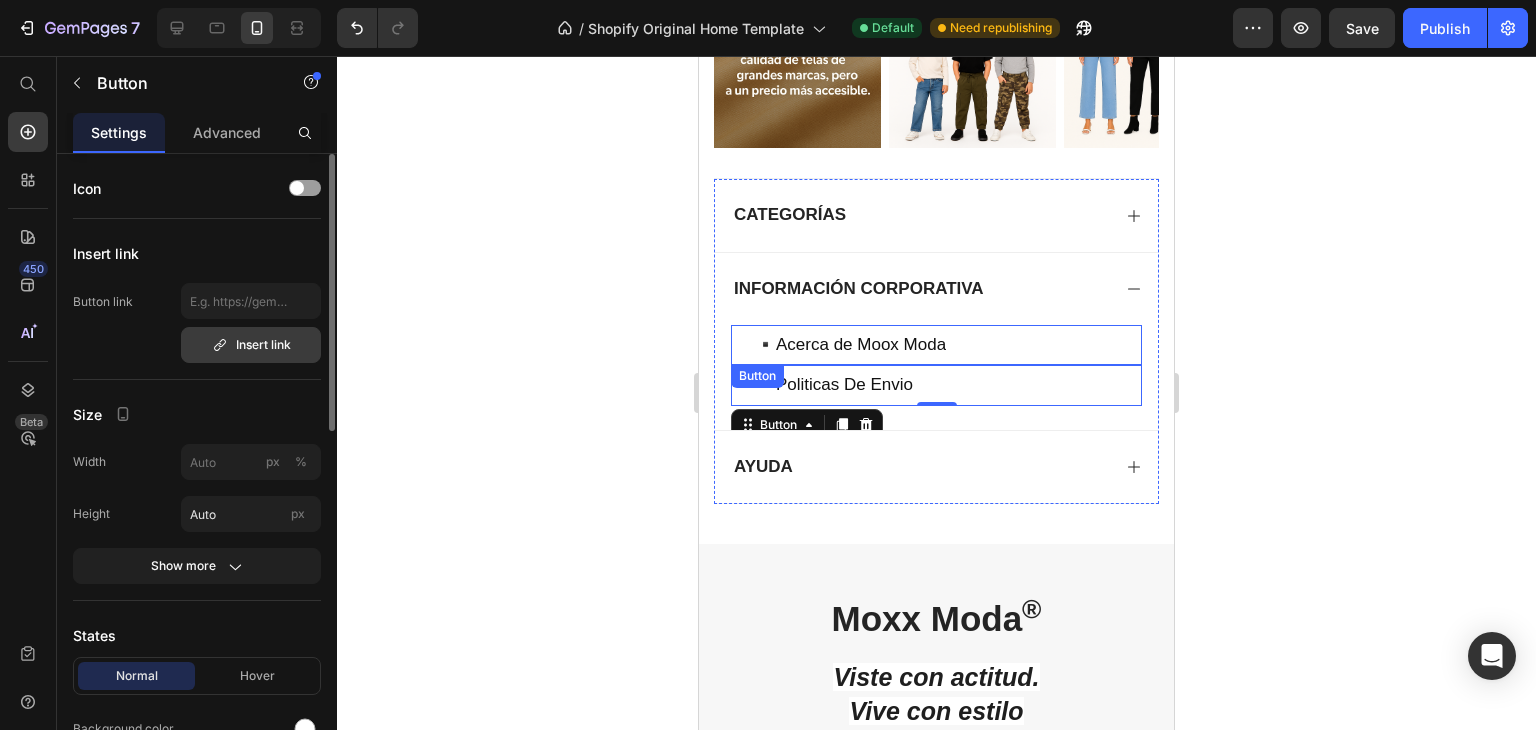 click on "Insert link" at bounding box center (251, 345) 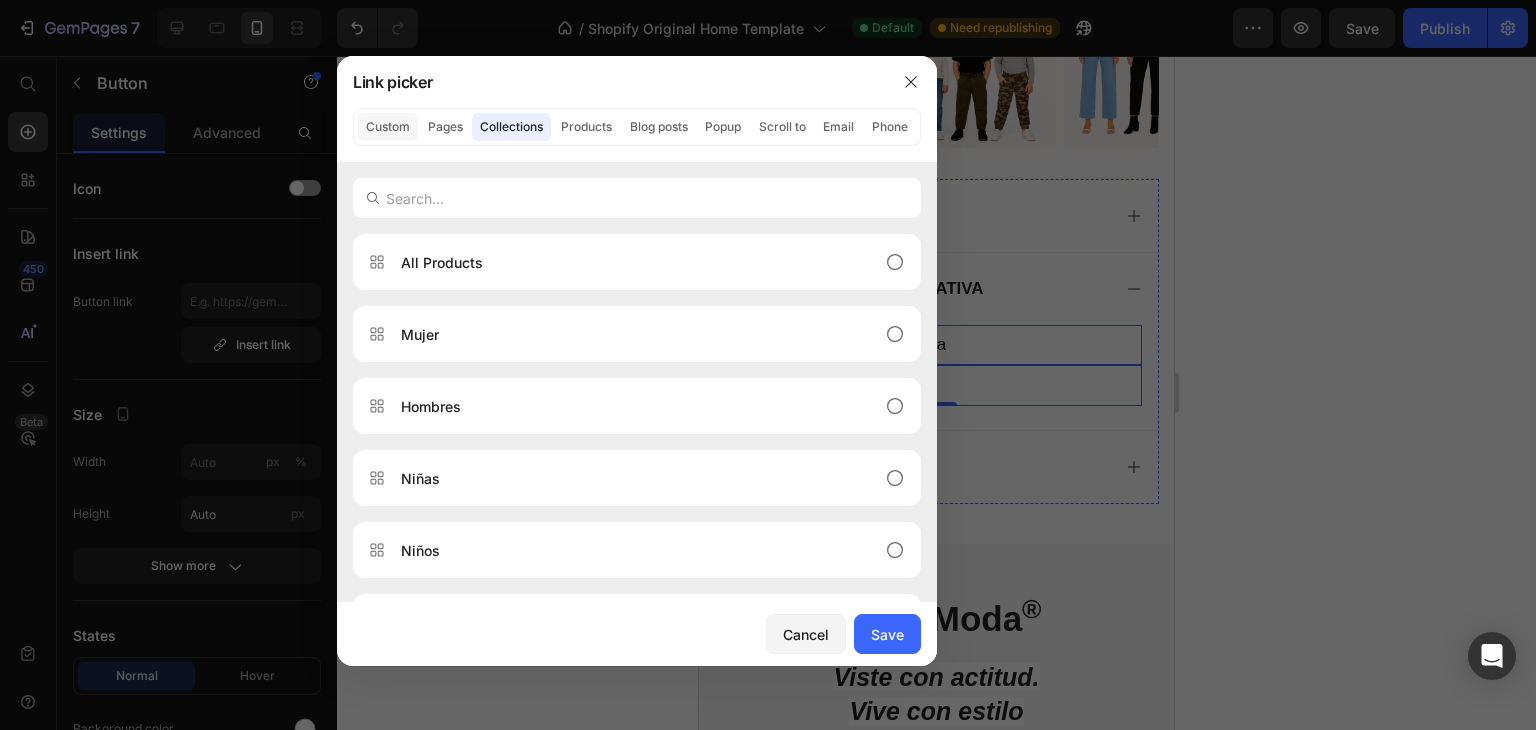 drag, startPoint x: 351, startPoint y: 145, endPoint x: 360, endPoint y: 137, distance: 12.0415945 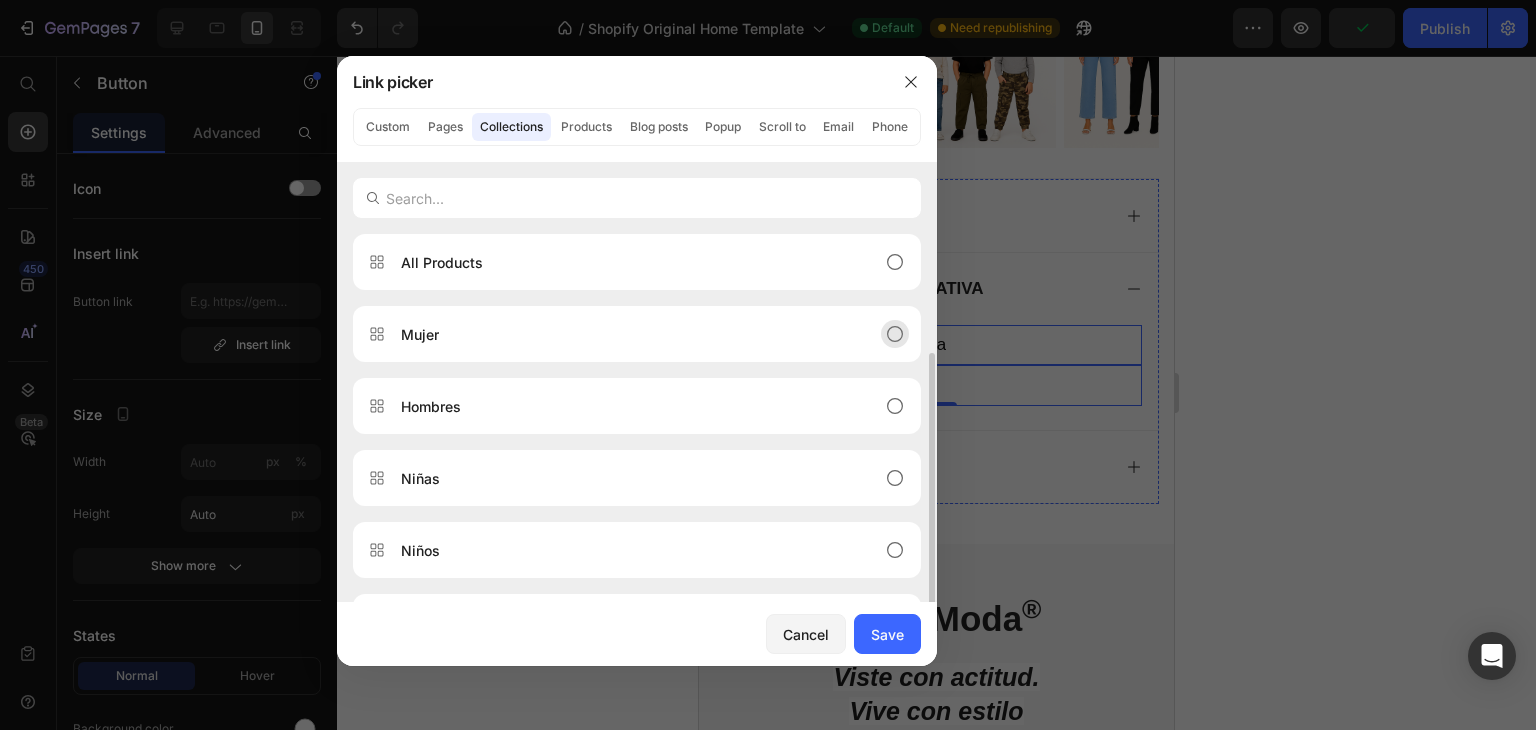 scroll, scrollTop: 64, scrollLeft: 0, axis: vertical 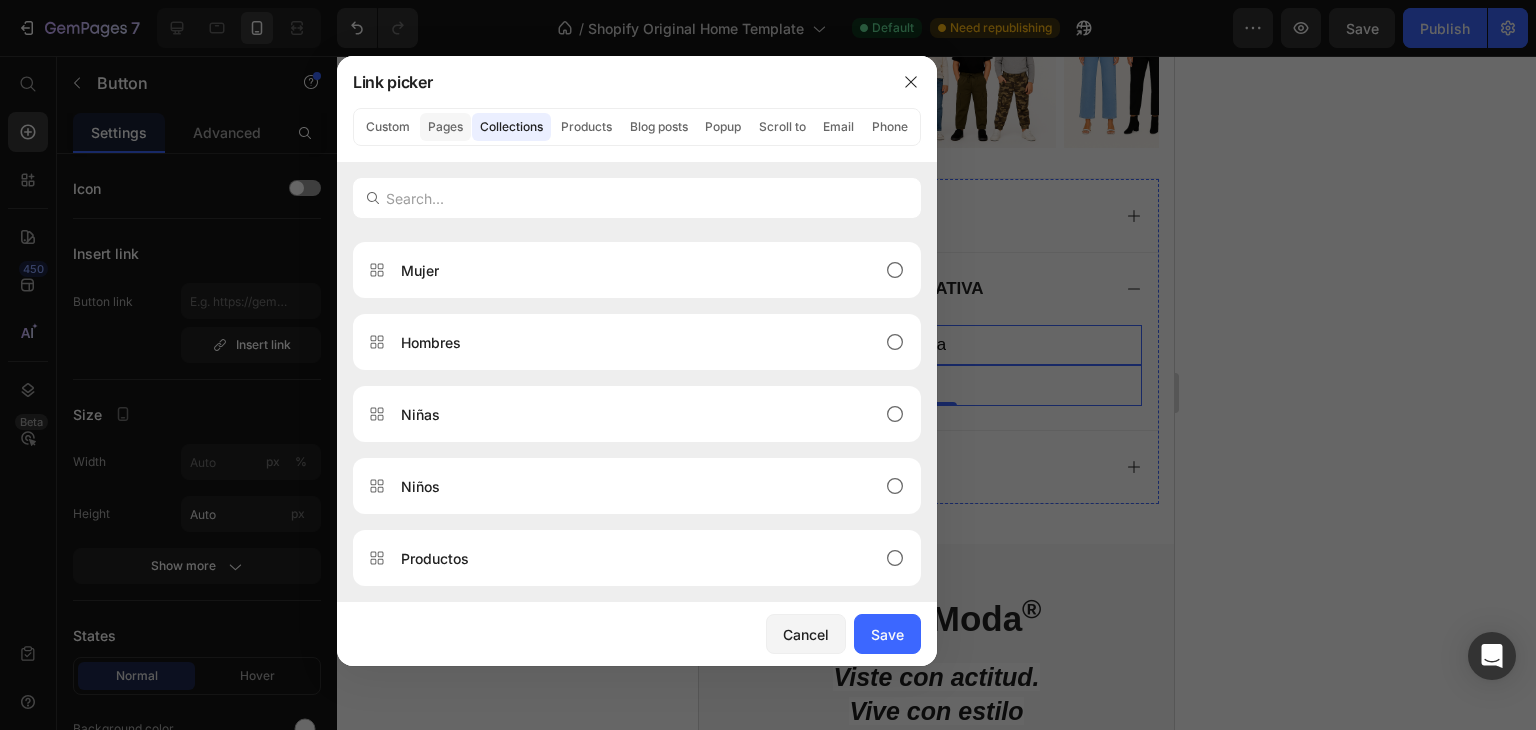click on "Pages" 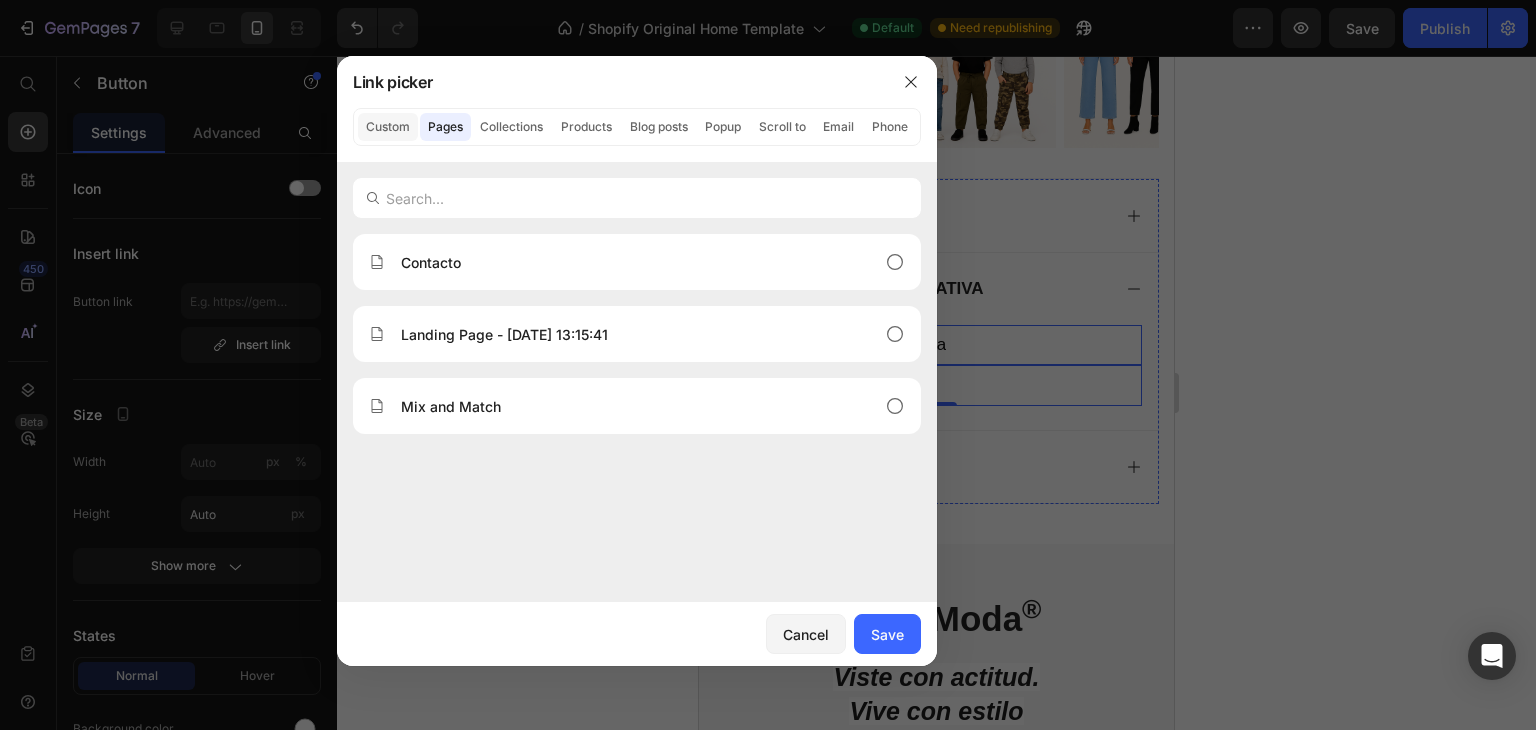 click on "Custom" 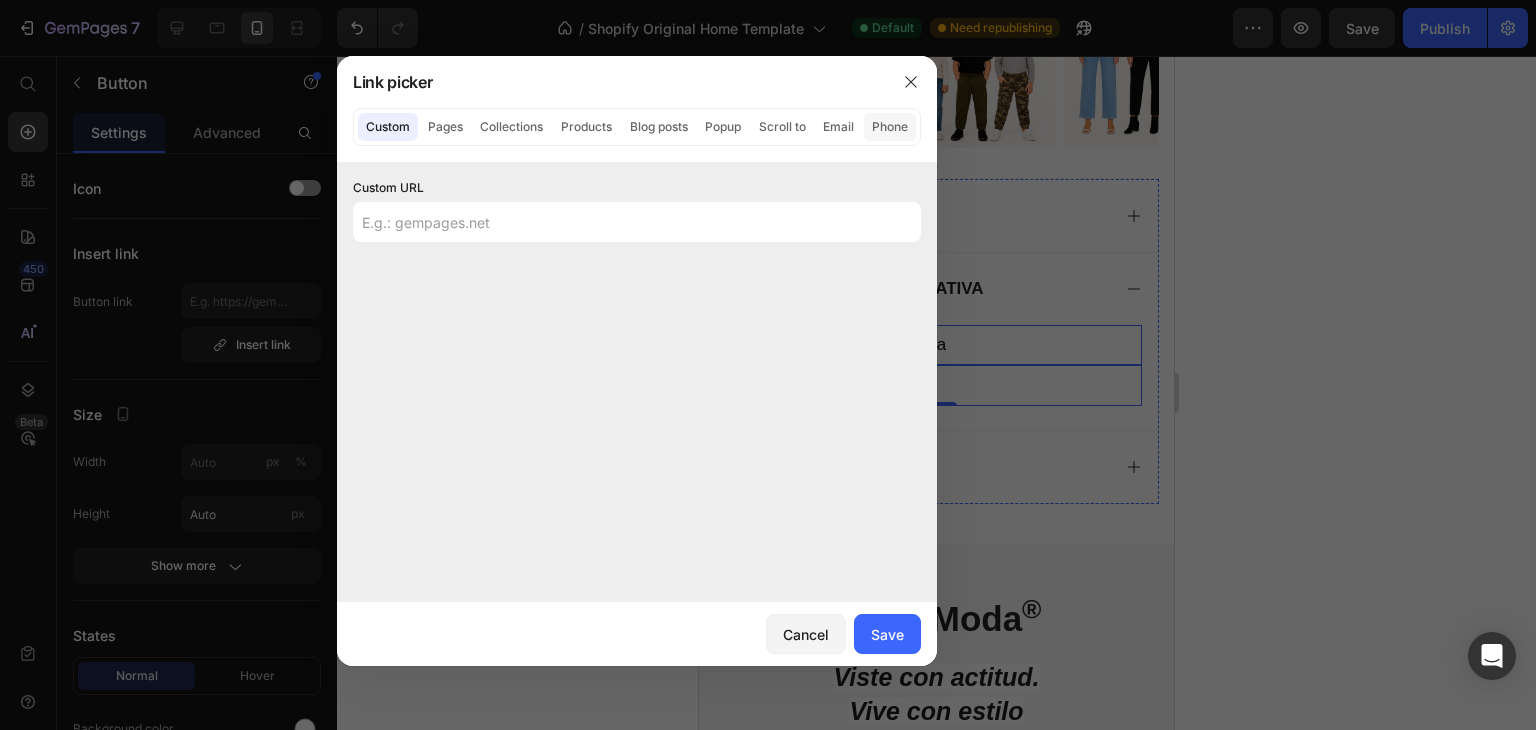 click on "Phone" 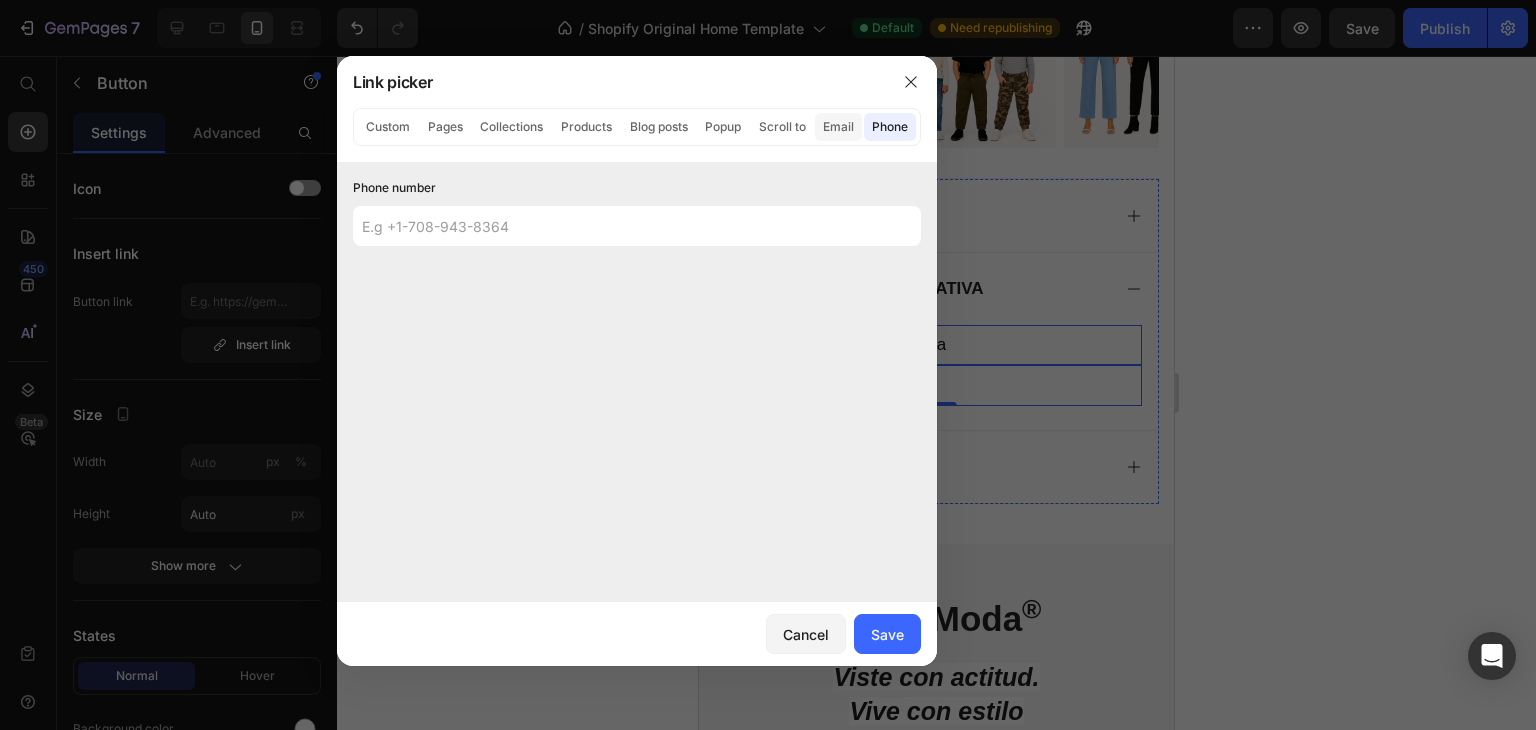 click on "Email" 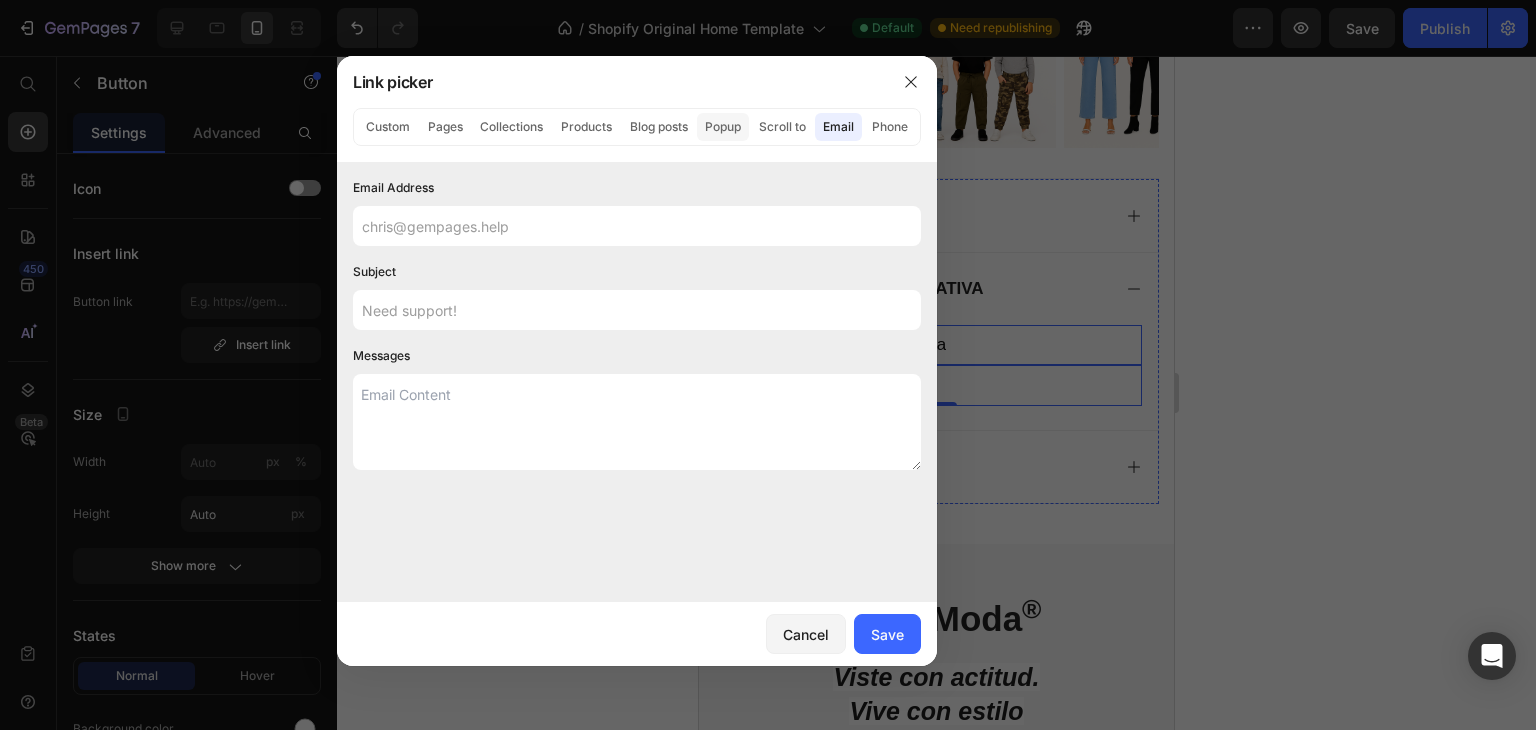 click on "Popup" 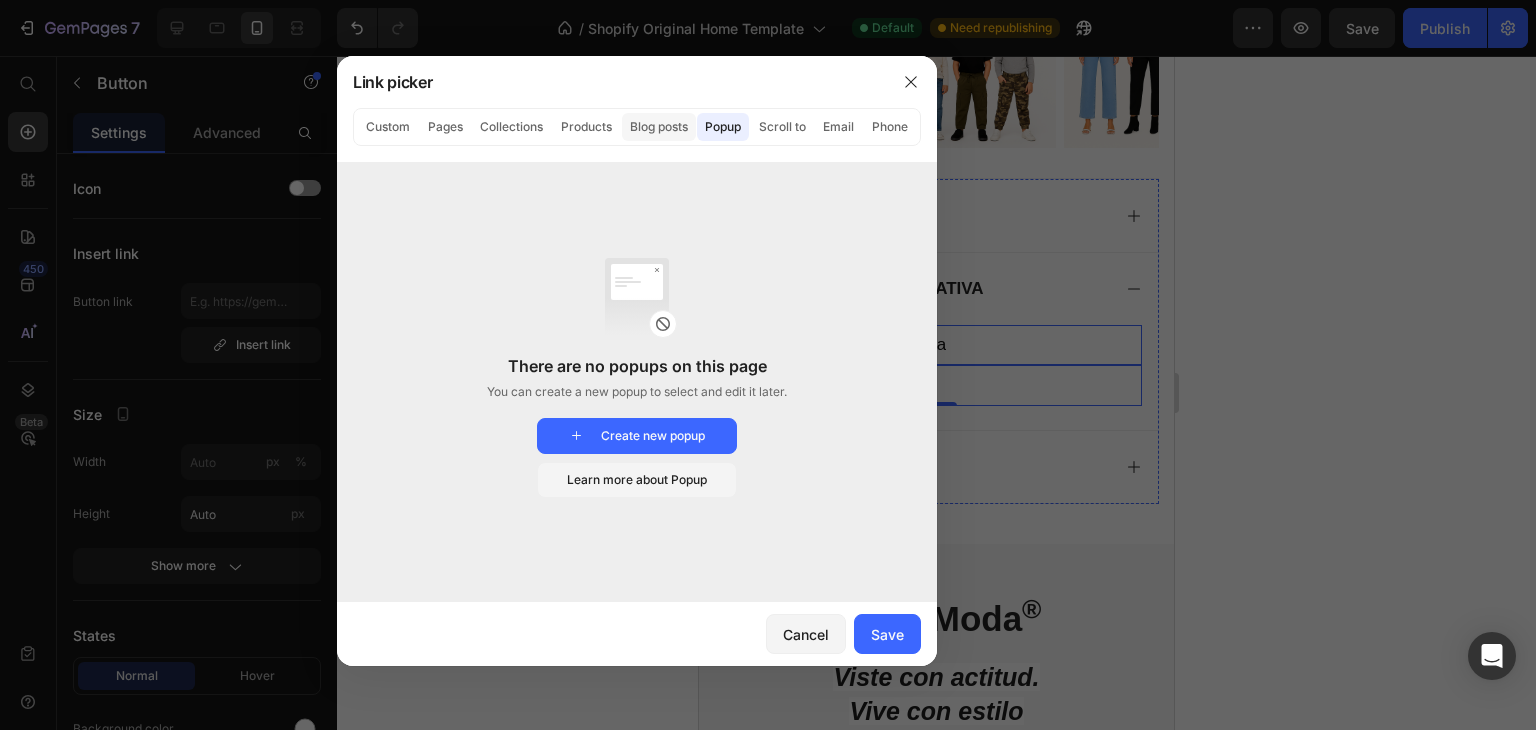 click on "Blog posts" 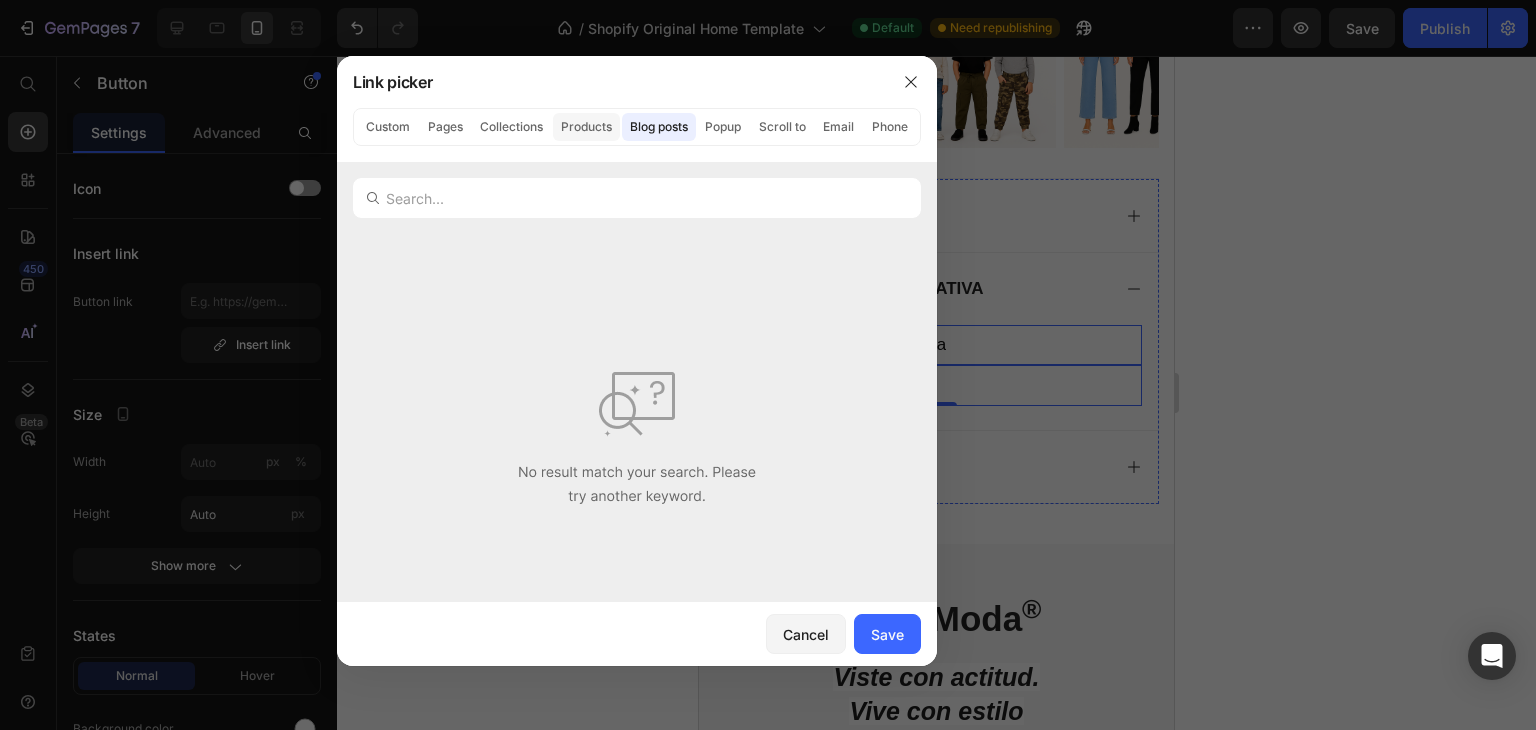click on "Products" 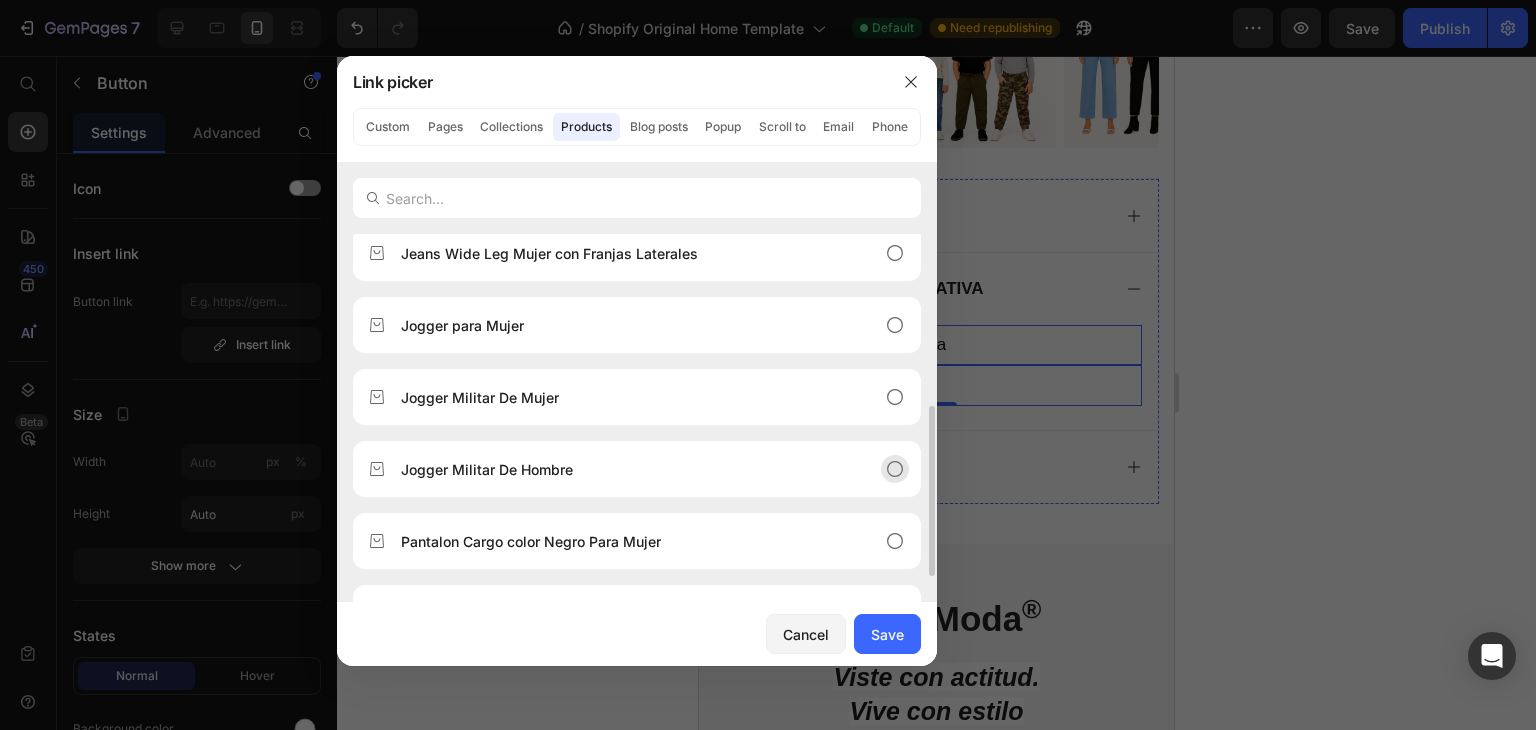 scroll, scrollTop: 424, scrollLeft: 0, axis: vertical 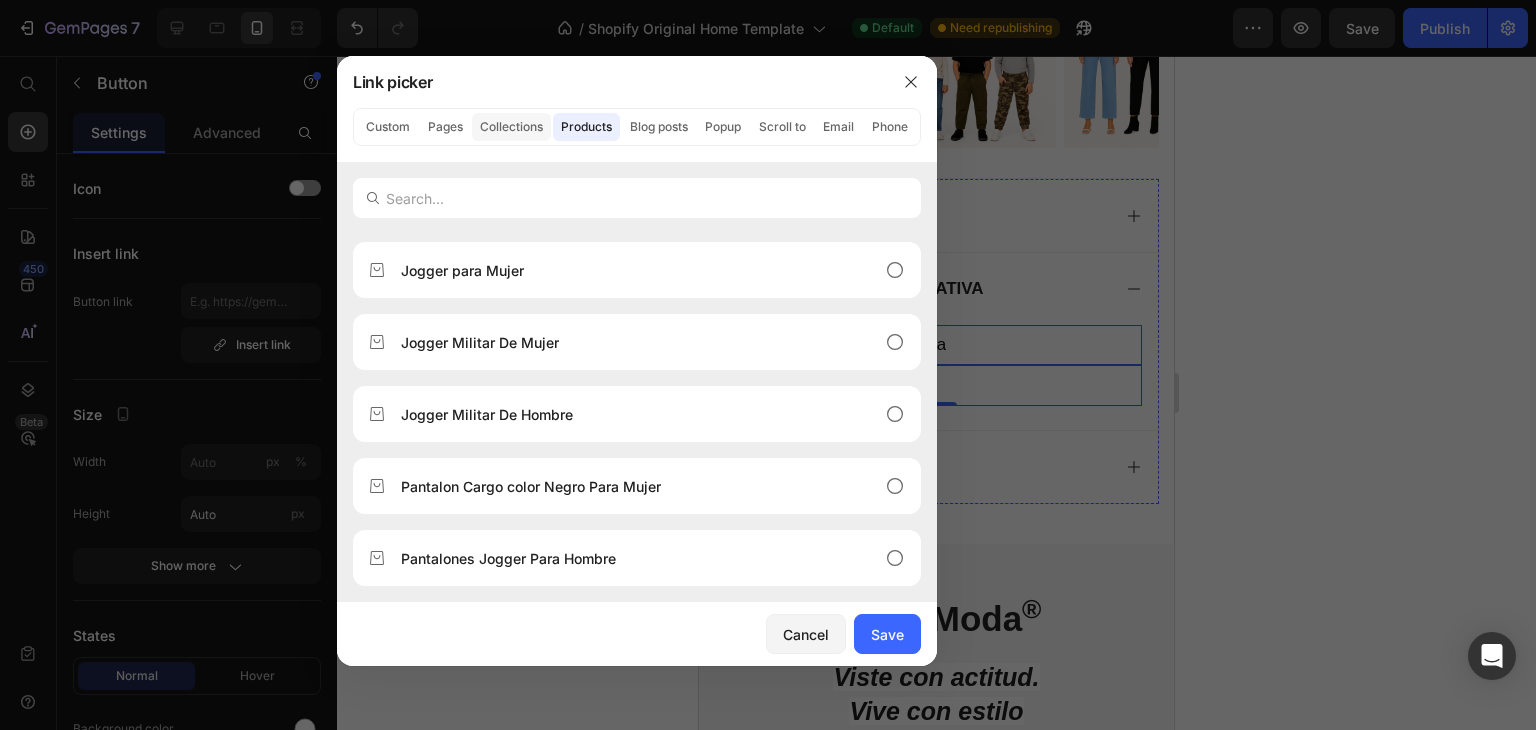 click on "Collections" 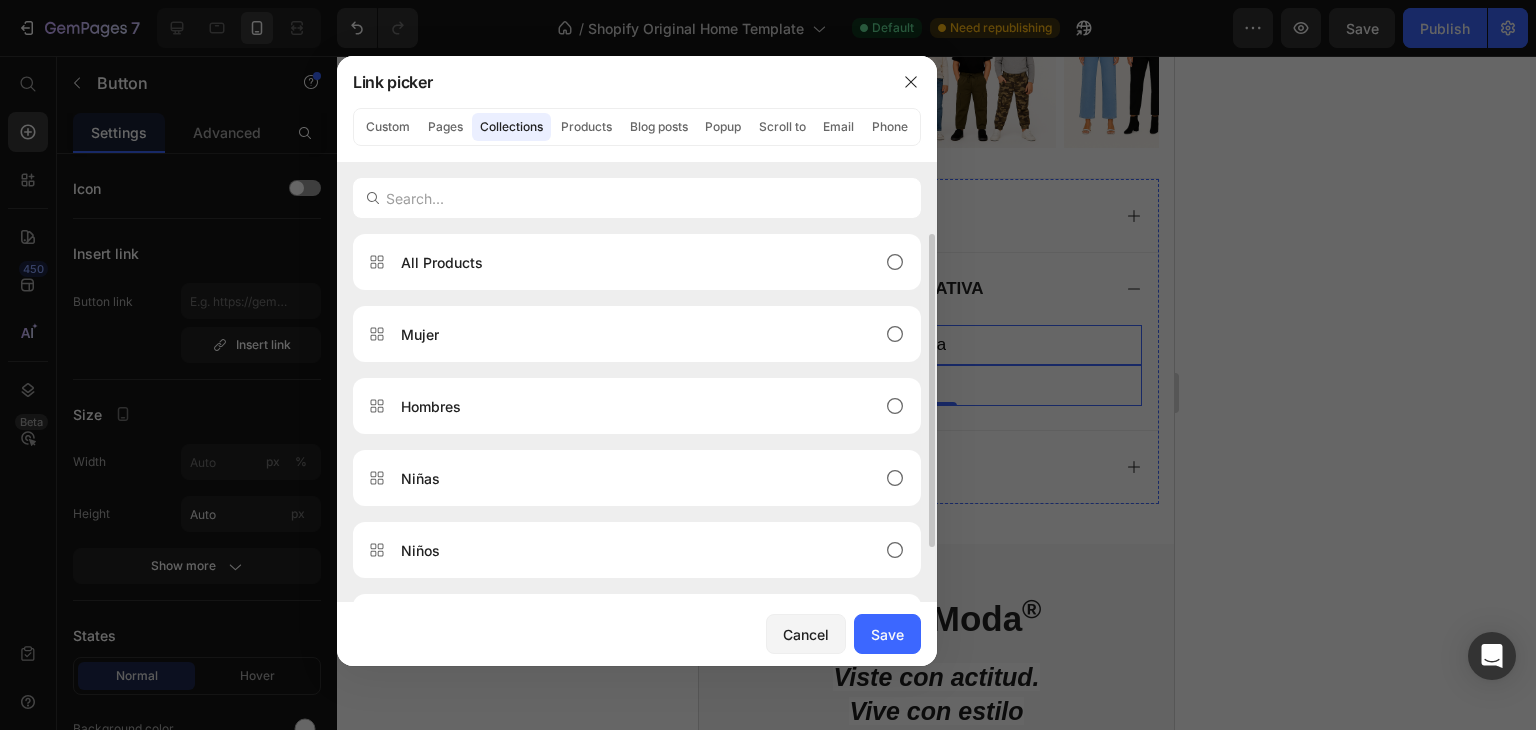 scroll, scrollTop: 64, scrollLeft: 0, axis: vertical 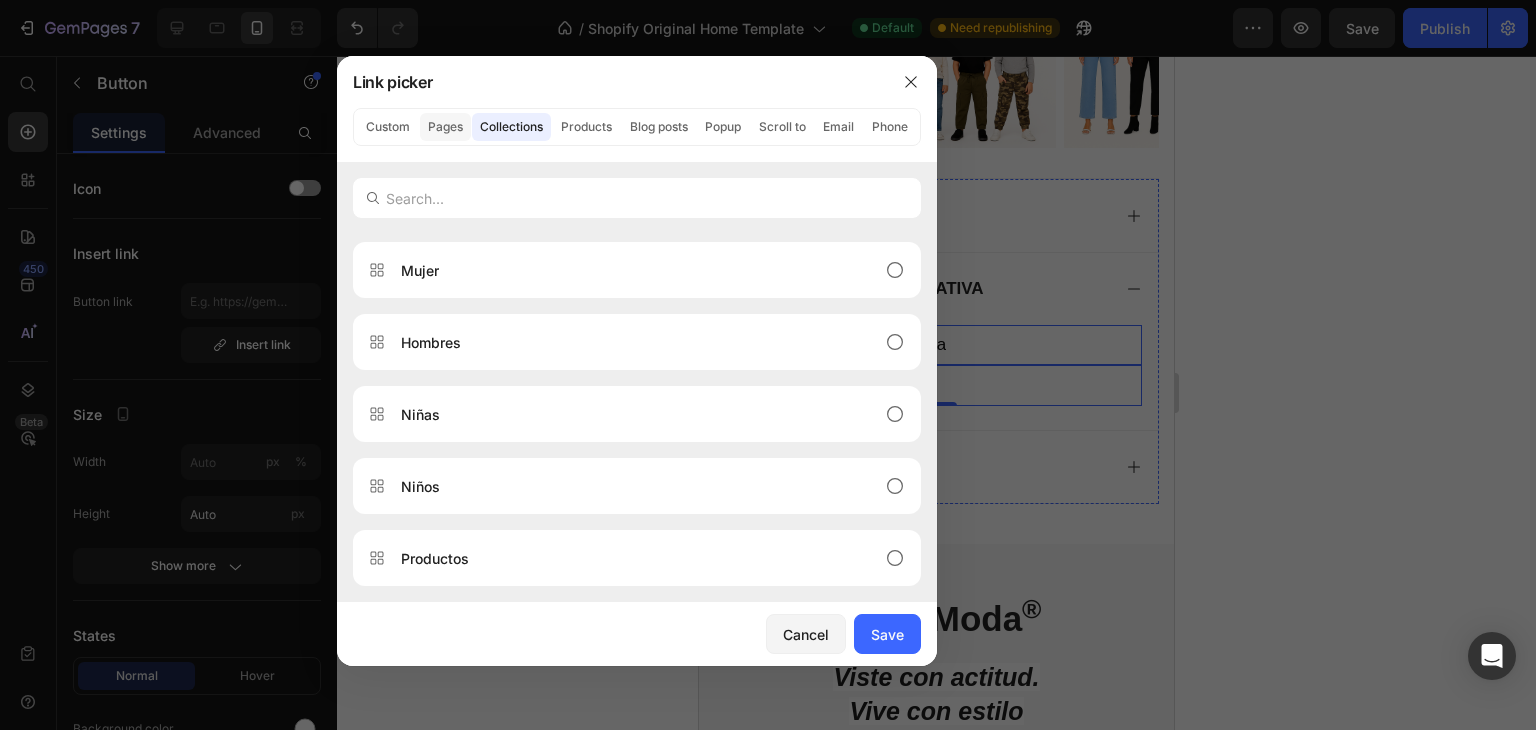 click on "Pages" 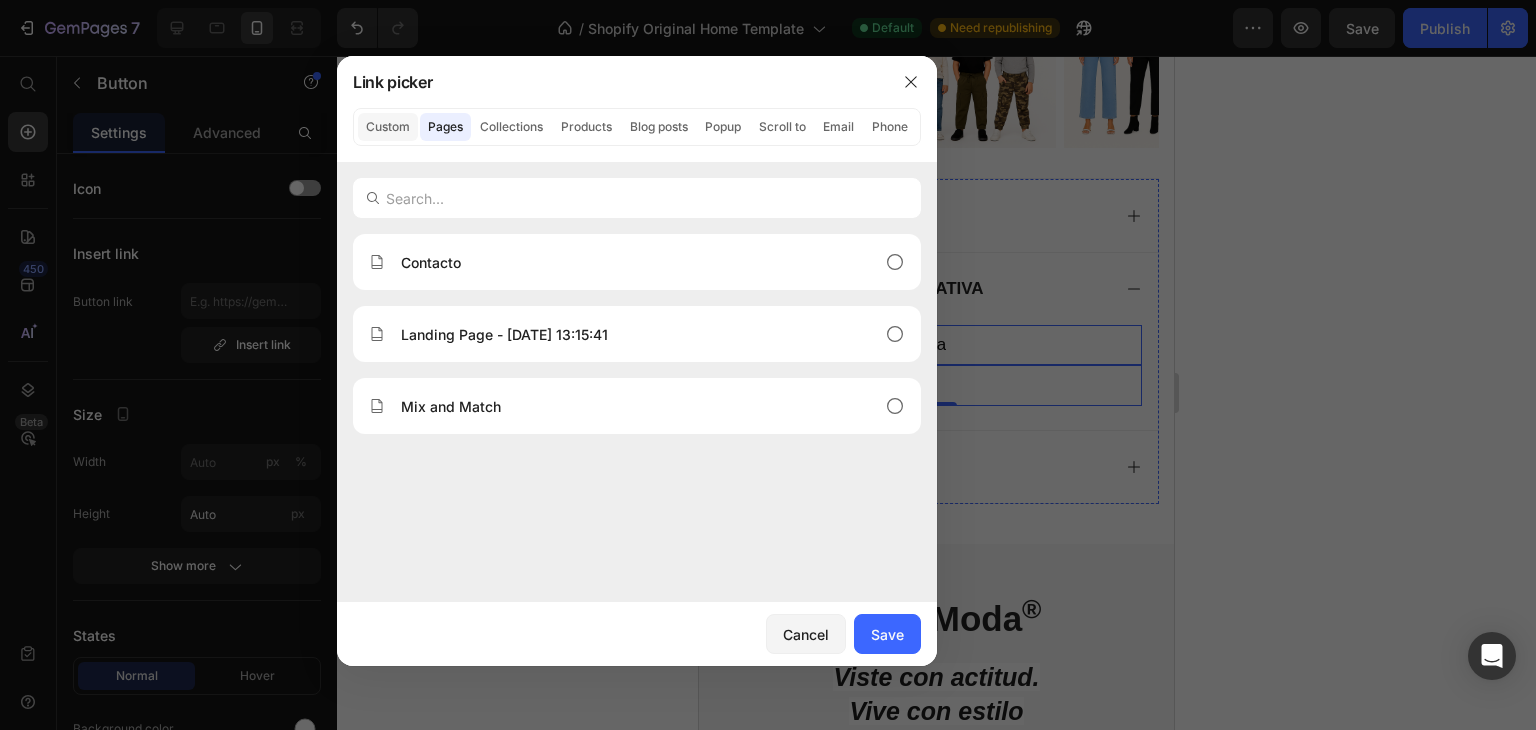 click on "Custom" 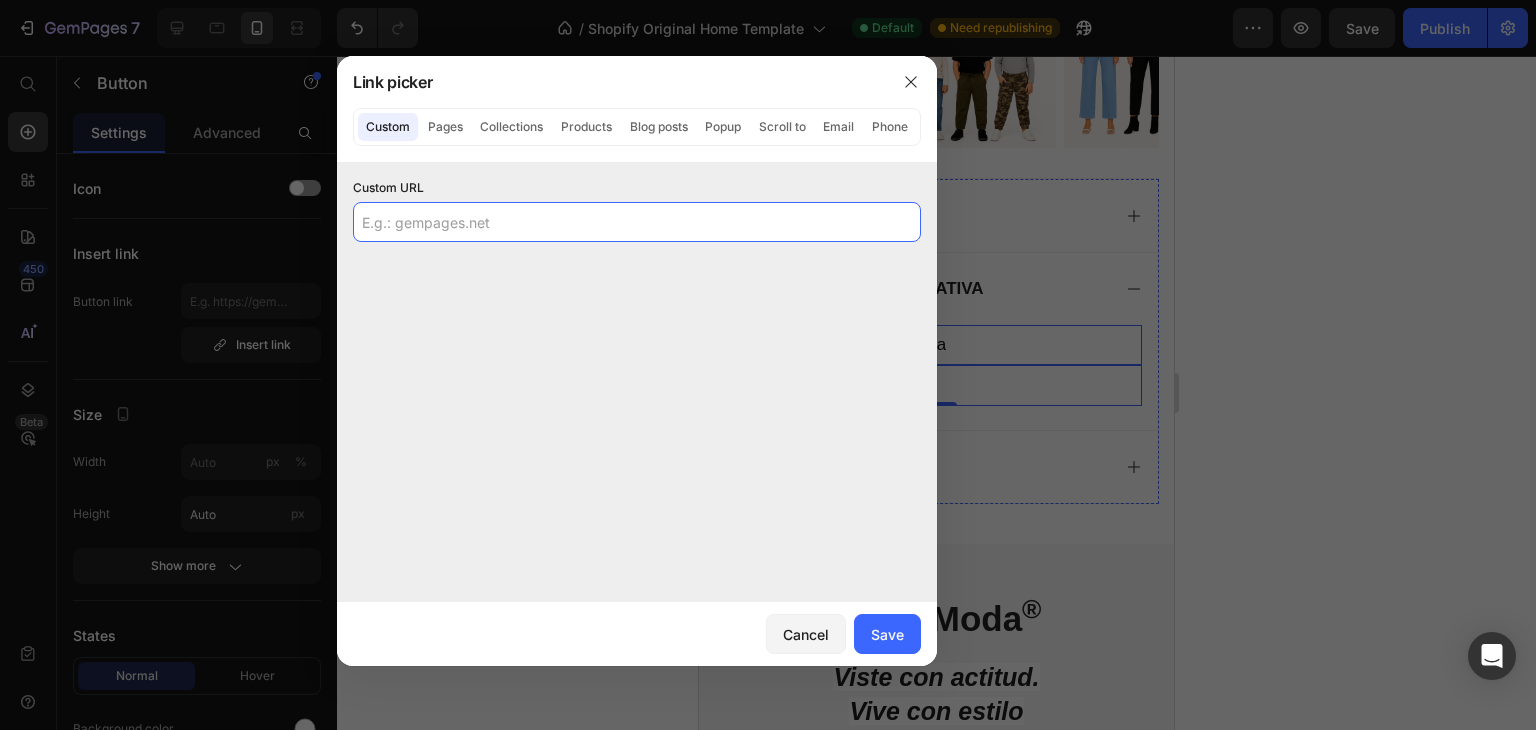 click 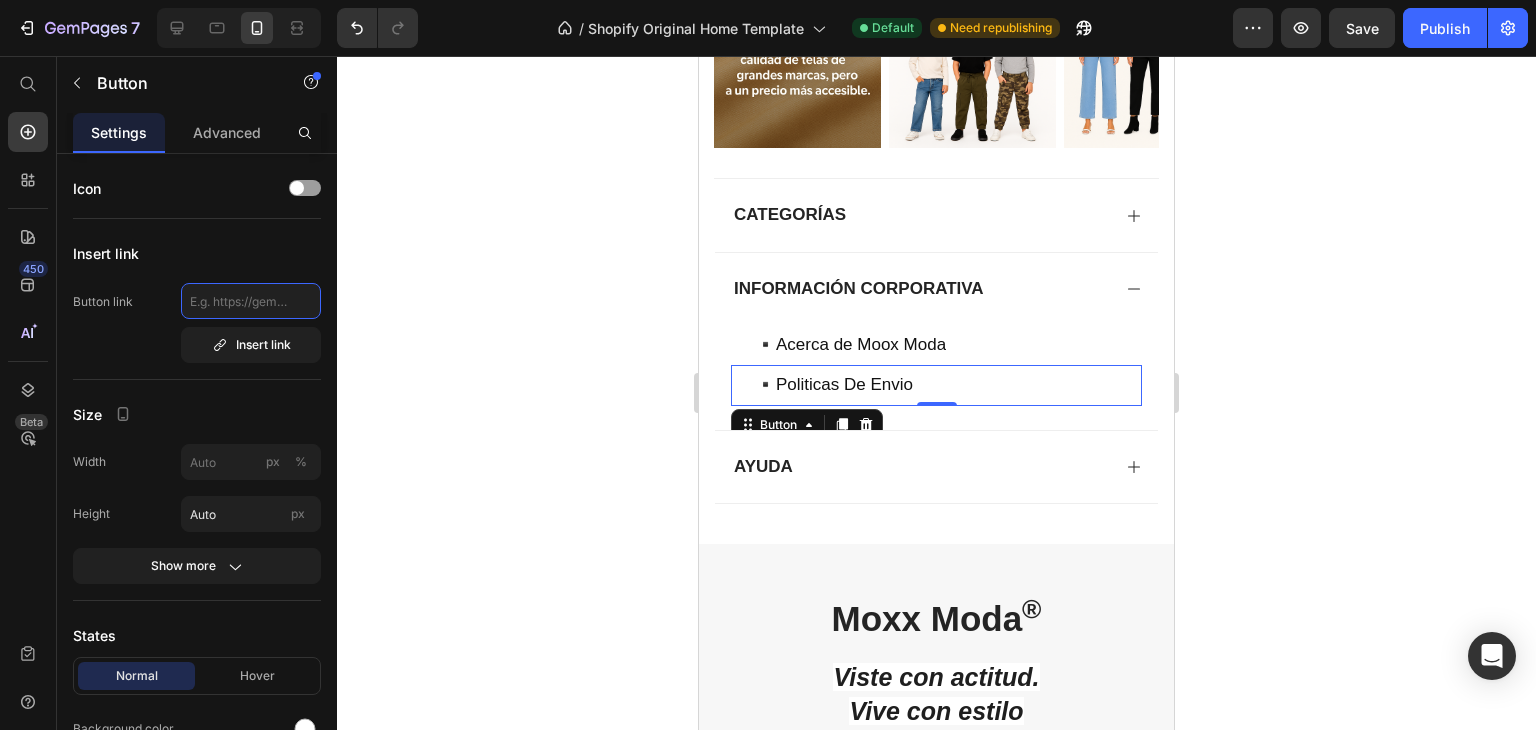 click 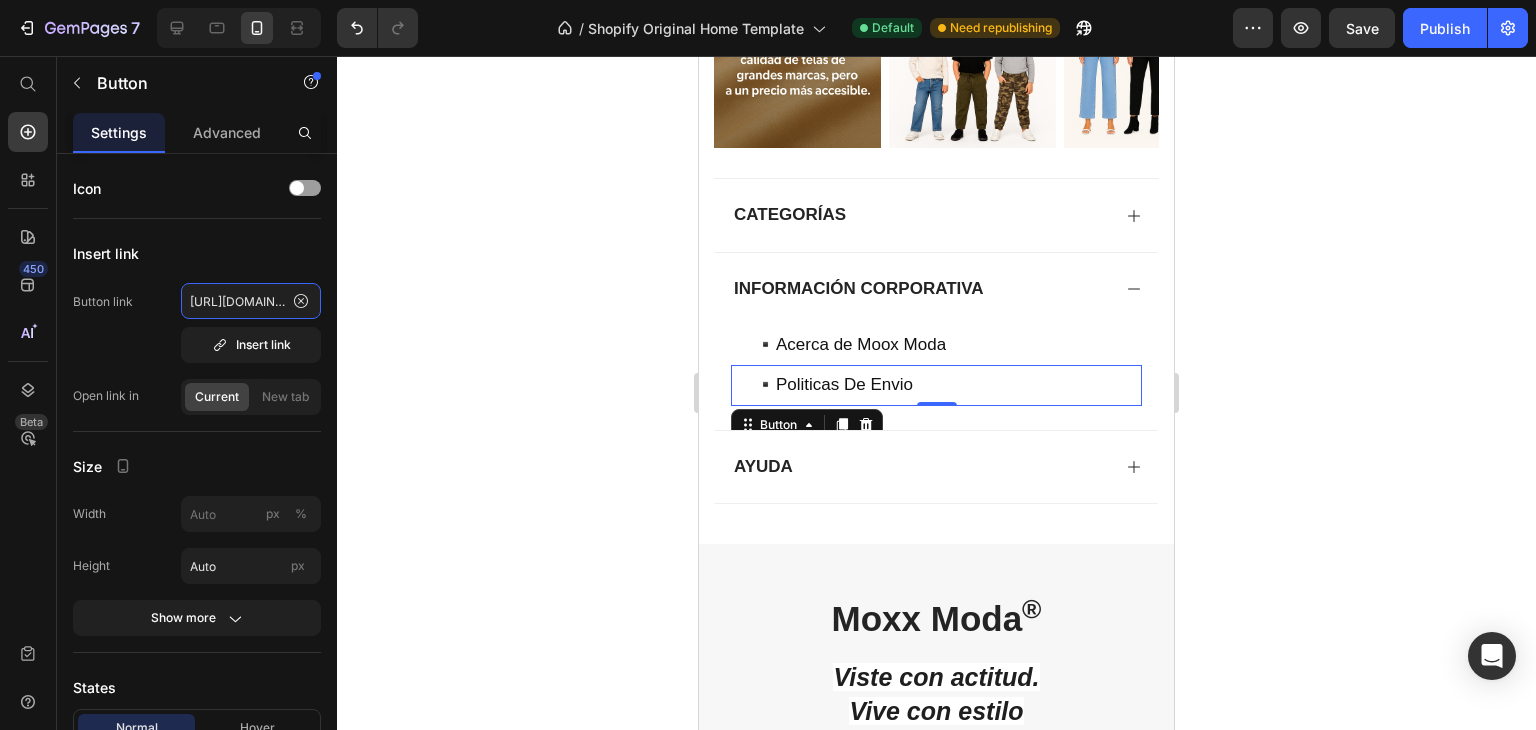 scroll, scrollTop: 0, scrollLeft: 172, axis: horizontal 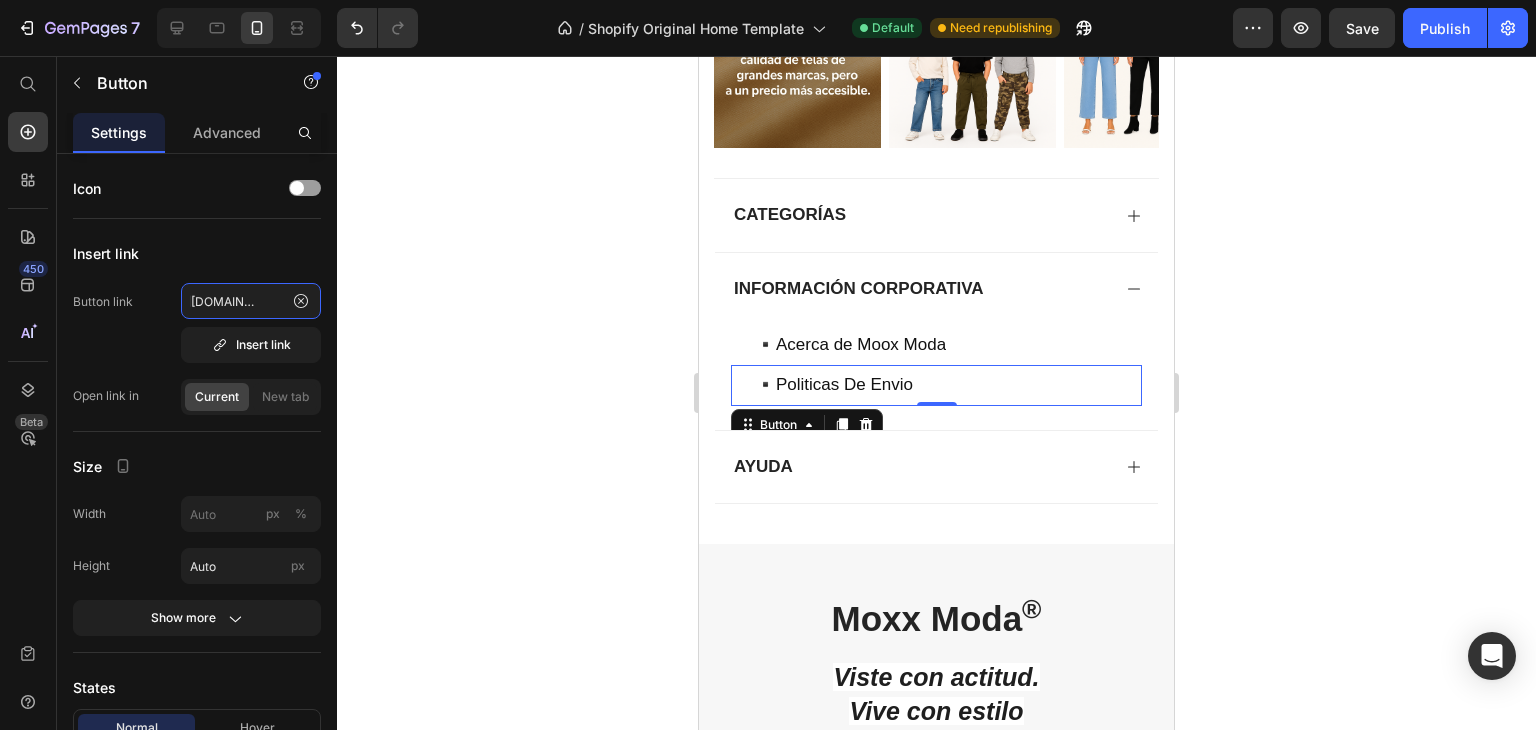 type on "[URL][DOMAIN_NAME]" 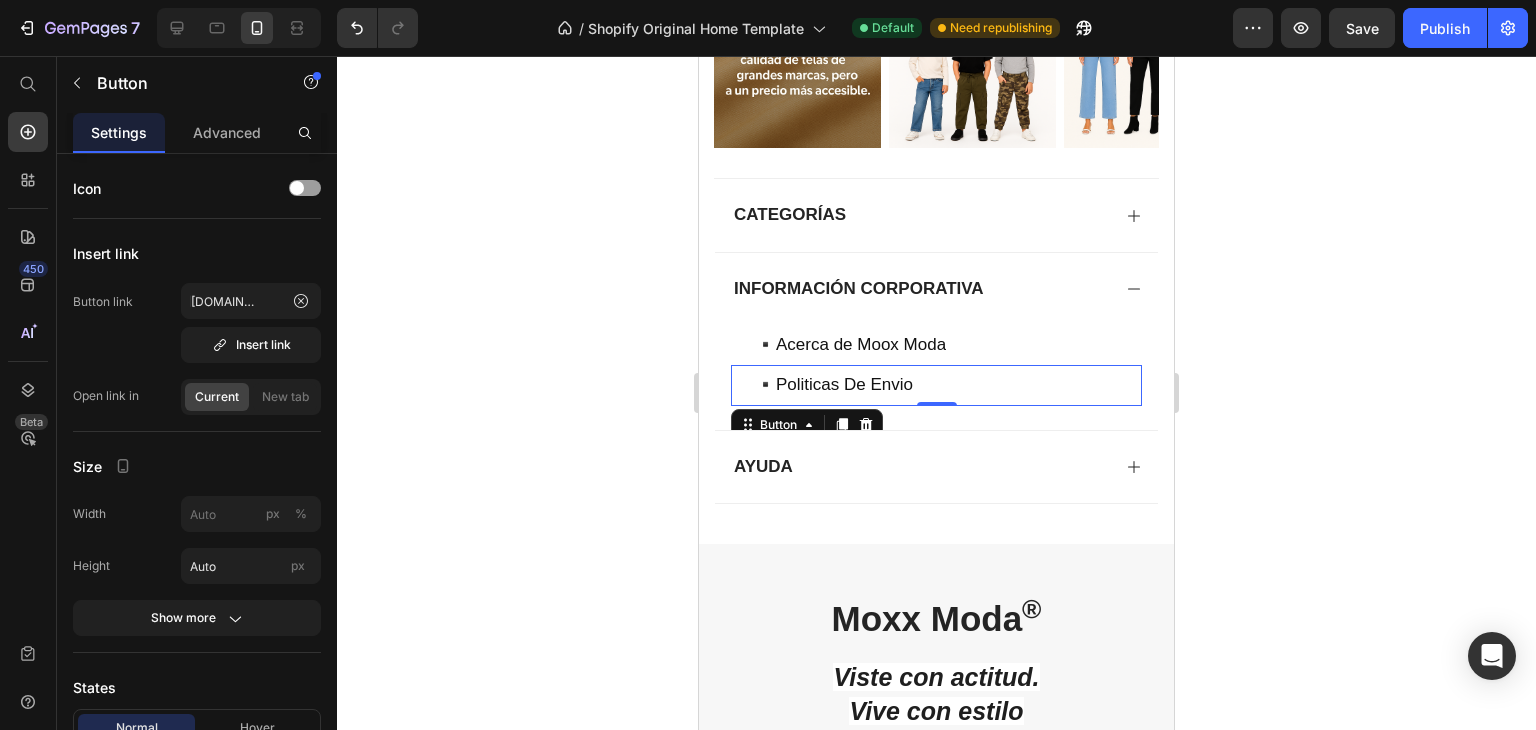 scroll, scrollTop: 0, scrollLeft: 0, axis: both 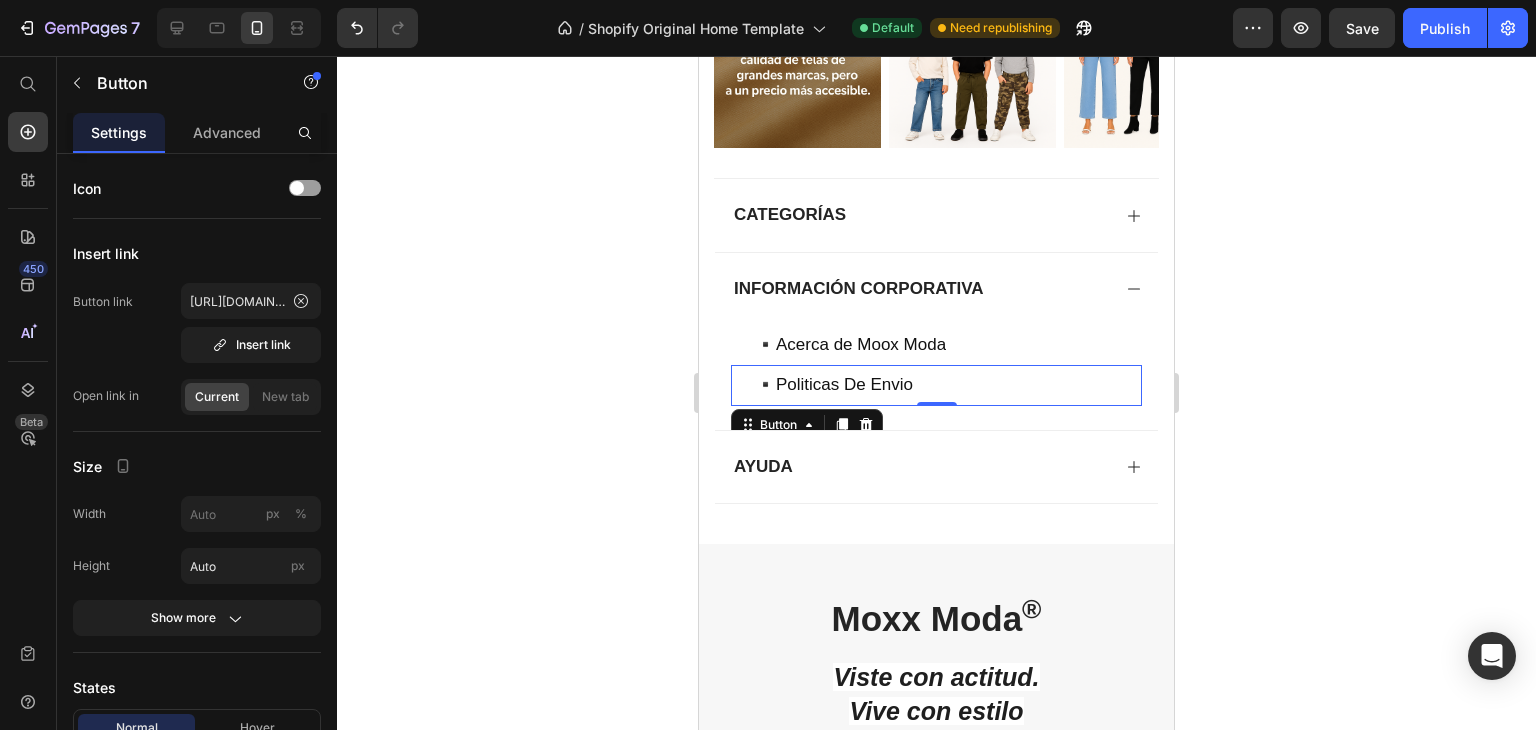 click 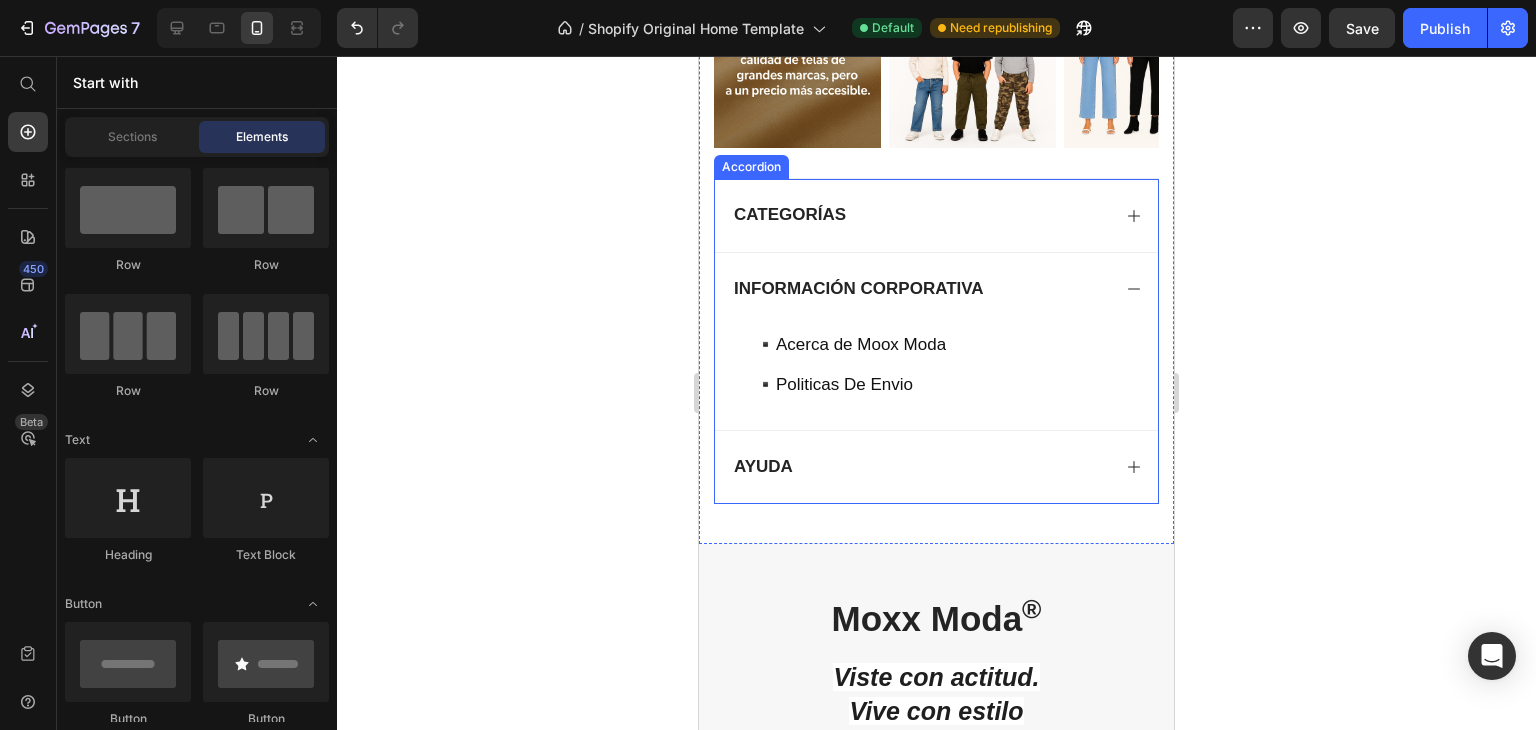 click 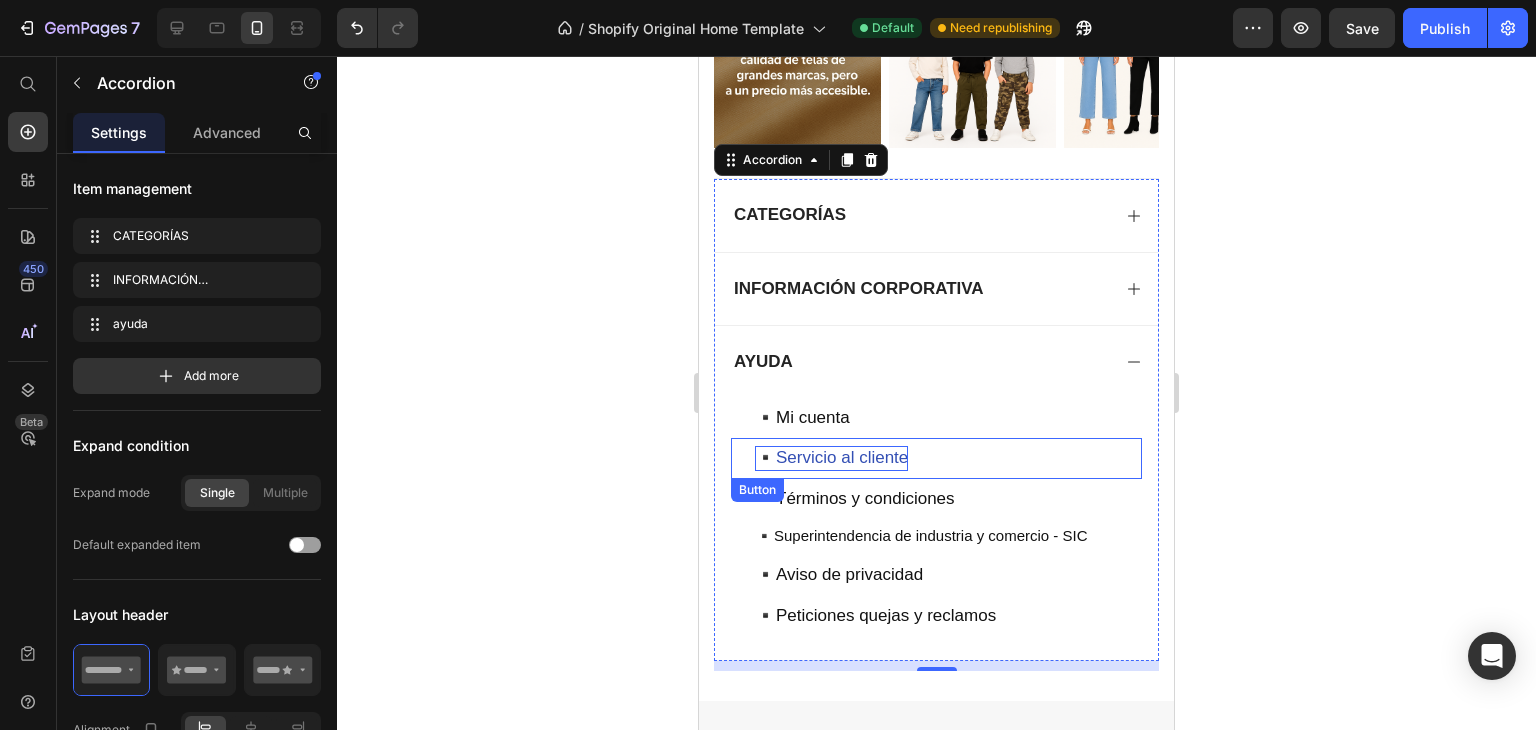 click on "▪️Servicio al cliente" at bounding box center (831, 457) 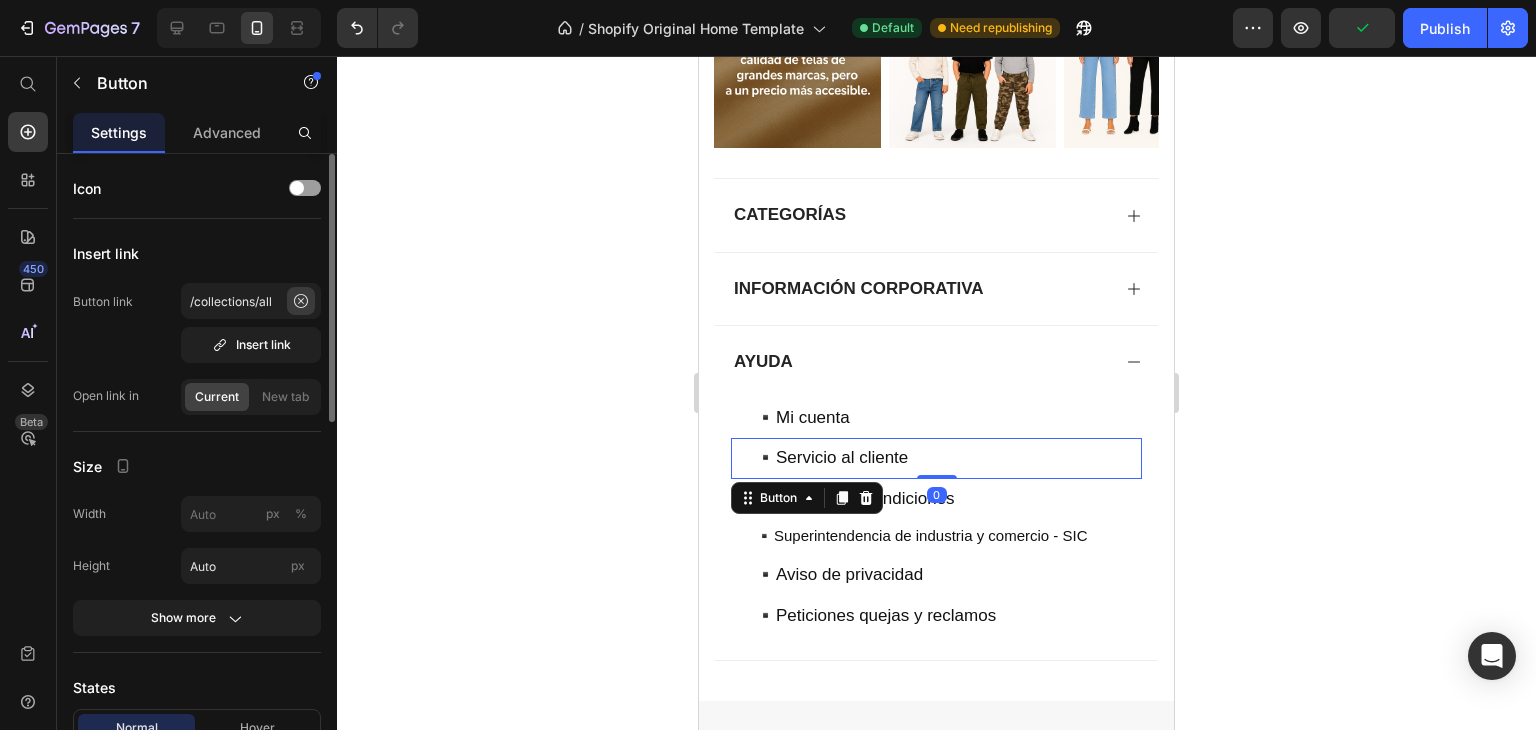 click 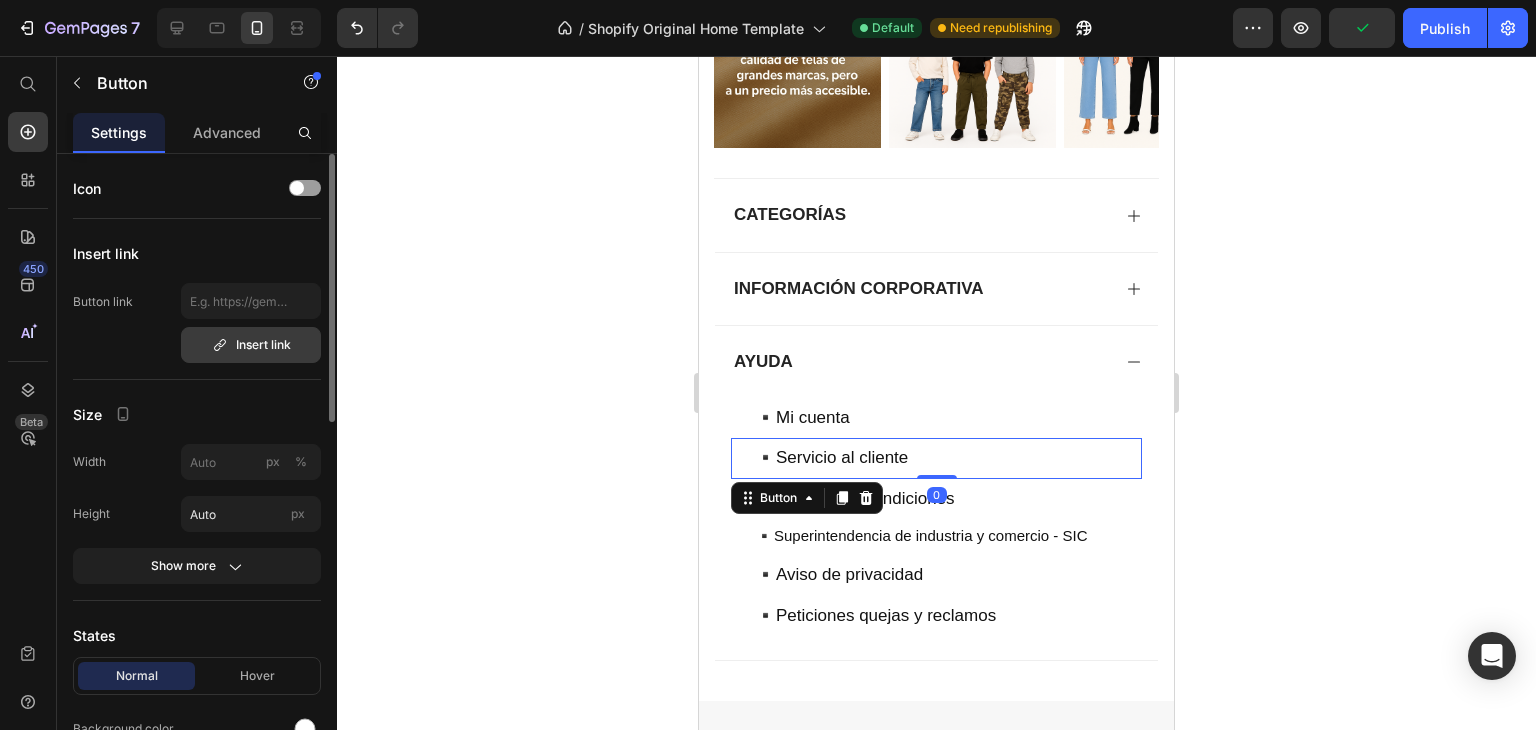 click on "Insert link" at bounding box center (251, 345) 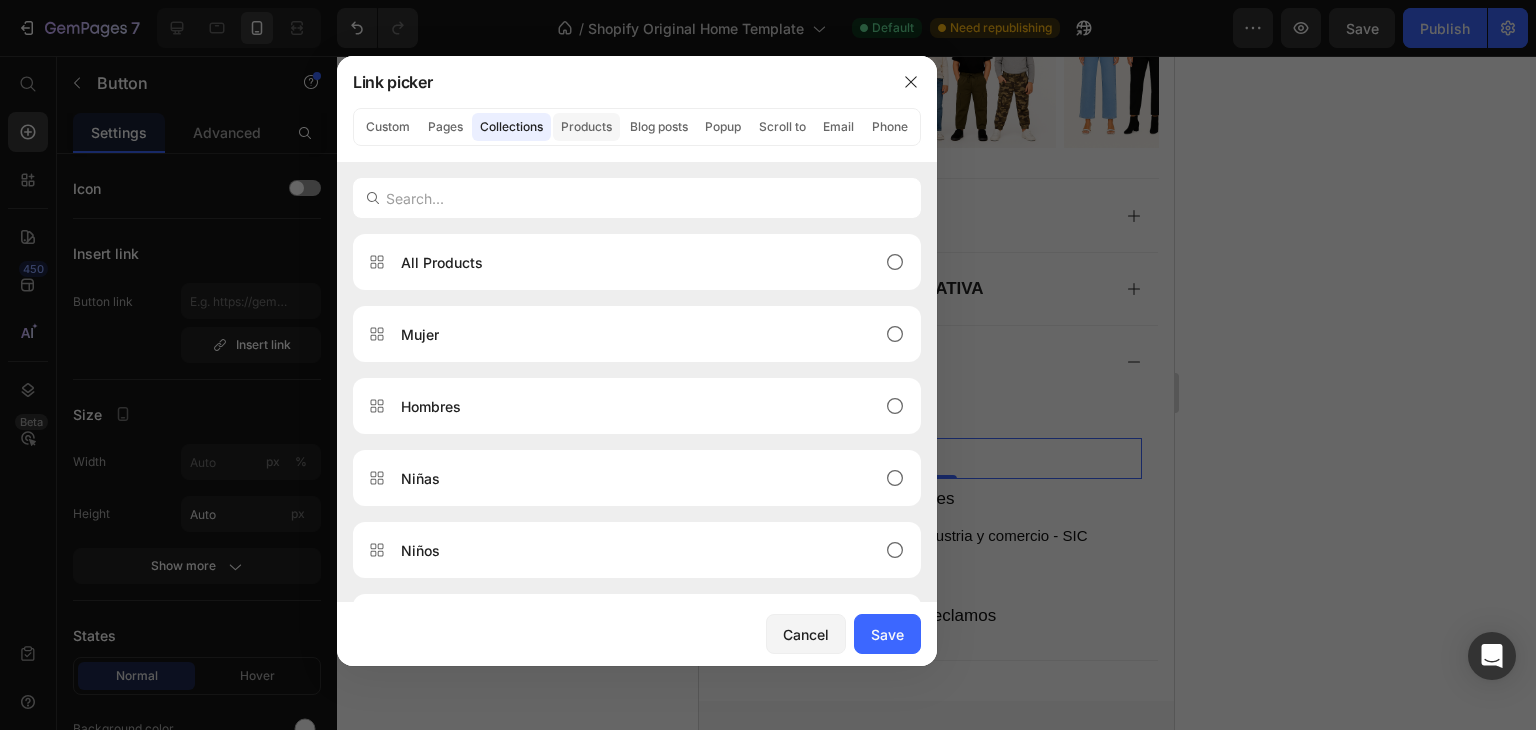 click on "Products" 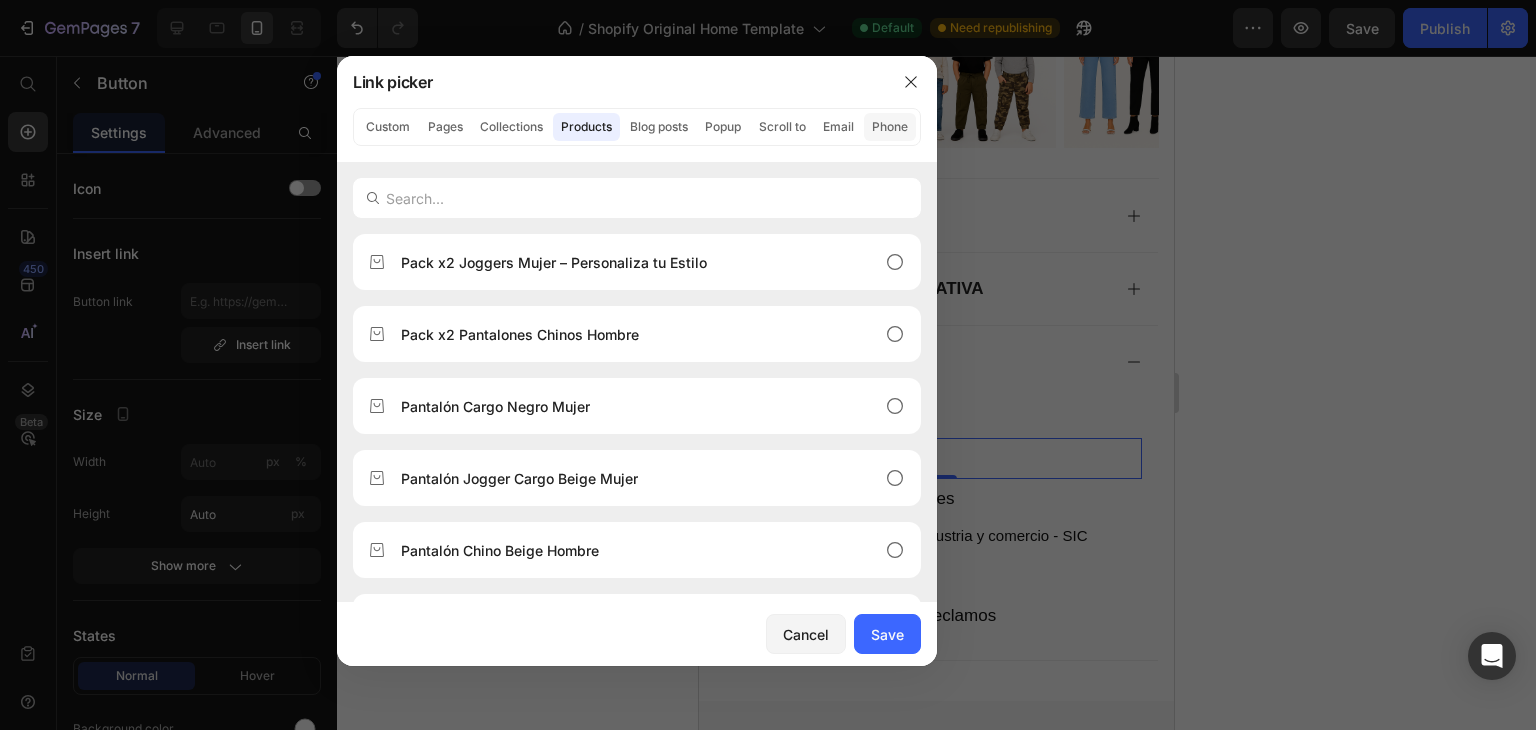 click on "Phone" 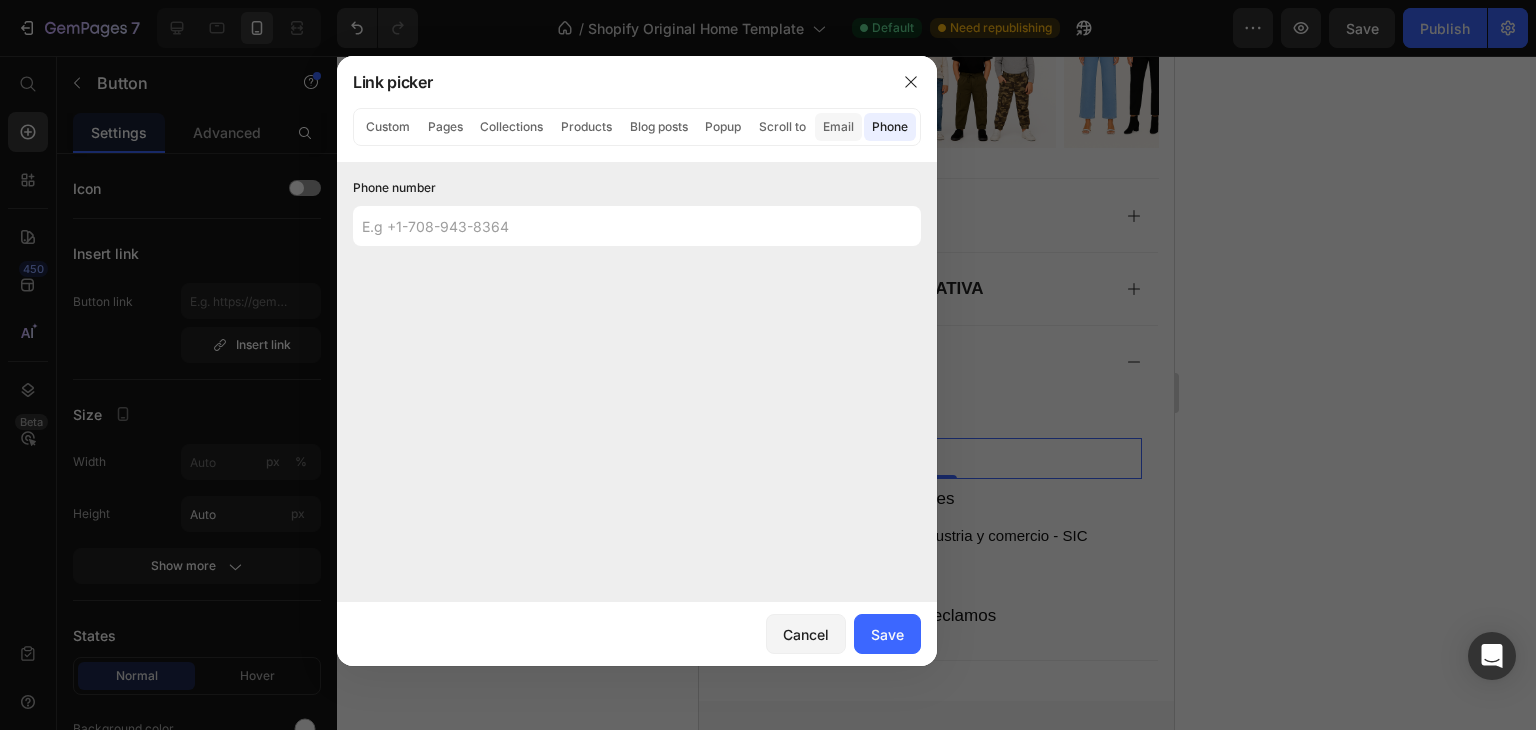 click on "Email" 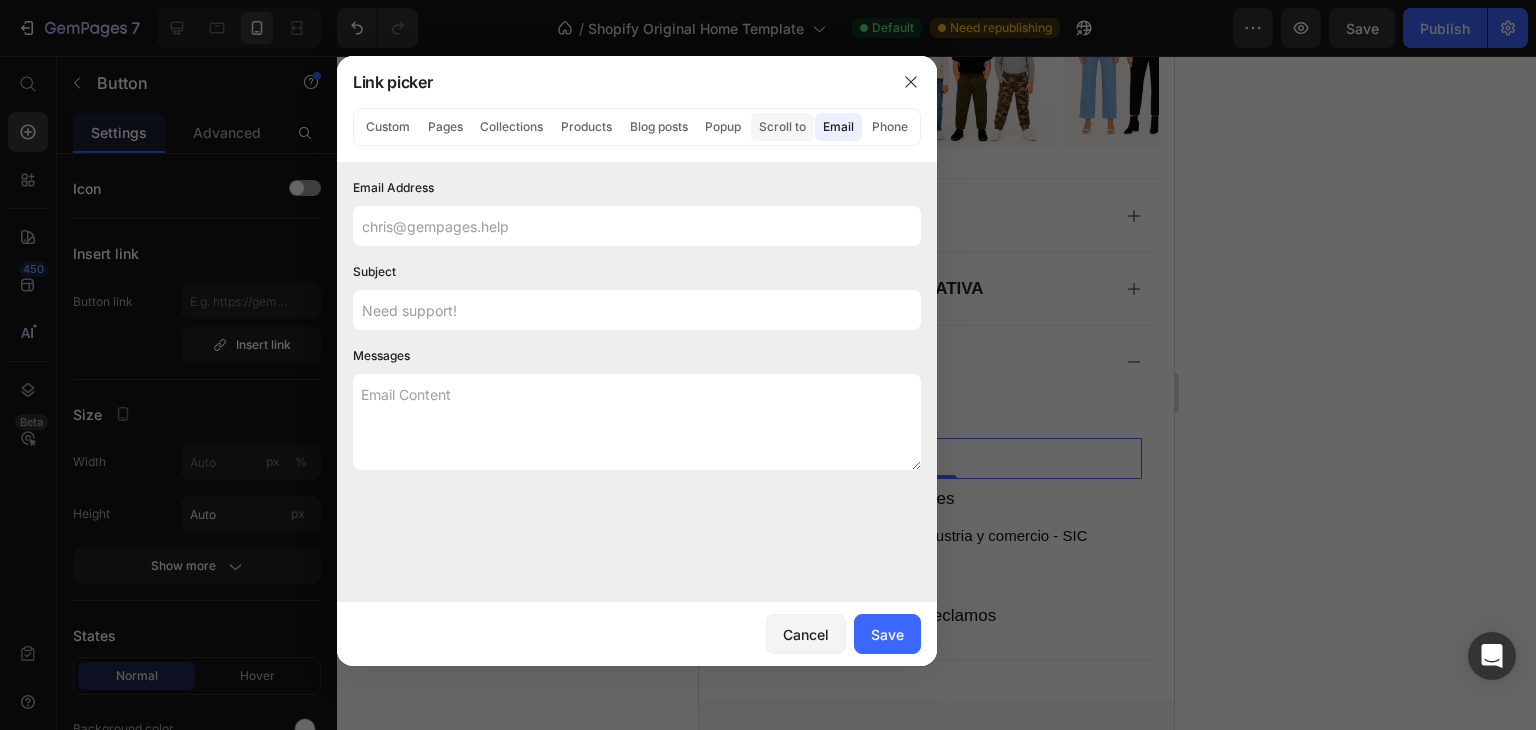 click on "Scroll to" 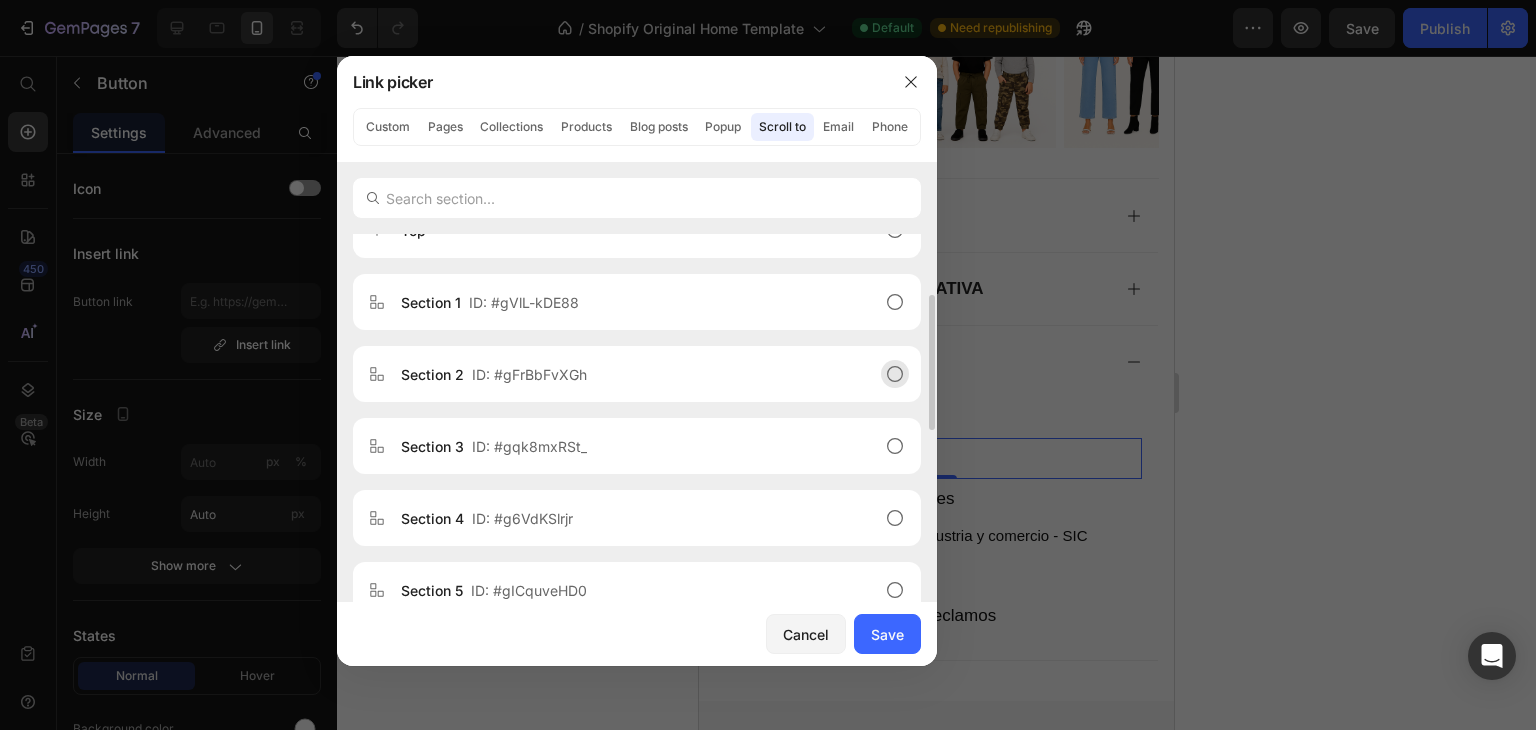 scroll, scrollTop: 0, scrollLeft: 0, axis: both 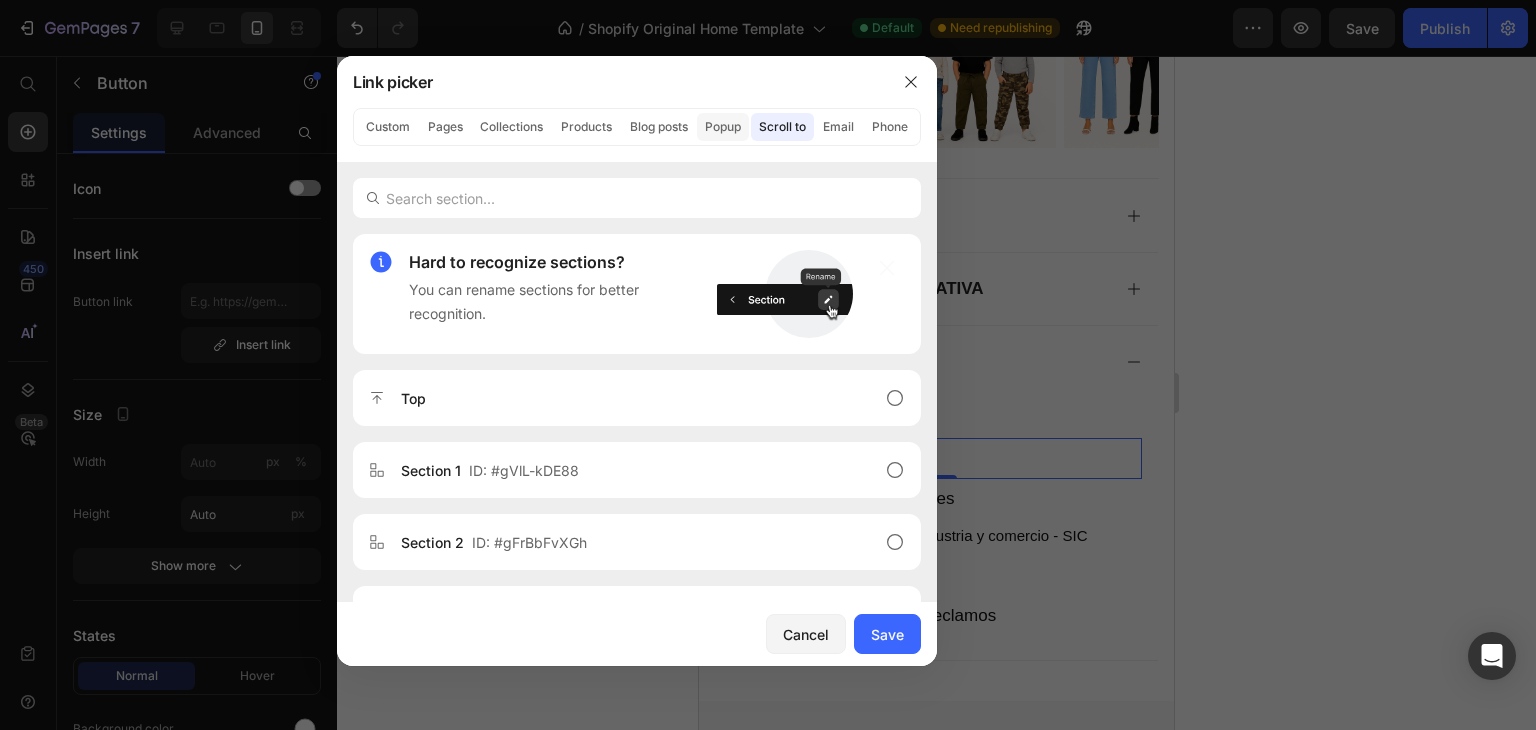 click on "Popup" 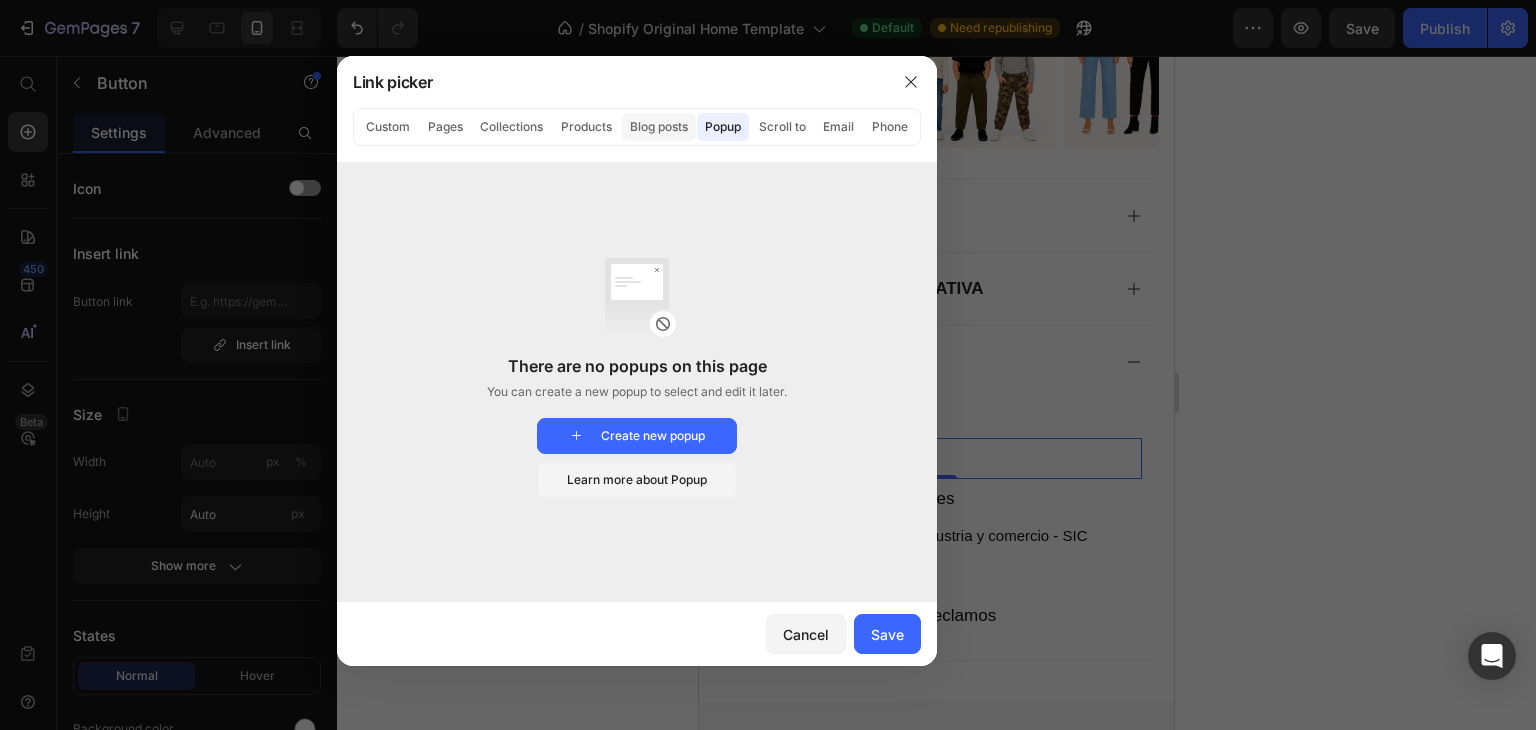 click on "Blog posts" 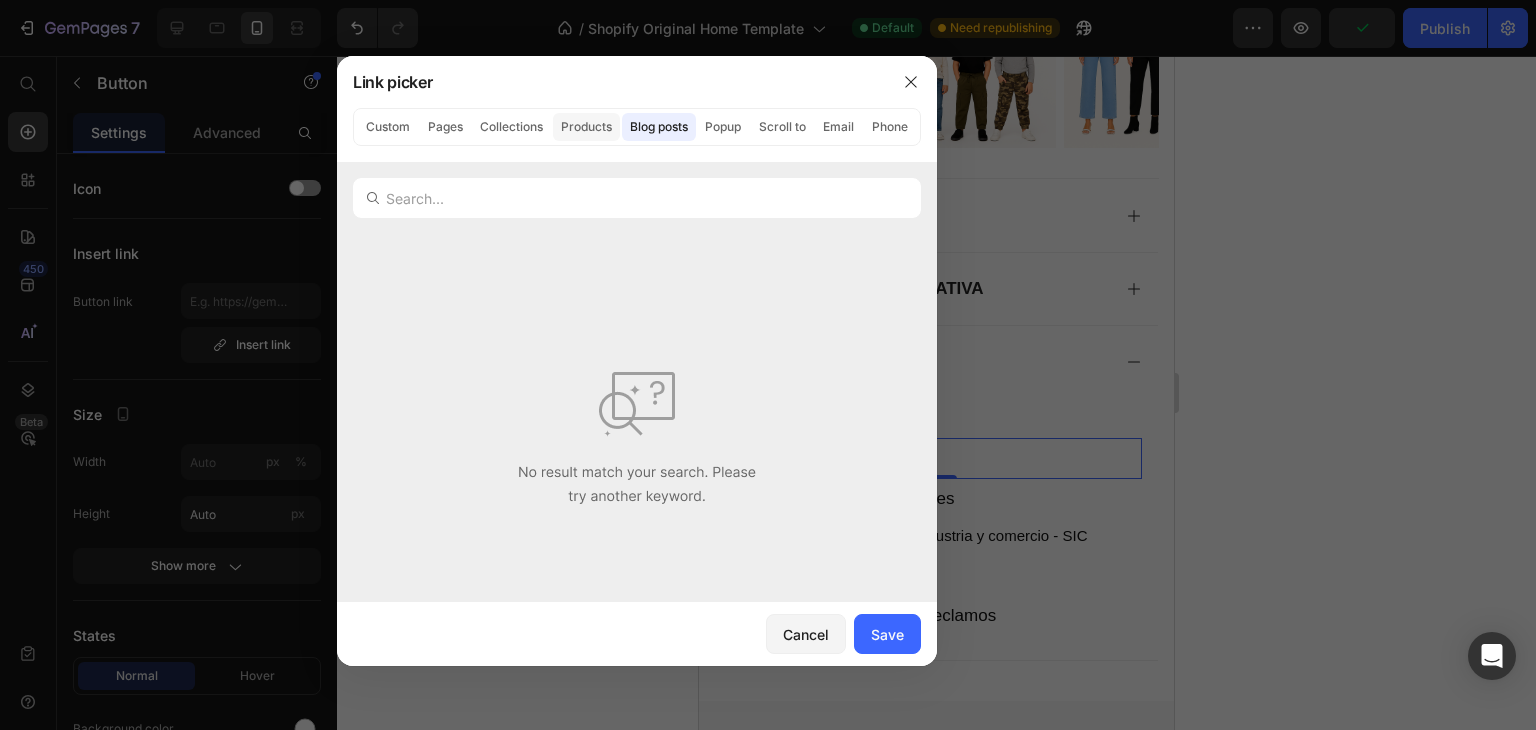 click on "Products" 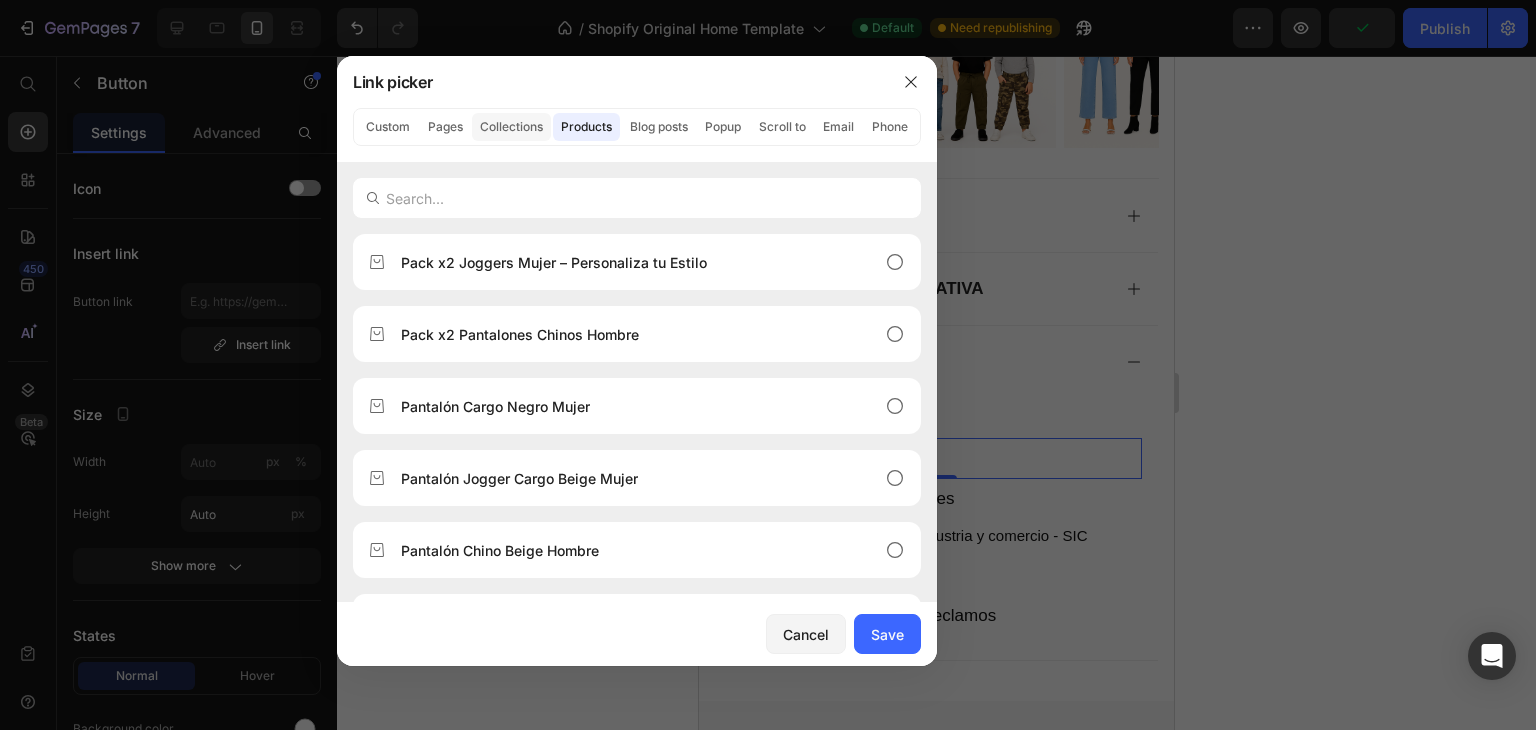 click on "Collections" 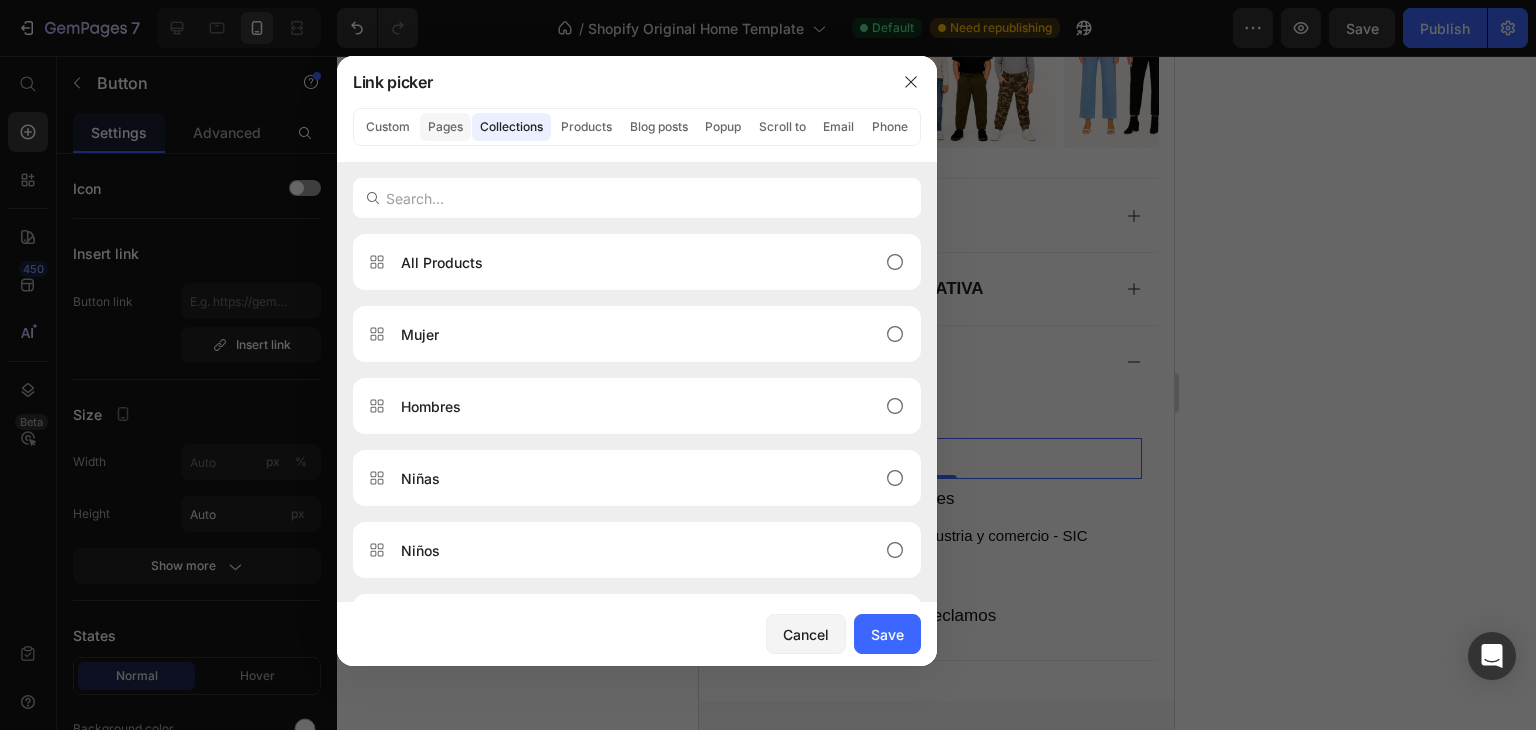 click on "Pages" 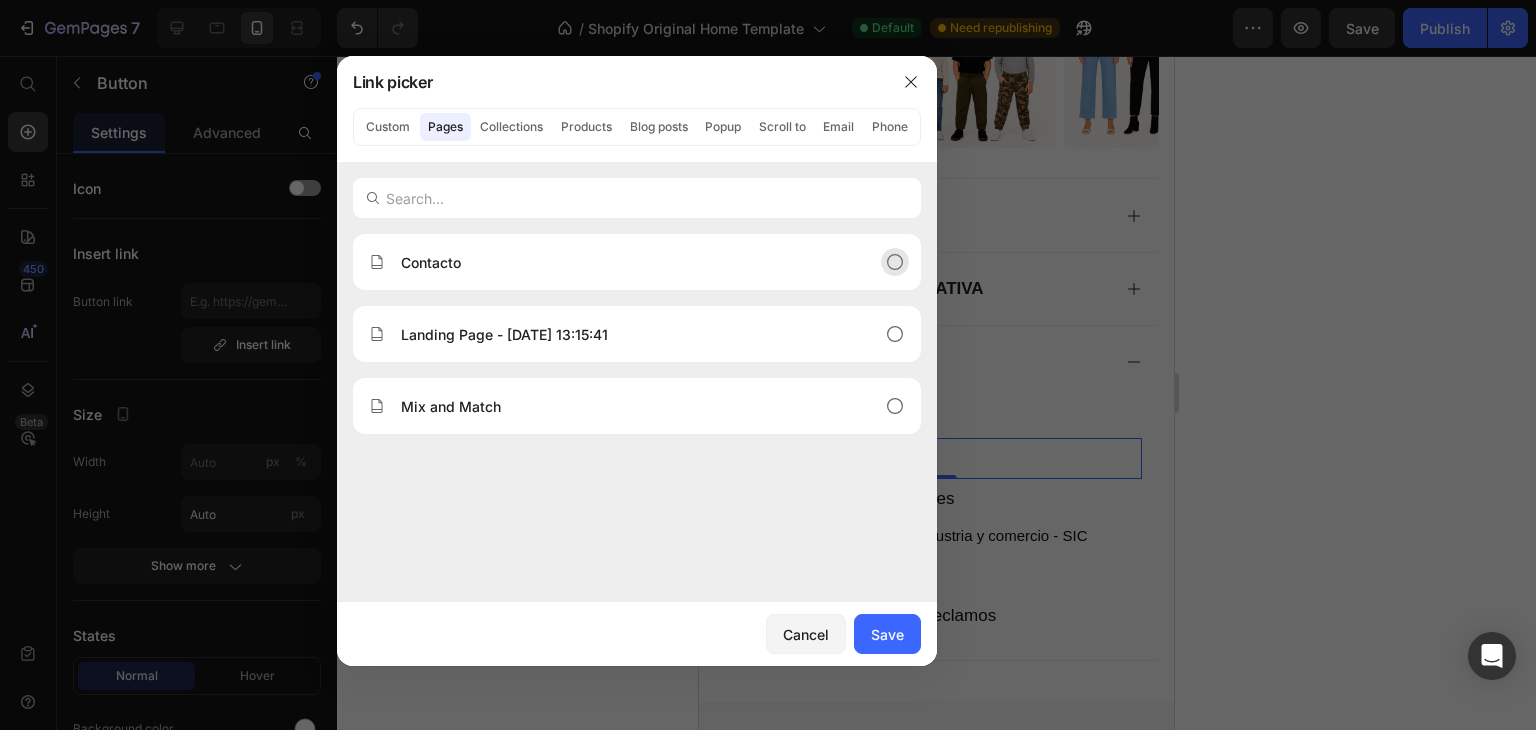 click on "Contacto" 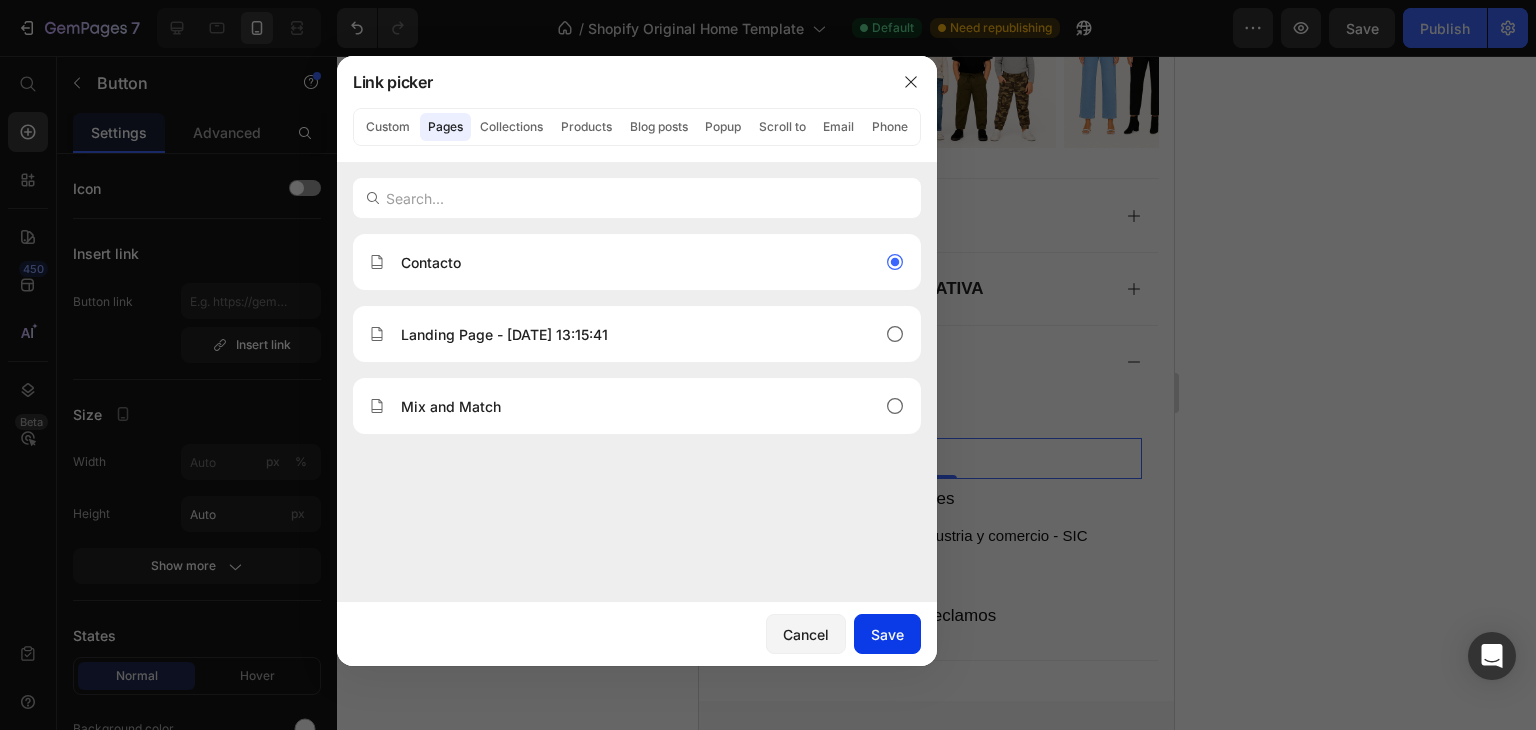 click on "Save" 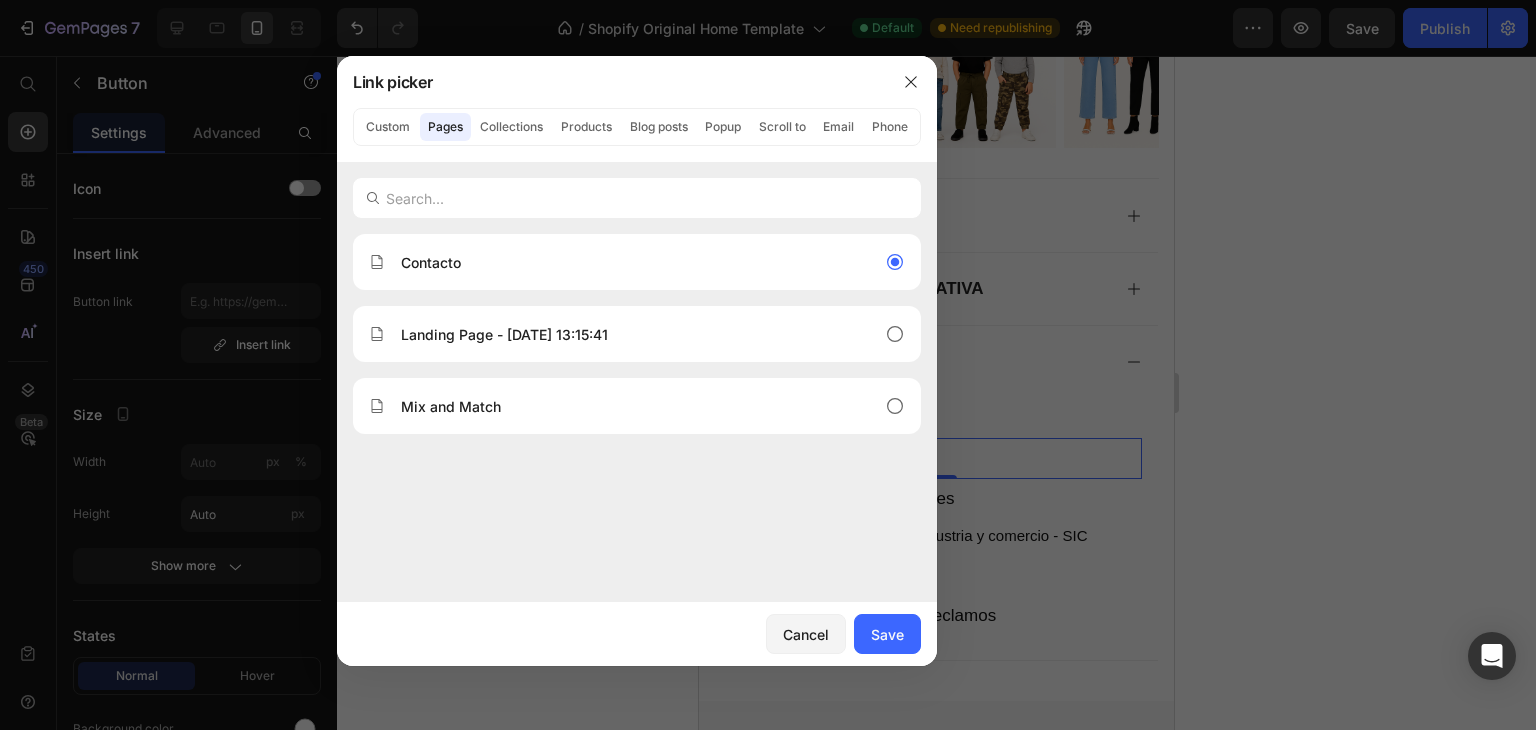 type on "/pages/contact" 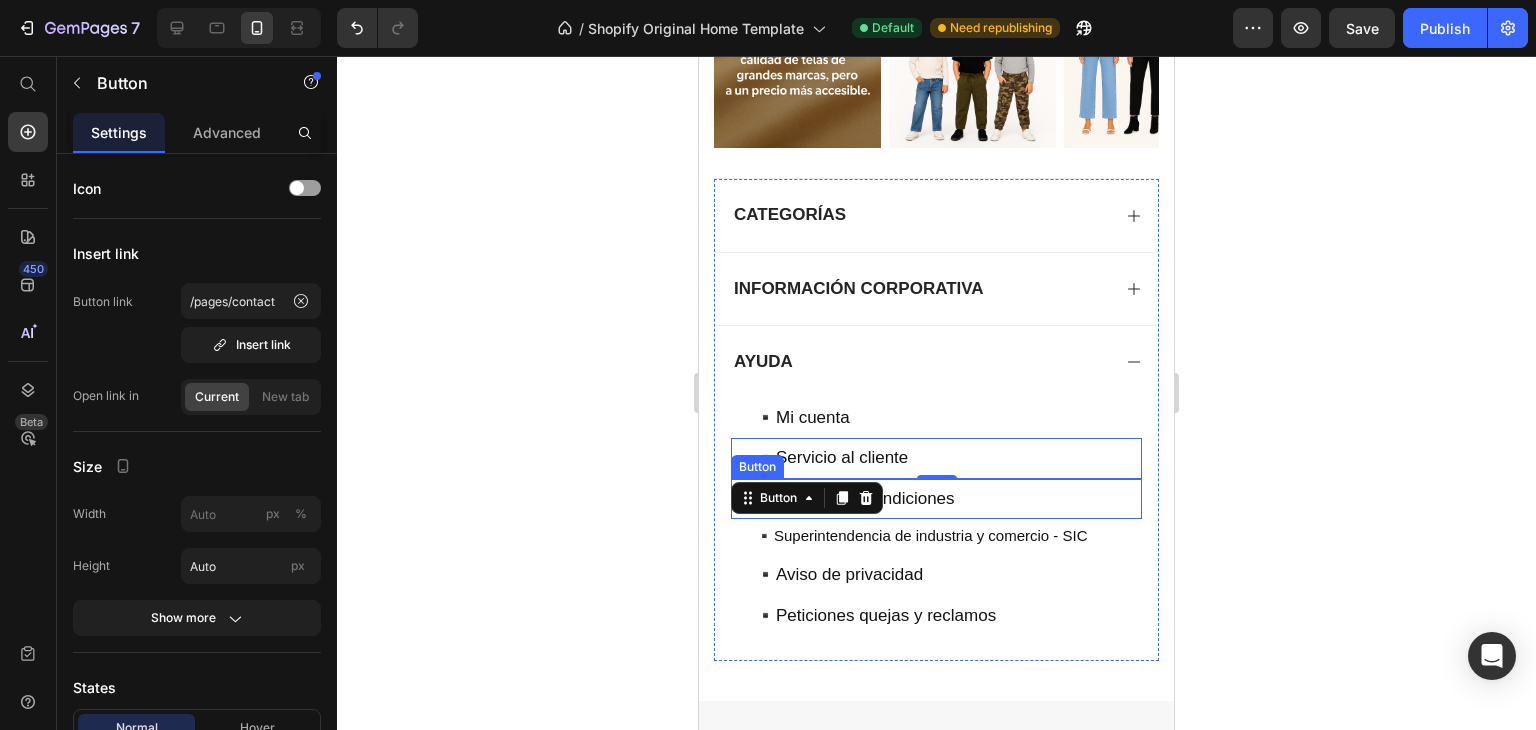 click on "▪️Términos y condiciones Button" at bounding box center [936, 499] 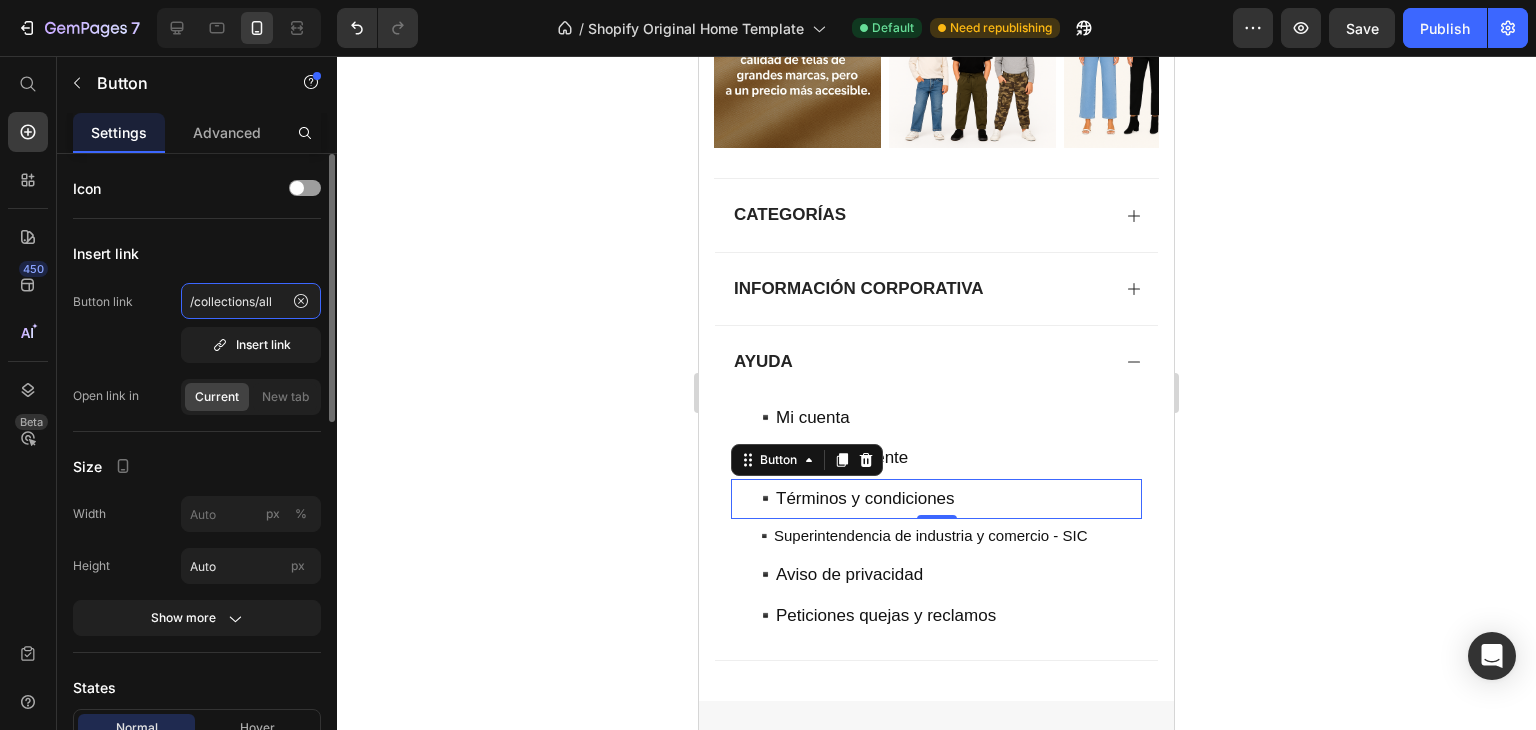 click on "/collections/all" 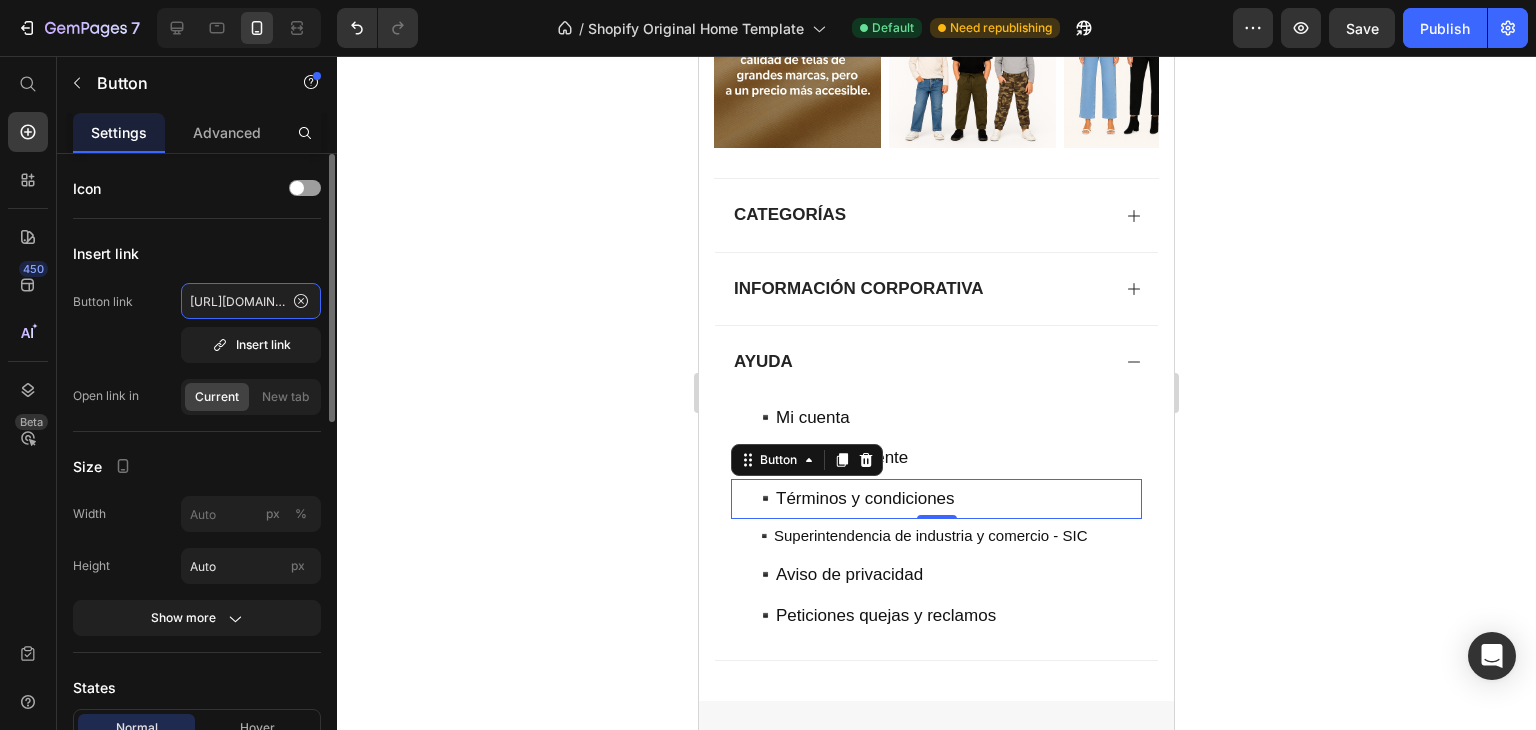 scroll, scrollTop: 0, scrollLeft: 180, axis: horizontal 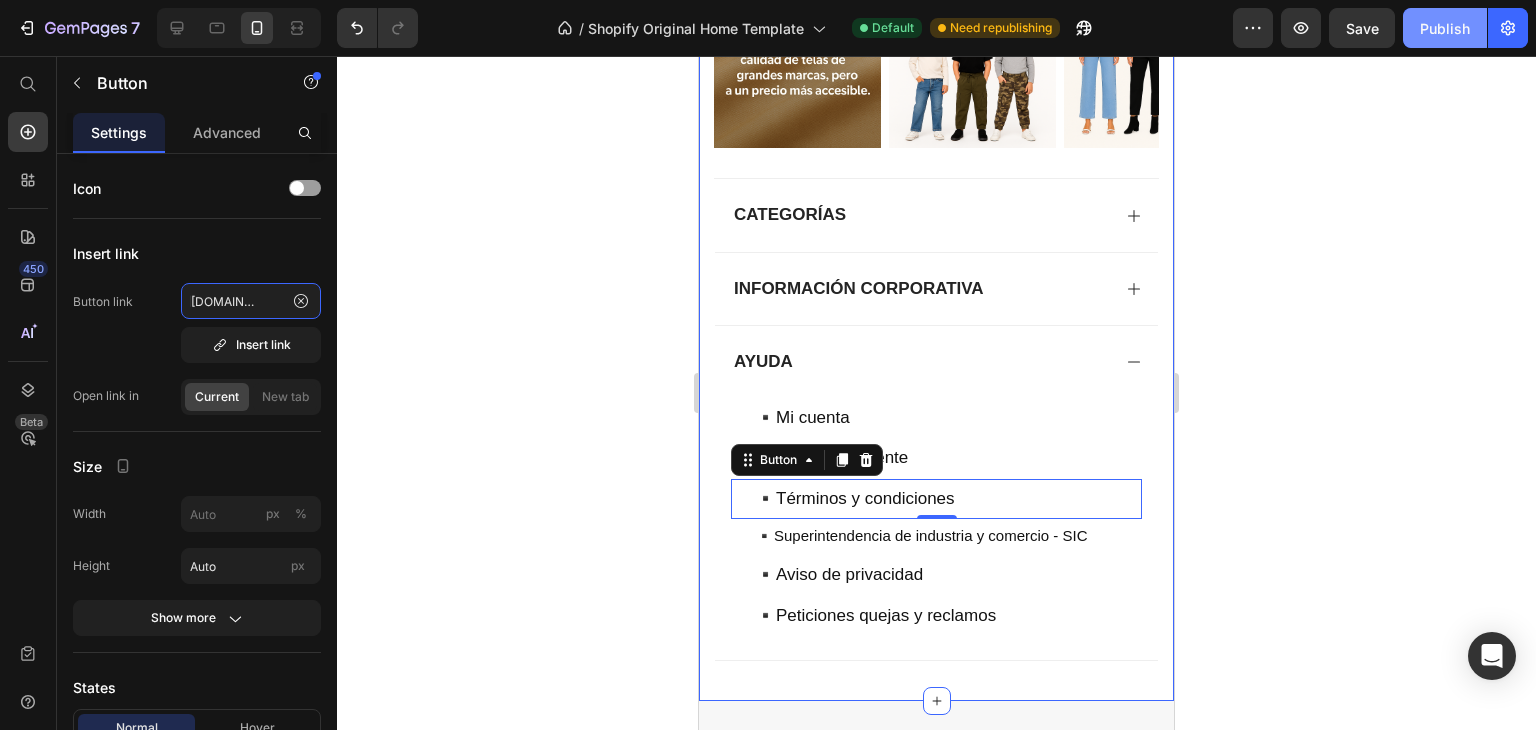 type on "[URL][DOMAIN_NAME]" 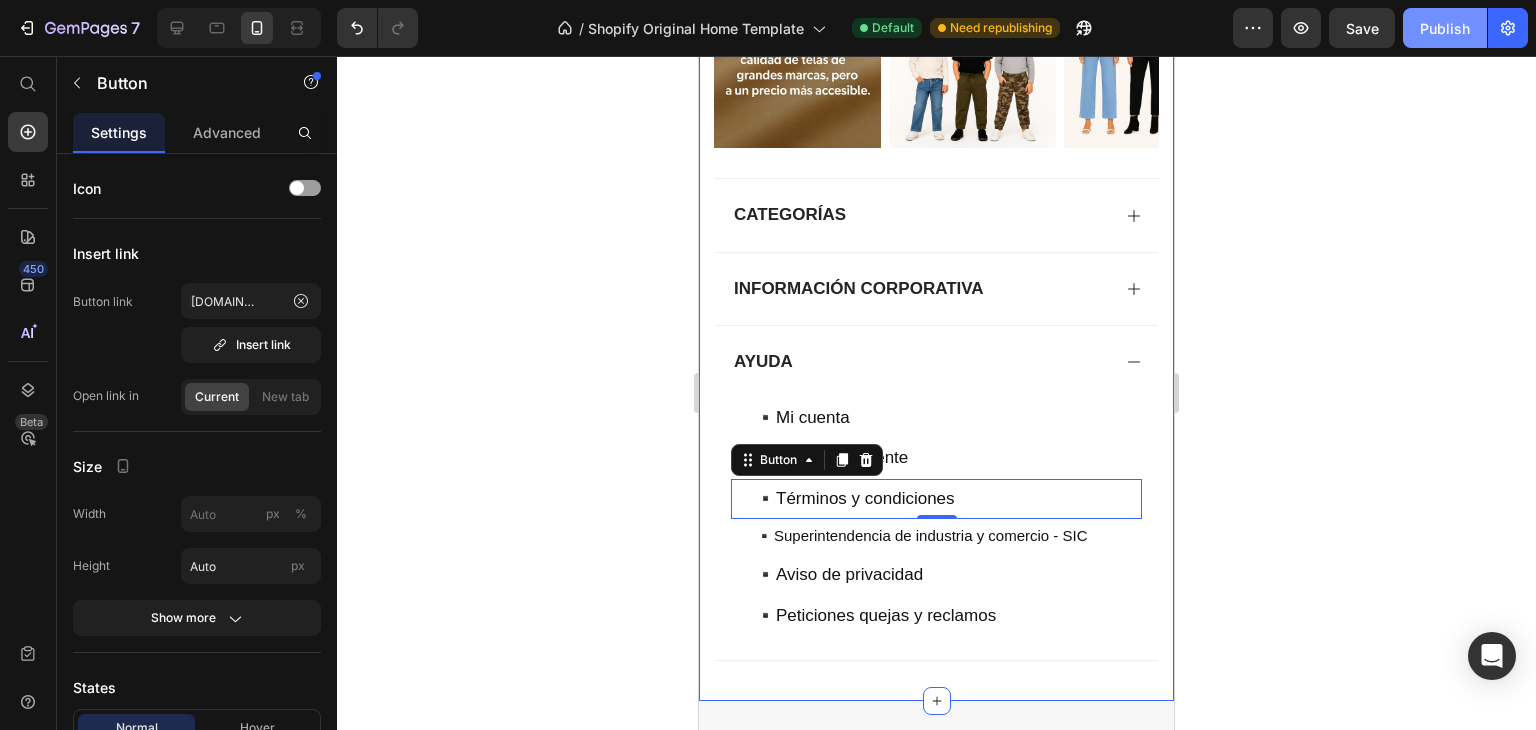 scroll, scrollTop: 0, scrollLeft: 0, axis: both 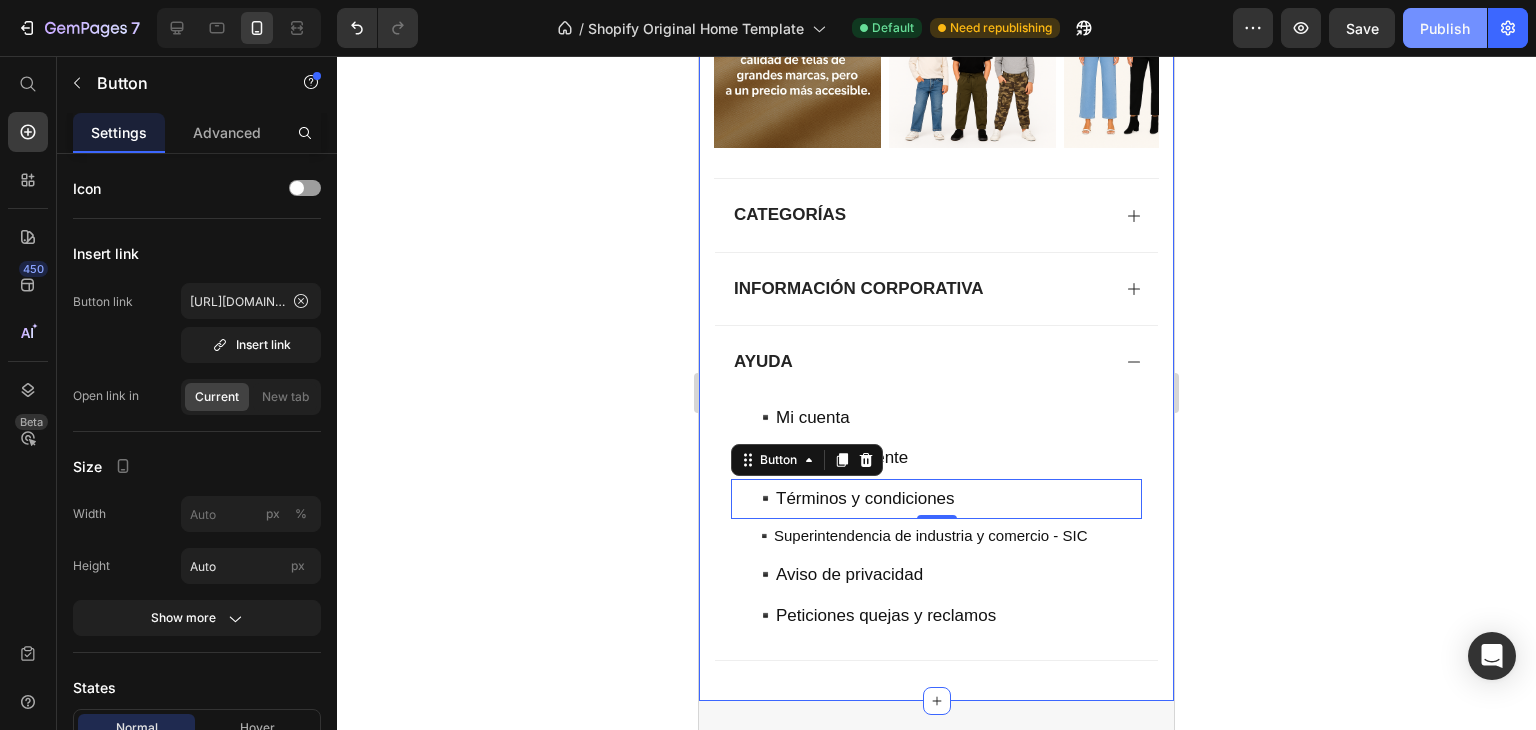 click on "Publish" at bounding box center (1445, 28) 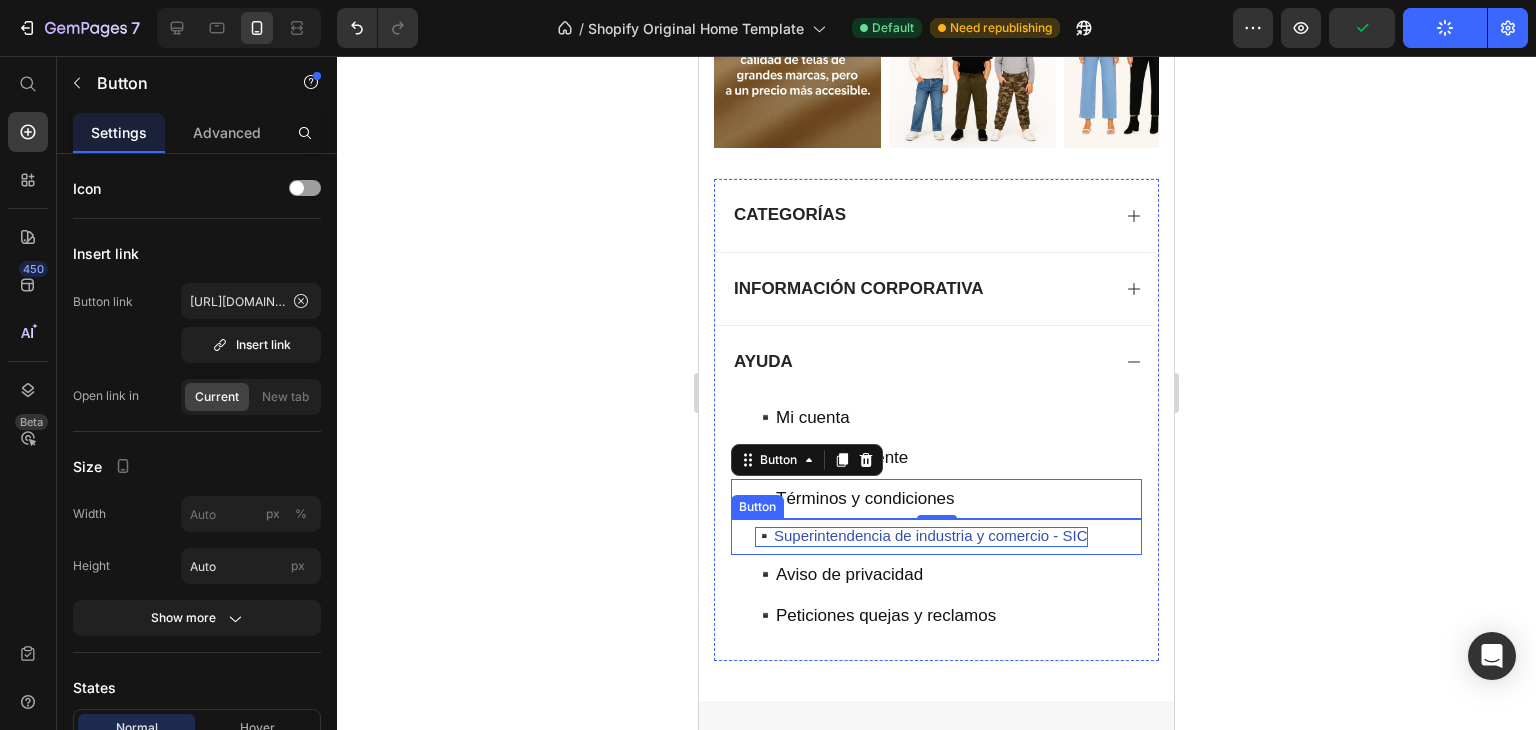 click on "▪️Superintendencia de industria y comercio - SIC" at bounding box center (921, 535) 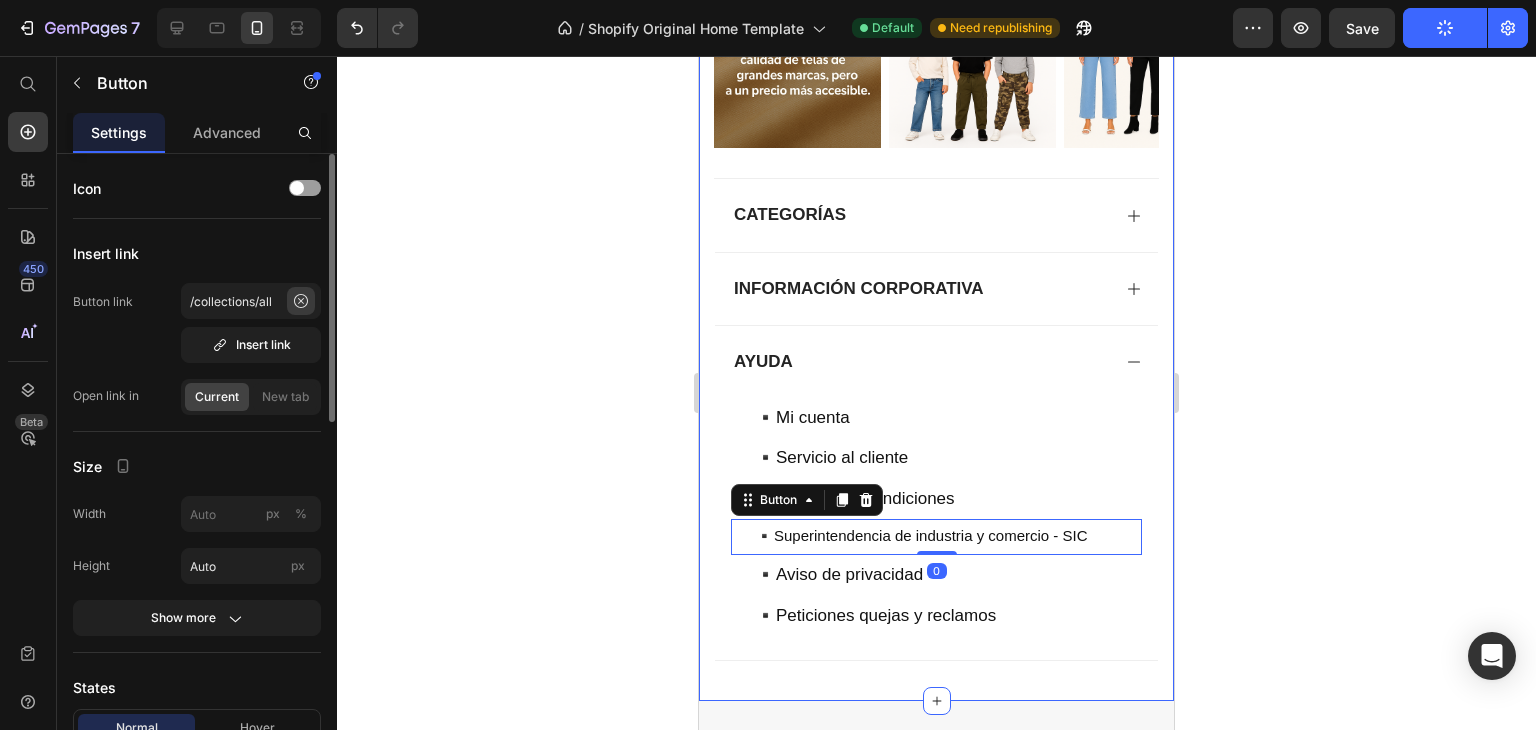 click 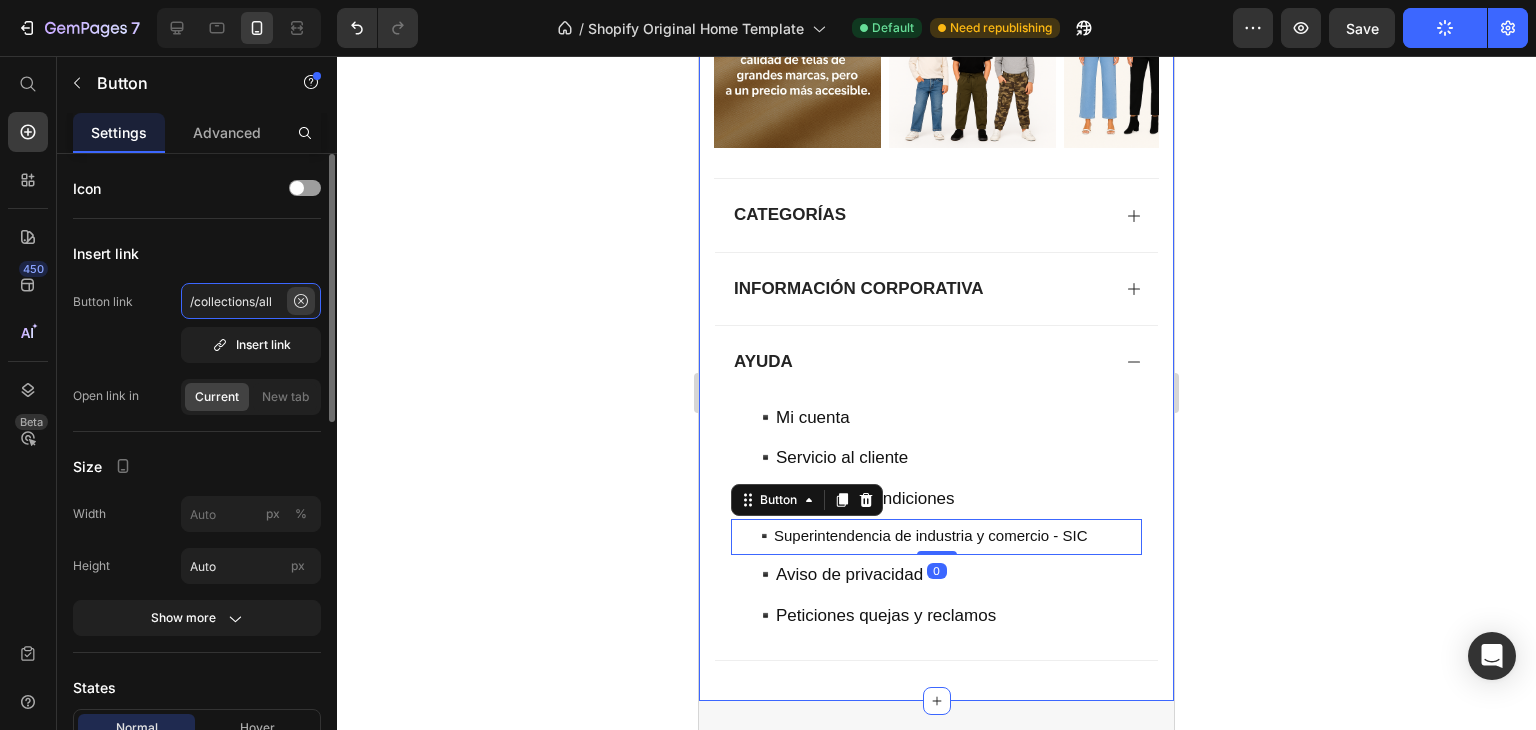 type 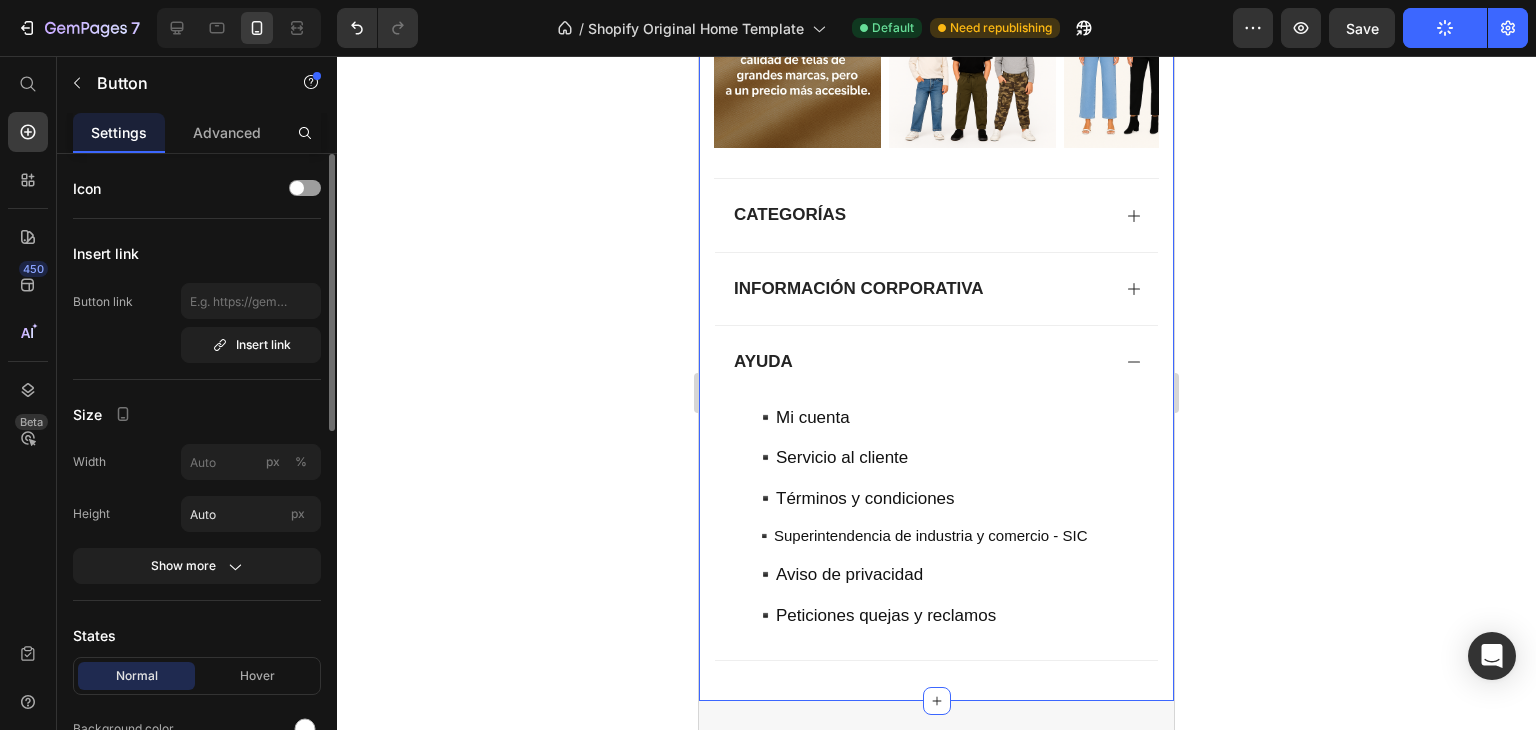 drag, startPoint x: 1012, startPoint y: 162, endPoint x: 1500, endPoint y: -87, distance: 547.8549 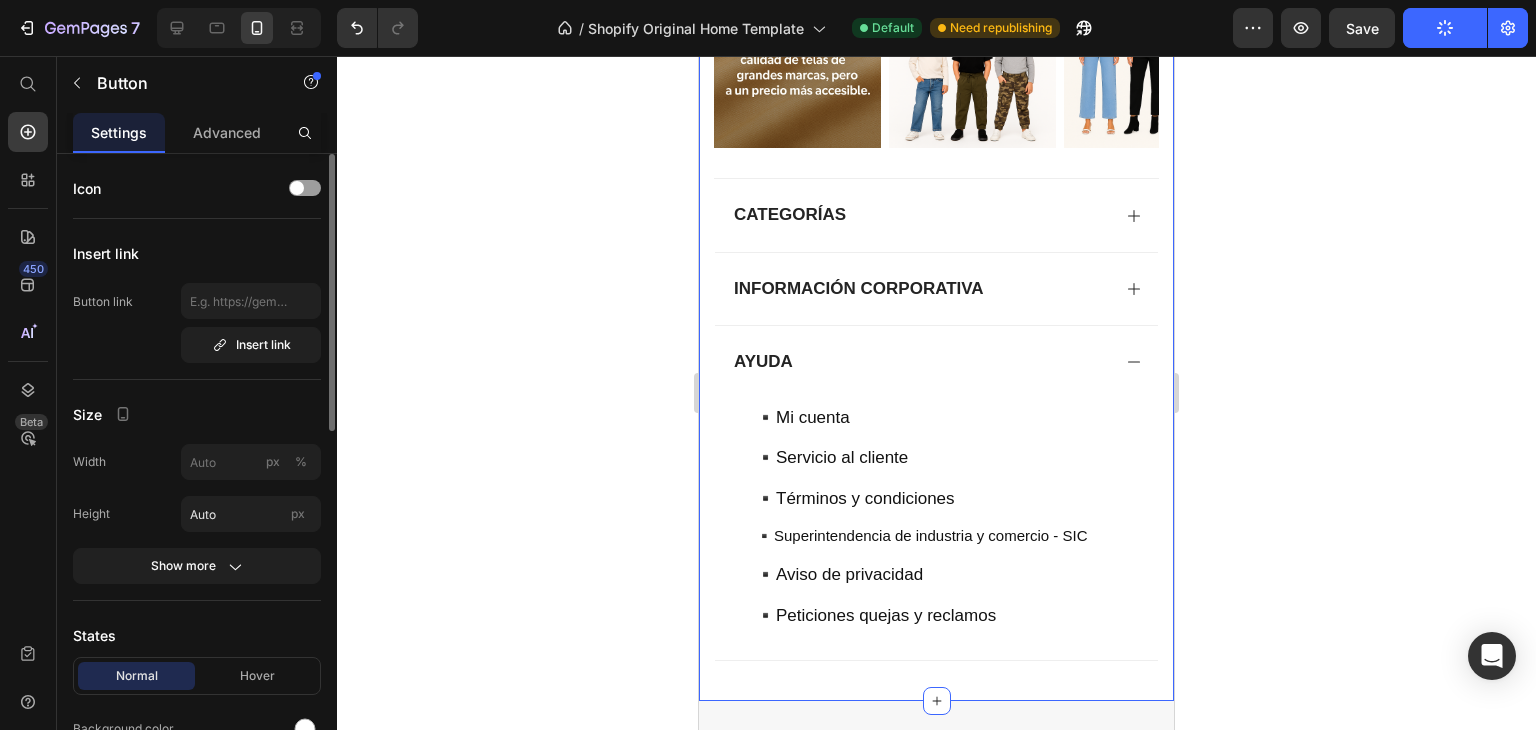 click on "Mobile  ( 475 px) iPhone 13 Mini iPhone 13 Pro iPhone 11 Pro Max iPhone 15 Pro Max Pixel 7 Galaxy S8+ Galaxy S20 Ultra iPad Mini iPad Air iPad Pro Explora Nuestros Productos Más Vendidos Heading Row 50% off Product Tag Product Images Row Pack x2 Pantalones Chinos Hombre Product Title Row 0% off Product Tag Product Images Row Pantalon Cargo color Negro Para Mujer Product Title Row 40% off Product Tag Product Images Row Jeans Wide Leg Mujer con Franjas Laterales Product Title Row 20% off Product Tag Product Images Row Jogger Militar De Mujer Product Title Row 0% off Product Tag Product Images Row Pantalones Jogger  Para Hombre Product Title Row Product List Catálogo Completo Button Section 3
Icon #moxxmoda ON INSTAGRAM Heading Row ¡Síguenos en Instagram y no te pierdas nuestras novedades, ofertas exclusivas y mucho estilo! 📸 @moxxmoda ¡Te esperamos para compartir lo mejor de la moda contigo! Text block Row Image Image Image Image Image Carousel Image Image Image Image Image Carousel Row" at bounding box center [936, -640] 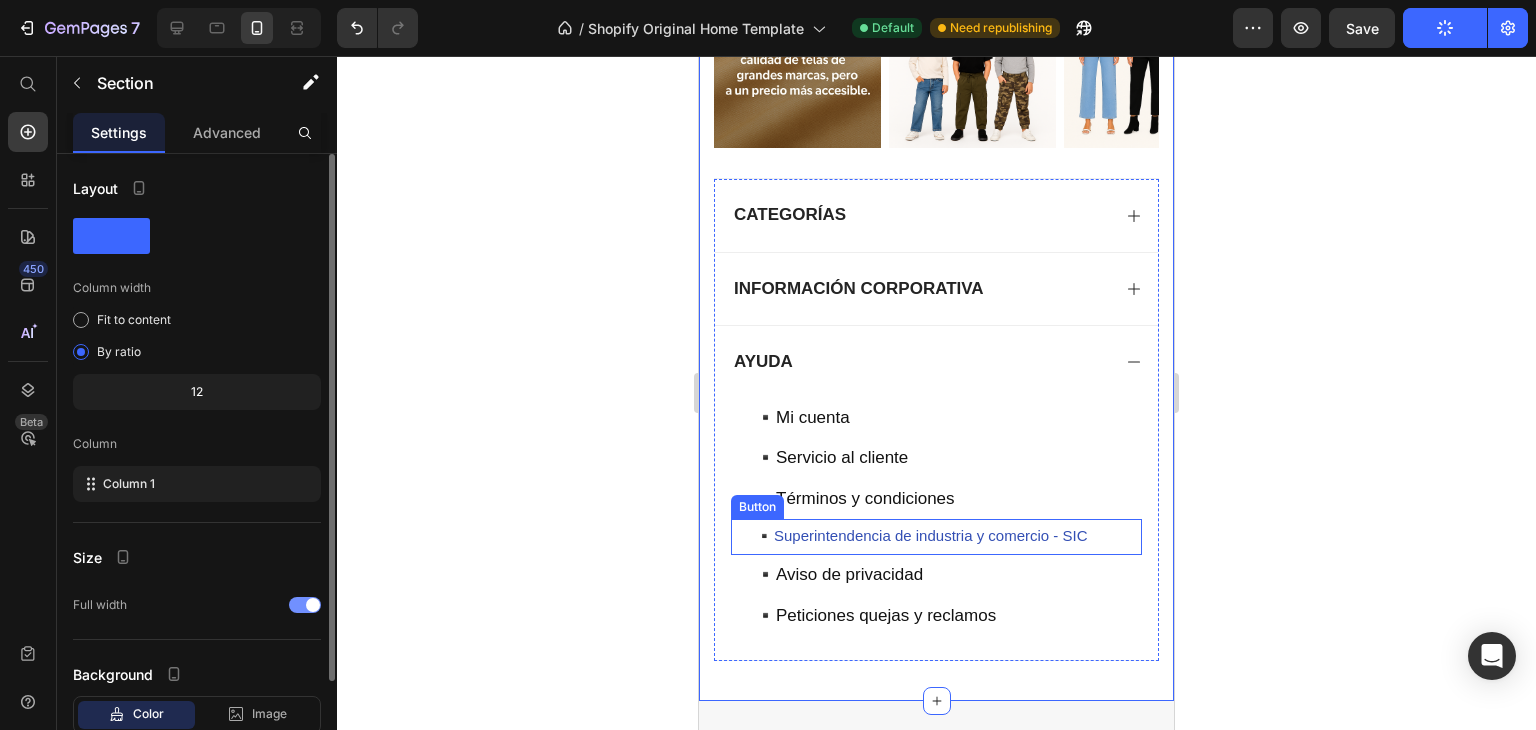 click on "▪️Superintendencia de industria y comercio - SIC" at bounding box center (921, 537) 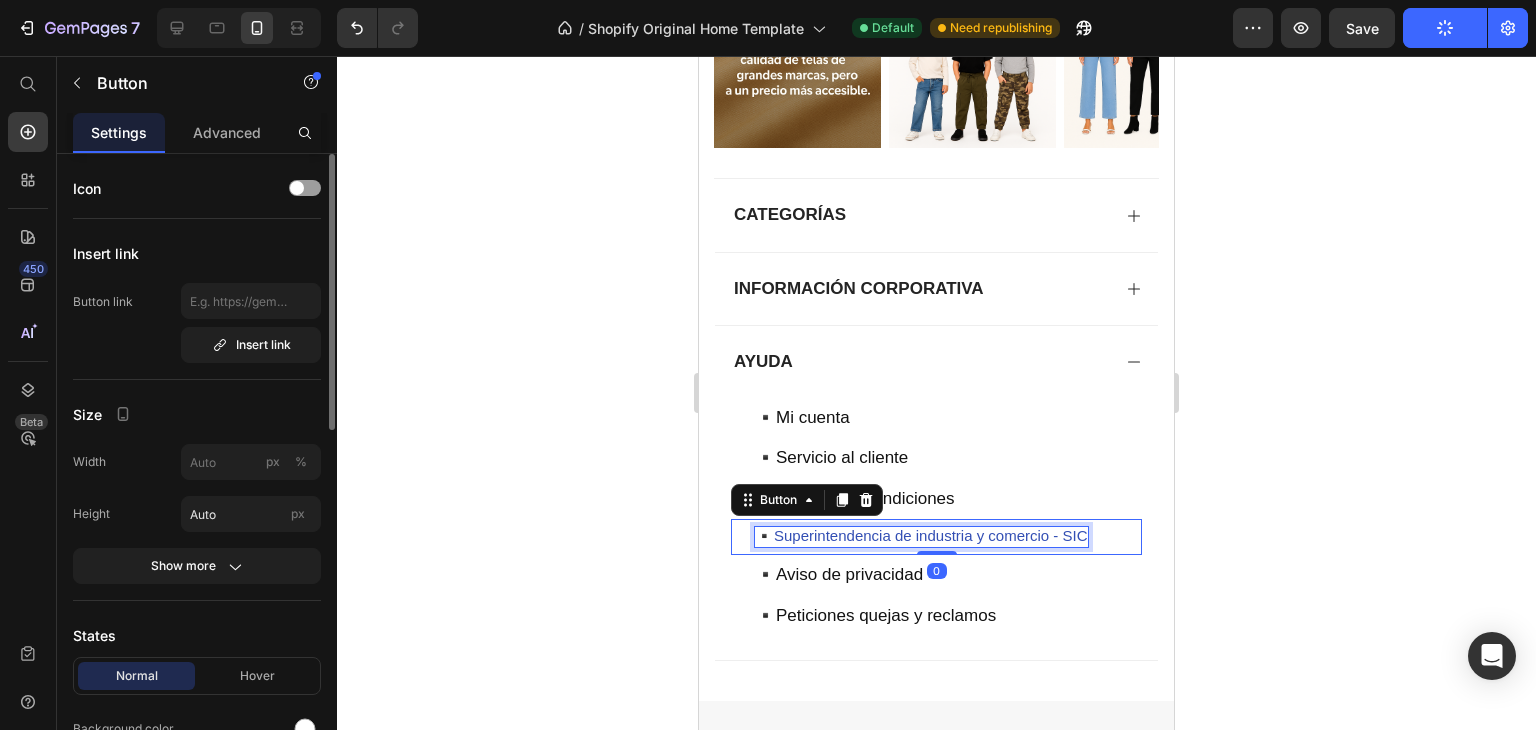 click on "▪️Superintendencia de industria y comercio - SIC" at bounding box center [921, 535] 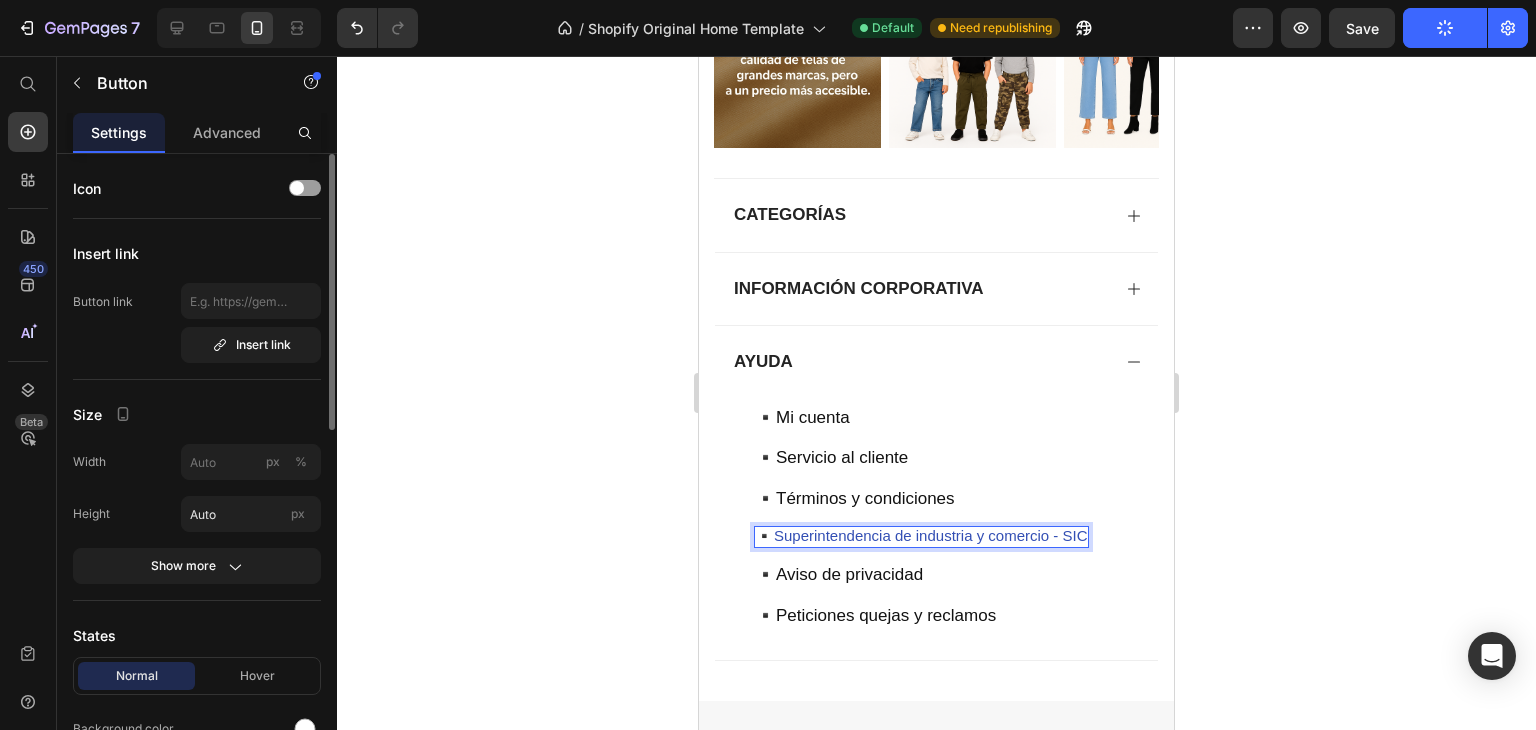 click on "▪️Superintendencia de industria y comercio - SIC" at bounding box center [921, 535] 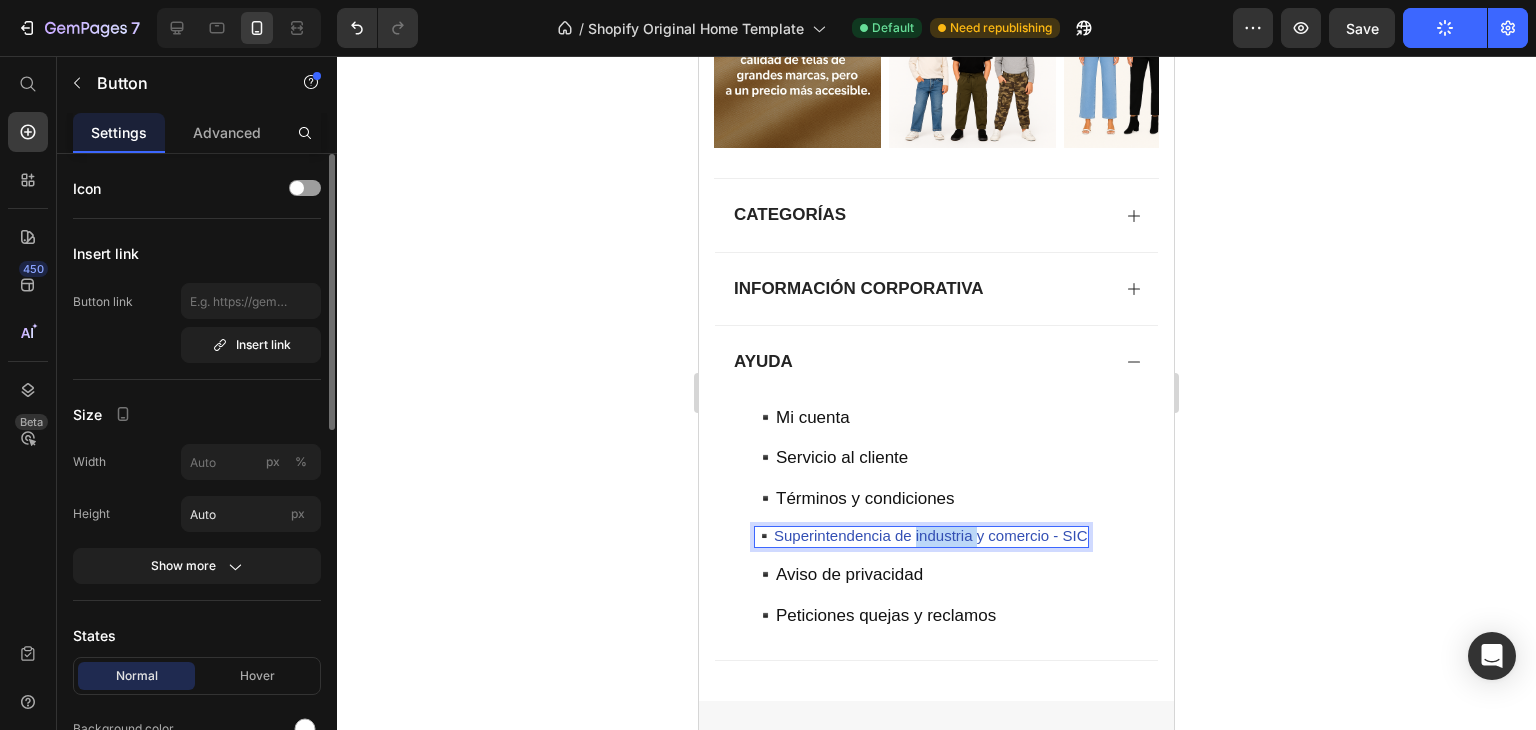 click on "▪️Superintendencia de industria y comercio - SIC" at bounding box center [921, 535] 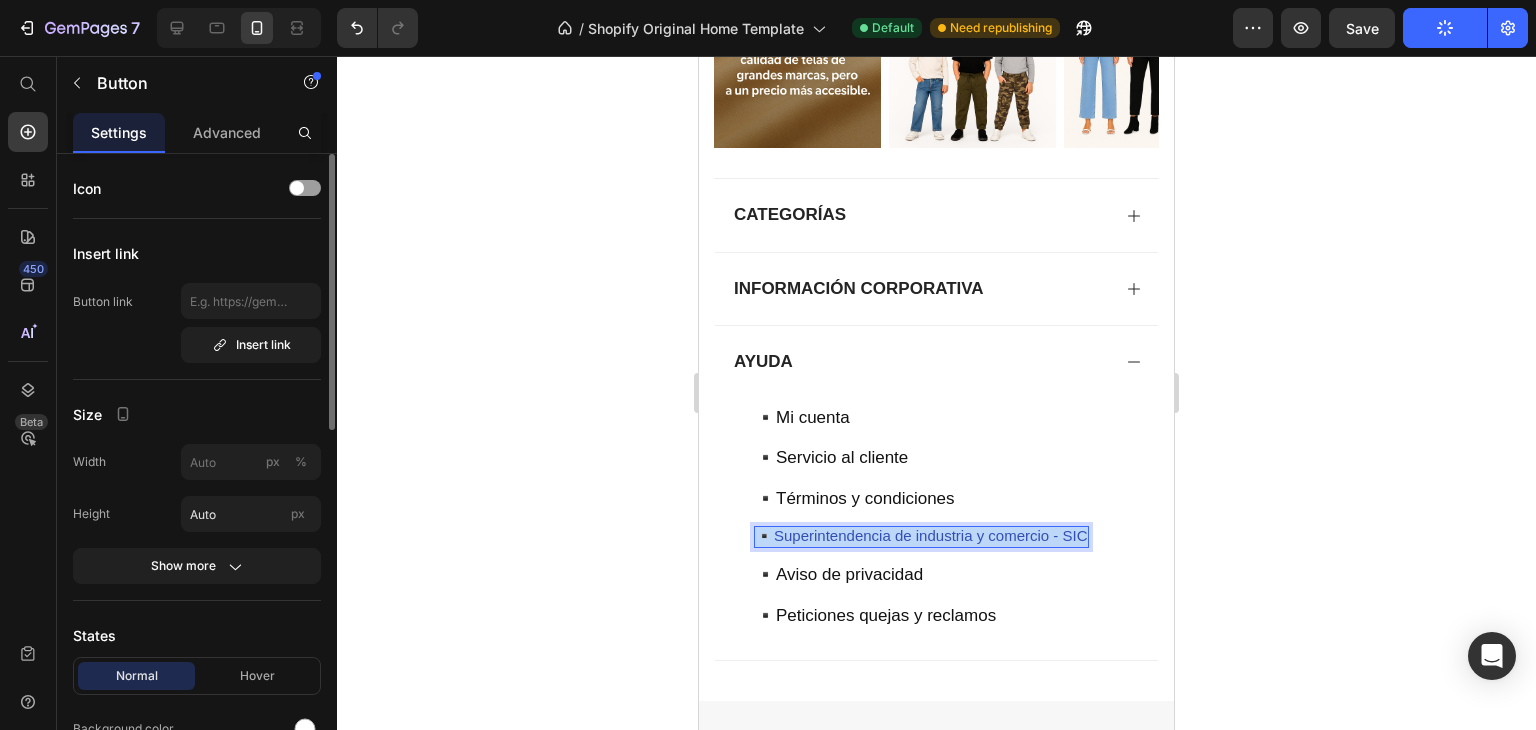 click on "▪️Superintendencia de industria y comercio - SIC" at bounding box center (921, 535) 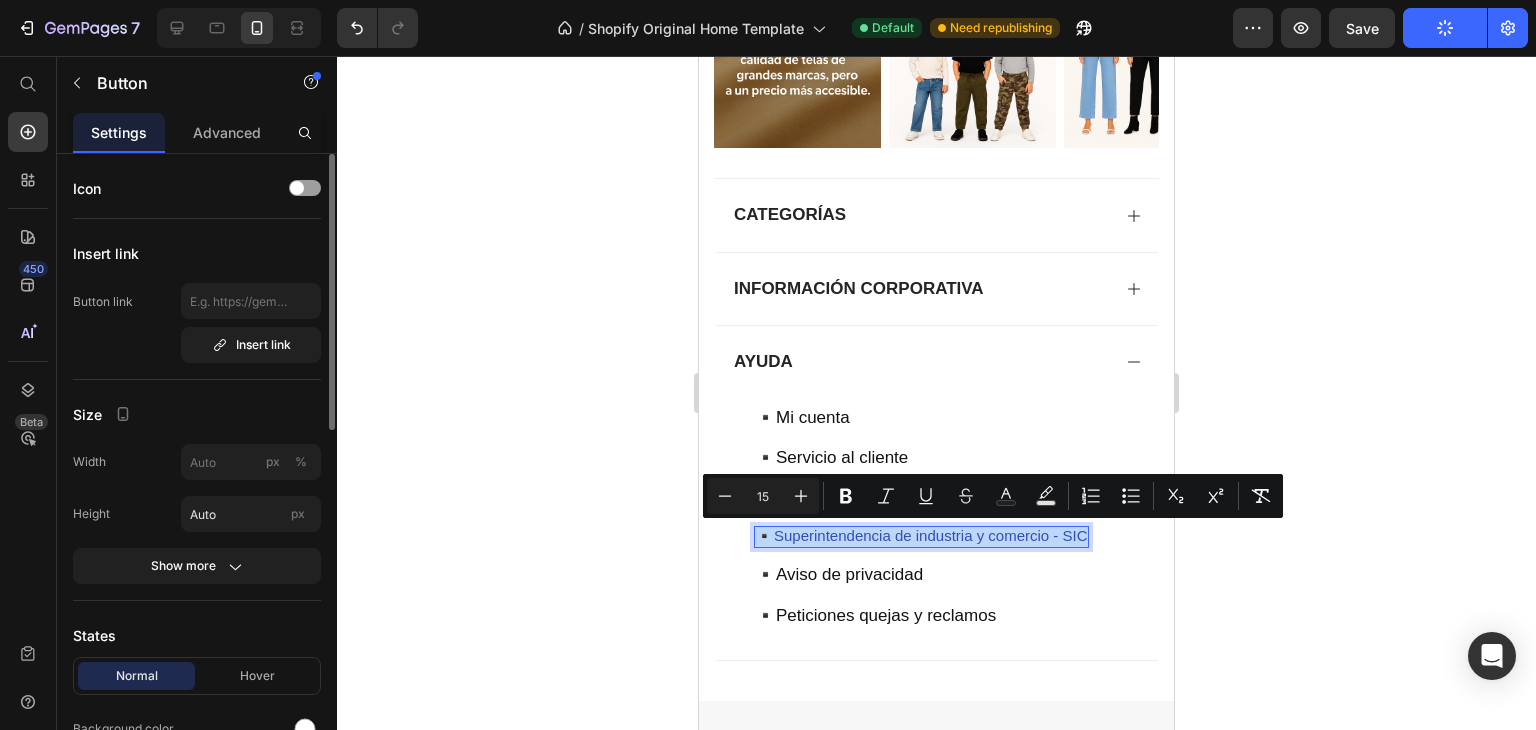 copy on "▪️Superintendencia de industria y comercio - SIC" 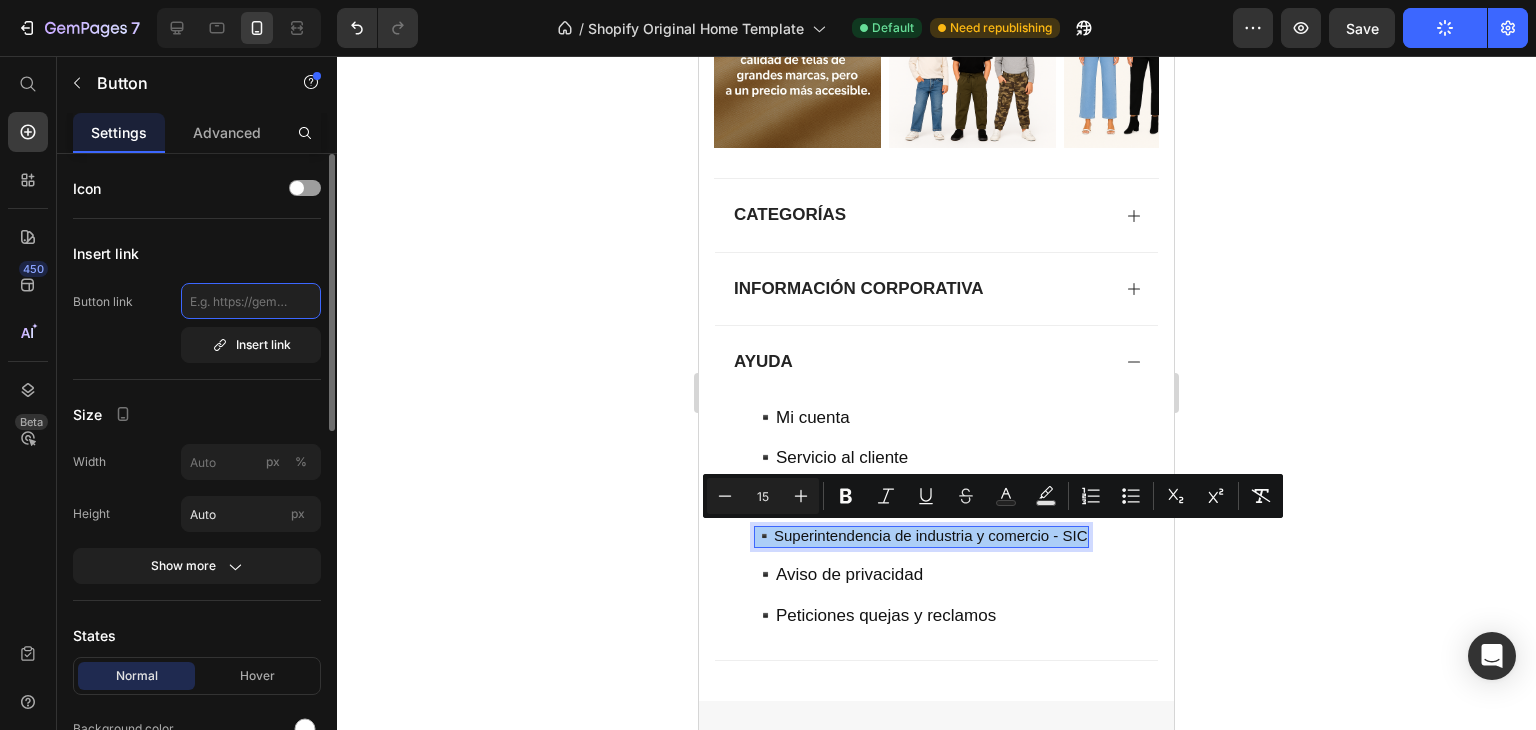 click 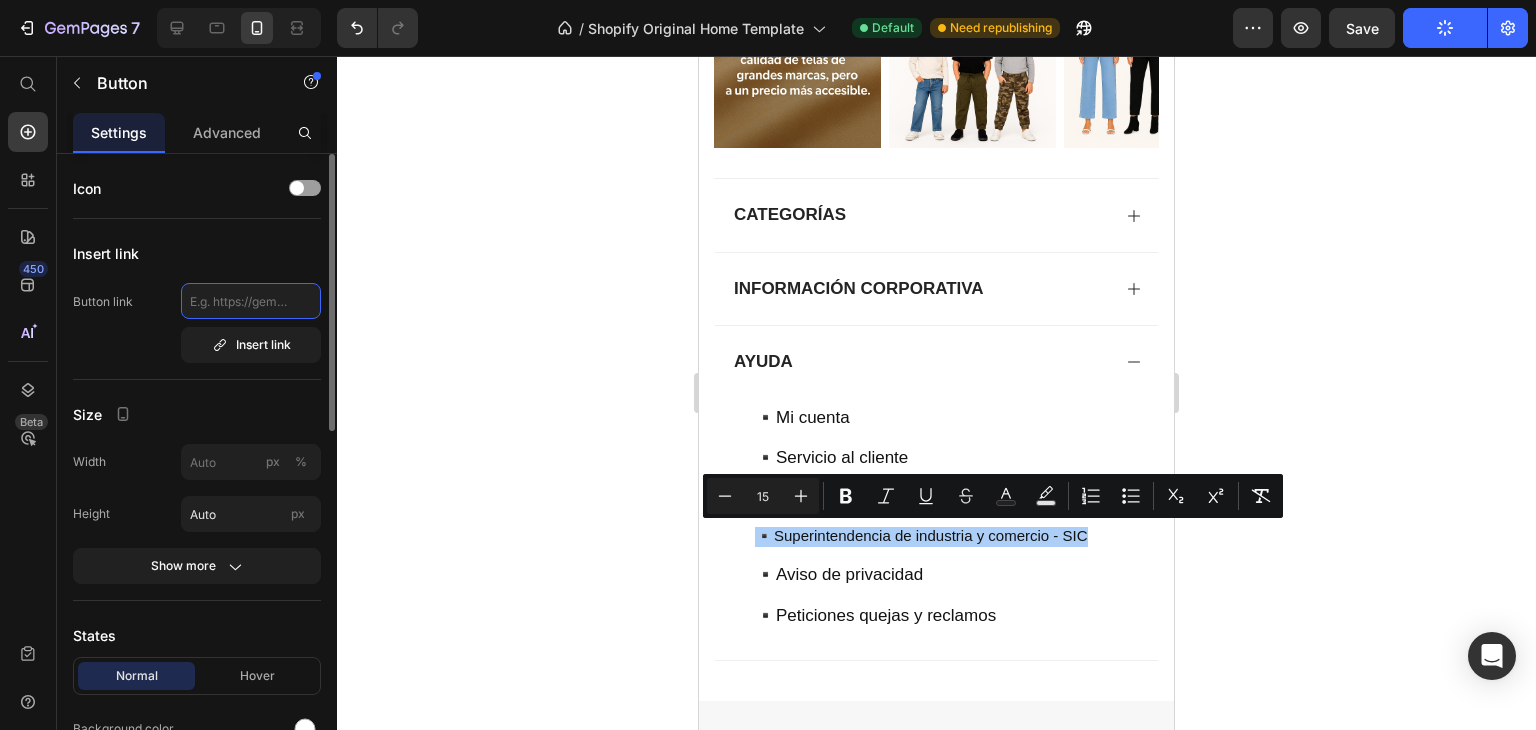 type on "[URL][DOMAIN_NAME]" 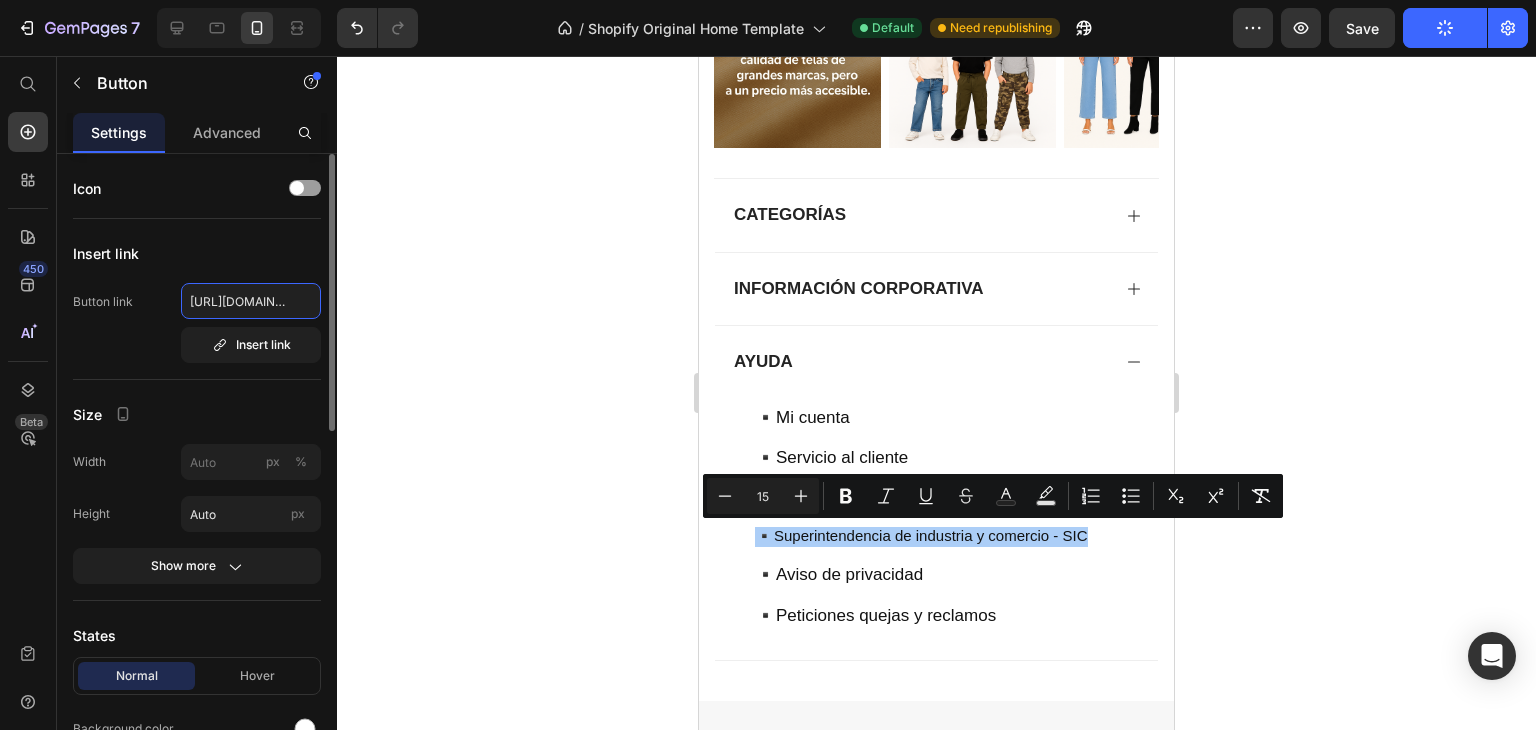 scroll, scrollTop: 0, scrollLeft: 98, axis: horizontal 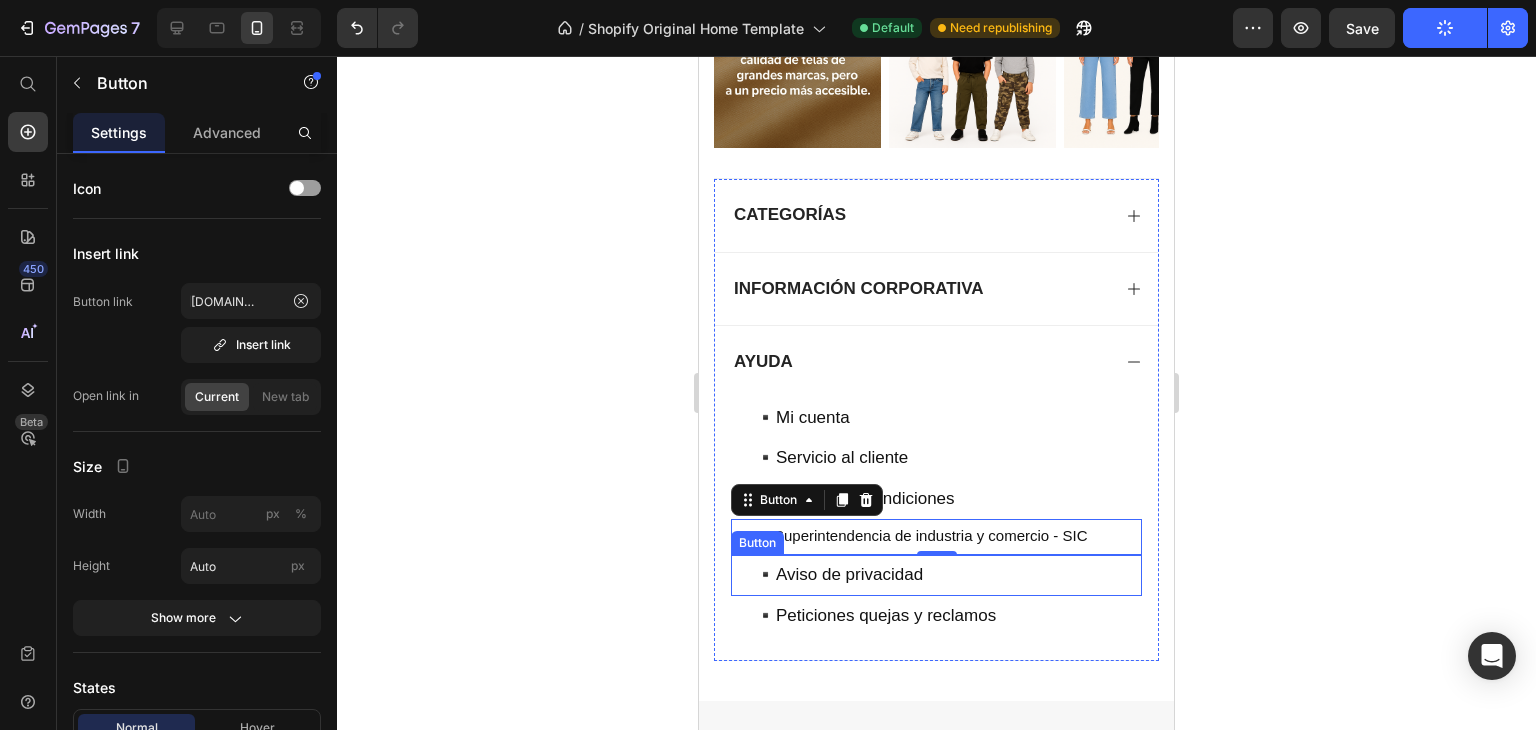 click on "▪️Aviso de privacidad Button" at bounding box center [936, 575] 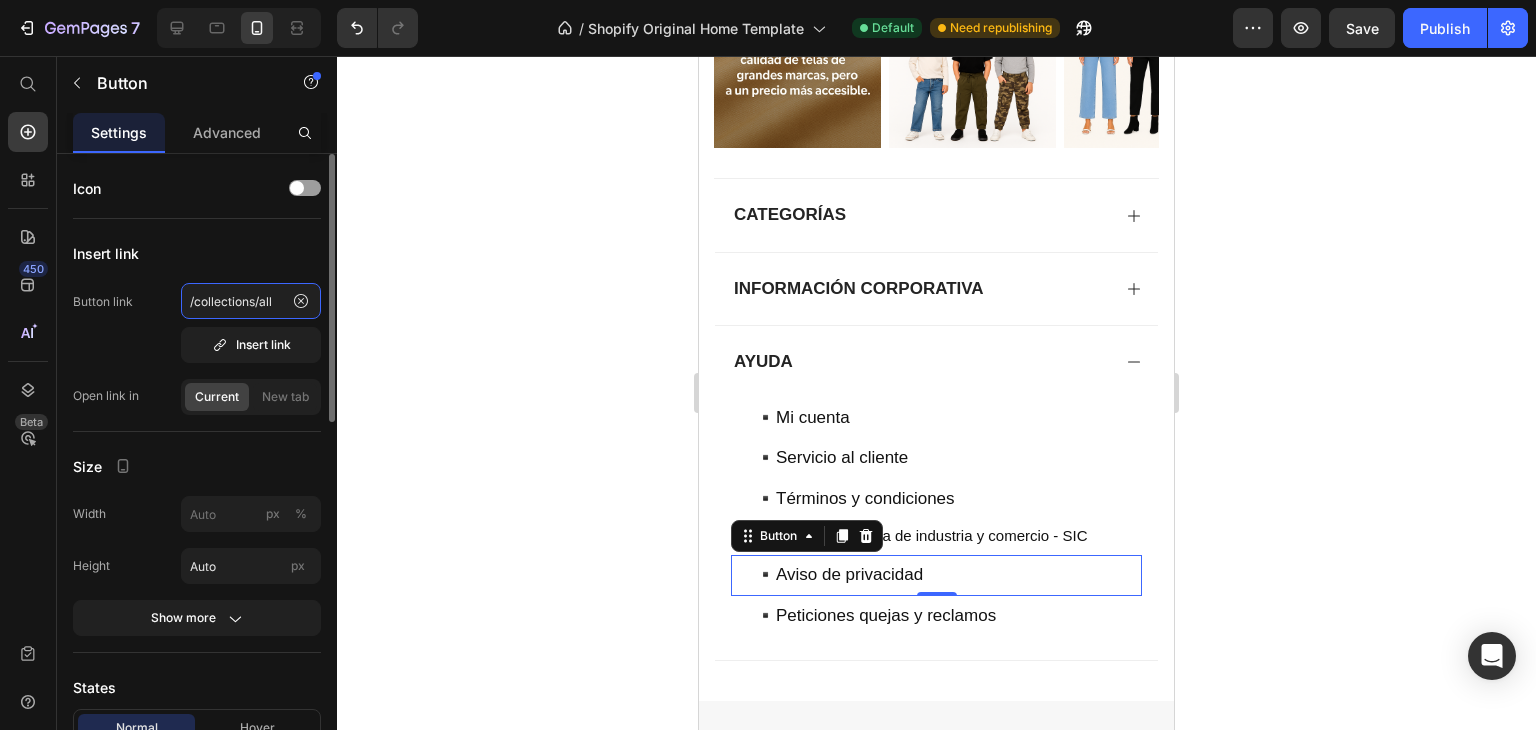 click on "/collections/all" 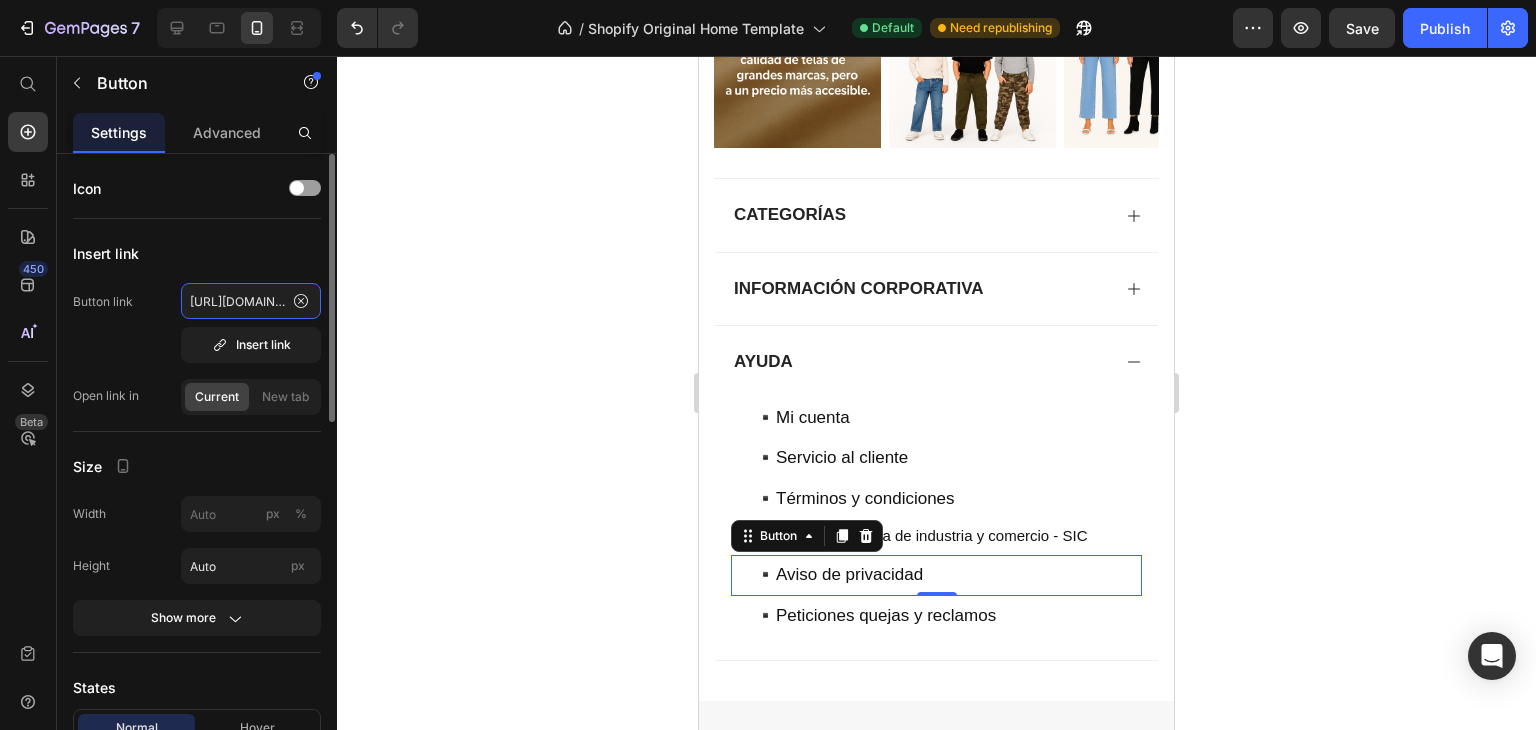 scroll, scrollTop: 0, scrollLeft: 165, axis: horizontal 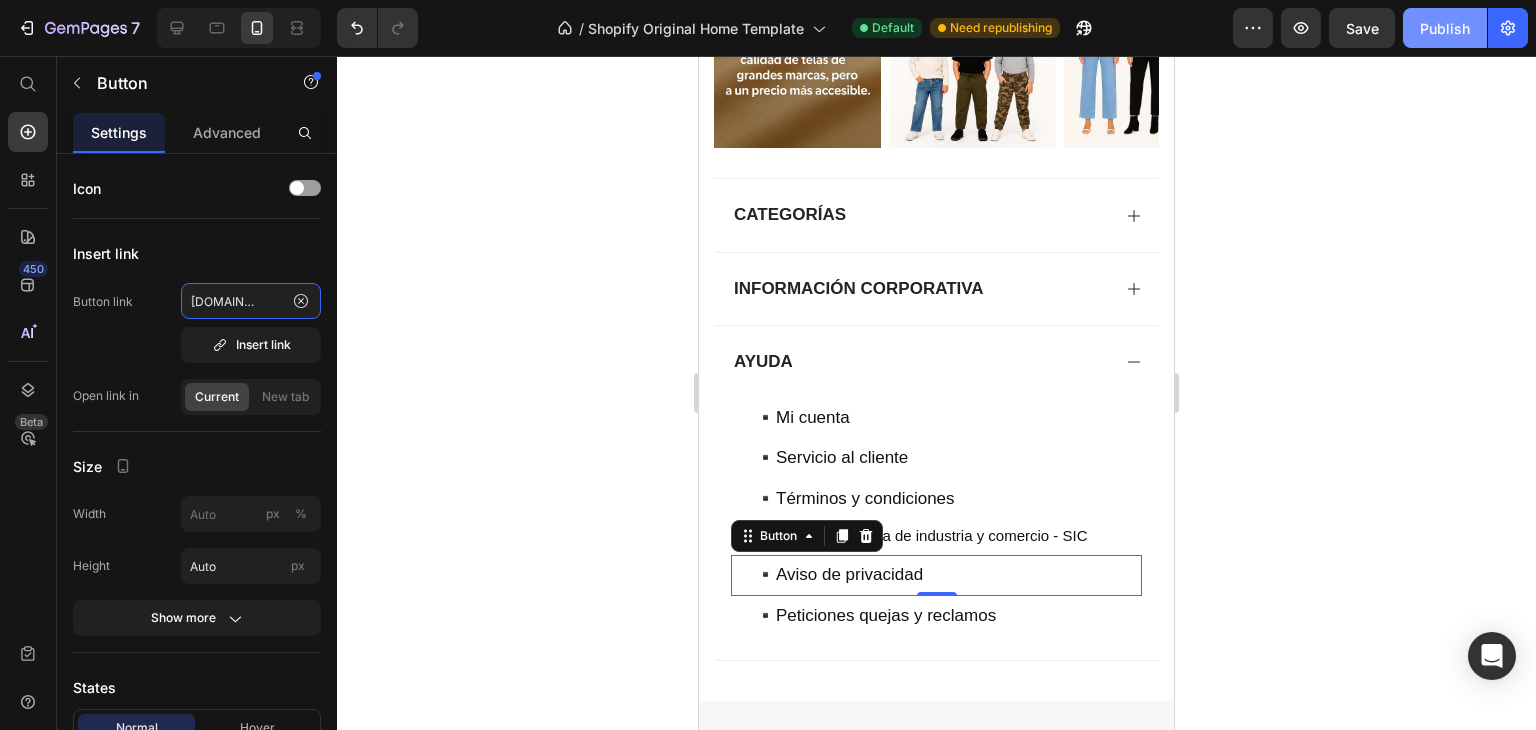 type on "[URL][DOMAIN_NAME]" 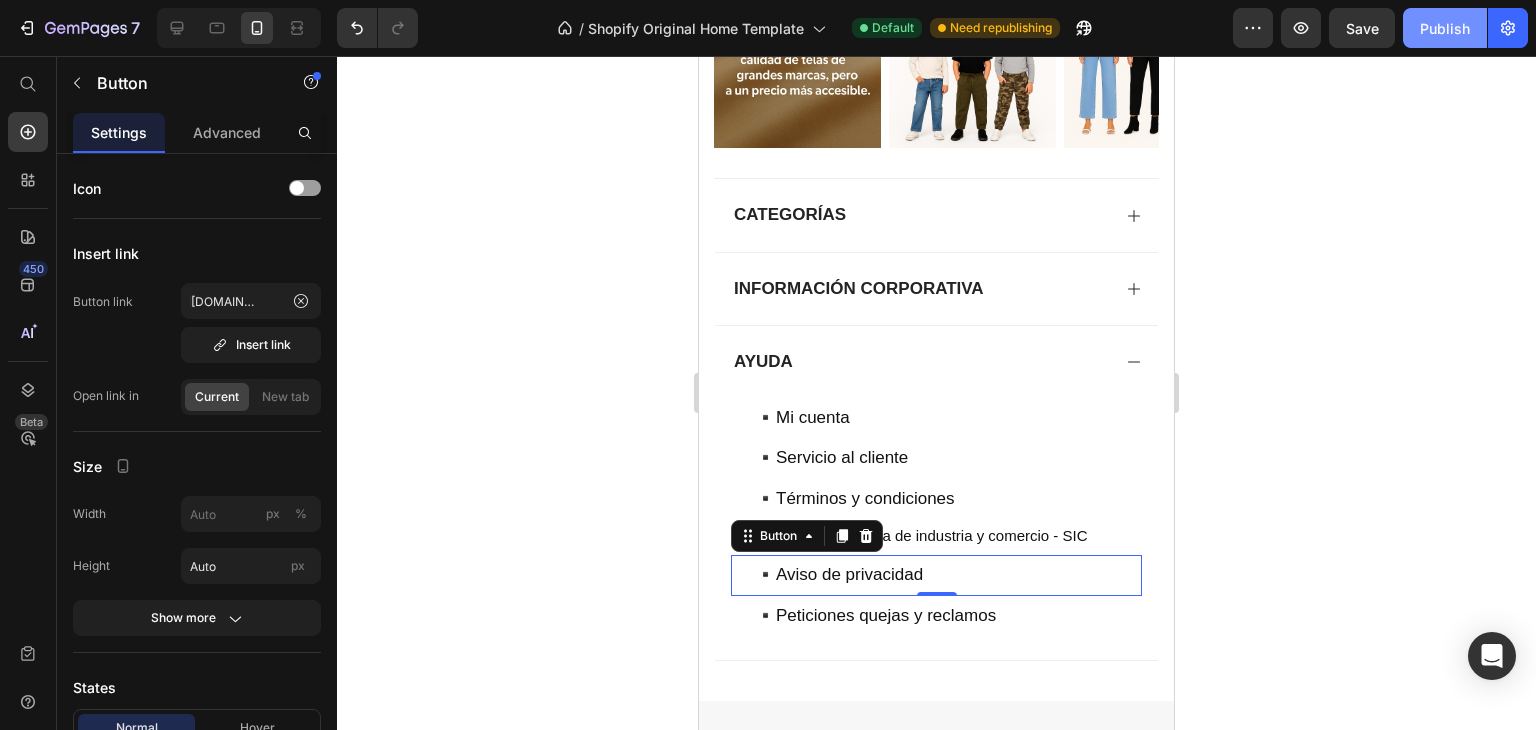 scroll, scrollTop: 0, scrollLeft: 0, axis: both 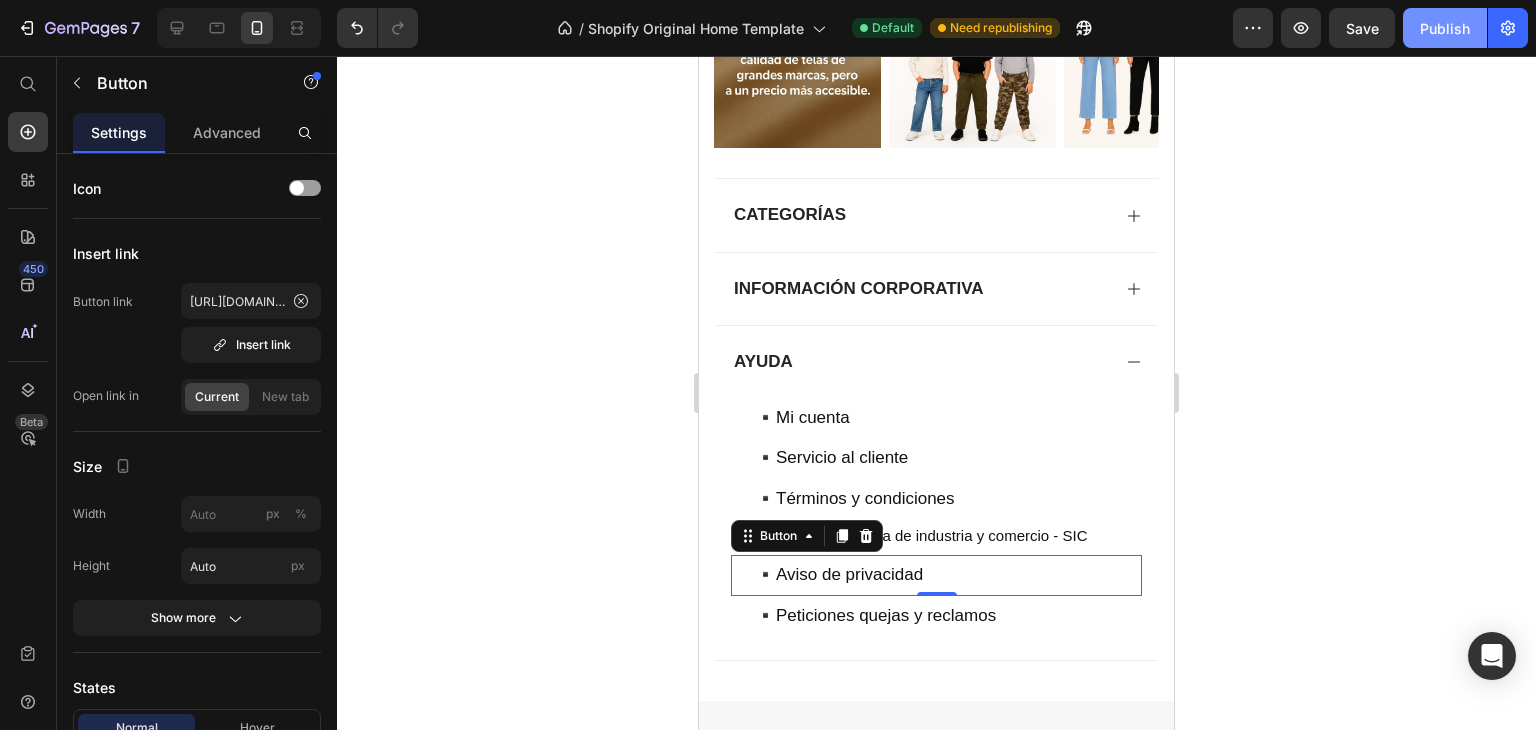 click on "Publish" at bounding box center (1445, 28) 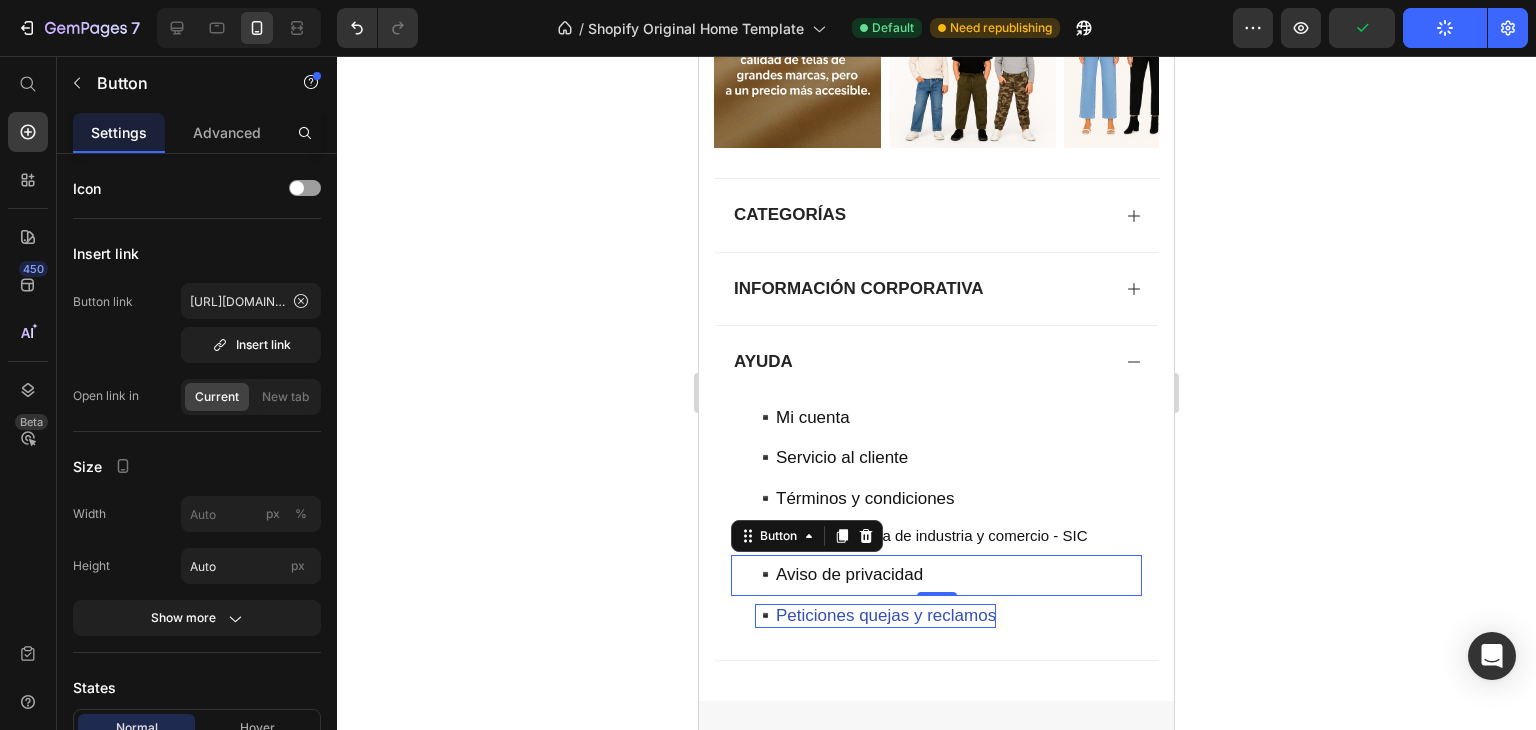 type 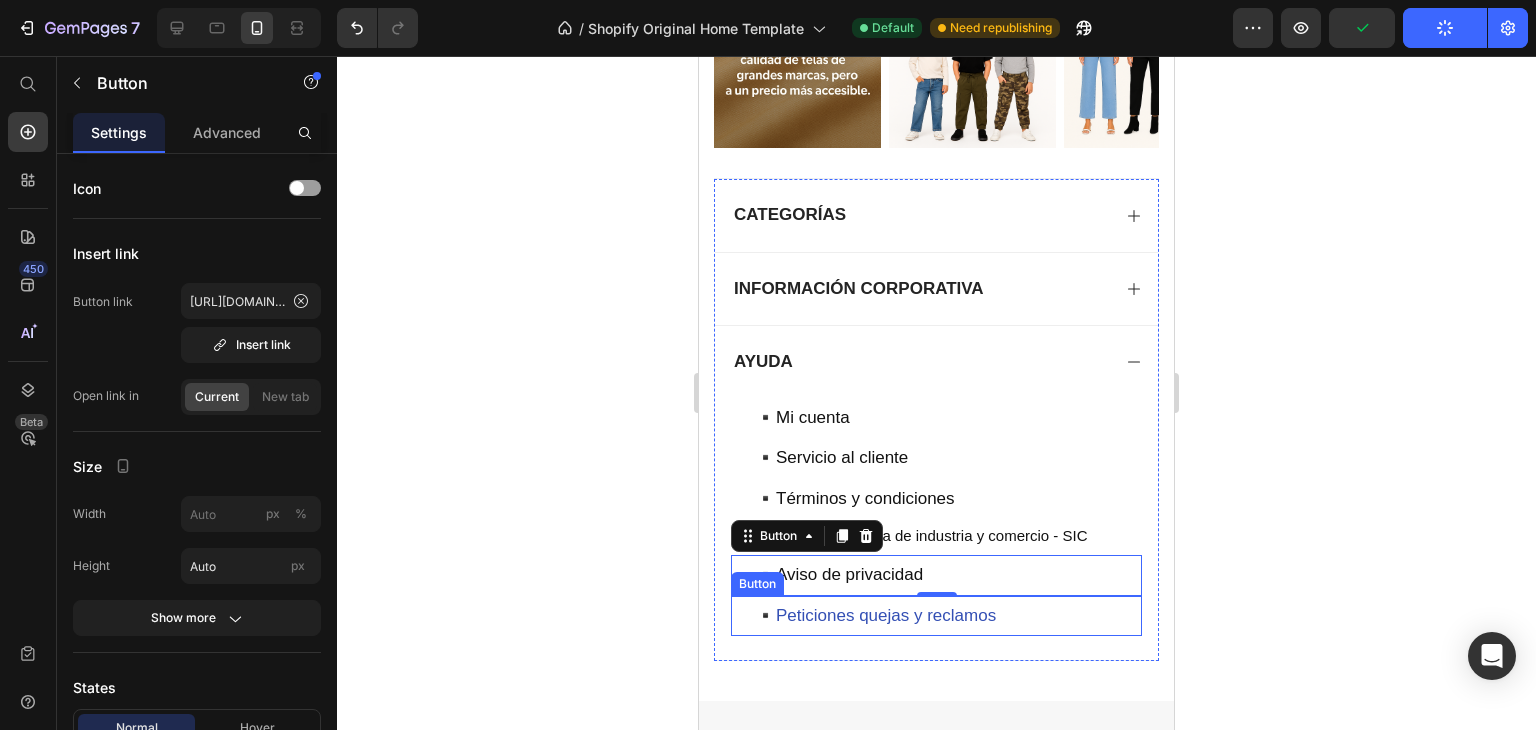 click on "▪️Peticiones quejas y reclamos" at bounding box center (875, 616) 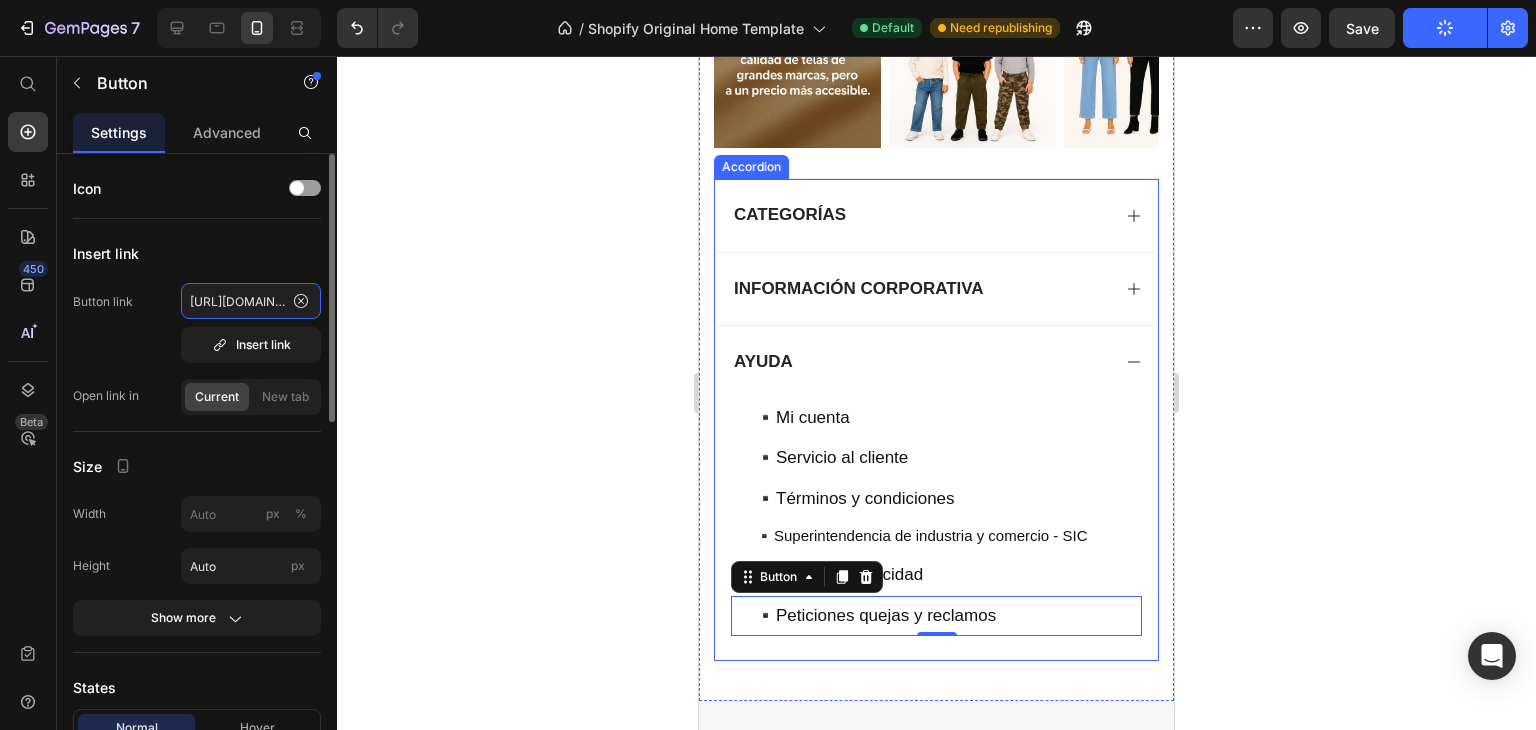 click on "[URL][DOMAIN_NAME]" 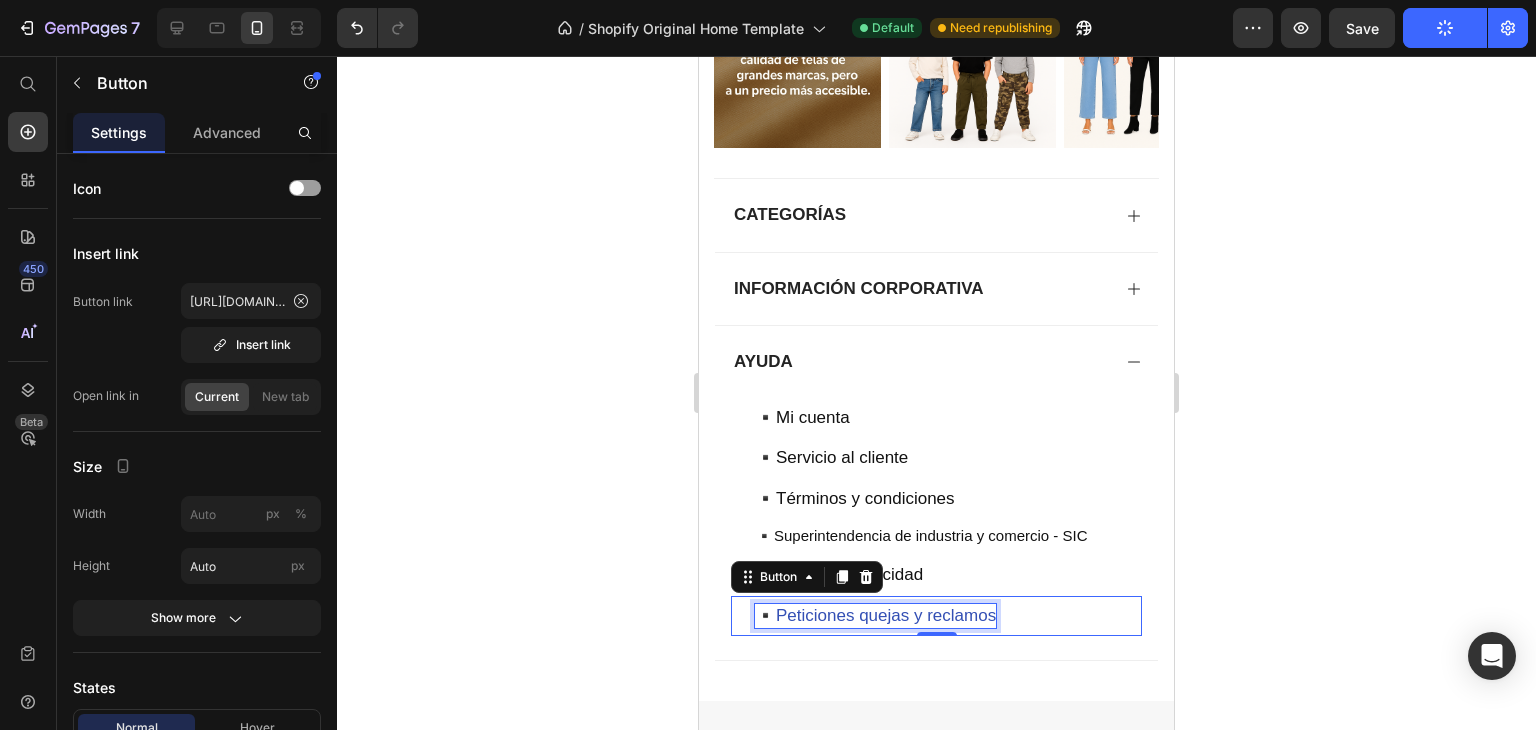 click on "▪️Peticiones quejas y reclamos" at bounding box center (875, 615) 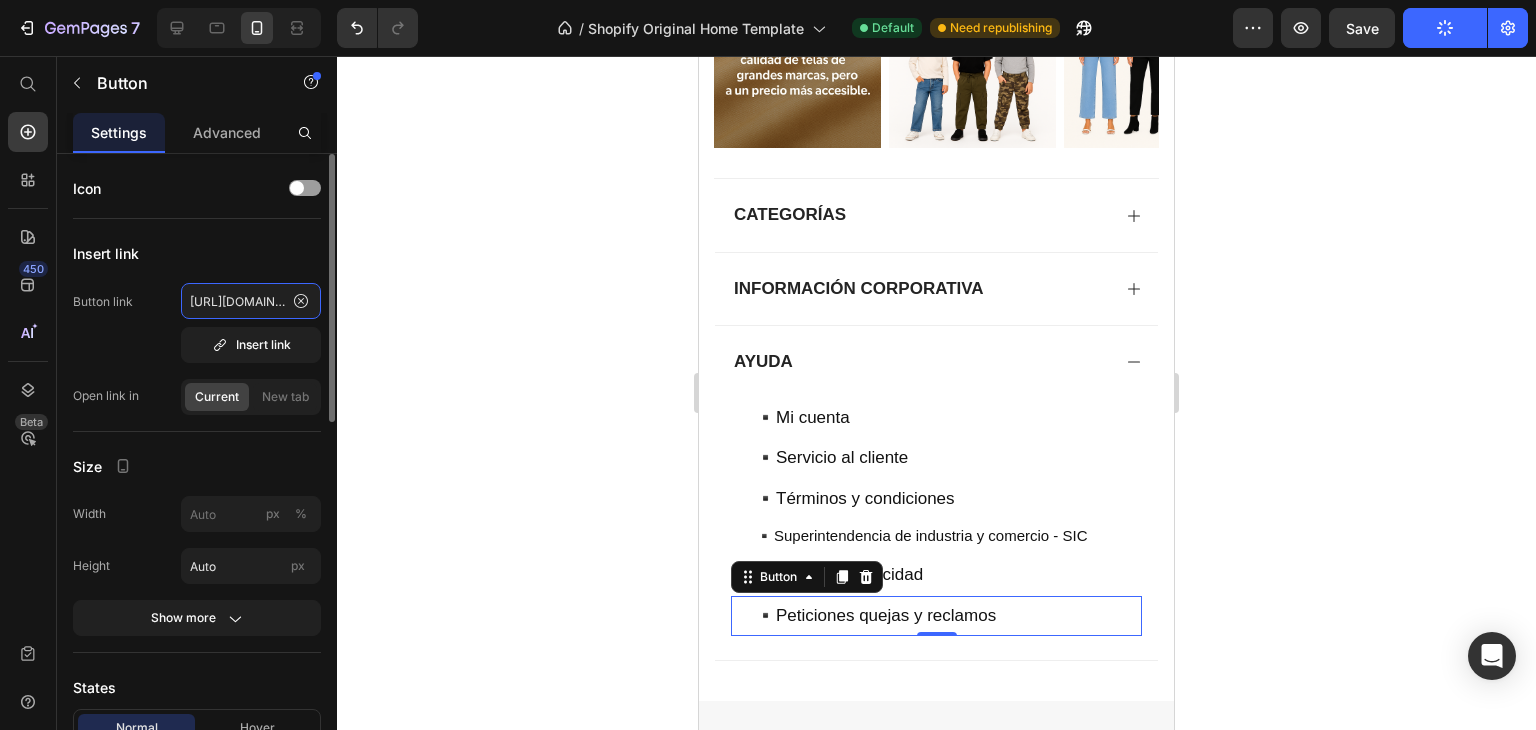 click on "[URL][DOMAIN_NAME]" 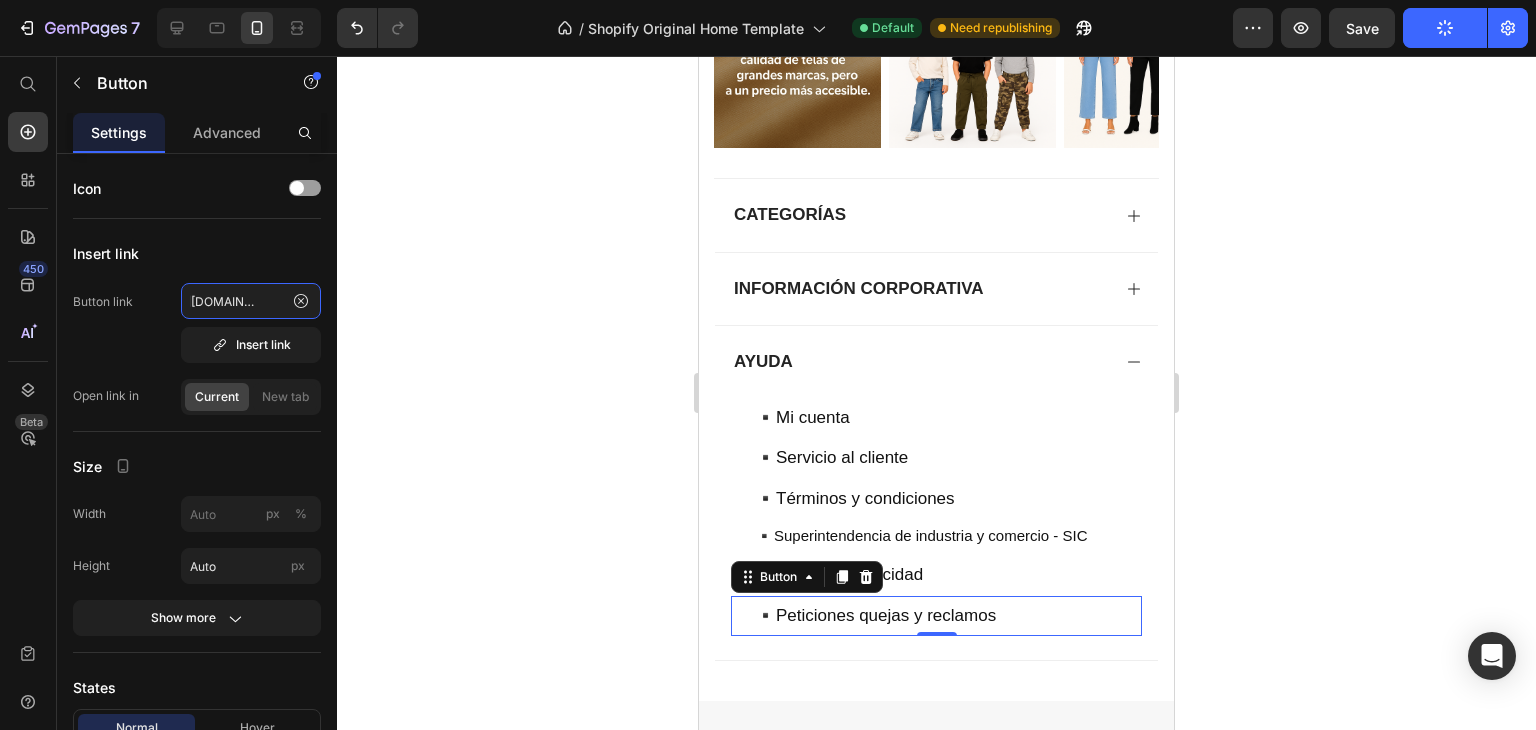 type on "[URL][DOMAIN_NAME]" 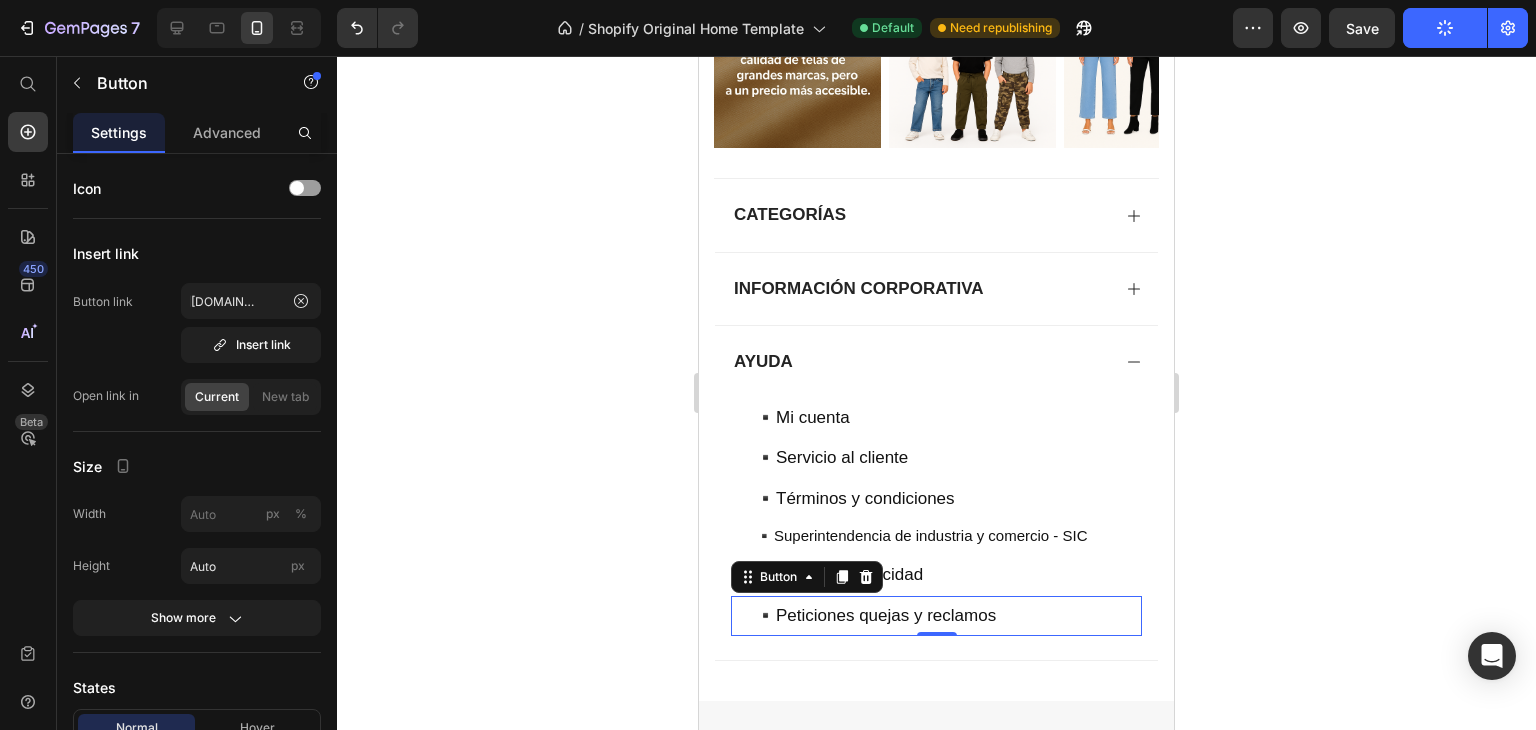 scroll, scrollTop: 0, scrollLeft: 0, axis: both 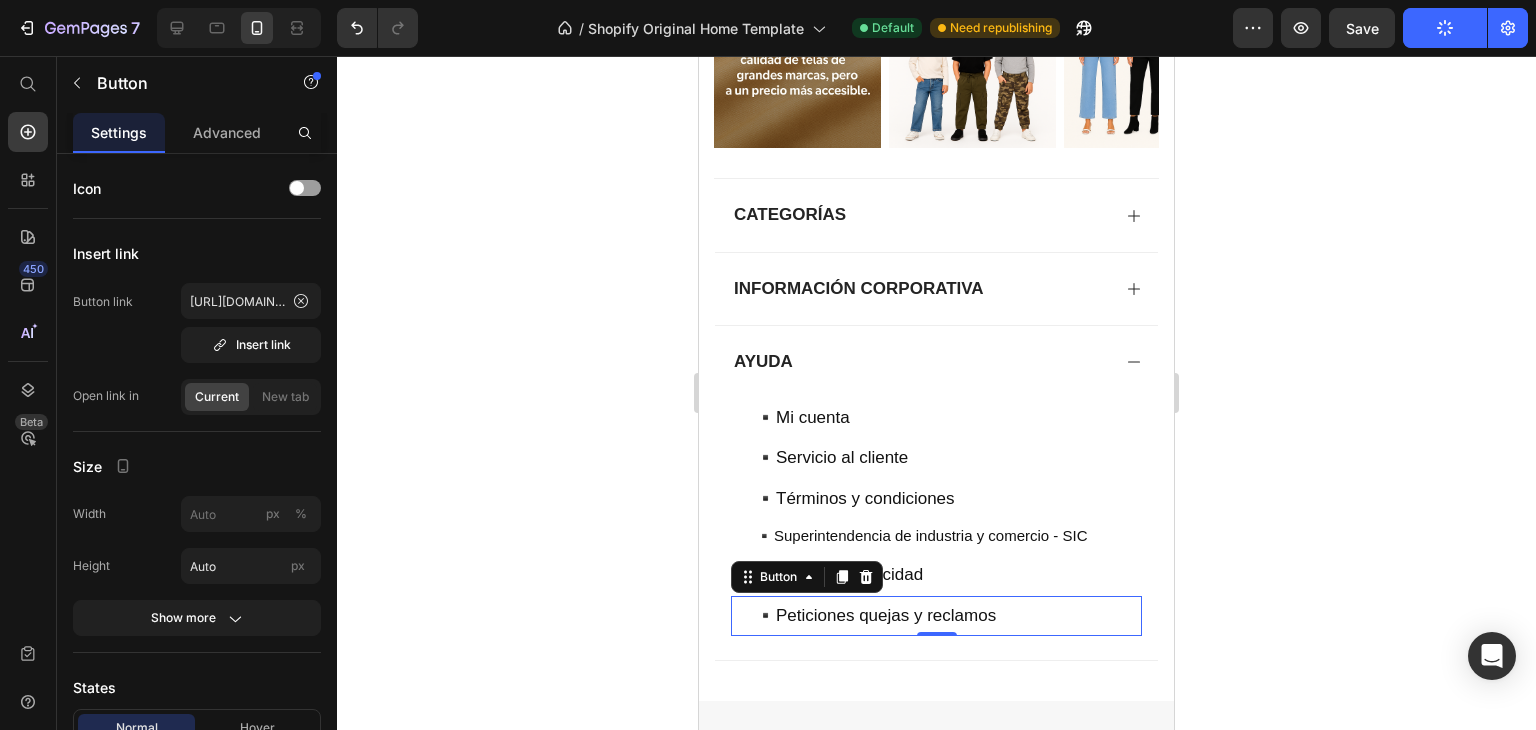 click 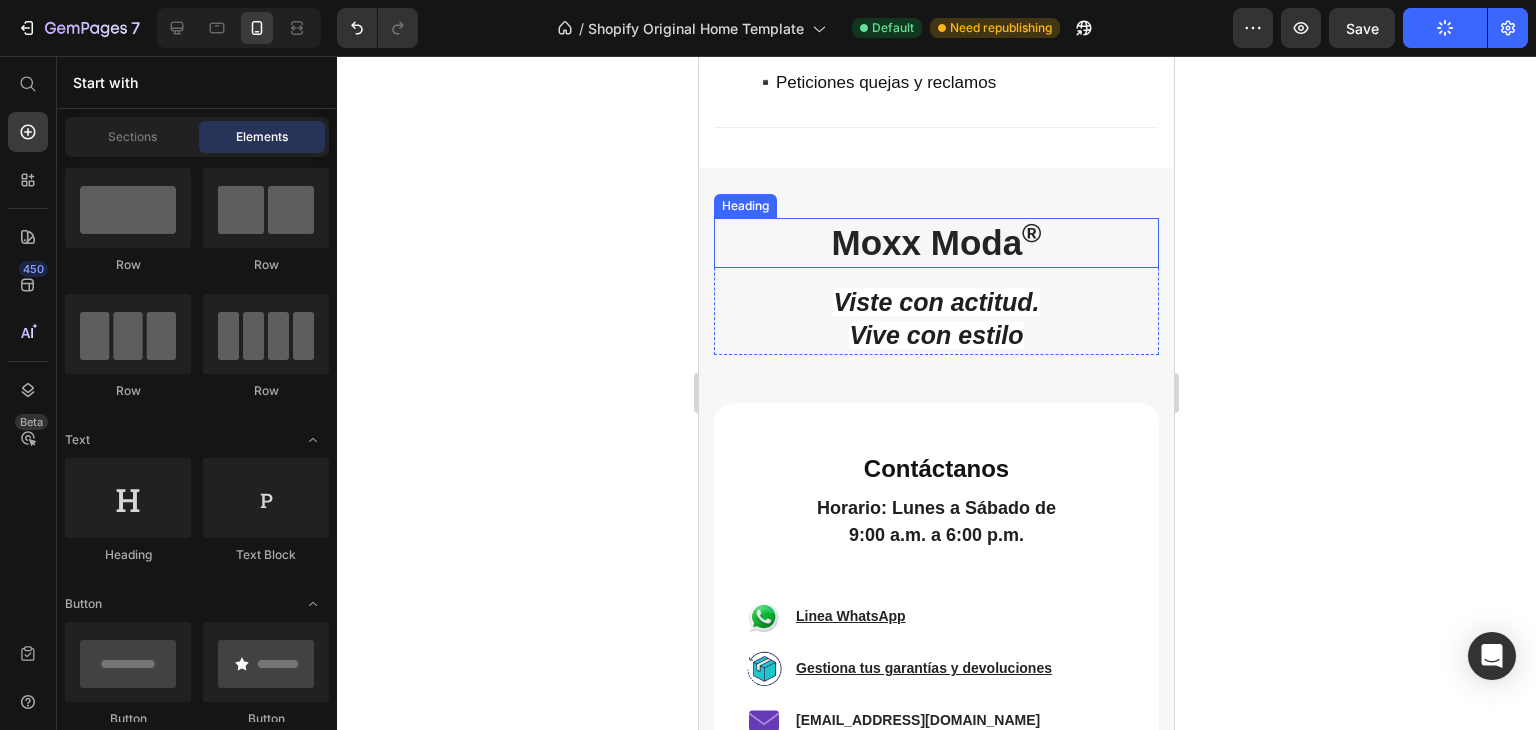 scroll, scrollTop: 4417, scrollLeft: 0, axis: vertical 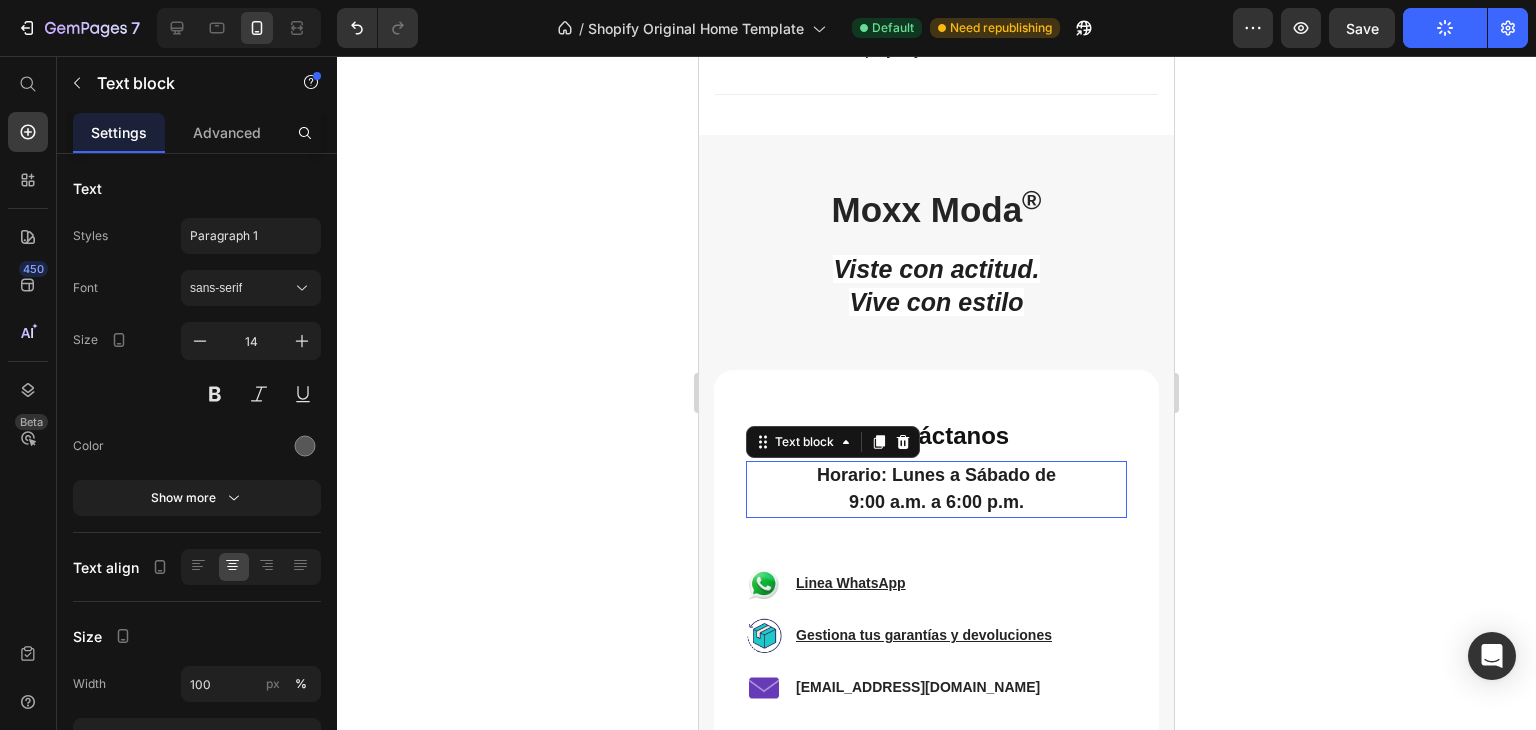 click on "9:00 a.m. a 6:00 p.m." at bounding box center [936, 502] 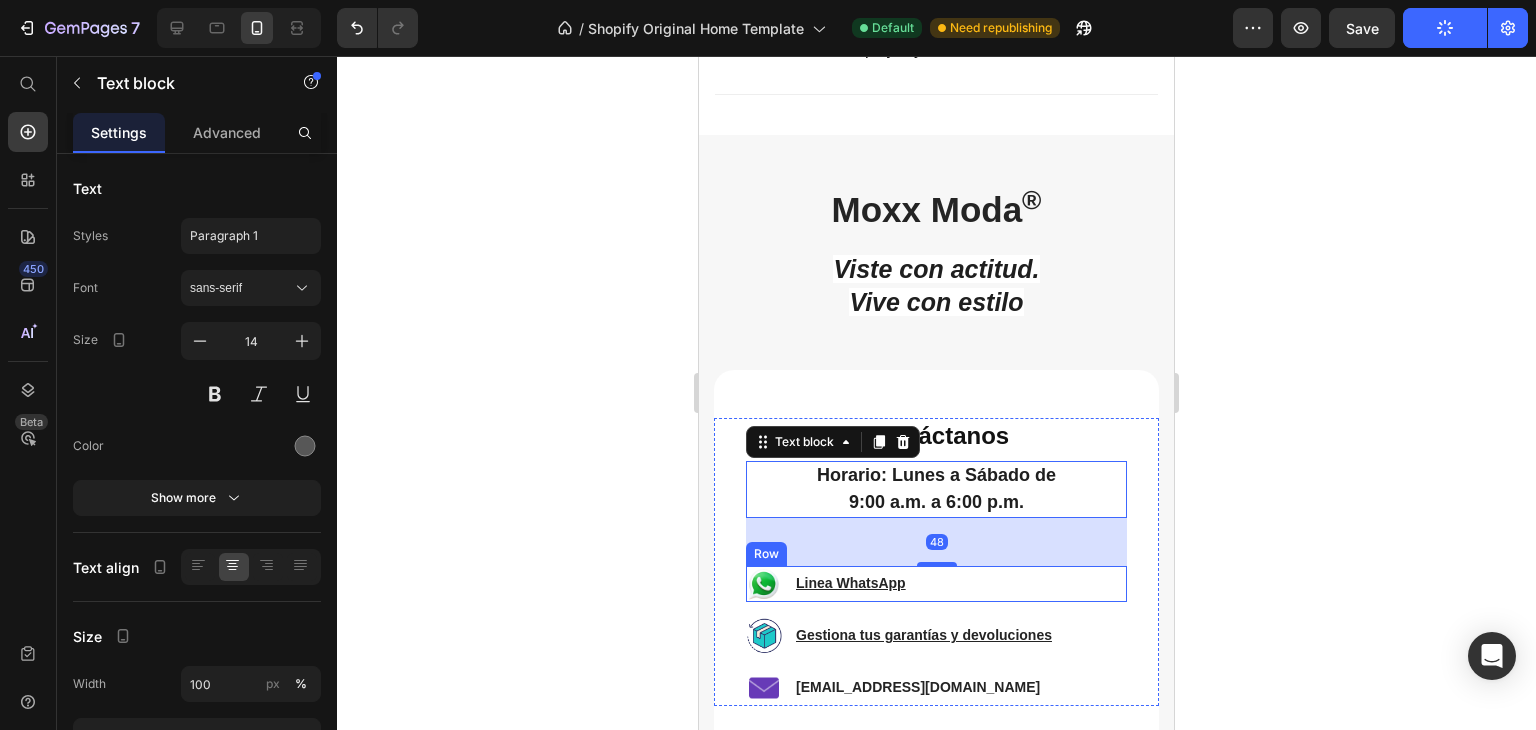 click on "Image Linea WhatsApp Text block Row" at bounding box center (936, 584) 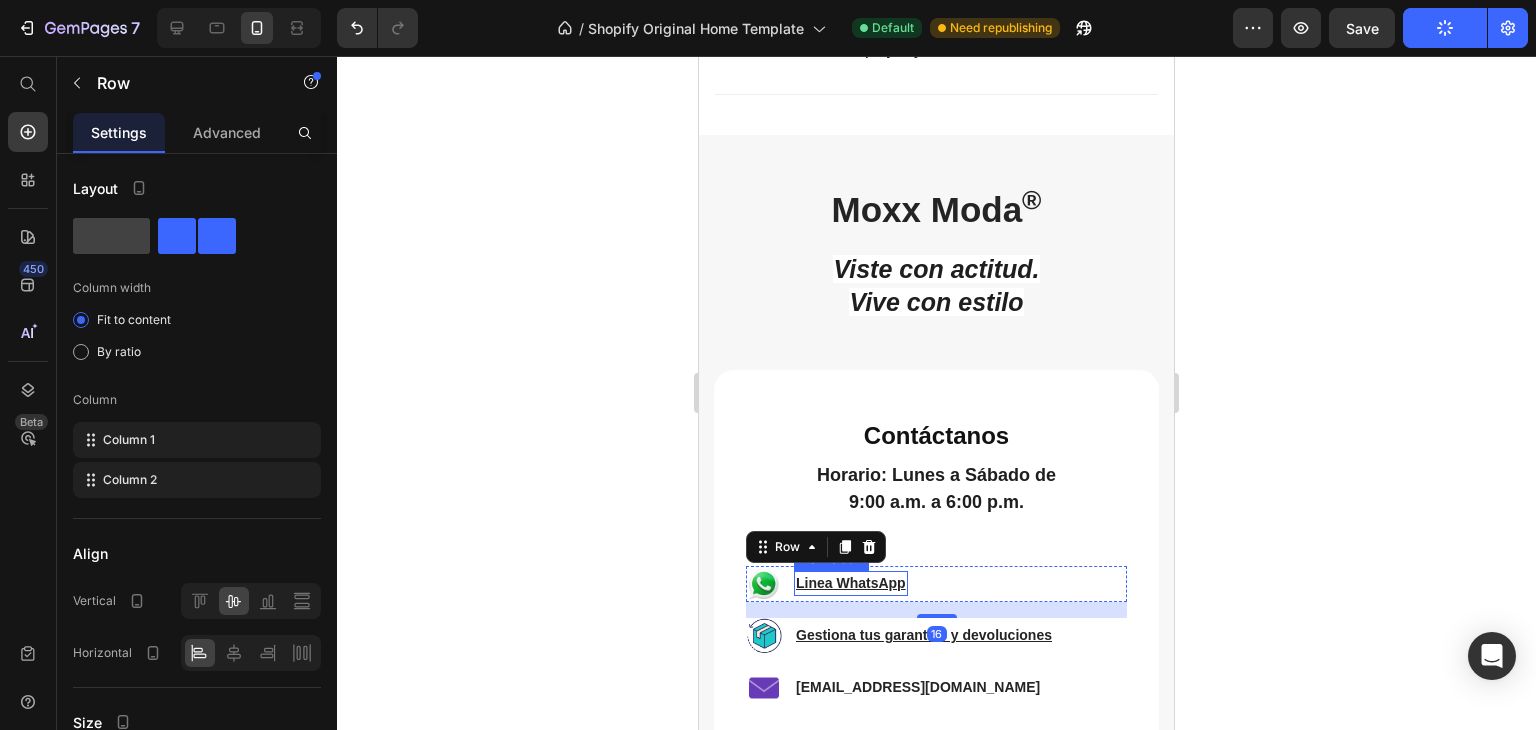 click on "Linea WhatsApp" at bounding box center (851, 583) 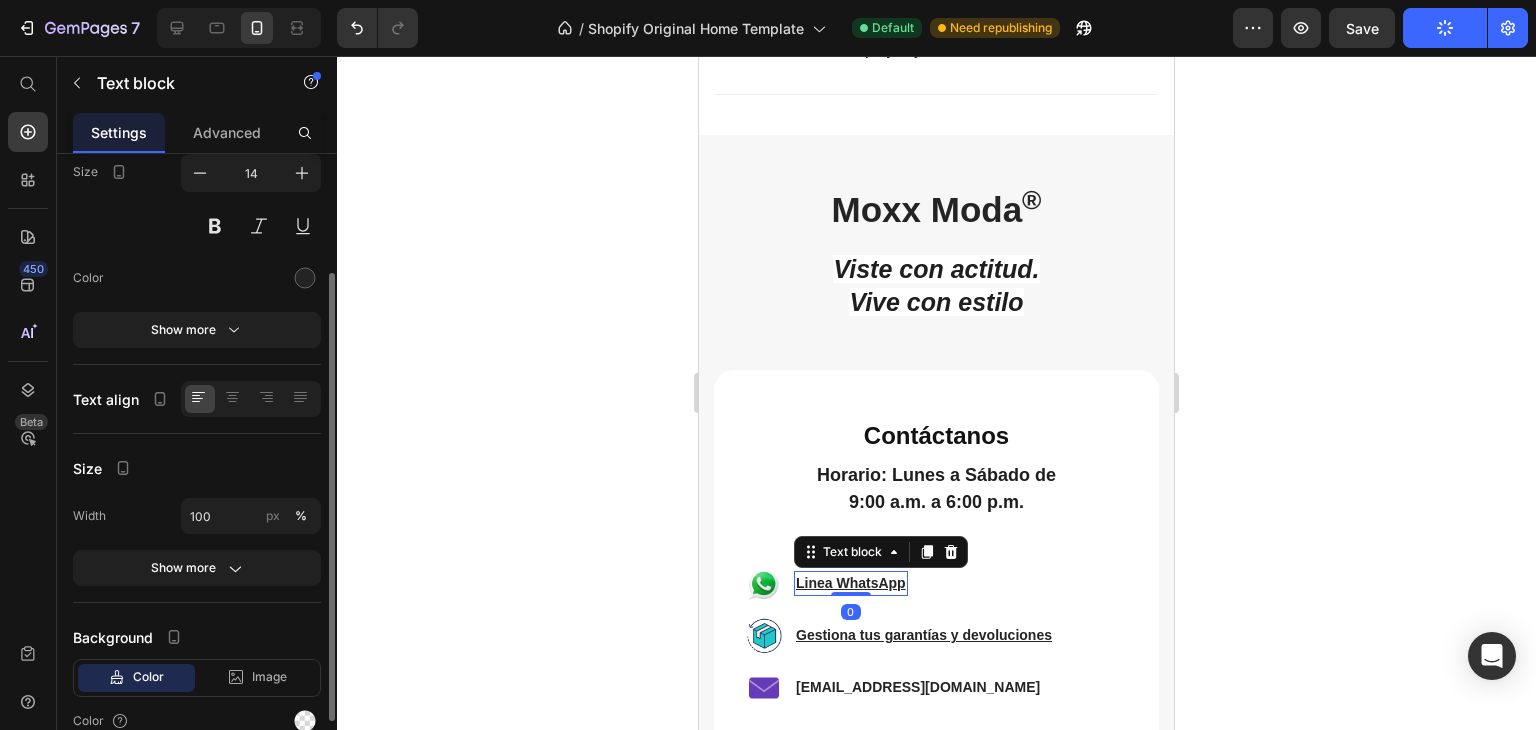 scroll, scrollTop: 260, scrollLeft: 0, axis: vertical 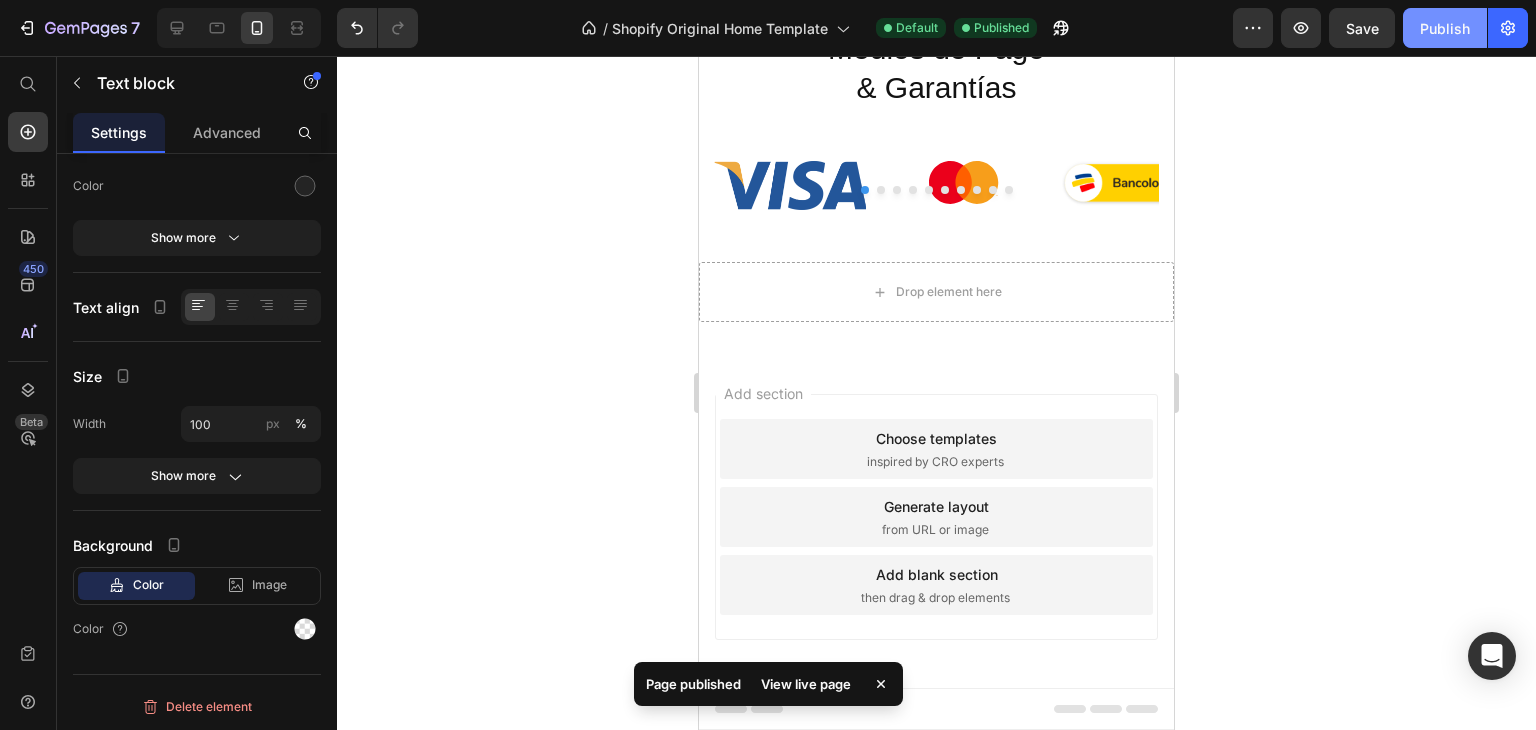 click on "Publish" at bounding box center [1445, 28] 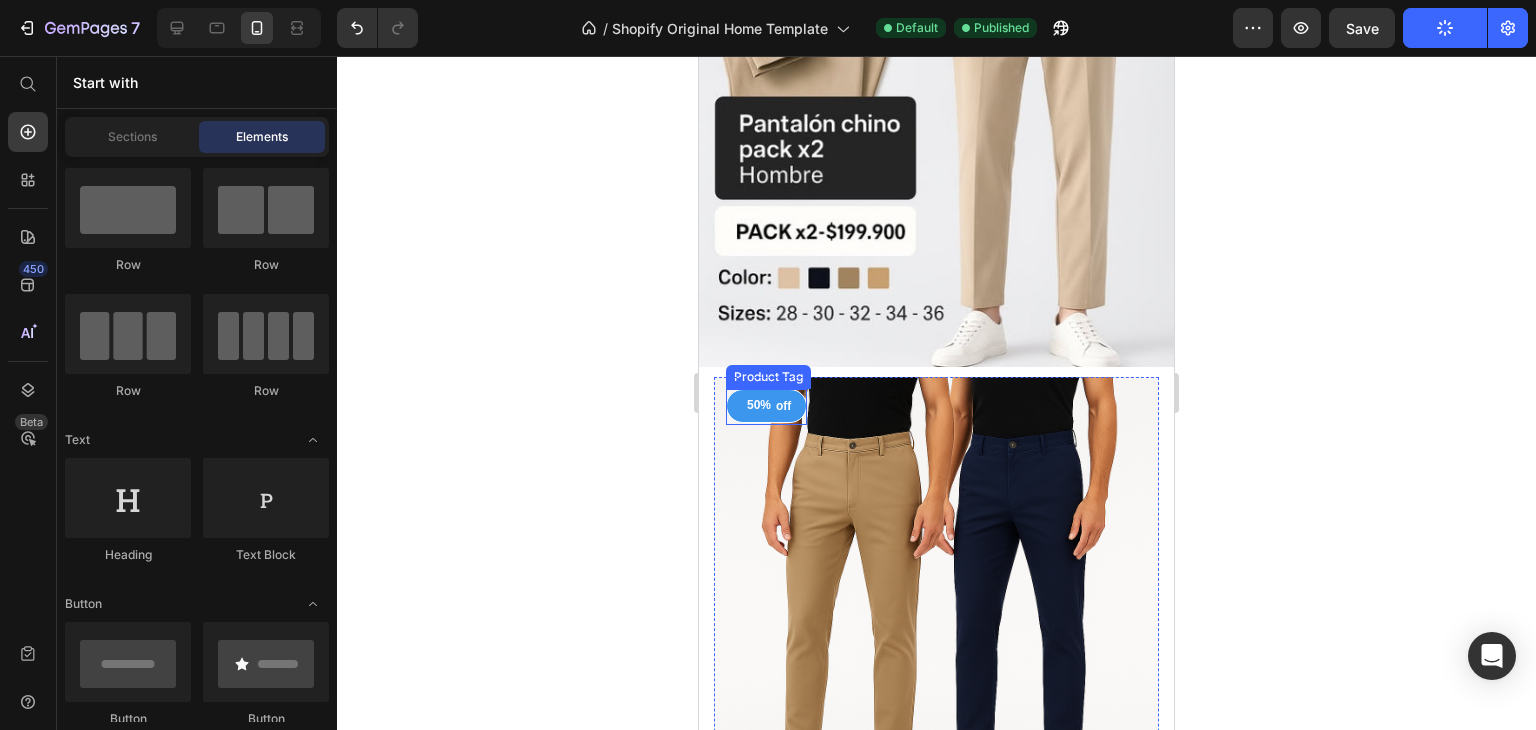 scroll, scrollTop: 1294, scrollLeft: 0, axis: vertical 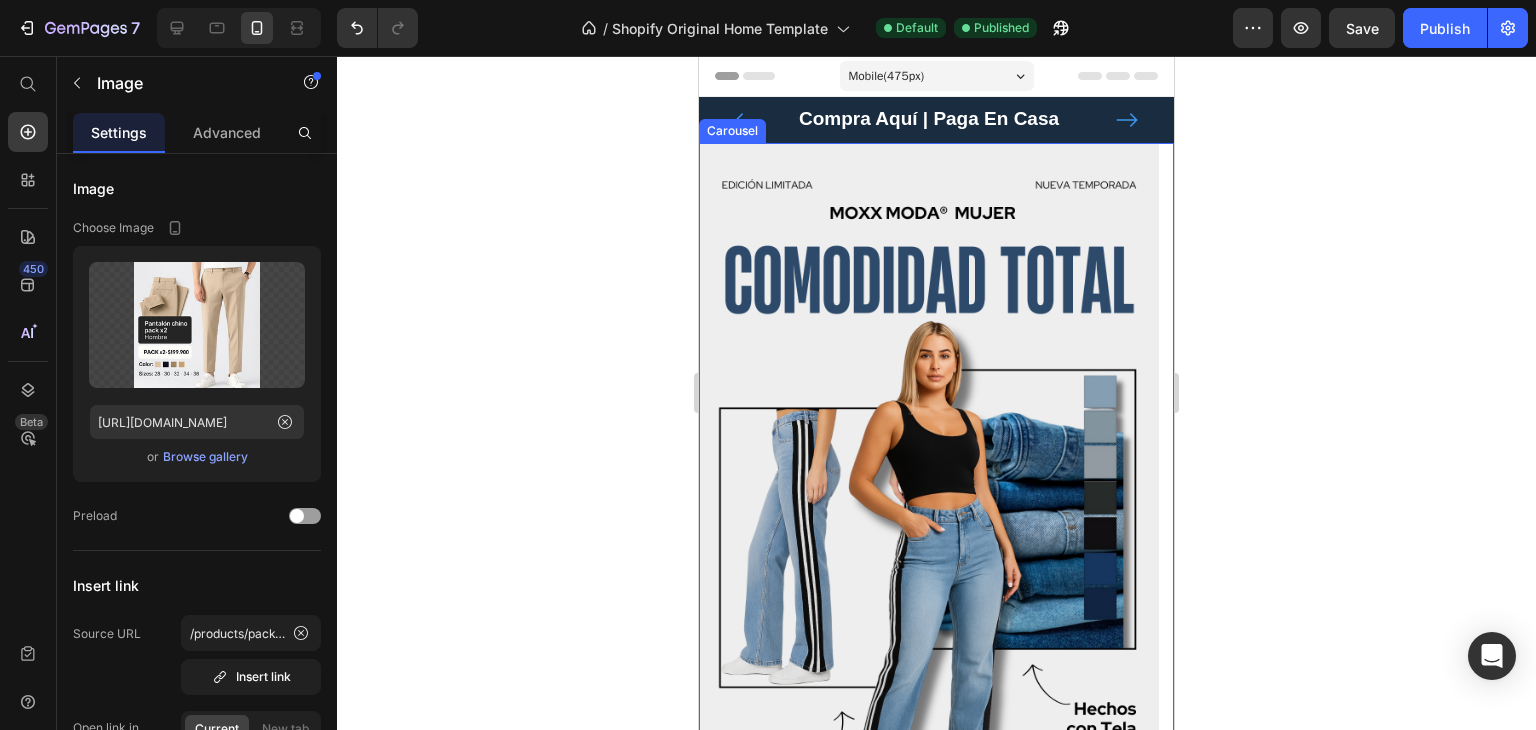 click 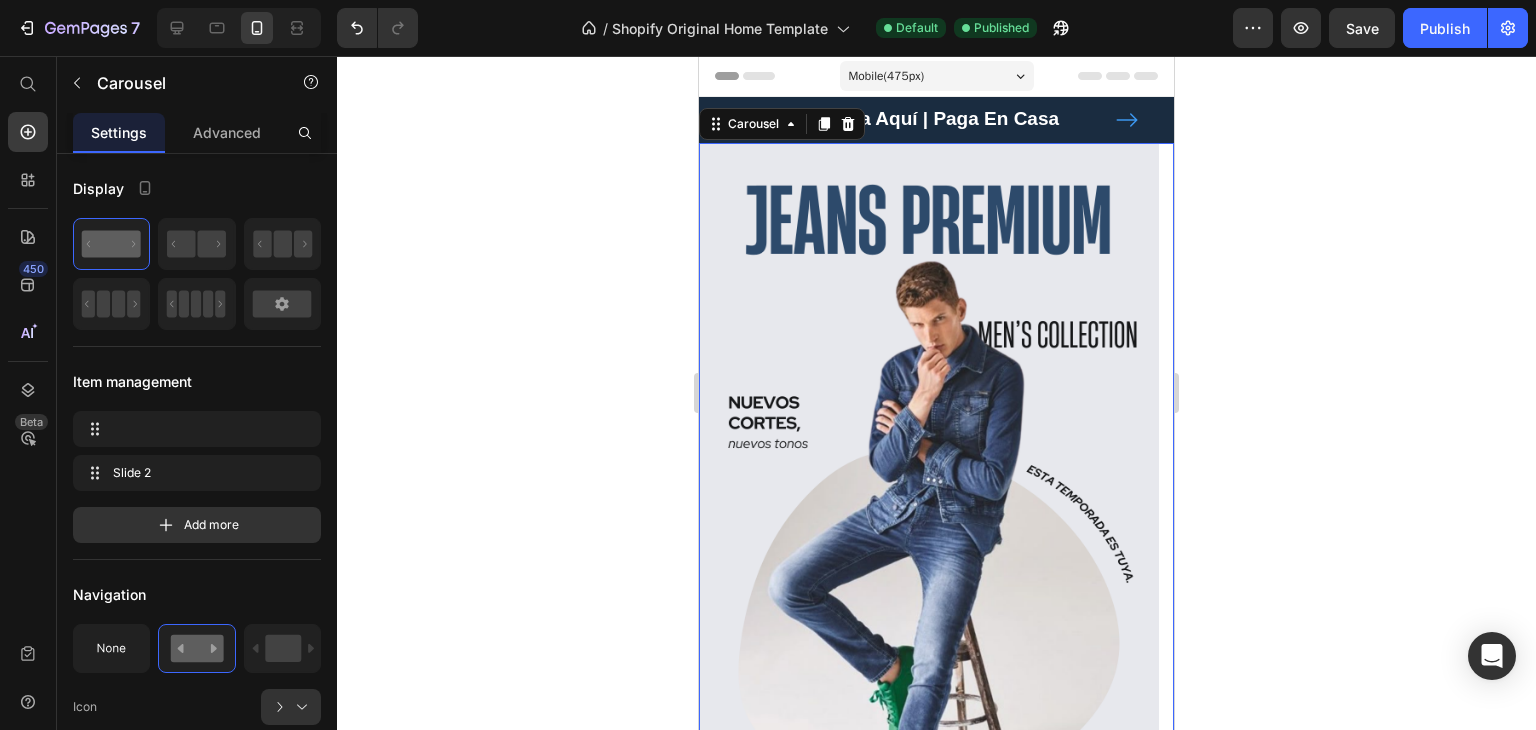 click 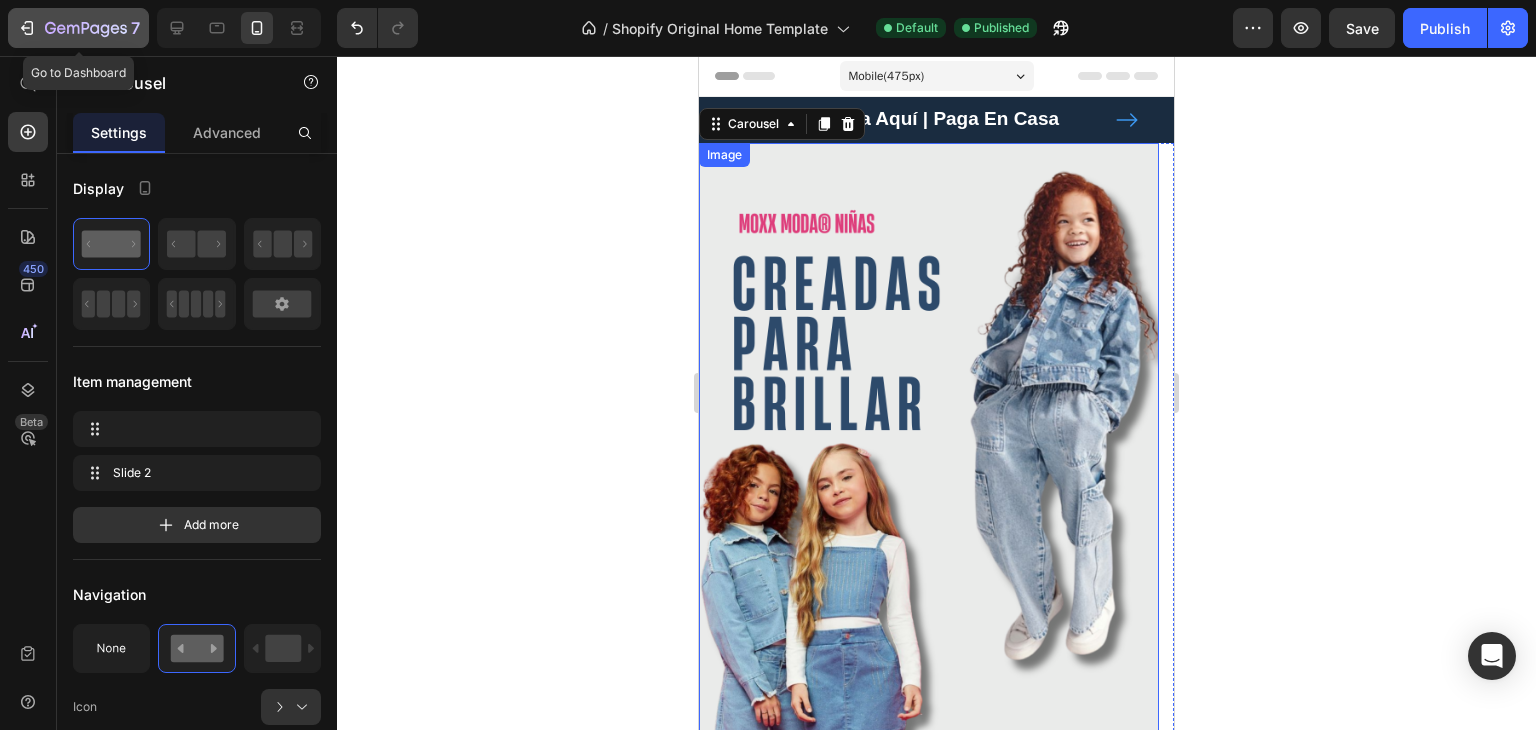 click 